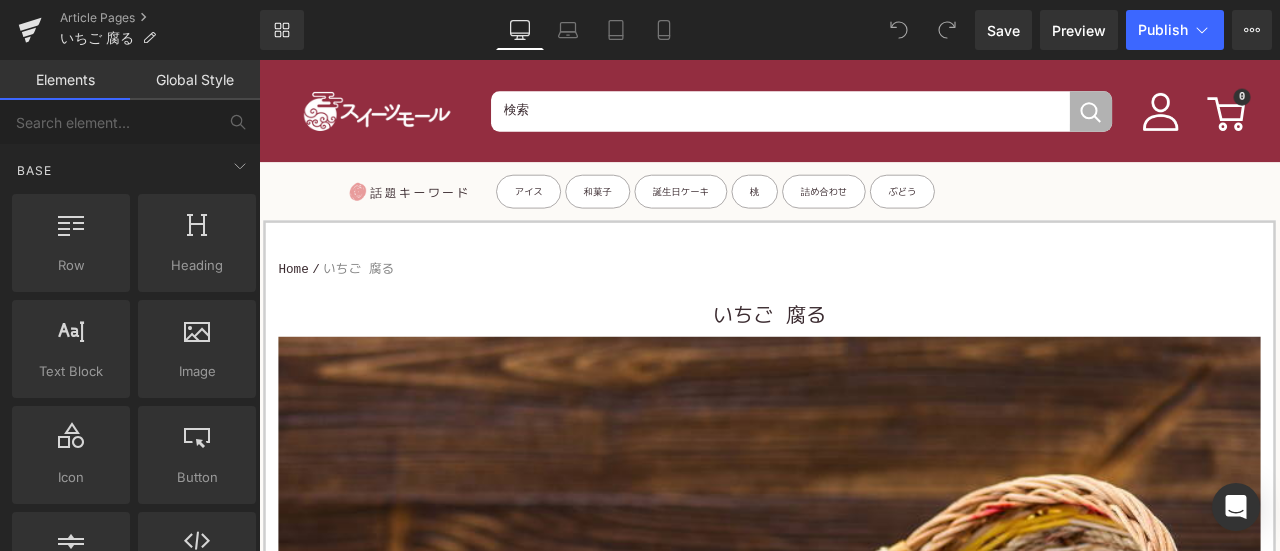 scroll, scrollTop: 0, scrollLeft: 0, axis: both 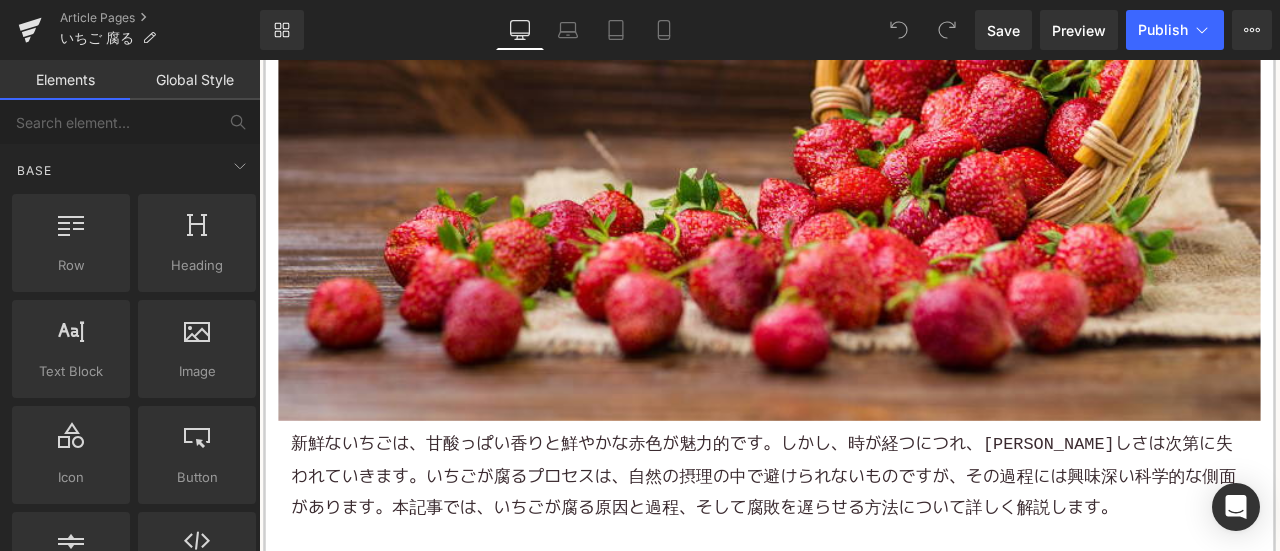 click on "新鮮な いちご は、甘酸っぱい香りと鮮やかな赤色が魅力的です。しかし、時が経つにつれ、その美しさは次第に失われていきます。いちごが腐るプロセスは、自然の摂理の中で避けられないものですが、その過程には興味深い科学的な側面があります。本記事では、いちごが腐る原因と過程、そして腐敗を遅らせる方法について詳しく解説します。" at bounding box center (864, 554) 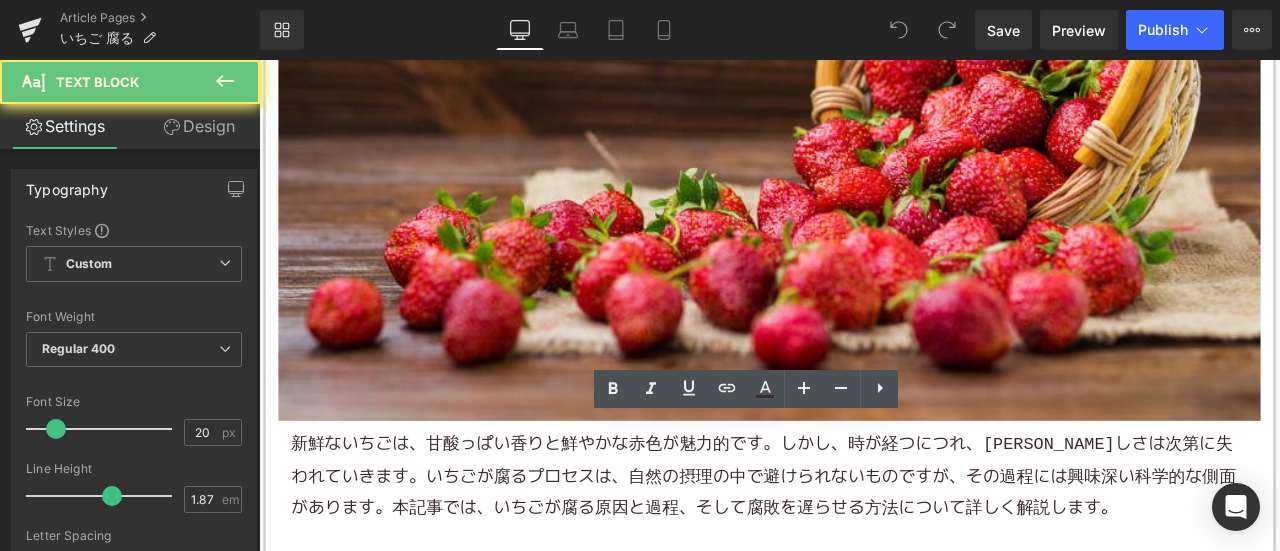 click on "新鮮な いちご は、甘酸っぱい香りと鮮やかな赤色が魅力的です。しかし、時が経つにつれ、その美しさは次第に失われていきます。いちごが腐るプロセスは、自然の摂理の中で避けられないものですが、その過程には興味深い科学的な側面があります。本記事では、いちごが腐る原因と過程、そして腐敗を遅らせる方法について詳しく解説します。" at bounding box center (864, 554) 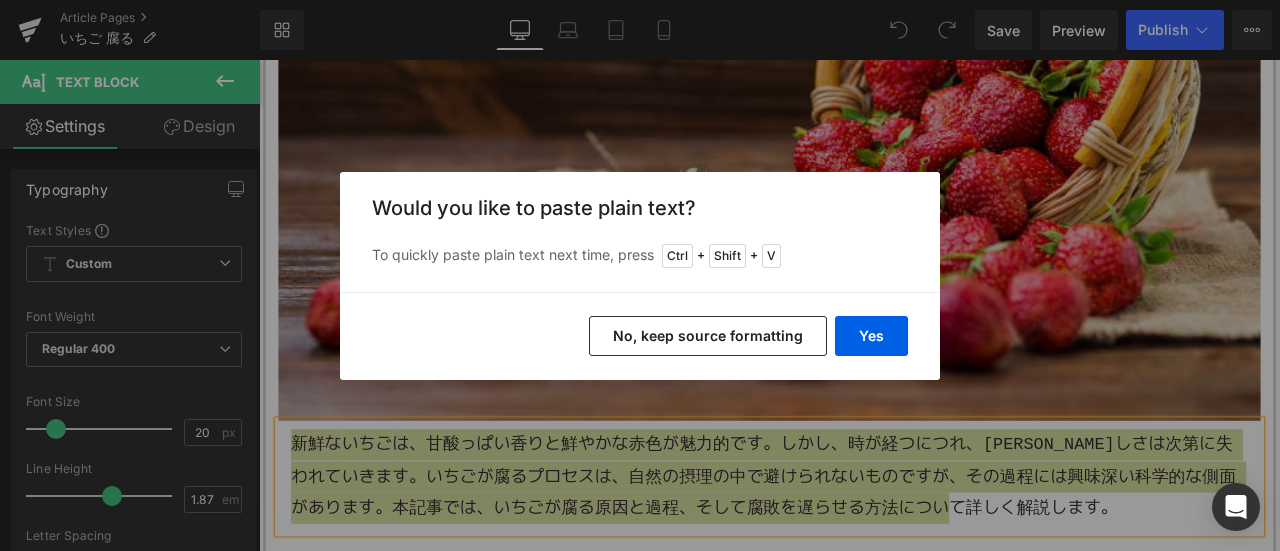 drag, startPoint x: 693, startPoint y: 349, endPoint x: 514, endPoint y: 341, distance: 179.17868 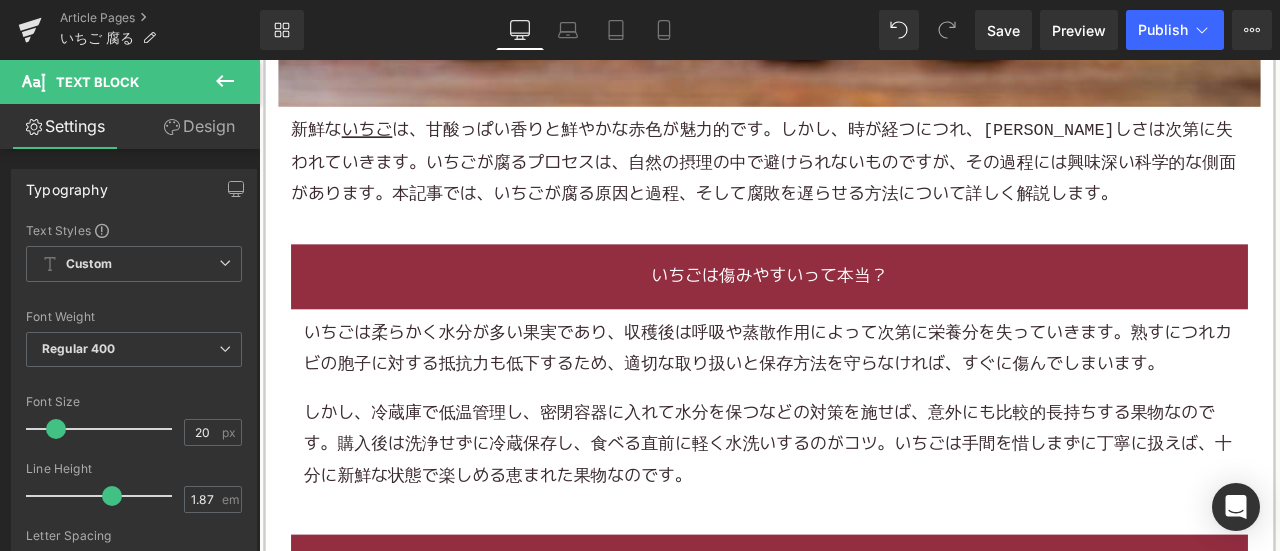 scroll, scrollTop: 1200, scrollLeft: 0, axis: vertical 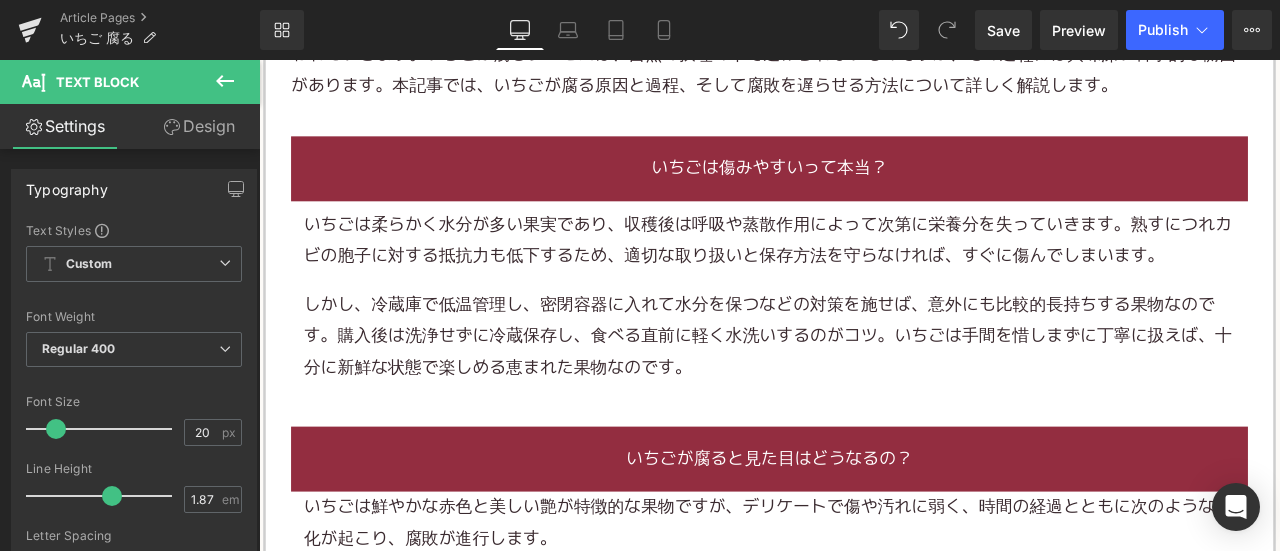 click on "しかし、冷蔵庫で低温管理し、密閉容器に入れて水分を保つなどの対策を施せば、意外にも比較的 長持ちする 果物 なのです。購入後は洗浄せずに冷蔵保存し、食べる直前に軽く水洗いするのがコツ。いちごは手間を惜しまずに丁寧に扱えば、十分に新鮮な状態で楽しめる恵まれた果物なのです。" at bounding box center [864, 389] 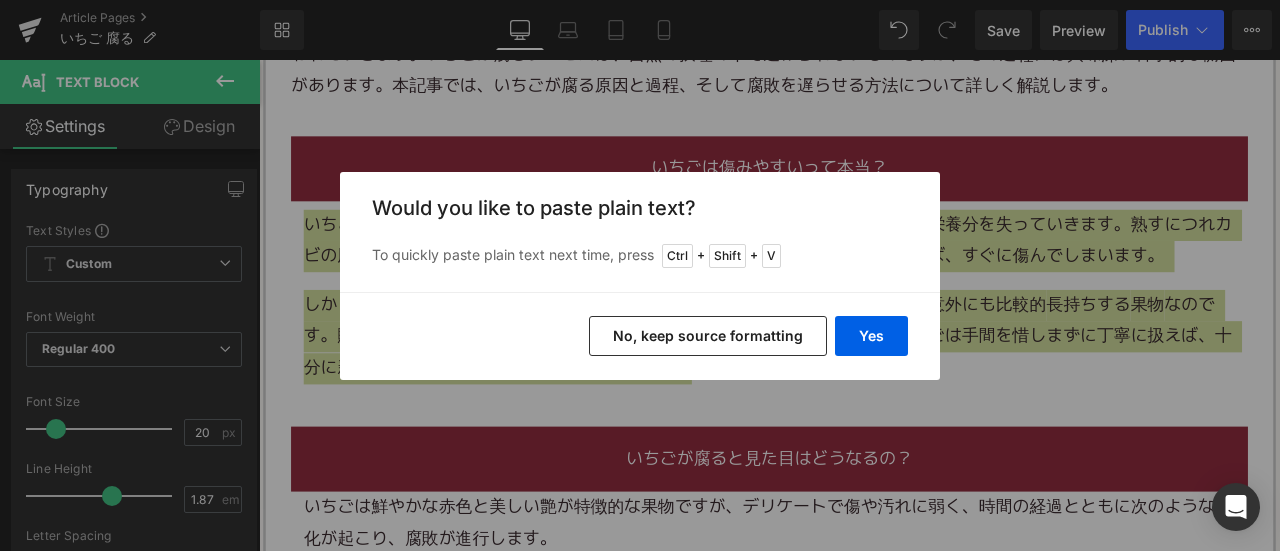 click on "No, keep source formatting" at bounding box center (708, 336) 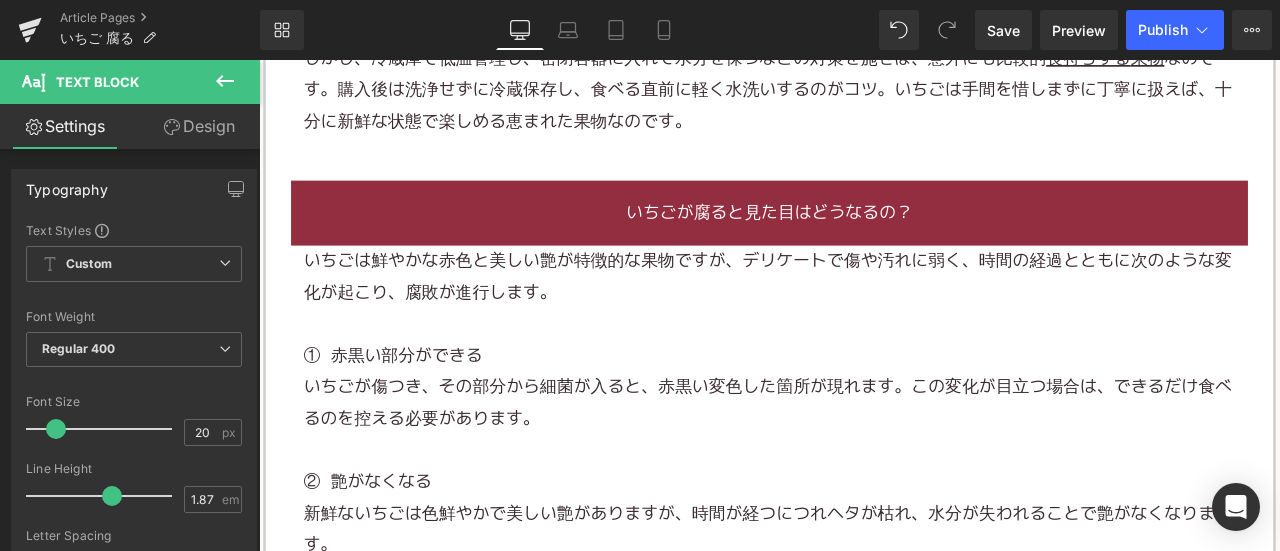 scroll, scrollTop: 1500, scrollLeft: 0, axis: vertical 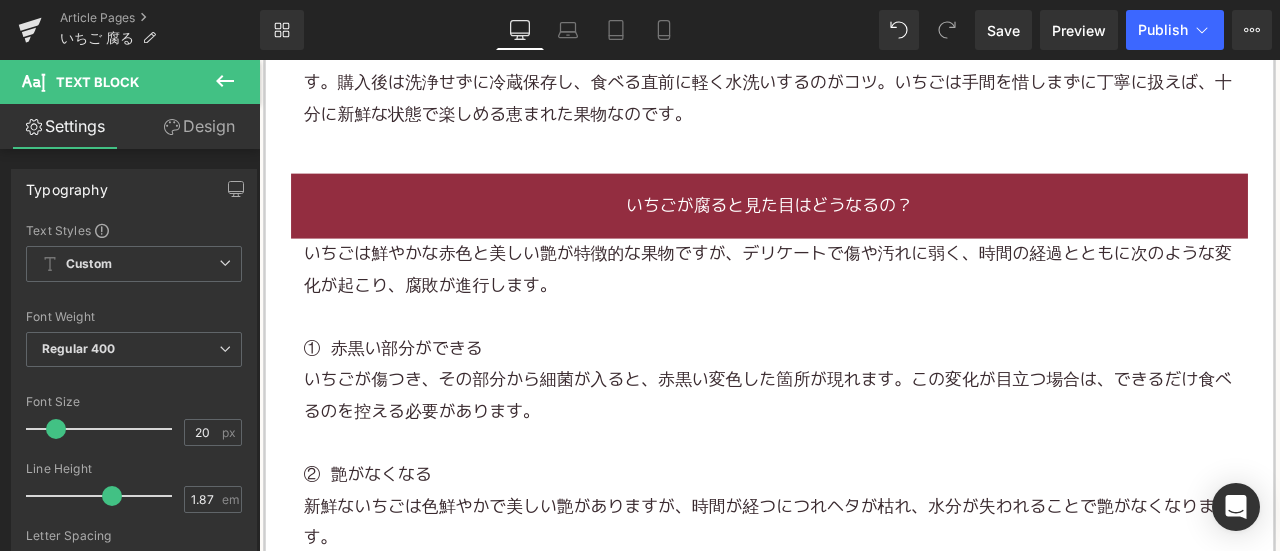 click on "いちごは鮮やかな赤色と美しい艶が特徴的な果物ですが、デリケートで傷や汚れに弱く、時間の経過とともに次のような変化が起こり、腐敗が進行します。" at bounding box center [864, 309] 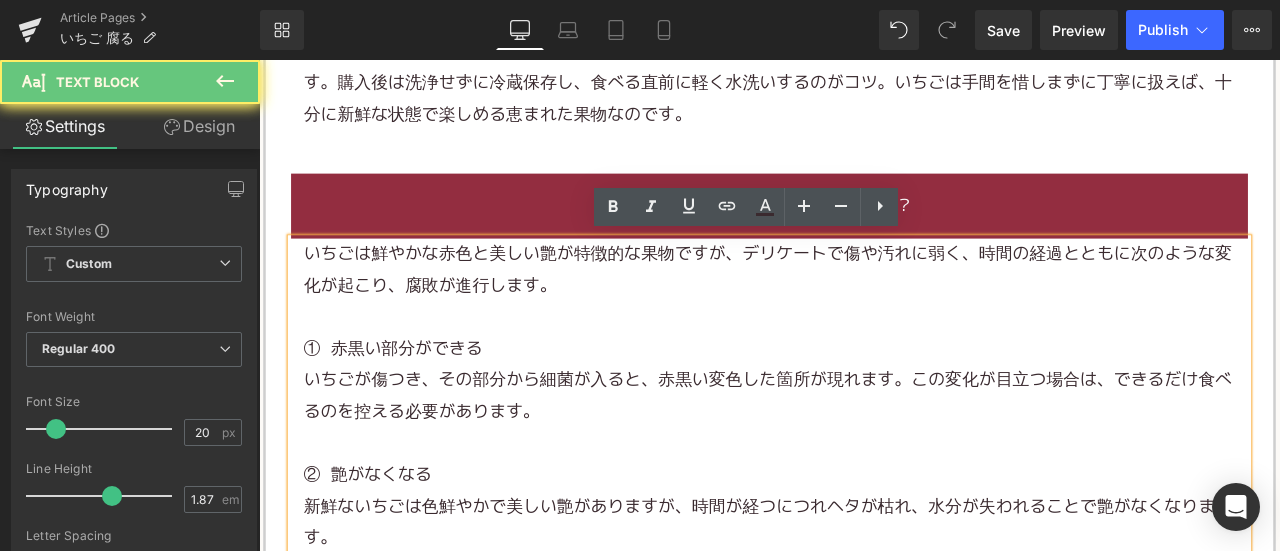 click on "いちごは鮮やかな赤色と美しい艶が特徴的な果物ですが、デリケートで傷や汚れに弱く、時間の経過とともに次のような変化が起こり、腐敗が進行します。" at bounding box center (864, 309) 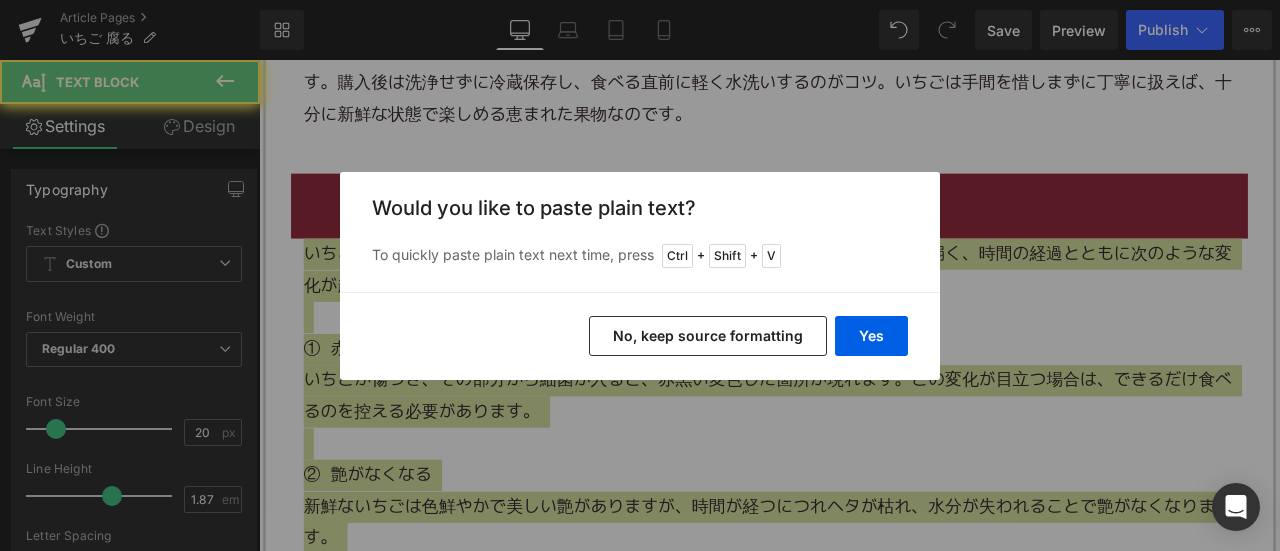 click on "No, keep source formatting" at bounding box center [708, 336] 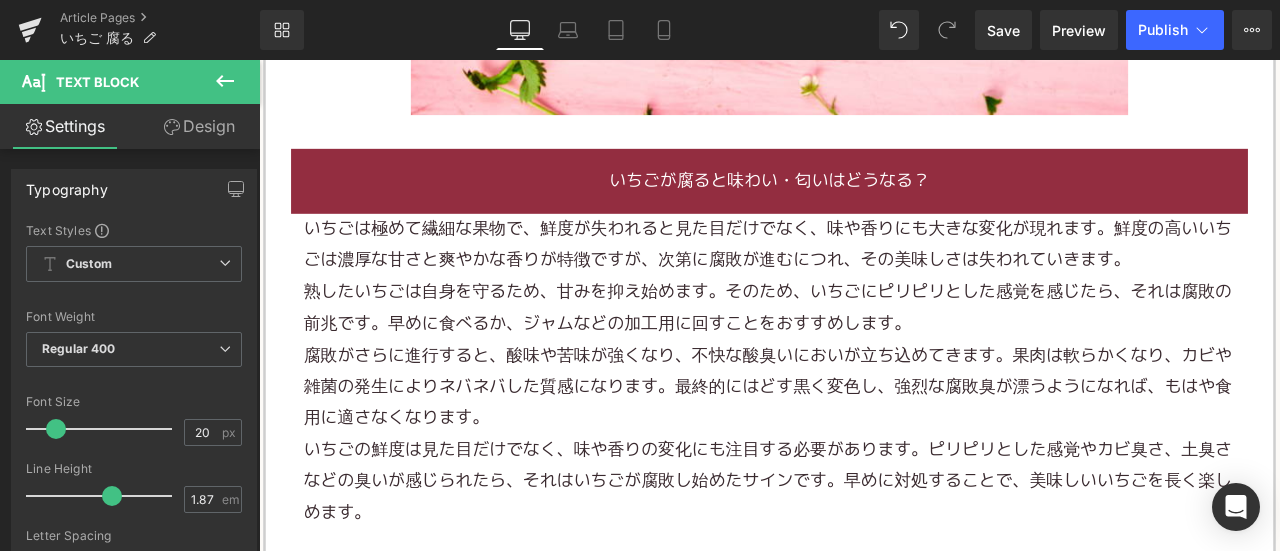 scroll, scrollTop: 2900, scrollLeft: 0, axis: vertical 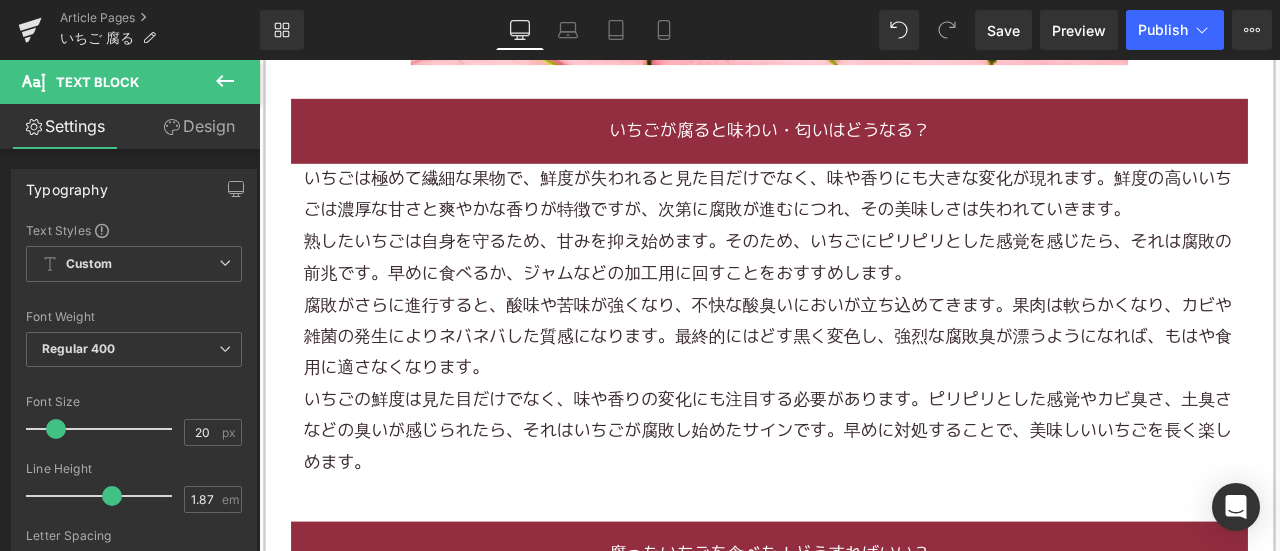 click on "熟したいちごは自身を守るため、甘みを抑え始めます。そのため、いちごにピリピリとした感覚を感じたら、それは腐敗の前兆です。早めに食べるか、 ジャム などの加工用に回すことをおすすめします。" at bounding box center [864, 295] 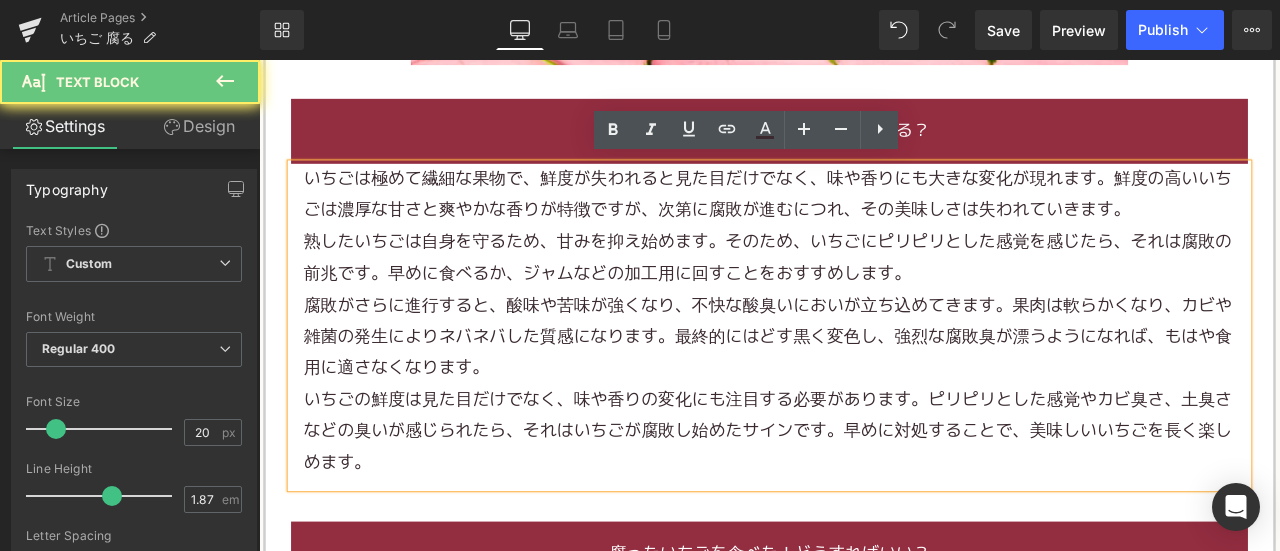 click on "熟したいちごは自身を守るため、甘みを抑え始めます。そのため、いちごにピリピリとした感覚を感じたら、それは腐敗の前兆です。早めに食べるか、 ジャム などの加工用に回すことをおすすめします。" at bounding box center (864, 295) 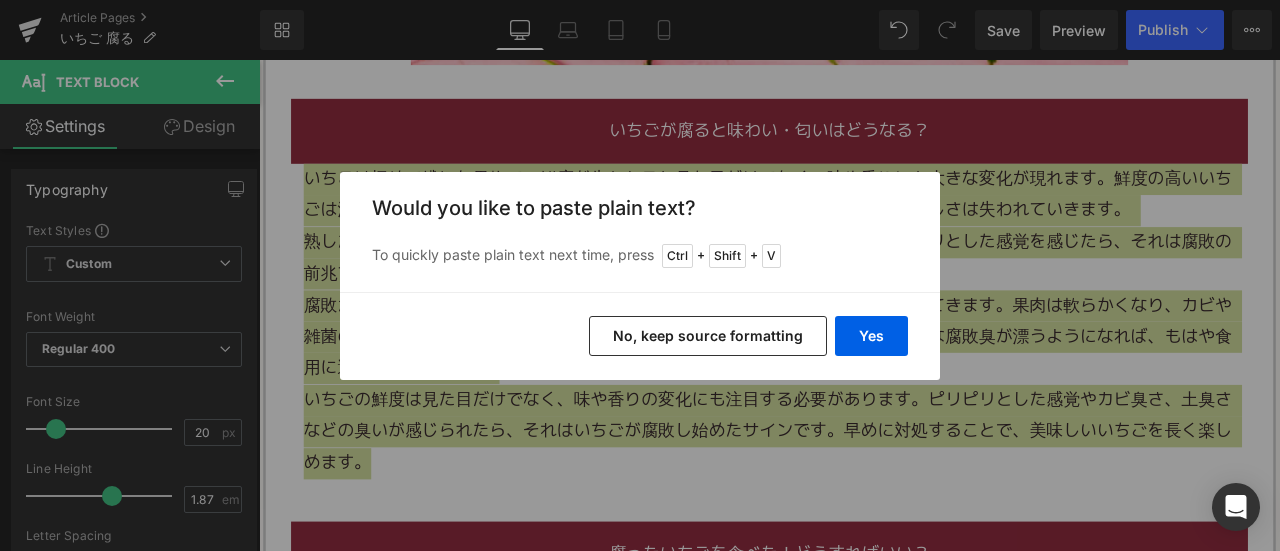 click on "No, keep source formatting" at bounding box center (708, 336) 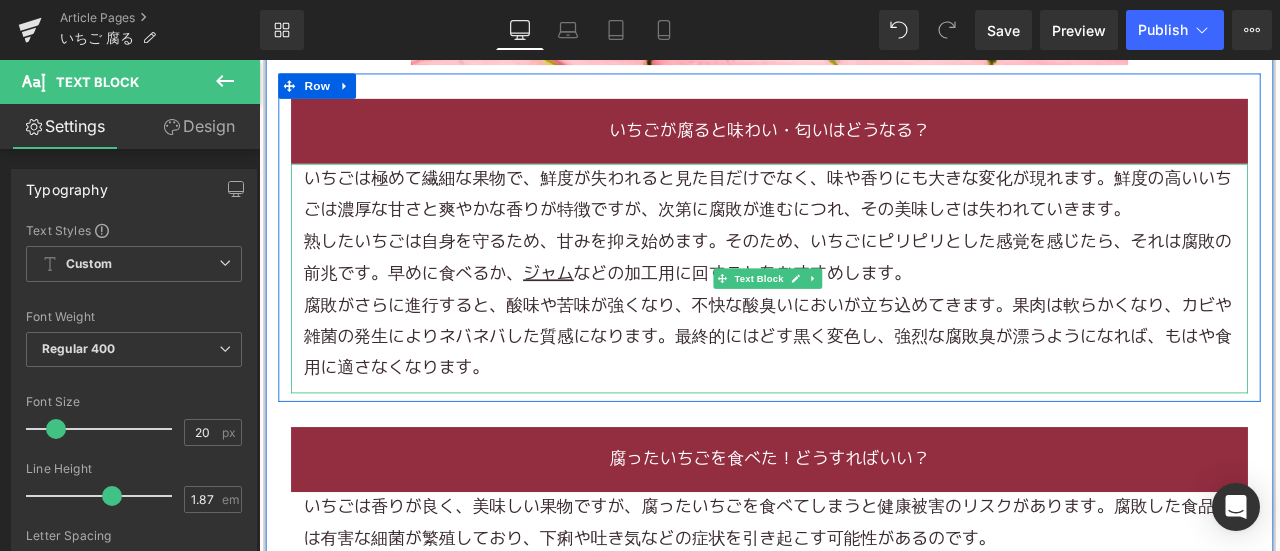 click on "腐敗がさらに進行すると、酸味や苦味が強くなり、不快な酸臭いにおいが立ち込めてきます。果肉は軟らかくなり、カビや雑菌の発生によりネバネバした質感になります。最終的にはどす黒く変色し、強烈な腐敗臭が漂うようになれば、もはや食用に適さなくなります。" at bounding box center (864, 389) 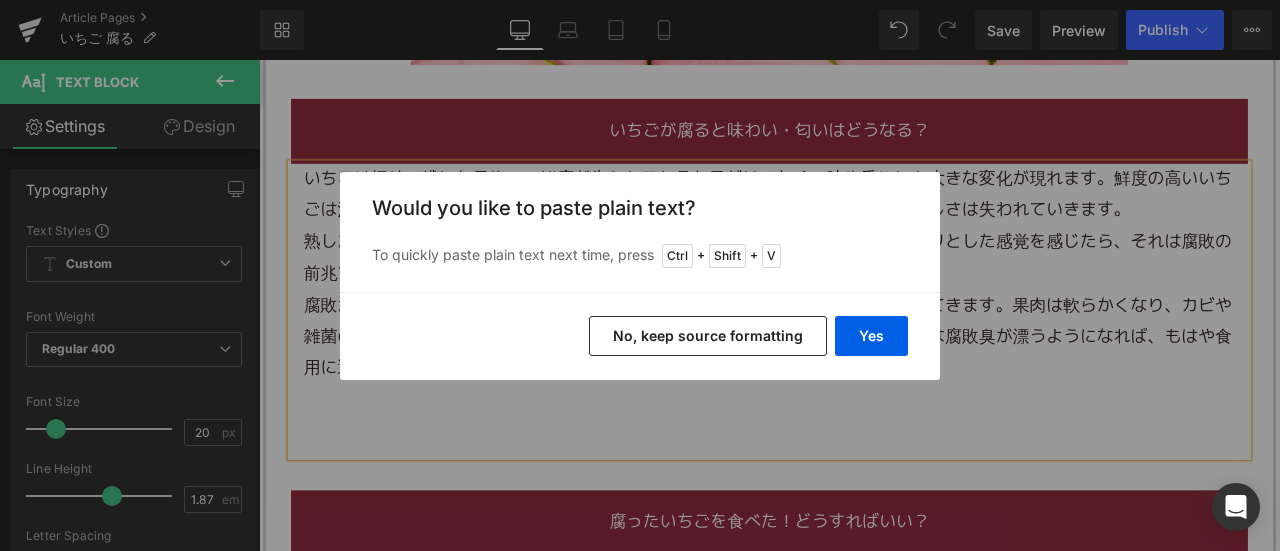 click on "Yes No, keep source formatting" at bounding box center [640, 336] 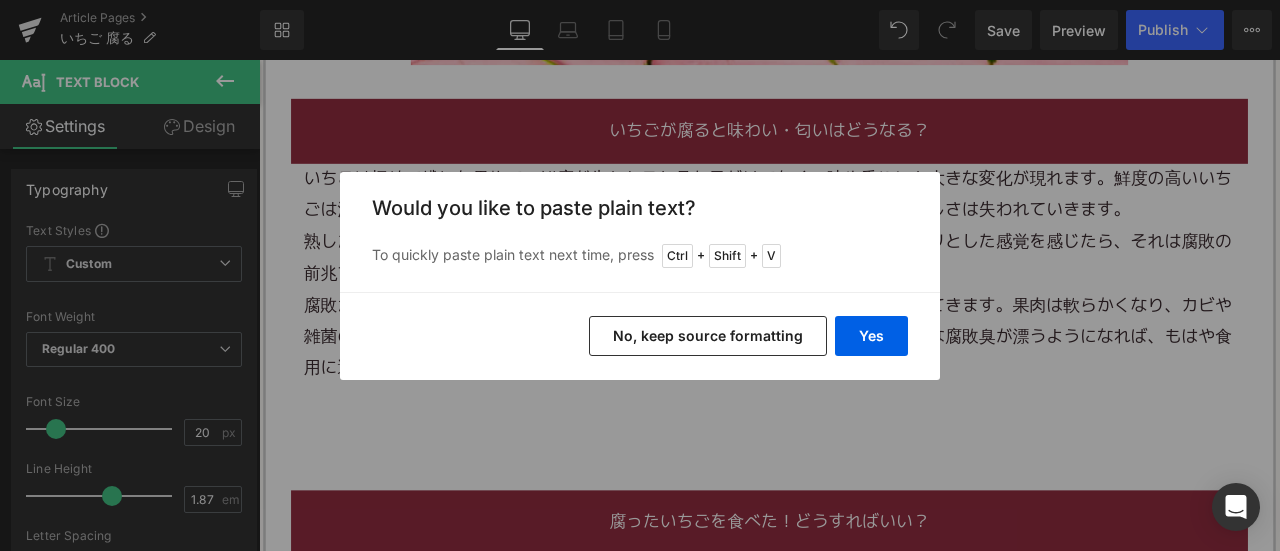 click on "No, keep source formatting" at bounding box center (708, 336) 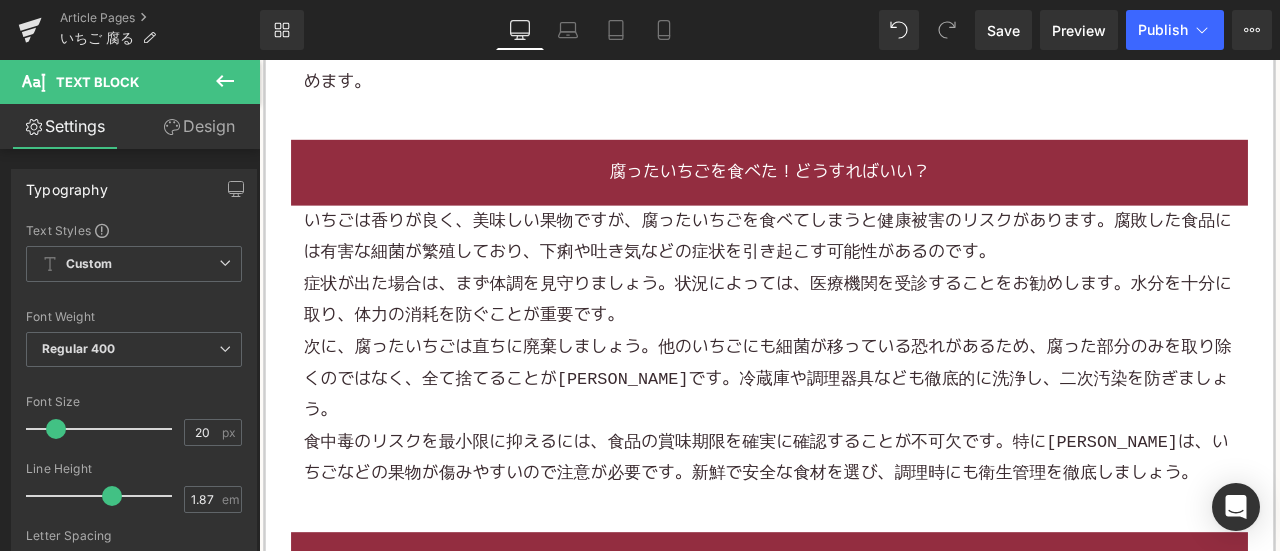 scroll, scrollTop: 3400, scrollLeft: 0, axis: vertical 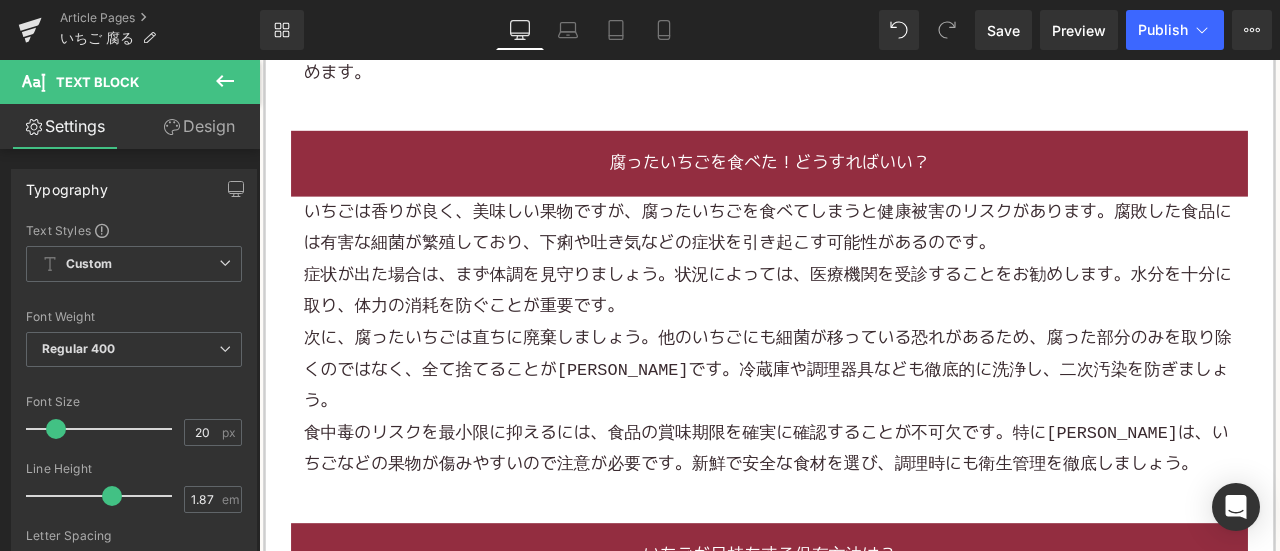 click on "次に、腐ったいちごは直ちに廃棄しましょう。他のいちごにも細菌が移っている恐れがあるため、腐った部分のみを取り除くのではなく、全て捨てることが賢明です。冷蔵庫や調理器具なども徹底的に洗浄し、二次汚染を防ぎましょう。" at bounding box center (864, 428) 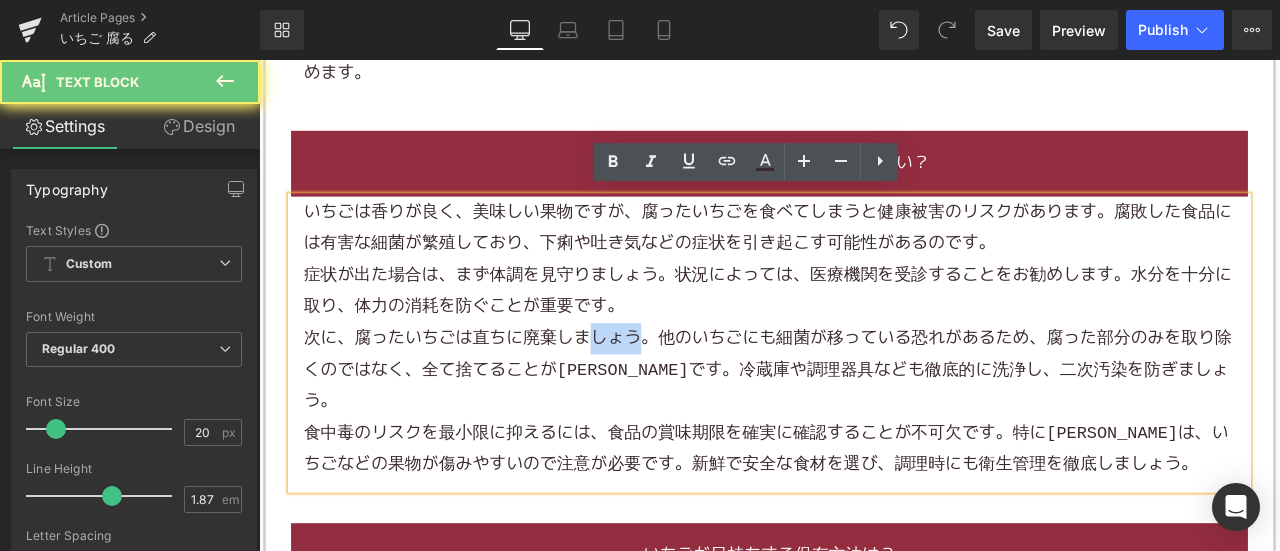 click on "次に、腐ったいちごは直ちに廃棄しましょう。他のいちごにも細菌が移っている恐れがあるため、腐った部分のみを取り除くのではなく、全て捨てることが賢明です。冷蔵庫や調理器具なども徹底的に洗浄し、二次汚染を防ぎましょう。" at bounding box center [864, 428] 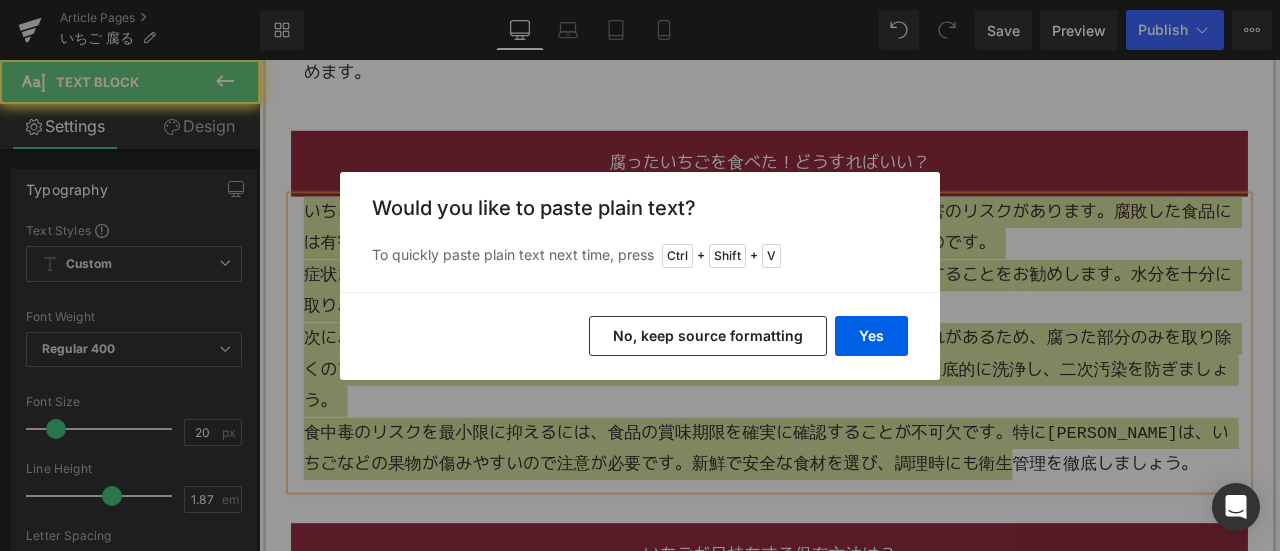 click on "No, keep source formatting" at bounding box center (708, 336) 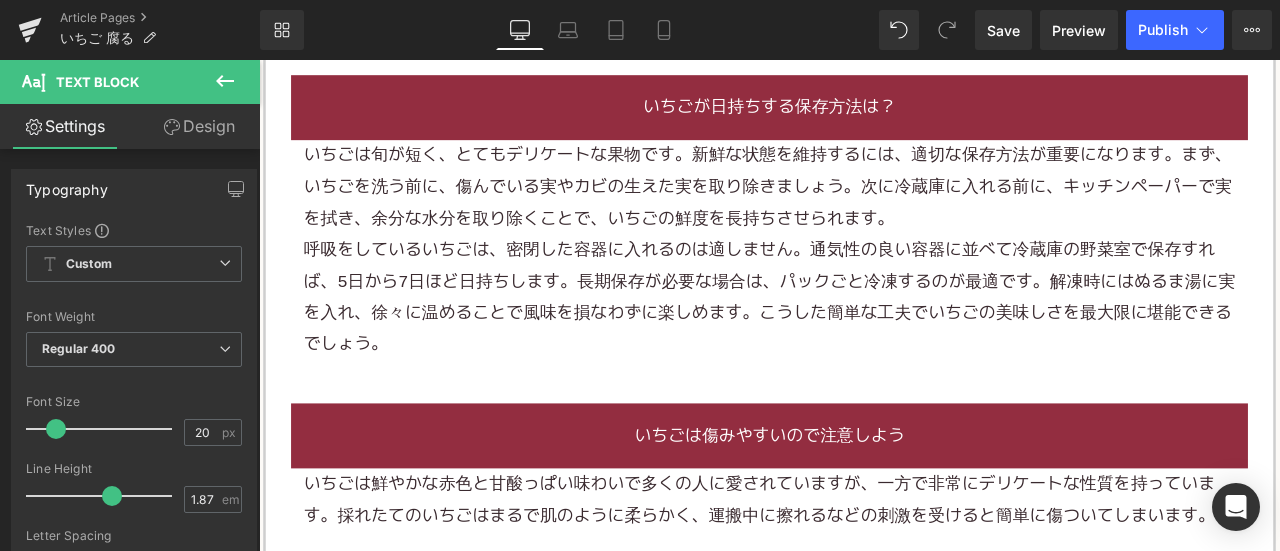scroll, scrollTop: 3900, scrollLeft: 0, axis: vertical 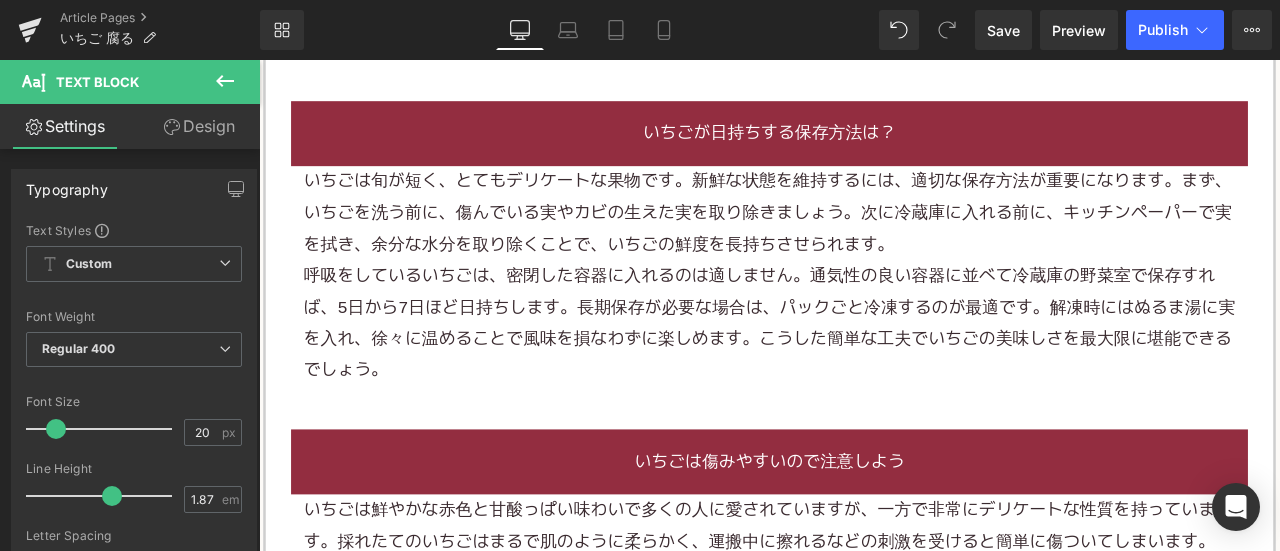 click on "呼吸をしているいちごは、密閉した容器に入れるのは適しません。通気性の良い容器に並べて冷蔵庫の野菜室で保存すれば、5日から7日ほど日持ちします。長期保存が必要な場合は、パックごと 冷凍 するのが最適です。解凍時にはぬるま湯に実を入れ、徐々に温めることで風味を損なわずに楽しめます。こうした簡単な工夫でいちごの美味しさを最大限に堪能できるでしょう。" at bounding box center (864, 373) 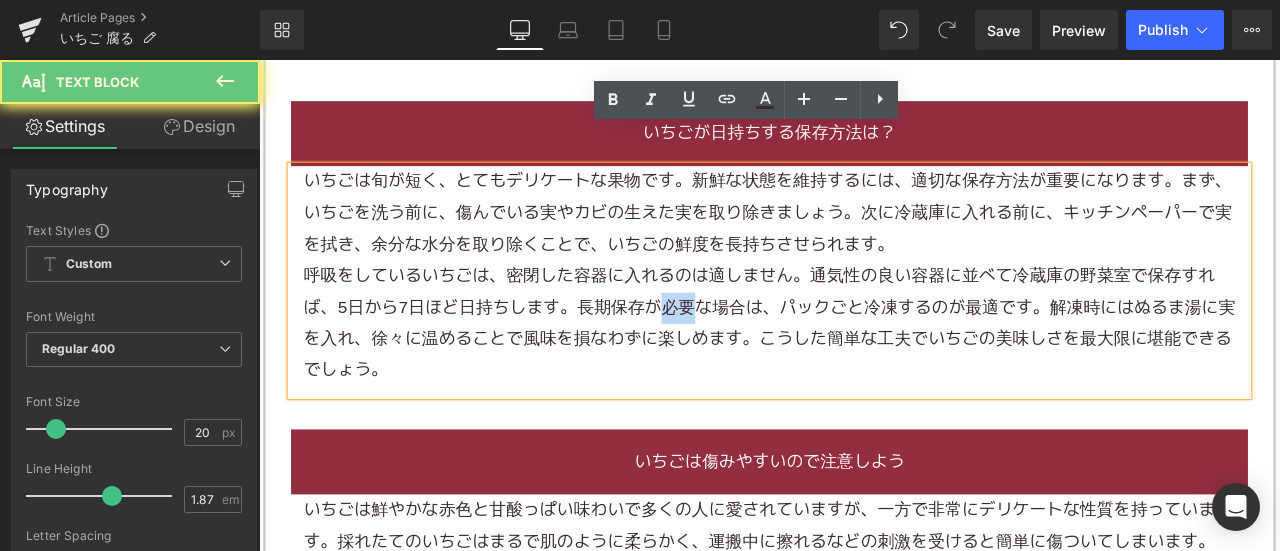 click on "呼吸をしているいちごは、密閉した容器に入れるのは適しません。通気性の良い容器に並べて冷蔵庫の野菜室で保存すれば、5日から7日ほど日持ちします。長期保存が必要な場合は、パックごと 冷凍 するのが最適です。解凍時にはぬるま湯に実を入れ、徐々に温めることで風味を損なわずに楽しめます。こうした簡単な工夫でいちごの美味しさを最大限に堪能できるでしょう。" at bounding box center (864, 373) 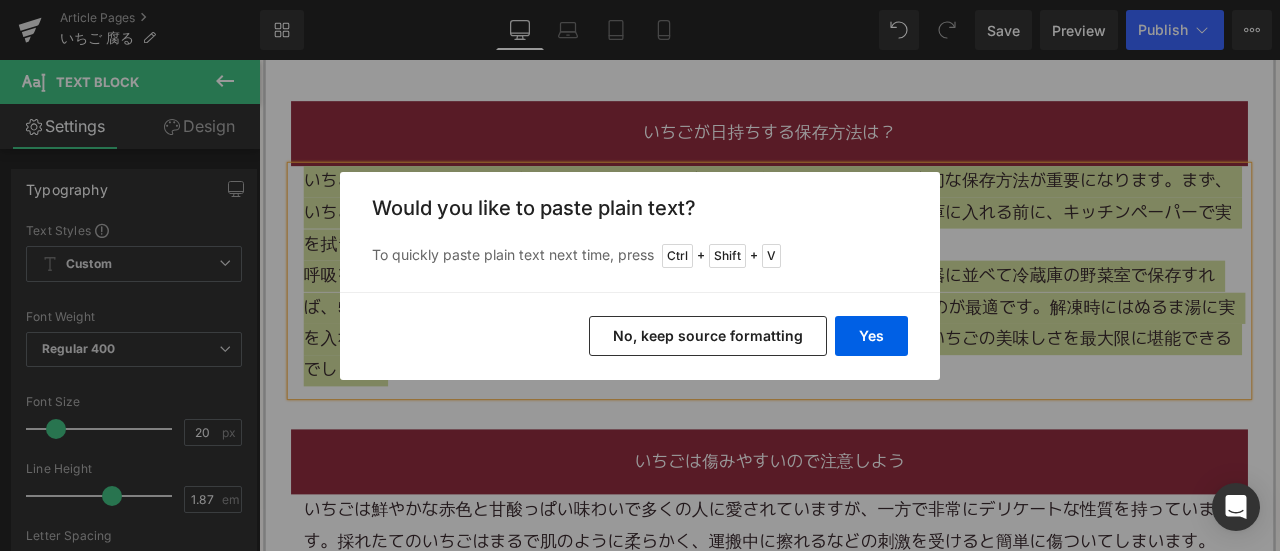 click on "No, keep source formatting" at bounding box center [708, 336] 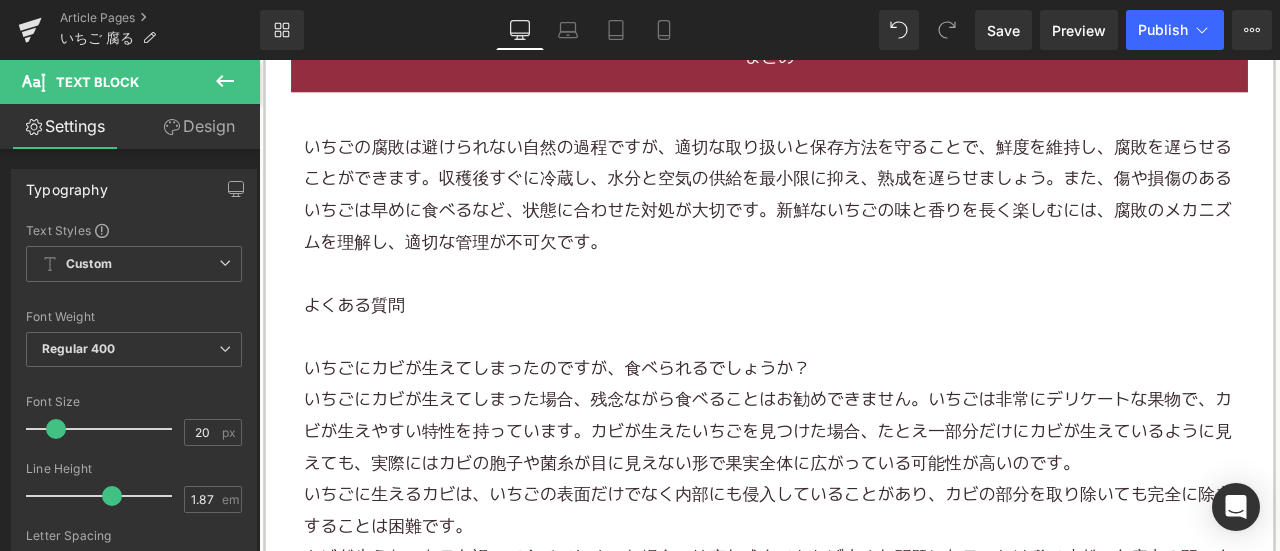 scroll, scrollTop: 4800, scrollLeft: 0, axis: vertical 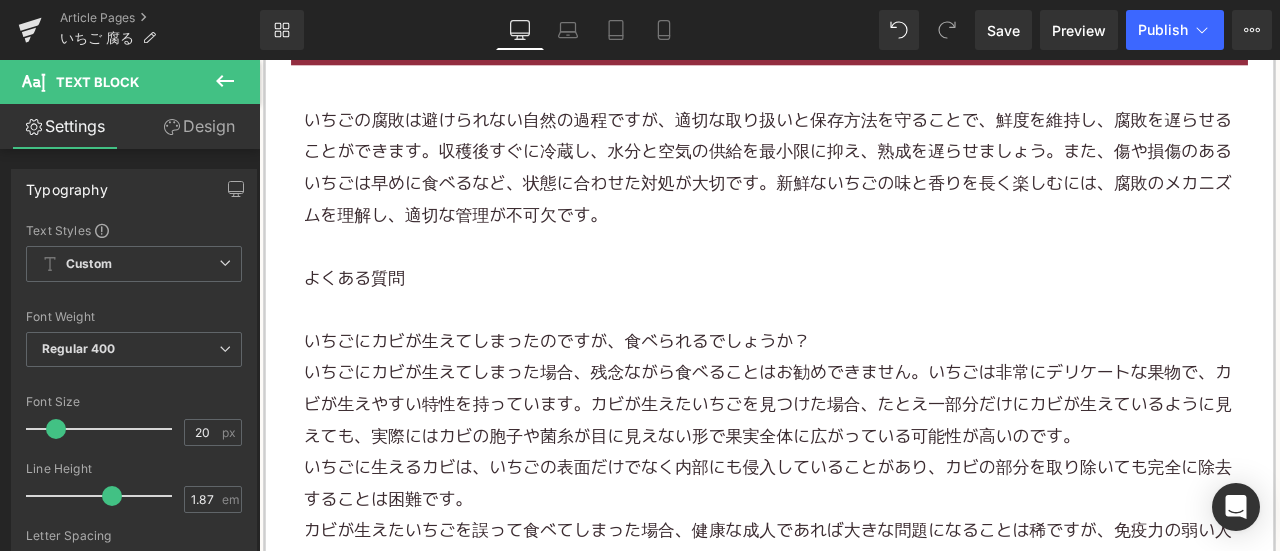 click at bounding box center [864, 356] 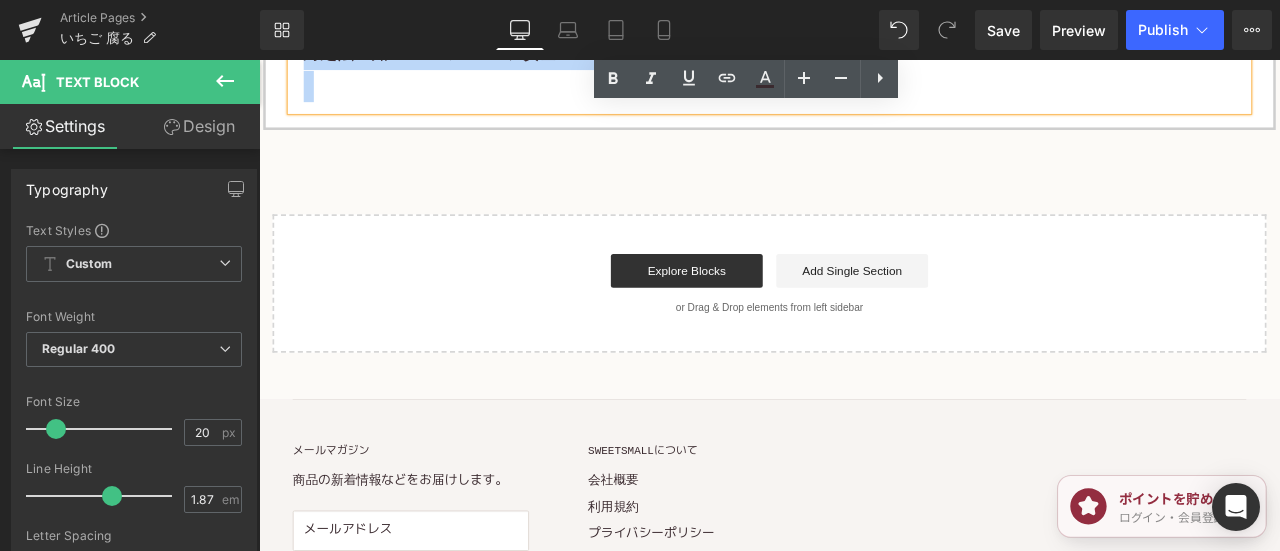 drag, startPoint x: 313, startPoint y: 269, endPoint x: 1118, endPoint y: 140, distance: 815.2705 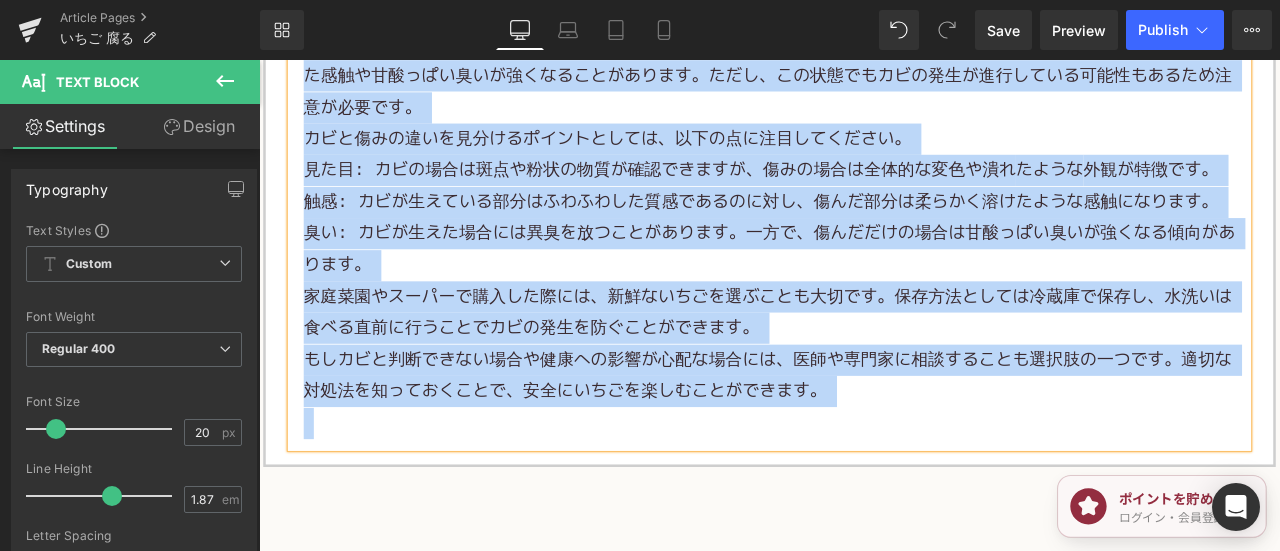 scroll, scrollTop: 5900, scrollLeft: 0, axis: vertical 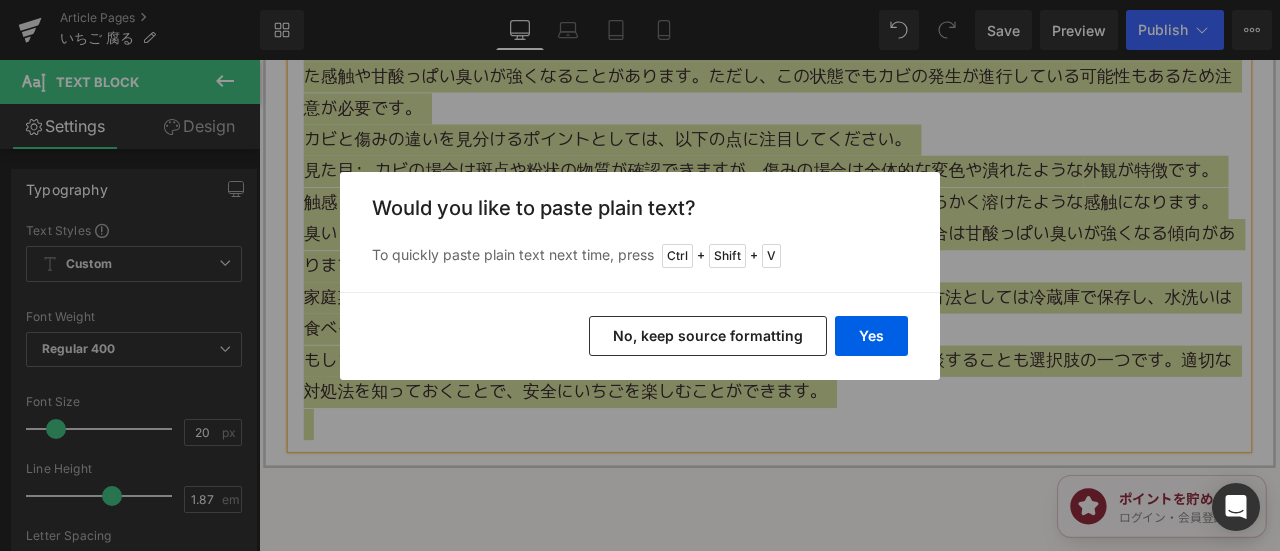 click on "No, keep source formatting" at bounding box center [708, 336] 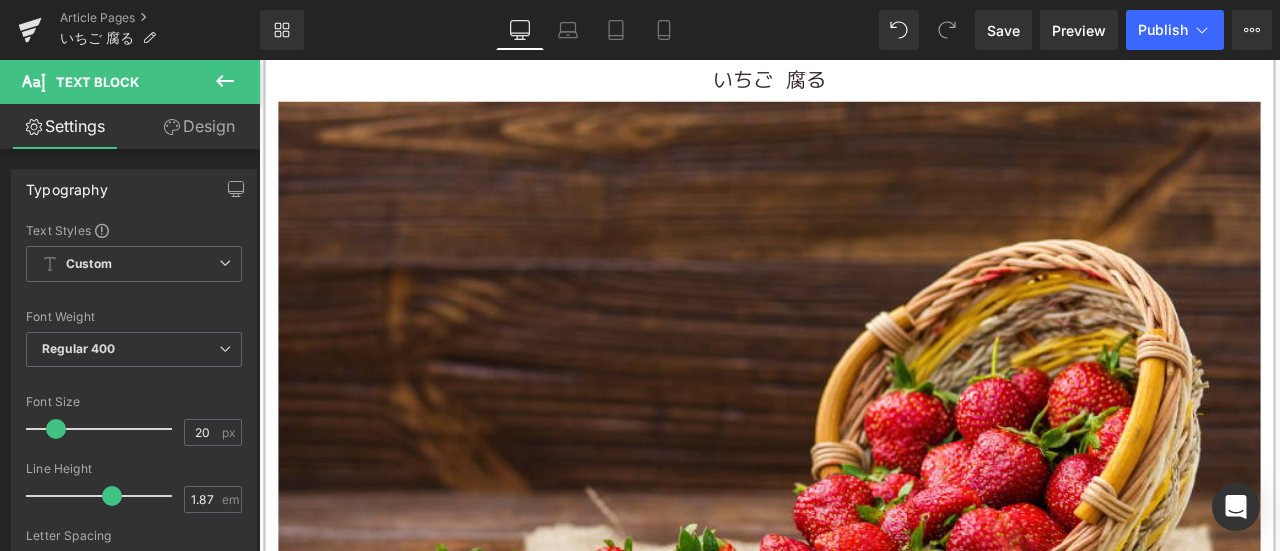 scroll, scrollTop: 700, scrollLeft: 0, axis: vertical 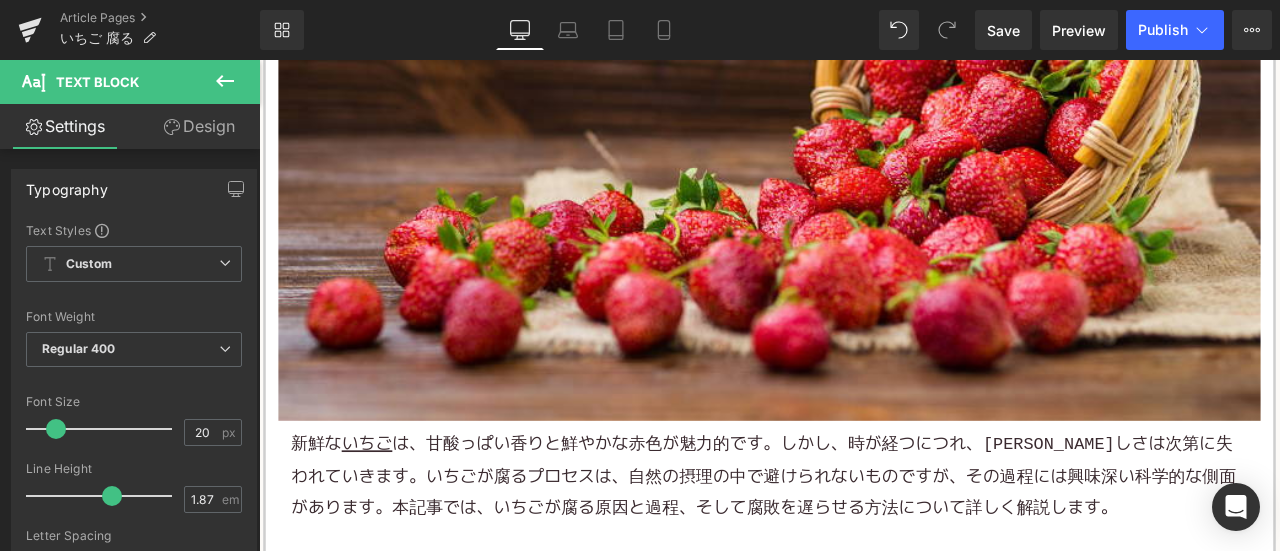click on "新鮮な いちご は、甘酸っぱい香りと鮮やかな赤色が魅力的です。しかし、時が経つにつれ、その美しさは次第に失われていきます。 いちご が腐るプロセスは、自然の摂理の中で避けられないものですが、その過程には興味深い科学的な側面があります。本記事では、いちごが腐る原因と過程、そして腐敗を遅らせる方法について詳しく解説します。" at bounding box center (864, 554) 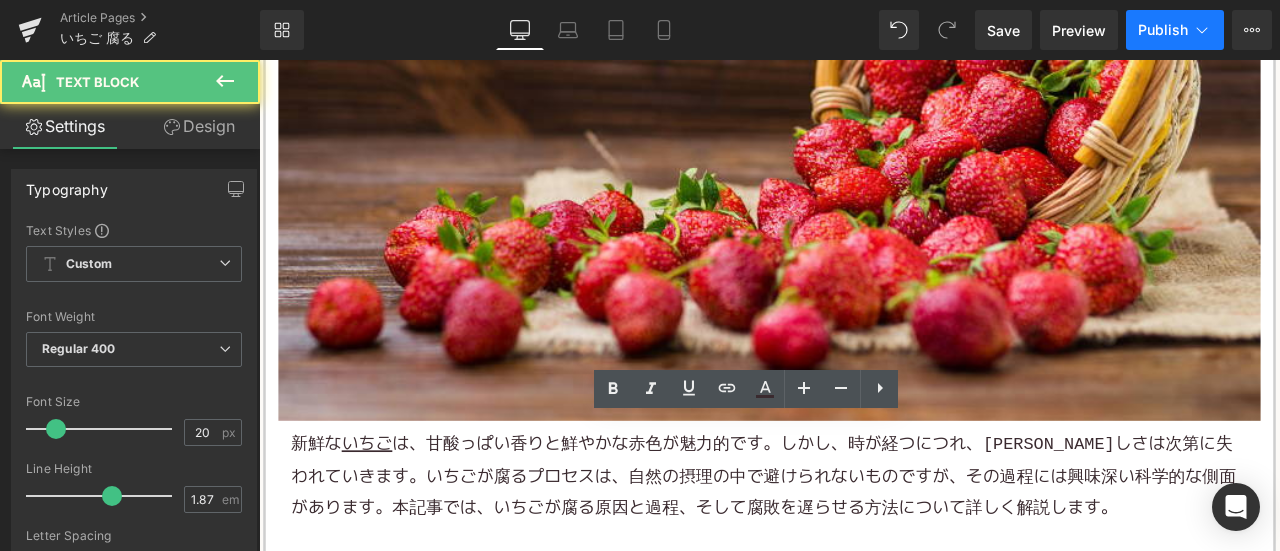 click on "Publish" at bounding box center (1175, 30) 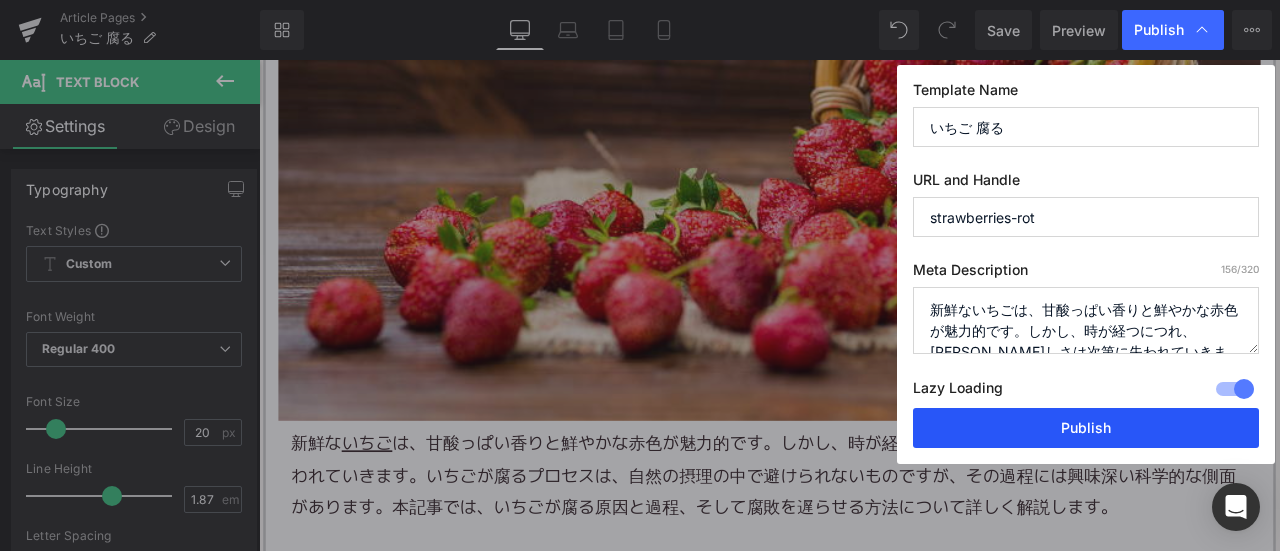 click on "Publish" at bounding box center [1086, 428] 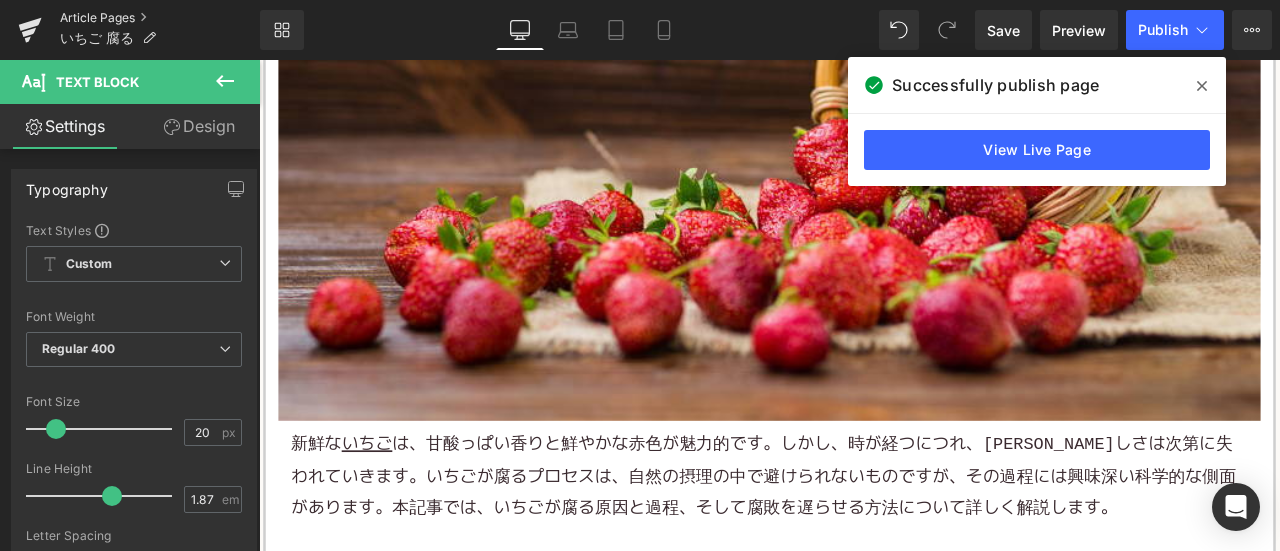 click on "Article Pages" at bounding box center [160, 18] 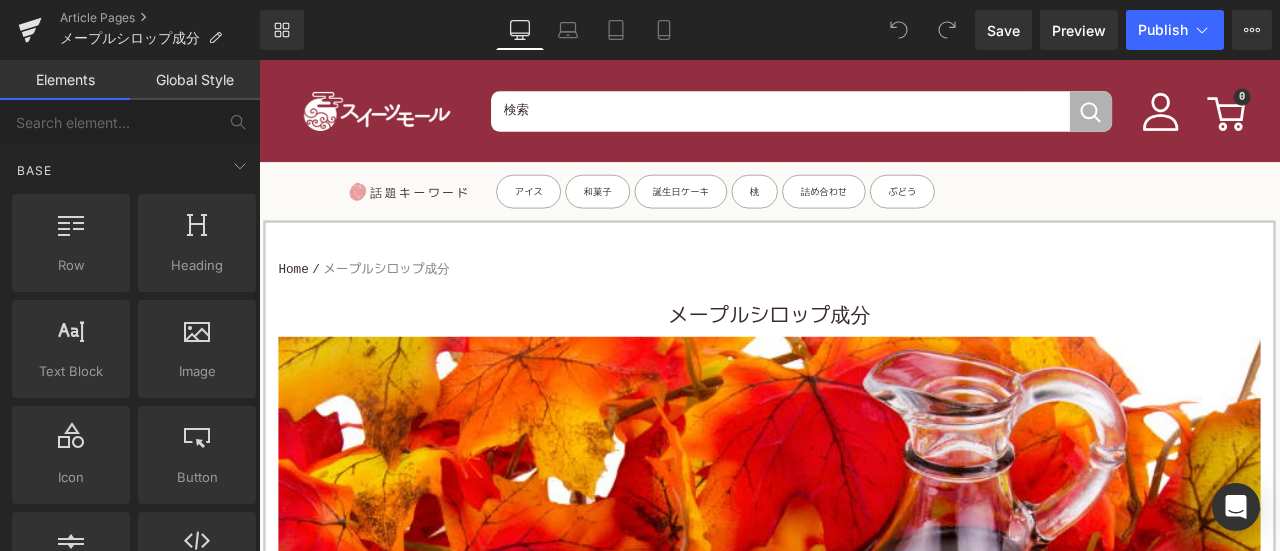 scroll, scrollTop: 0, scrollLeft: 0, axis: both 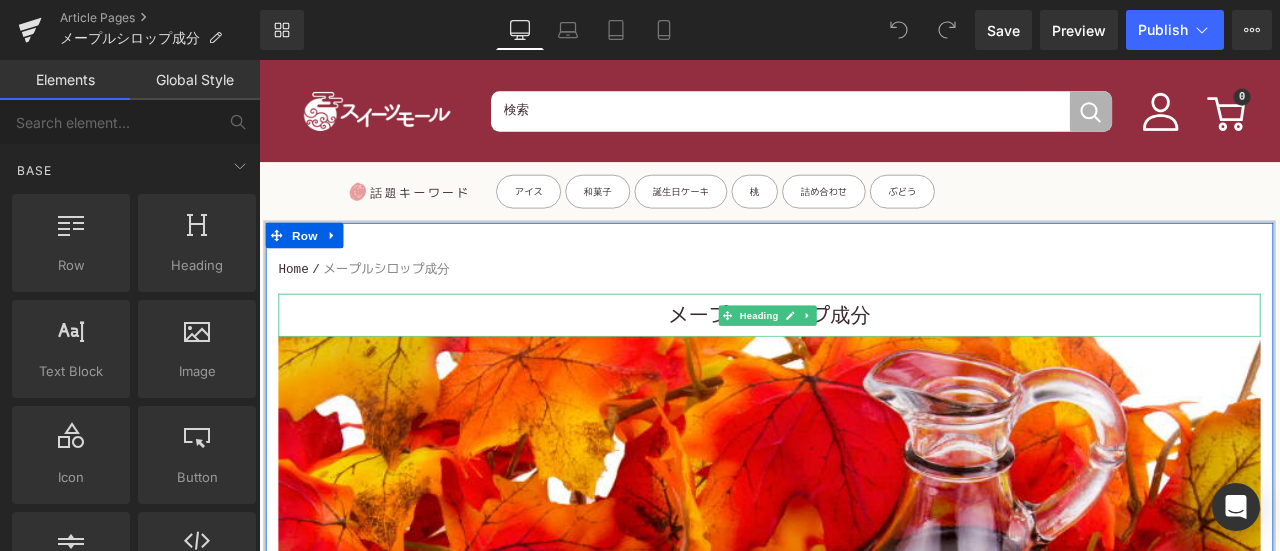 click on "メープルシロップ成分" at bounding box center (864, 365) 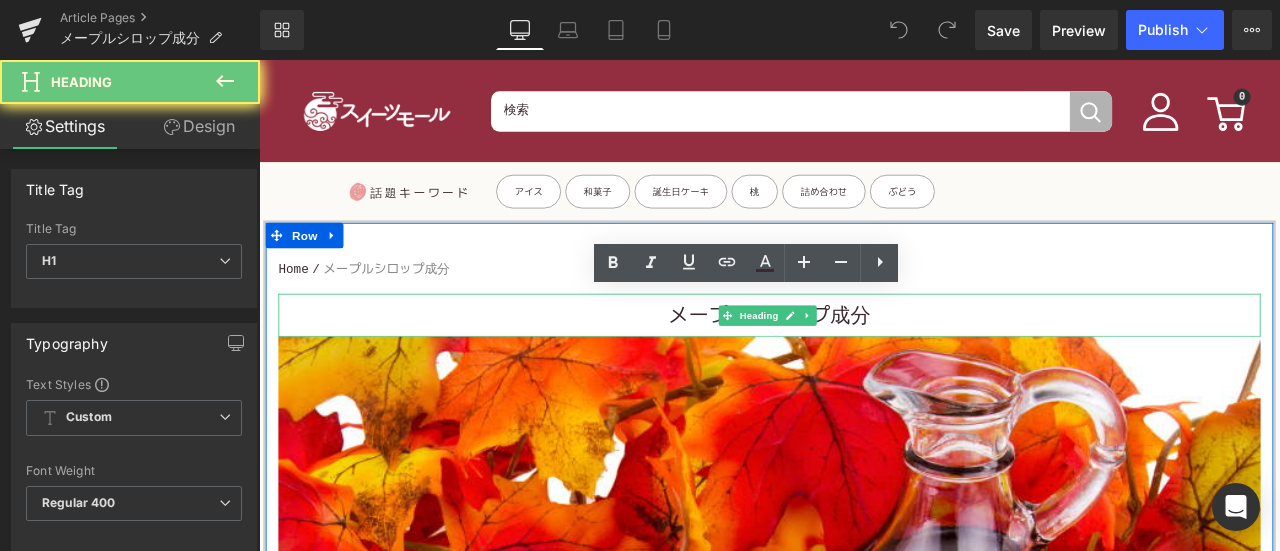 click on "メープルシロップ成分" at bounding box center (864, 365) 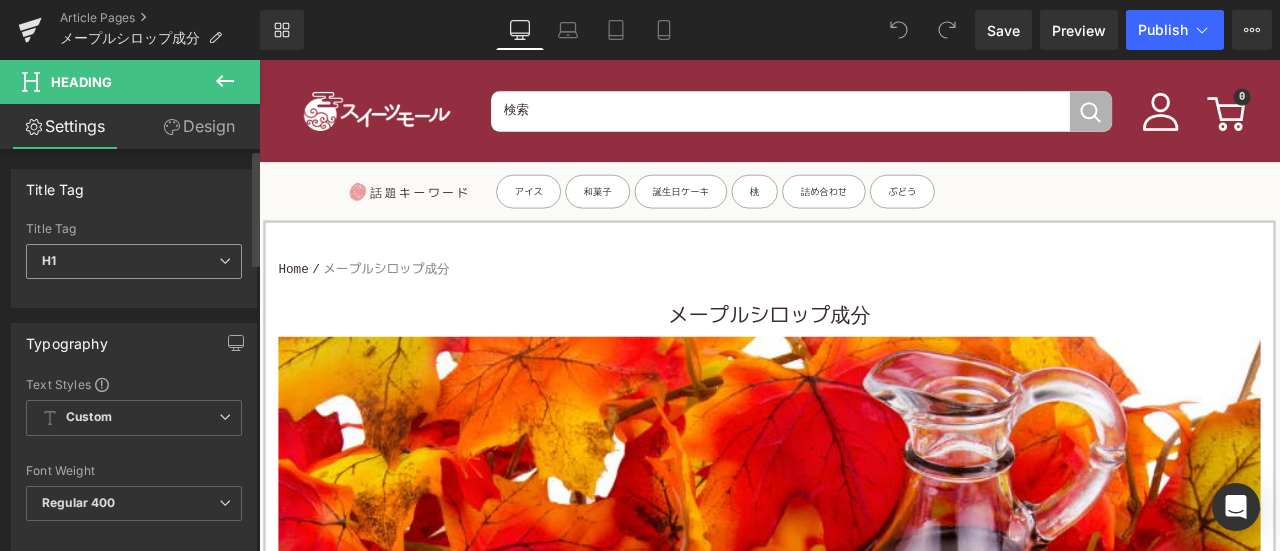 click on "H1" at bounding box center [134, 261] 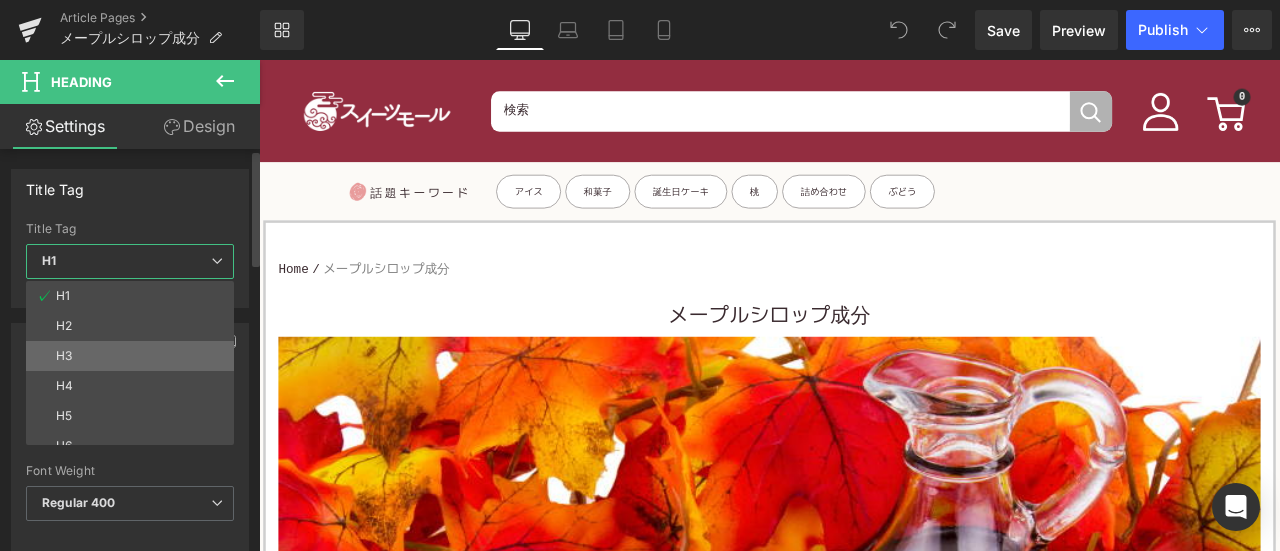 click on "H3" at bounding box center (134, 356) 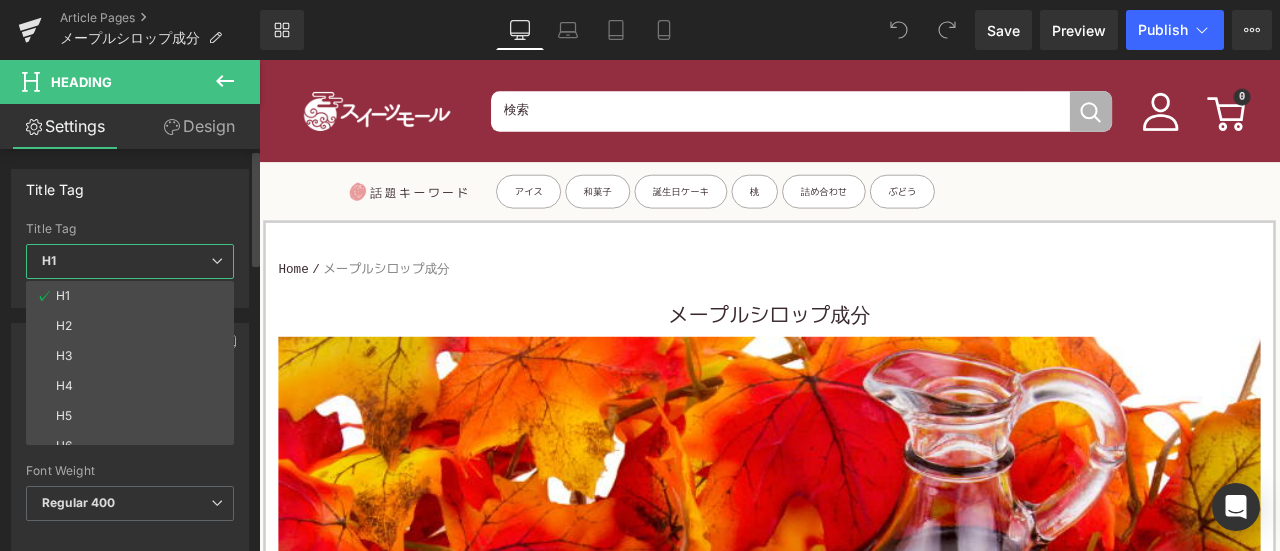 type on "15" 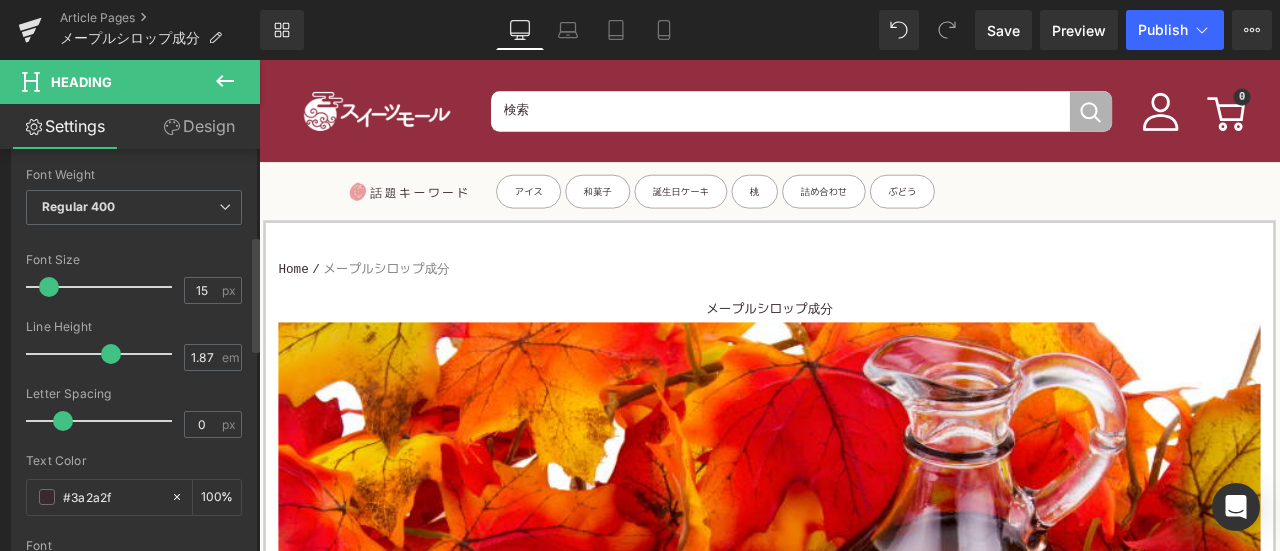 scroll, scrollTop: 300, scrollLeft: 0, axis: vertical 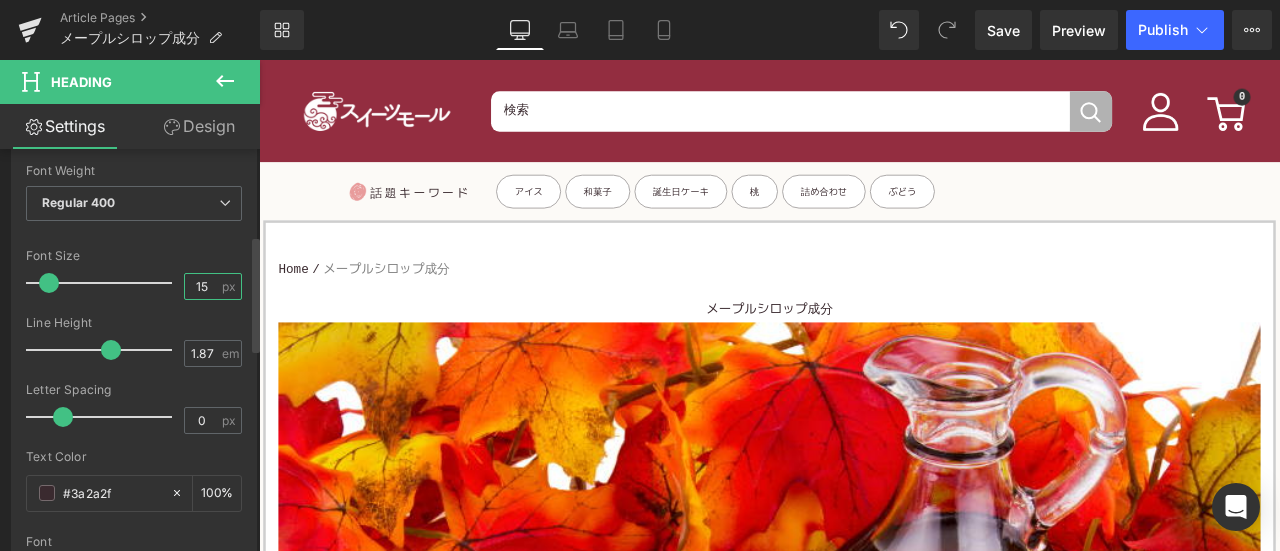 drag, startPoint x: 198, startPoint y: 283, endPoint x: 182, endPoint y: 283, distance: 16 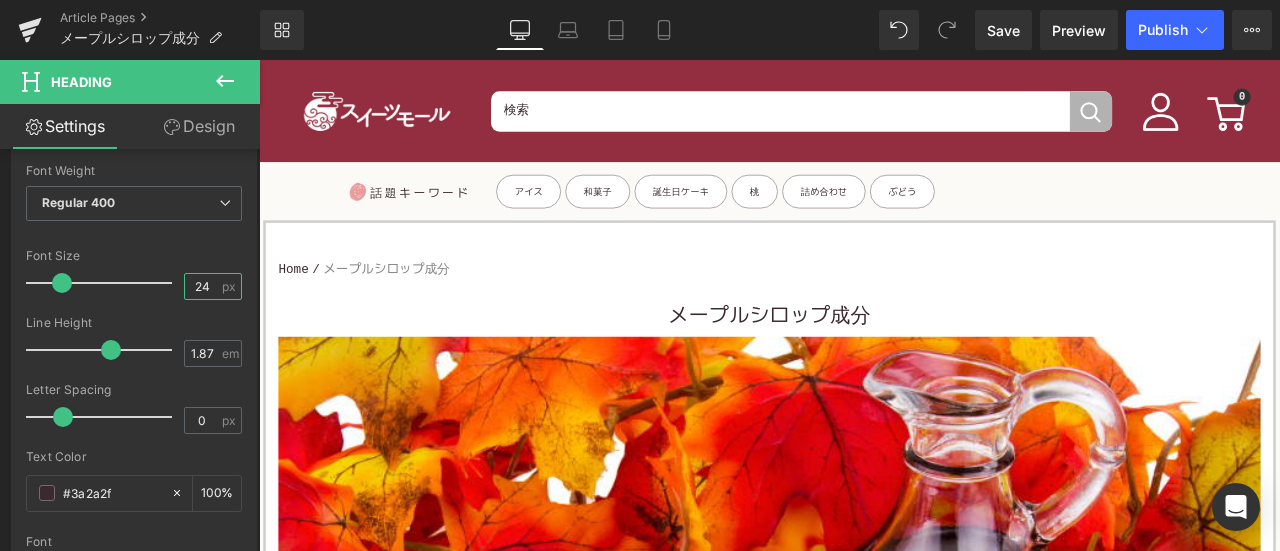 type on "24" 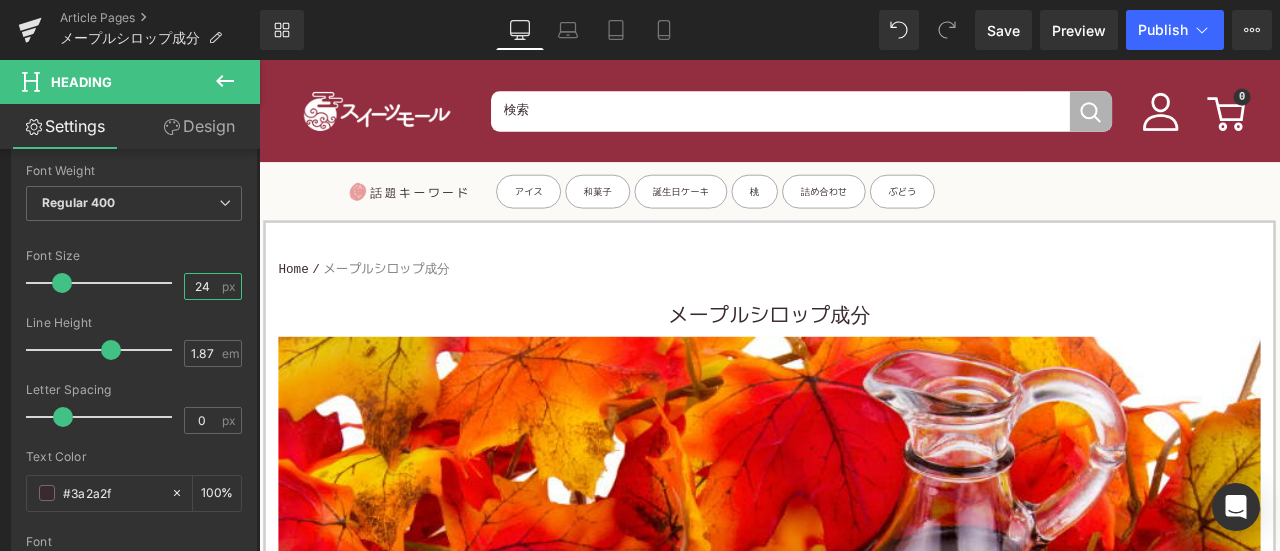 scroll, scrollTop: 300, scrollLeft: 0, axis: vertical 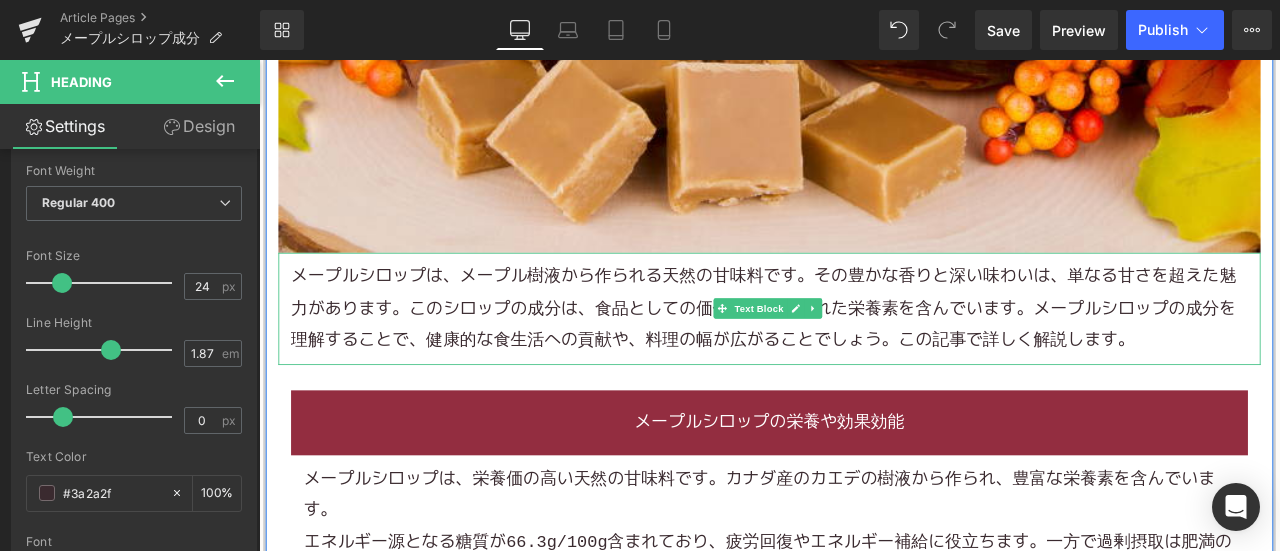 click on "メープルシロップは、メープル樹液から作られる天然の甘味料です。その豊かな香りと深い味わいは、単なる甘さを超えた魅力があります。このシロップの成分は、食品としての価値を高める優れた栄養素を含んでいます。メープルシロップの成分を理解することで、健康的な食生活への貢献や、料理の幅が広がることでしょう。この記事で詳しく解説します。" at bounding box center (864, 354) 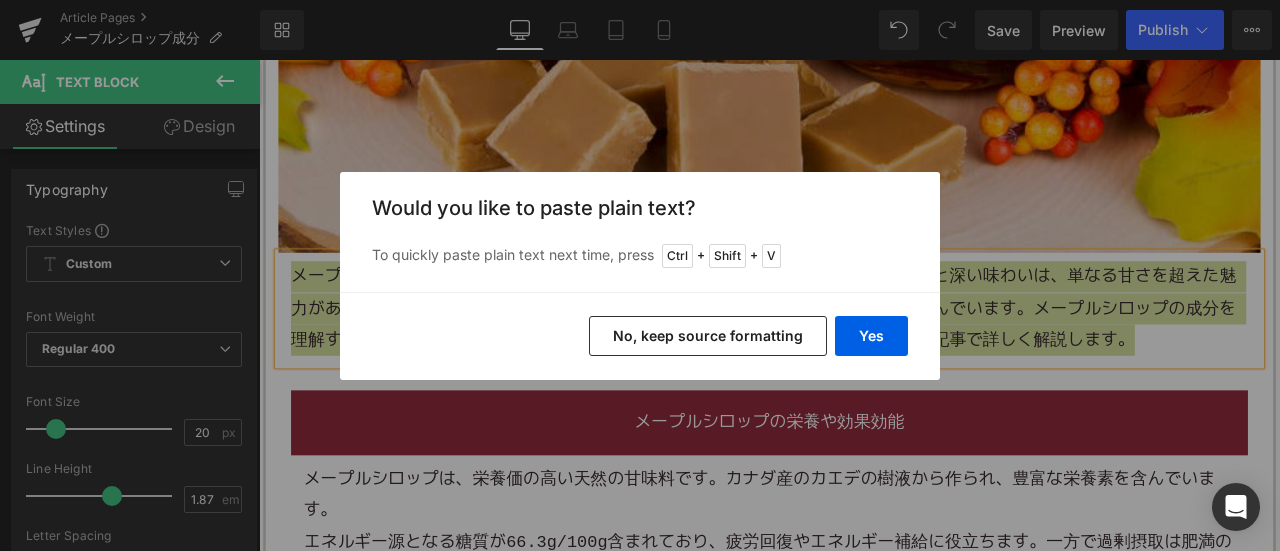 click on "No, keep source formatting" at bounding box center [708, 336] 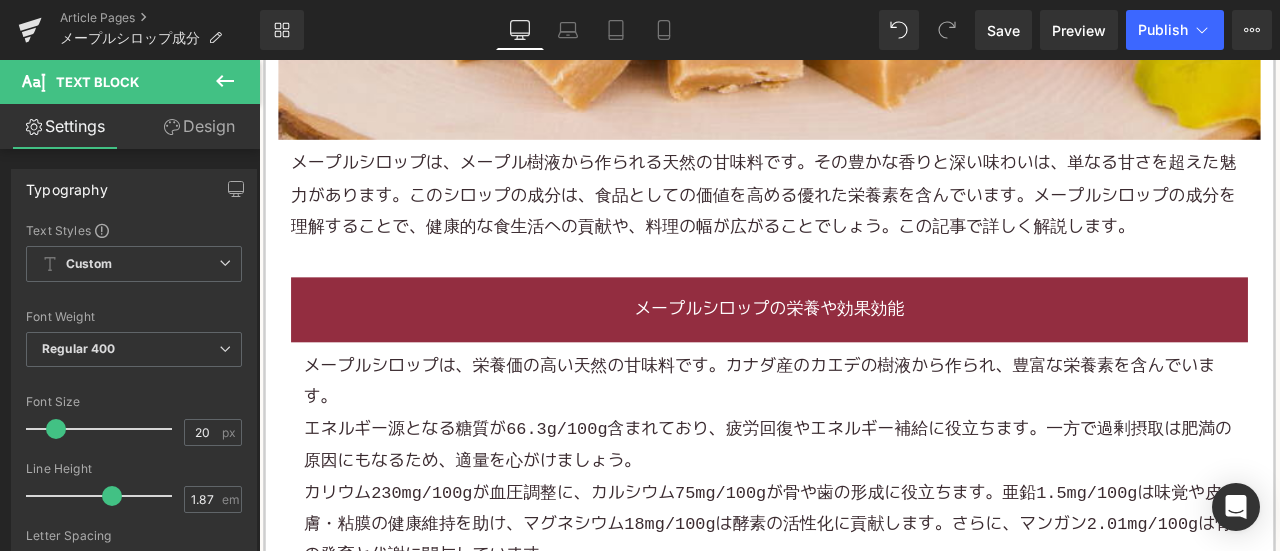 scroll, scrollTop: 1200, scrollLeft: 0, axis: vertical 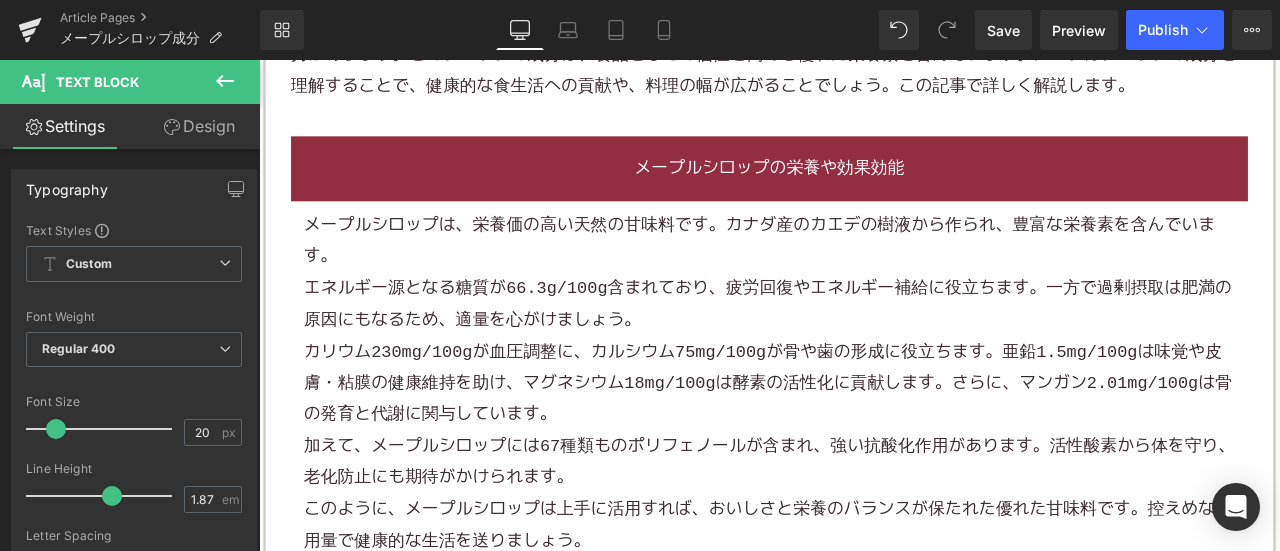 click on "エネルギー源となる糖質が66.3g/100g含まれており、疲労回復やエネルギー補給に役立ちます。一方で過剰摂取は肥満の原因にもなるため、適量を心がけましょう。" at bounding box center [864, 350] 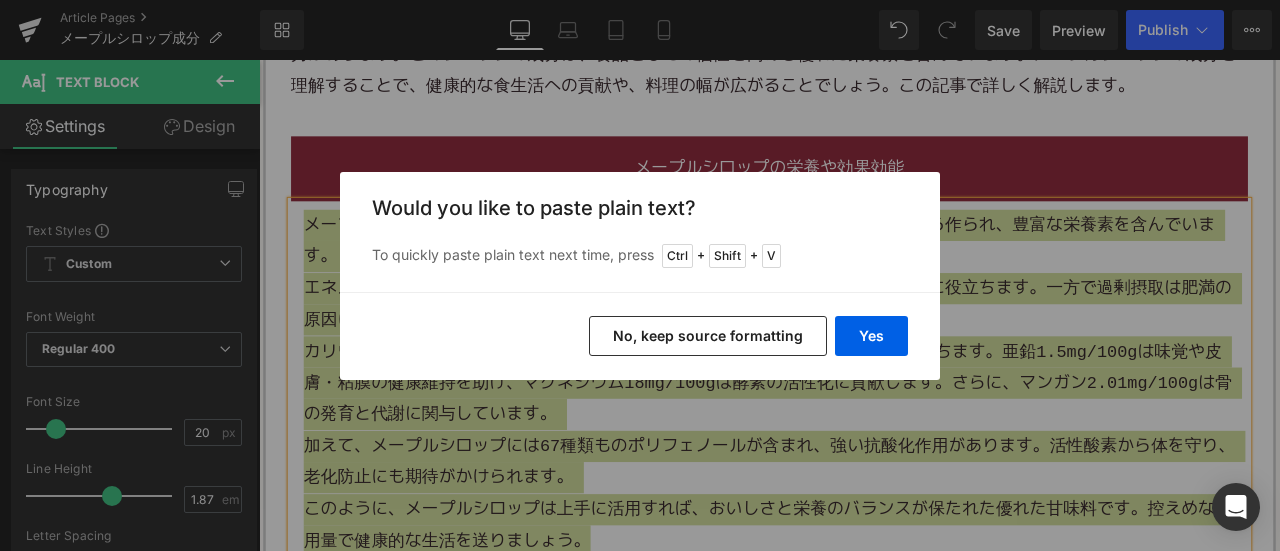 click on "No, keep source formatting" at bounding box center [708, 336] 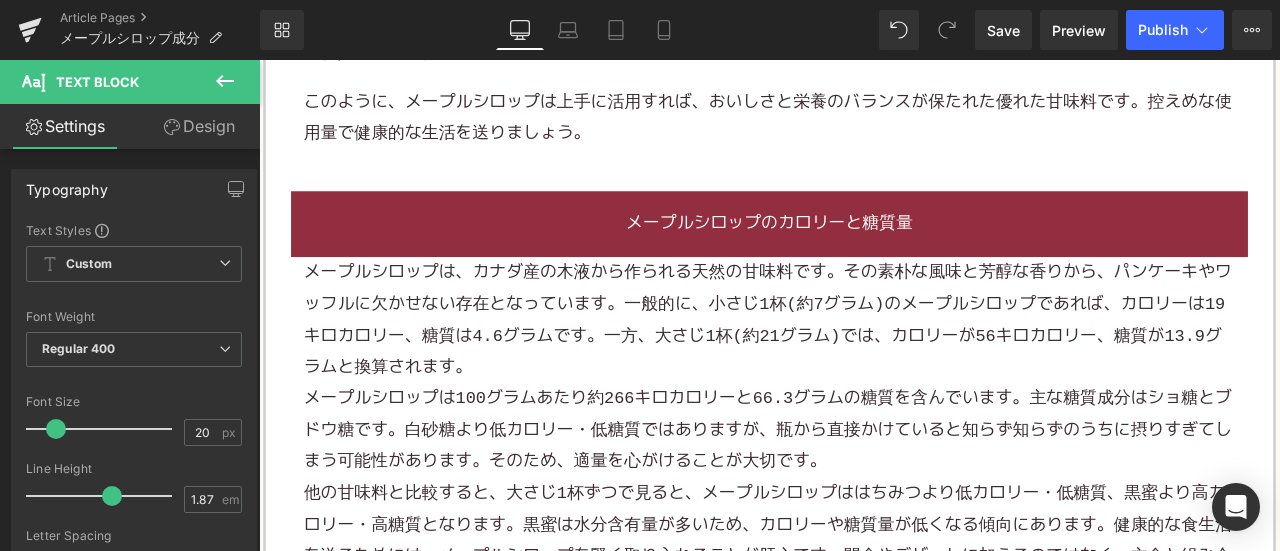 scroll, scrollTop: 2000, scrollLeft: 0, axis: vertical 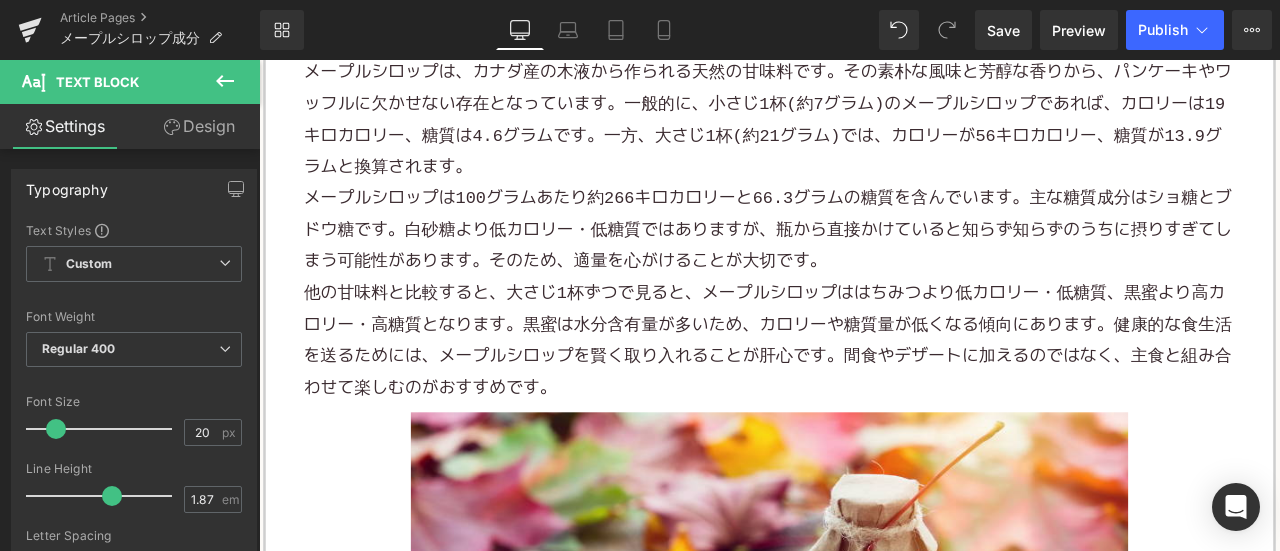 click on "メープルシロップは100グラムあたり約266キロカロリーと66.3グラムの糖質を含んでいます。主な糖質成分はショ糖とブドウ糖です。白砂糖より低カロリー・低糖質ではありますが、瓶から直接かけていると知らず知らずのうちに摂りすぎてしまう可能性があります。そのため、適量を心がけることが大切です。" at bounding box center [864, 262] 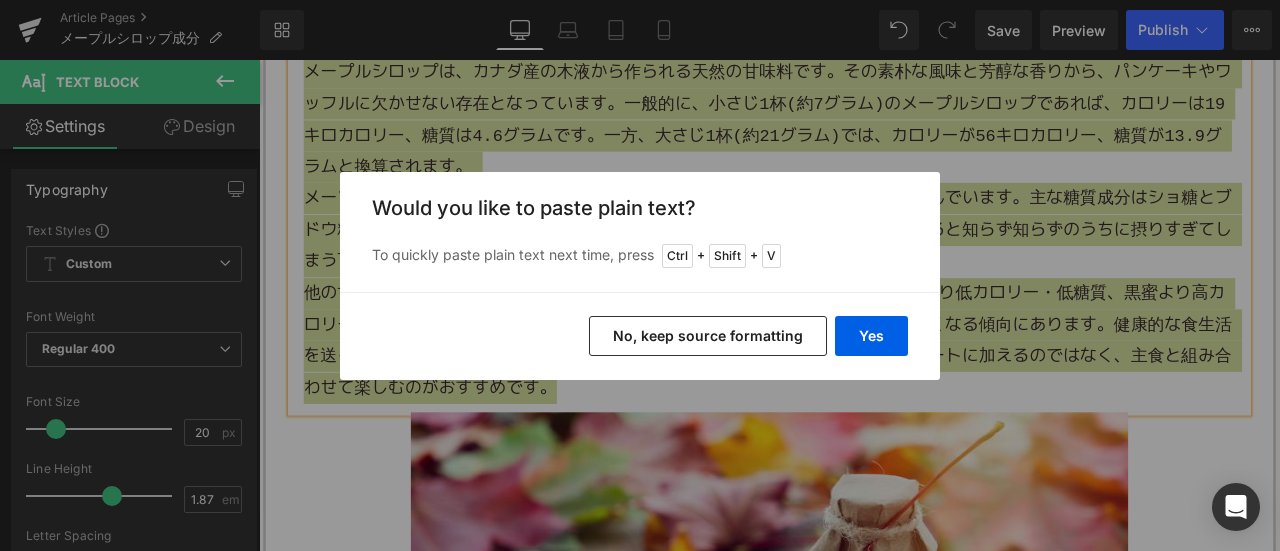 click on "No, keep source formatting" at bounding box center [708, 336] 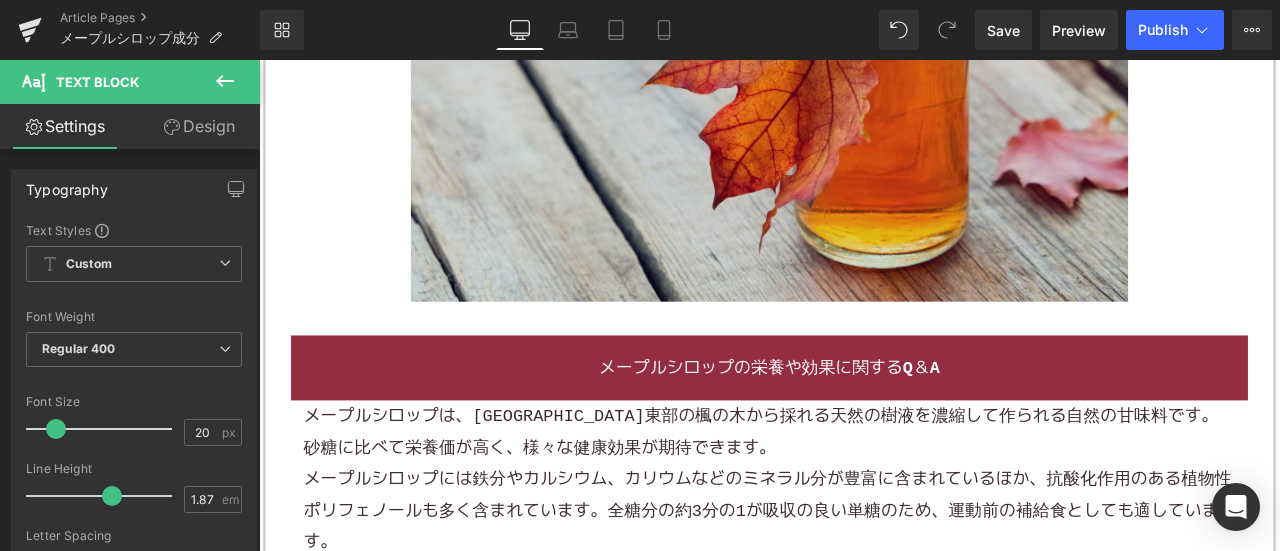 scroll, scrollTop: 3000, scrollLeft: 0, axis: vertical 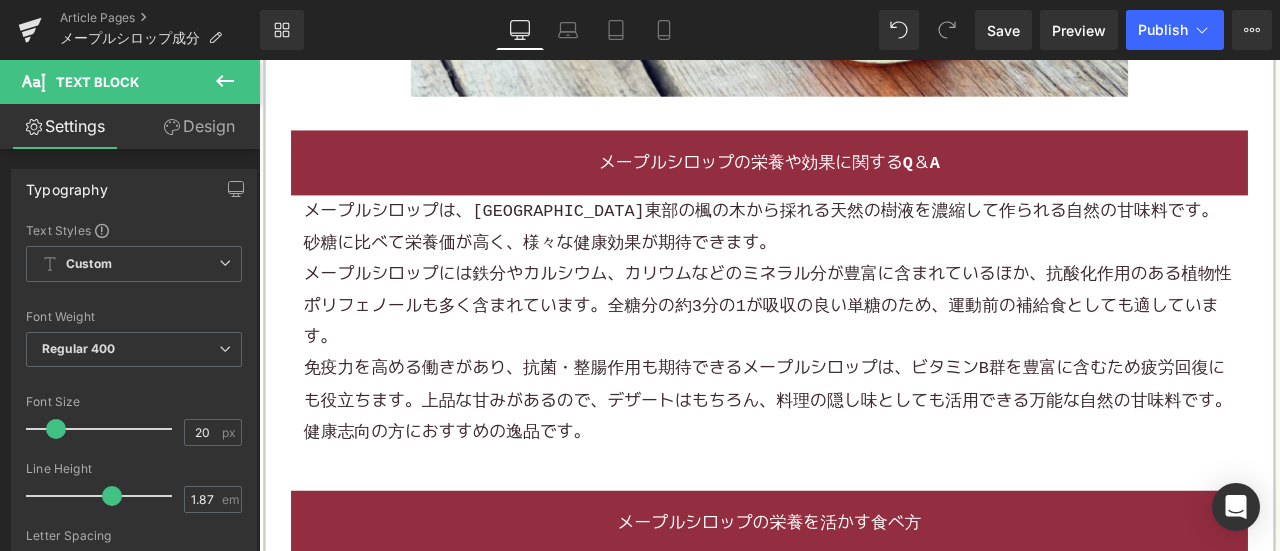 click on "メープルシロップには鉄分やカルシウム、カリウムなどのミネラル分が豊富に含まれているほか、抗酸化作用のある植物性ポリフェノールも多く含まれています。全糖分の約3分の1が吸収の良い単糖のため、運動前の補給食としても適しています。" at bounding box center [864, 351] 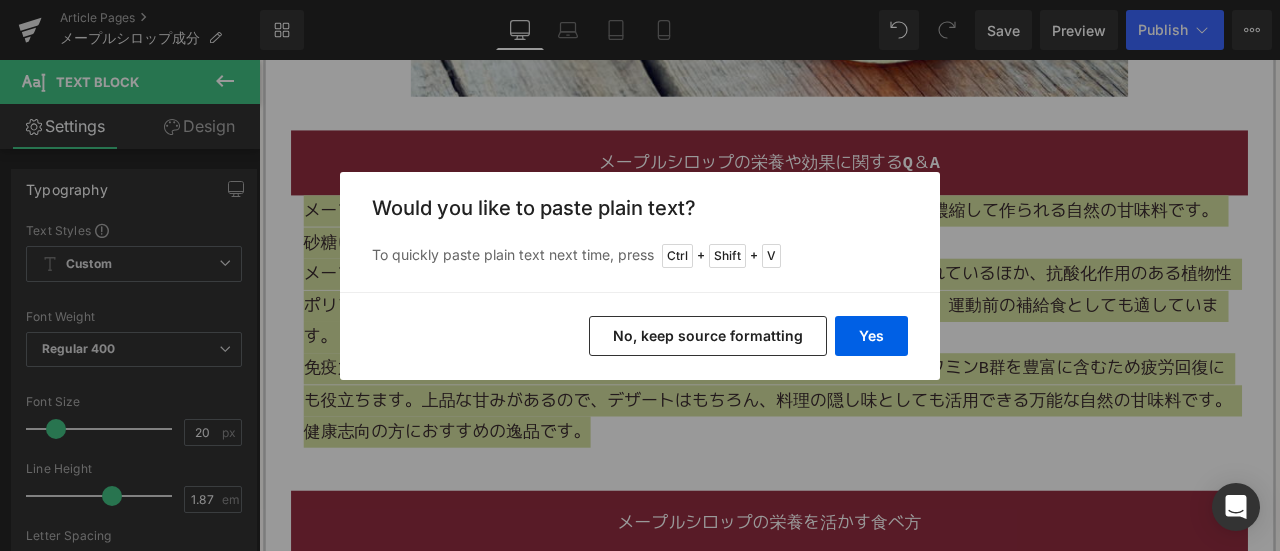 click on "No, keep source formatting" at bounding box center (708, 336) 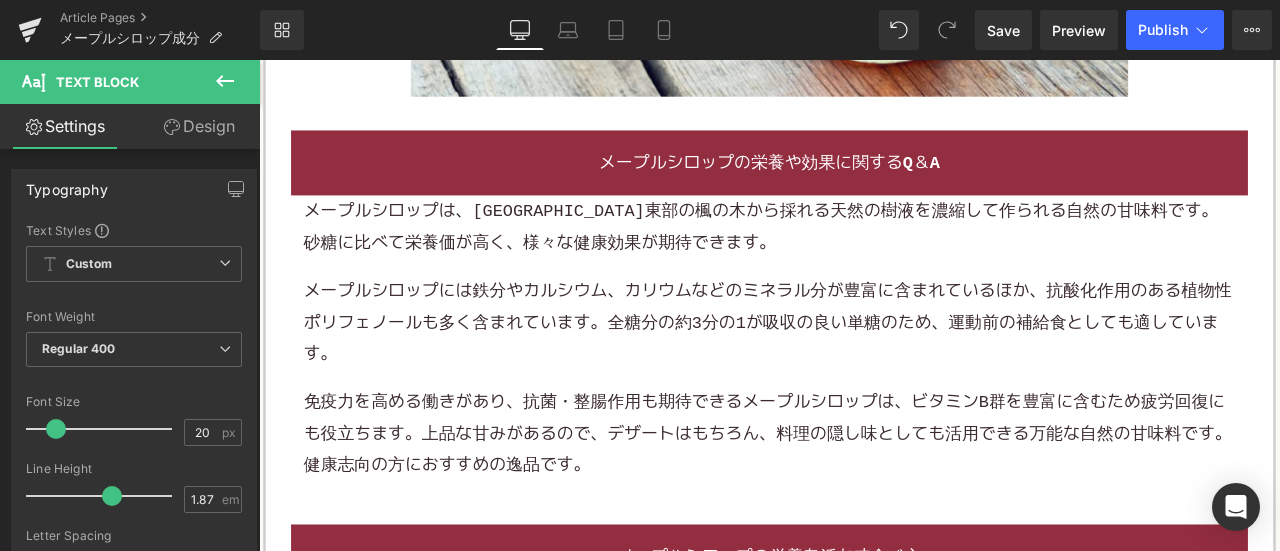 scroll, scrollTop: 3300, scrollLeft: 0, axis: vertical 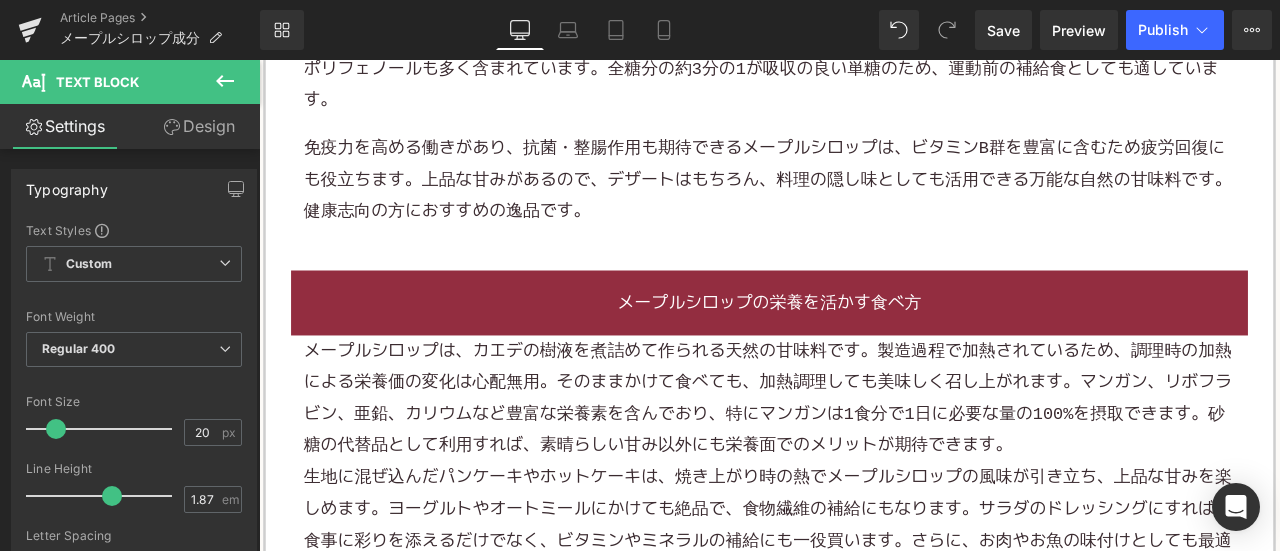 click on "メープルシロップは、カエデの樹液を煮詰めて作られる天然の甘味料です。製造過程で加熱されているため、調理時の加熱による栄養価の変化は心配無用。そのままかけて食べても、加熱調理しても美味しく召し上がれます。マンガン、リボフラビン、亜鉛、カリウムなど豊富な栄養素を含んでおり、特にマンガンは1食分で1日に必要な量の100%を摂取できます。砂糖の代替品として利用すれば、素晴らしい甘み以外にも栄養面でのメリットが期待できます。" at bounding box center (864, 462) 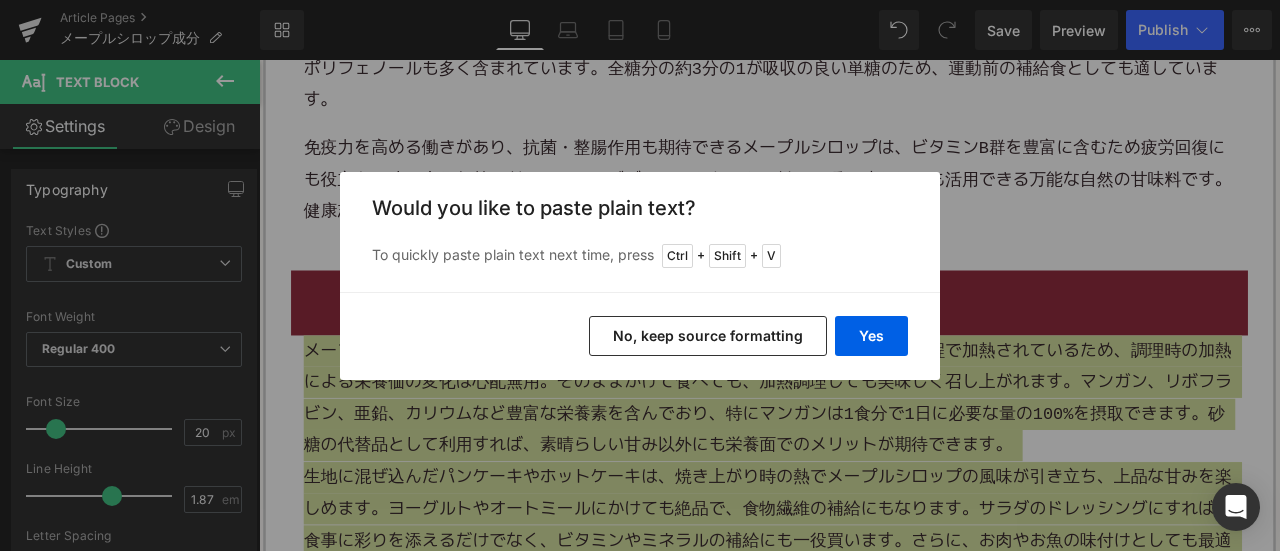 click on "No, keep source formatting" at bounding box center [708, 336] 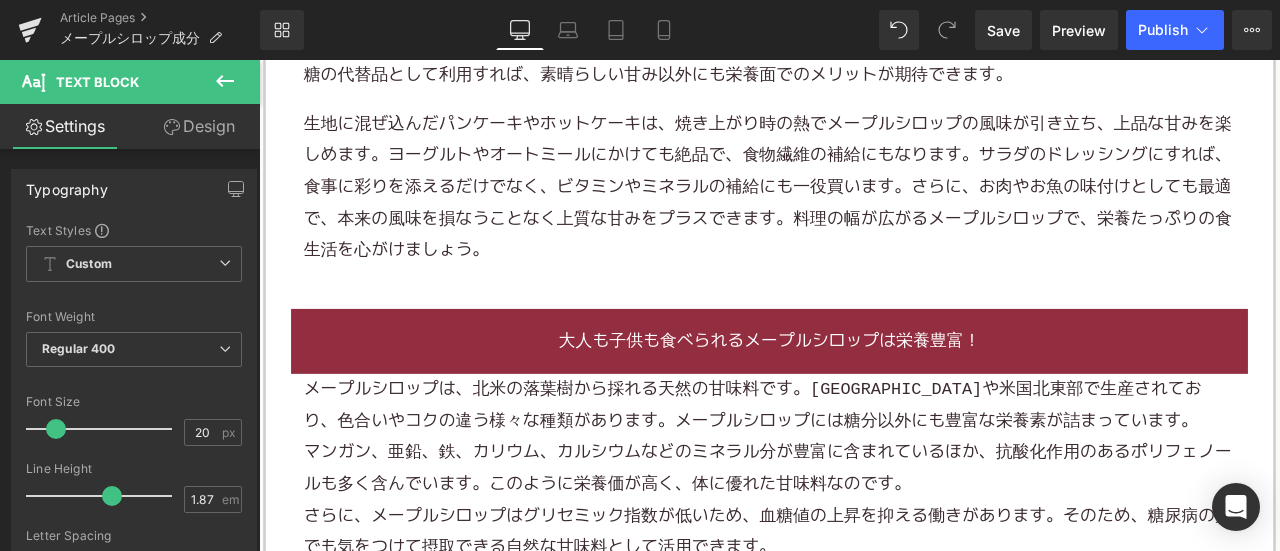 scroll, scrollTop: 3800, scrollLeft: 0, axis: vertical 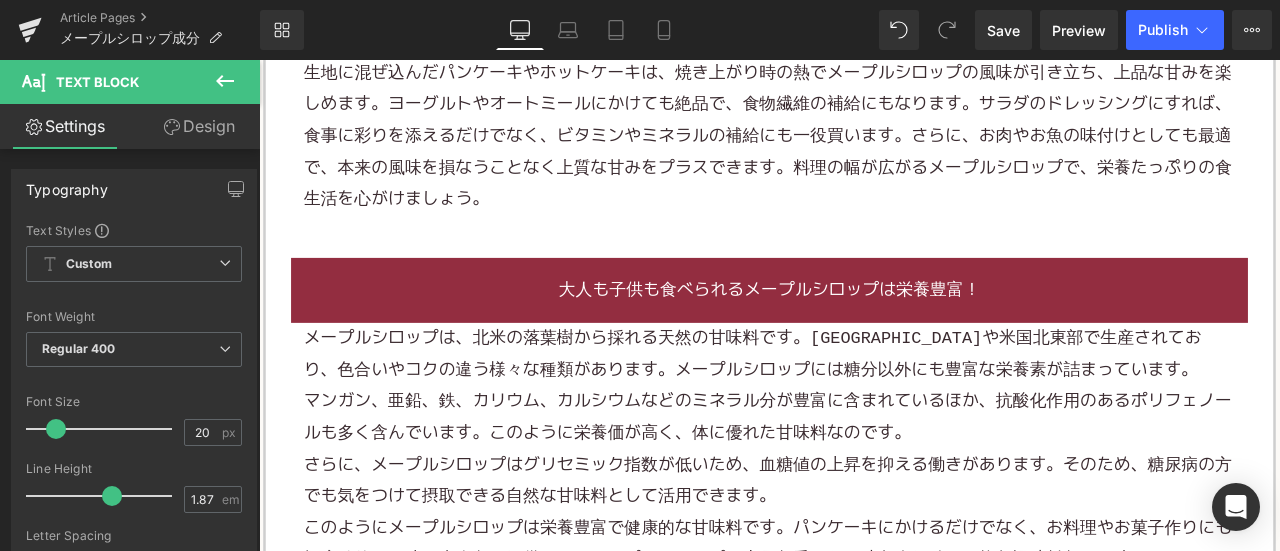 click on "マンガン、亜鉛、鉄、カリウム、カルシウムなどのミネラル分が豊富に含まれているほか、抗酸化作用のあるポリフェノールも多く含んでいます。このように栄養価が高く、体に優れた甘味料なのです。" at bounding box center [864, 483] 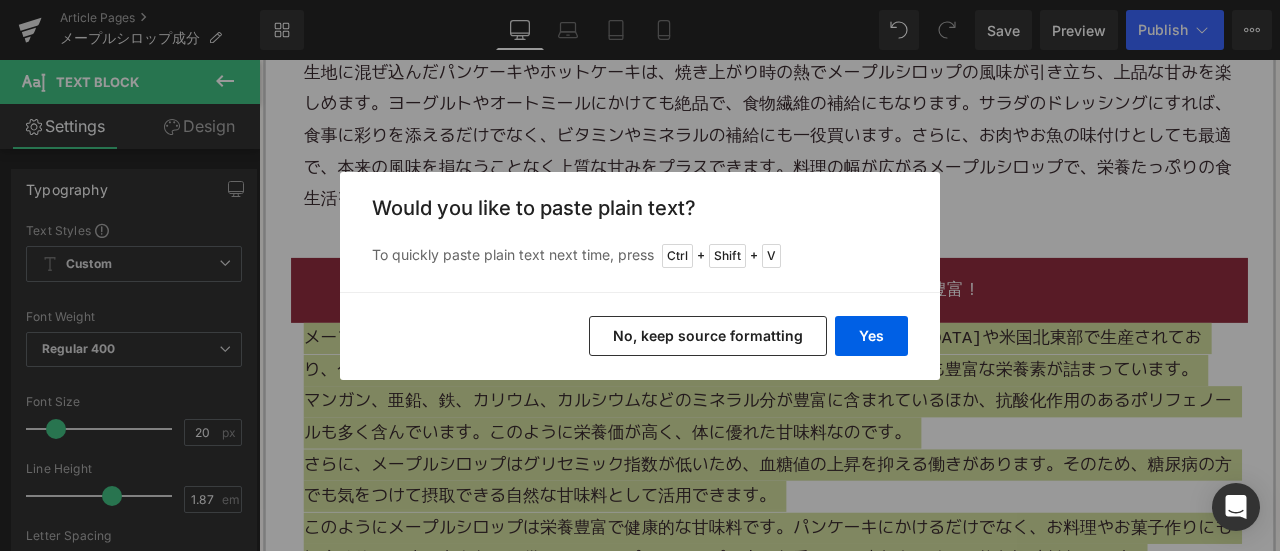 click on "No, keep source formatting" at bounding box center (708, 336) 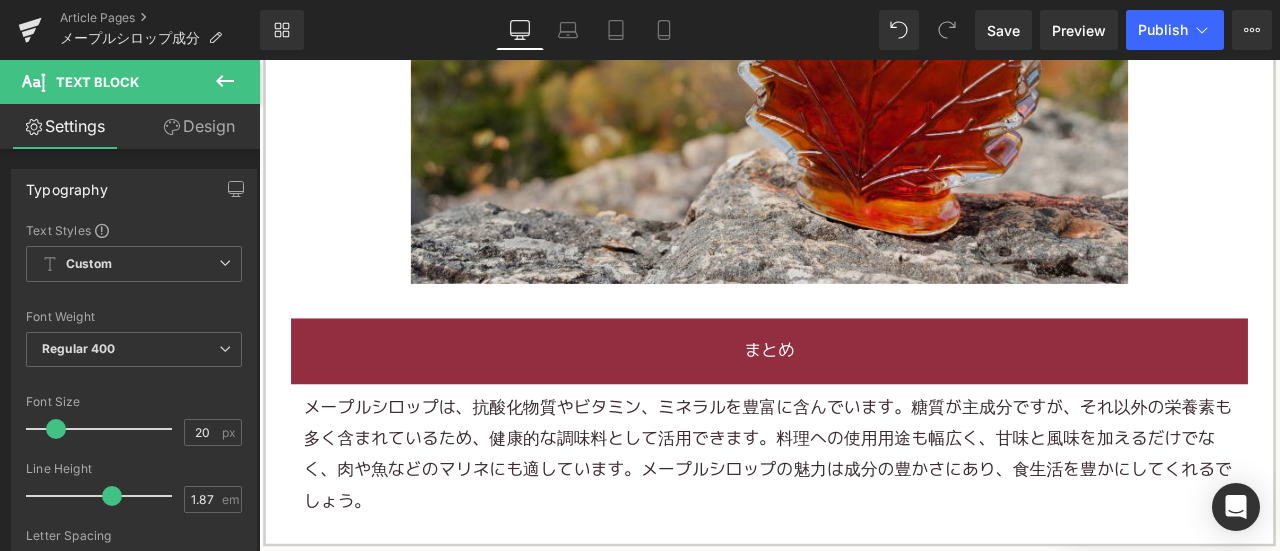 scroll, scrollTop: 5100, scrollLeft: 0, axis: vertical 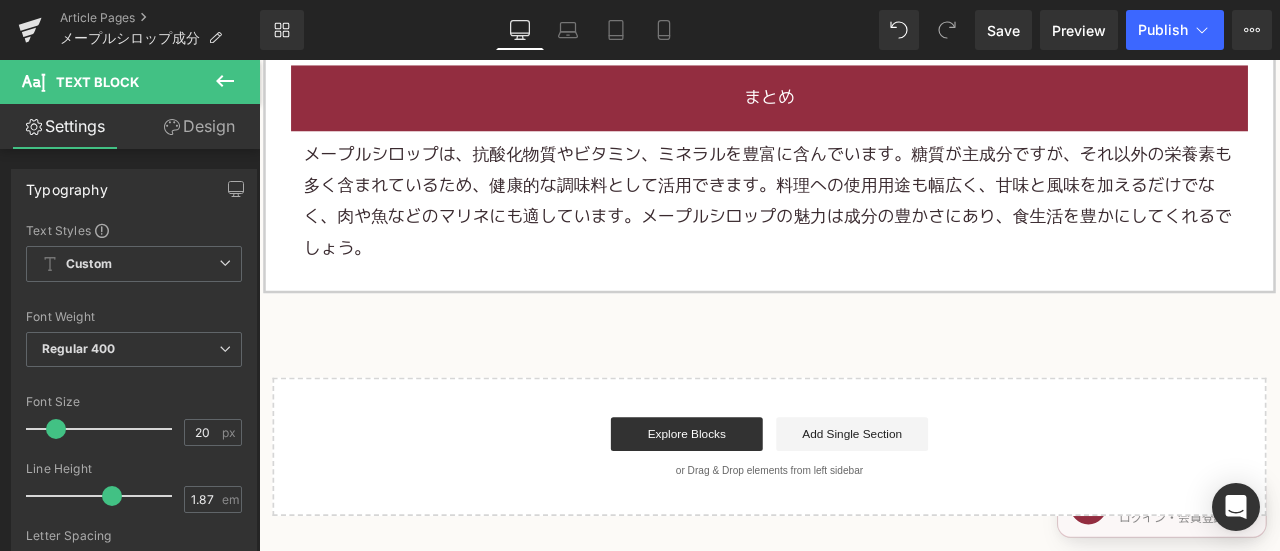 click on "メープルシロップは、抗酸化物質やビタミン、ミネラルを豊富に含んでいます。糖質が主成分ですが、それ以外の栄養素も多く含まれているため、健康的な調味料として活用できます。料理への使用用途も幅広く、甘味と風味を加えるだけでなく、肉や魚などのマリネにも適しています。メープルシロップの魅力は成分の豊かさにあり、食生活を豊かにしてくれるでしょう。" at bounding box center [864, 229] 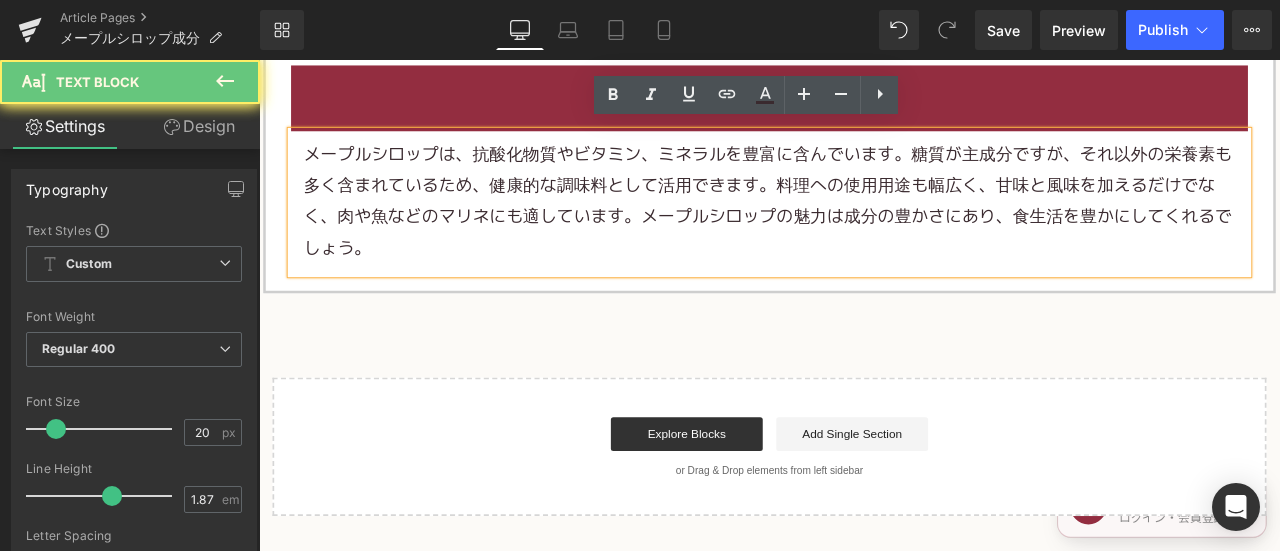 click on "メープルシロップは、抗酸化物質やビタミン、ミネラルを豊富に含んでいます。糖質が主成分ですが、それ以外の栄養素も多く含まれているため、健康的な調味料として活用できます。料理への使用用途も幅広く、甘味と風味を加えるだけでなく、肉や魚などのマリネにも適しています。メープルシロップの魅力は成分の豊かさにあり、食生活を豊かにしてくれるでしょう。" at bounding box center (864, 229) 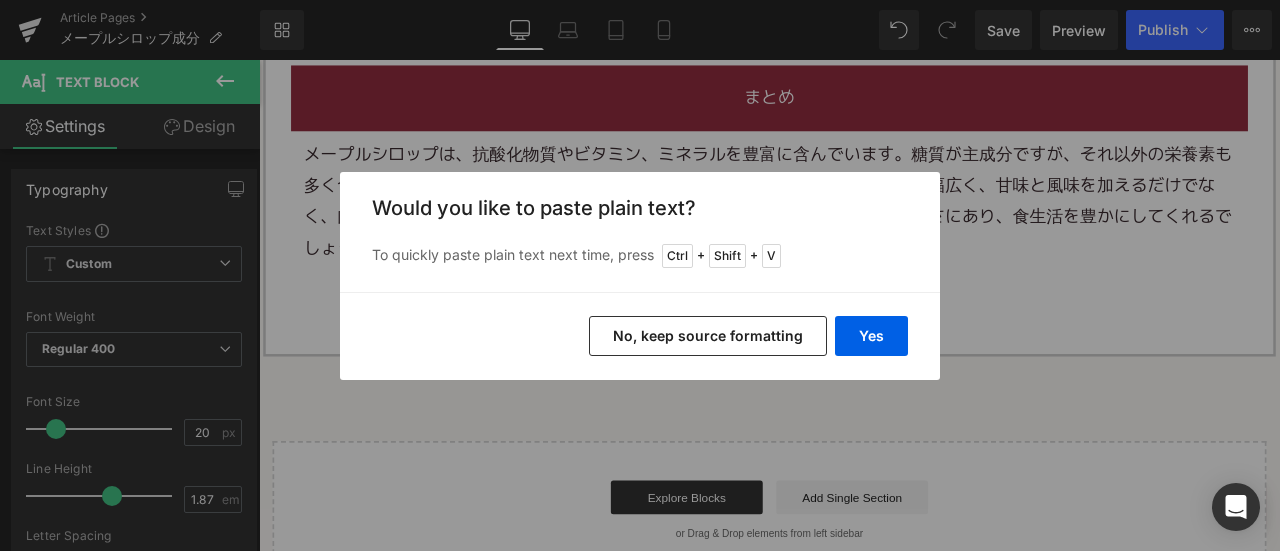 click on "No, keep source formatting" at bounding box center (708, 336) 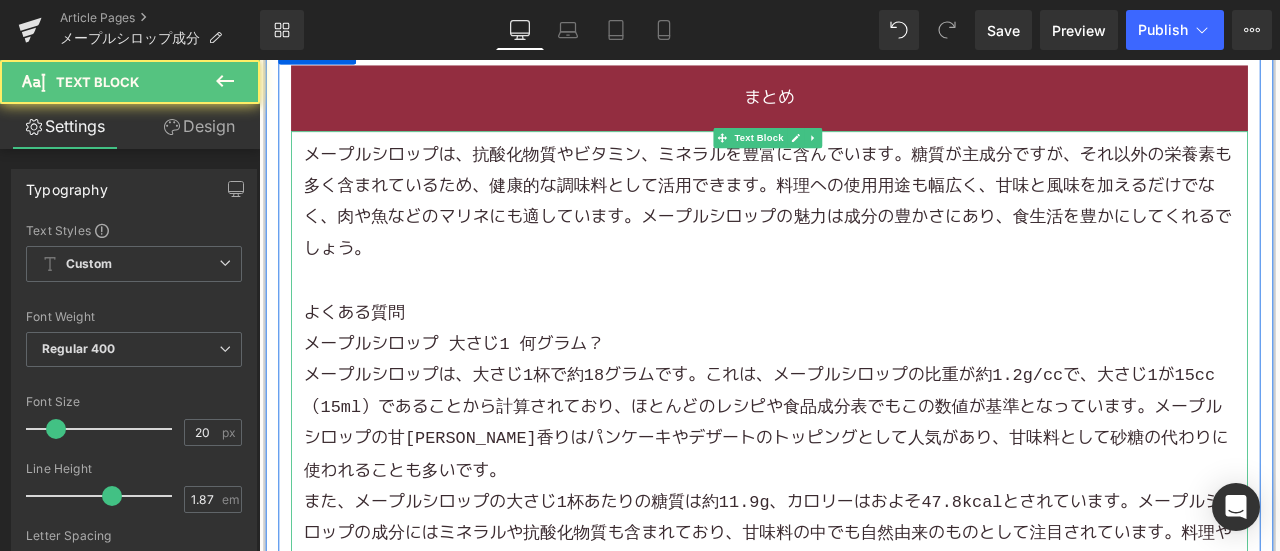 click on "メープルシロップは、抗酸化物質やビタミン、ミネラルを豊富に含んでいます。糖質が主成分ですが、それ以外の栄養素も多く含まれているため、健康的な調味料として活用できます。料理への使用用途も幅広く、甘味と風味を加えるだけでなく、肉や魚などのマリネにも適しています。メープルシロップの魅力は成分の豊かさにあり、食生活を豊かにしてくれるでしょう。" at bounding box center (864, 229) 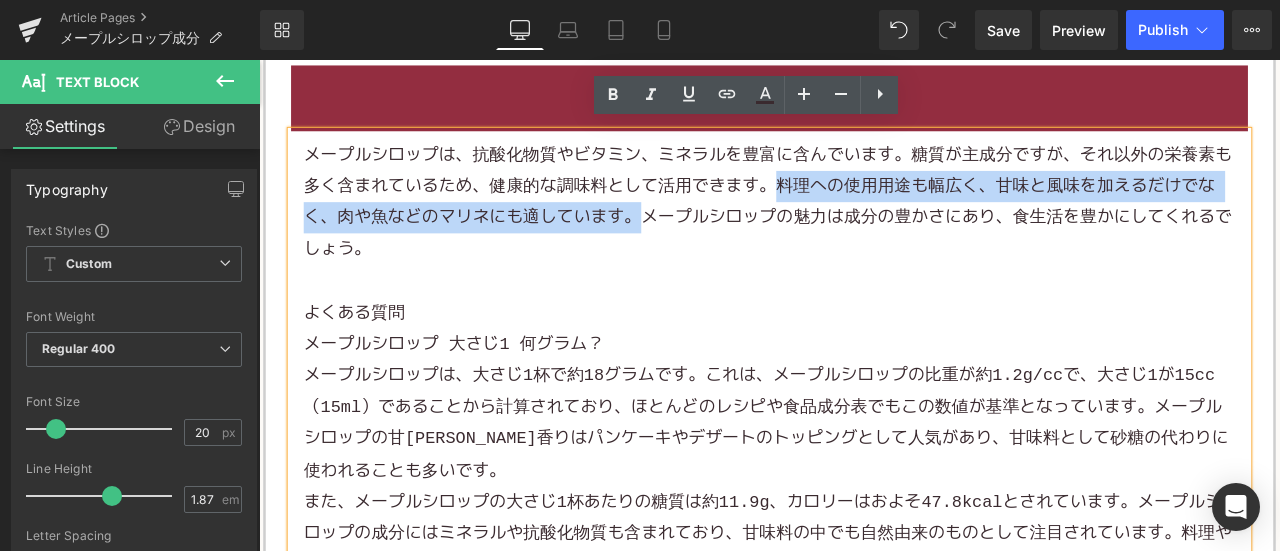 drag, startPoint x: 871, startPoint y: 195, endPoint x: 705, endPoint y: 245, distance: 173.36667 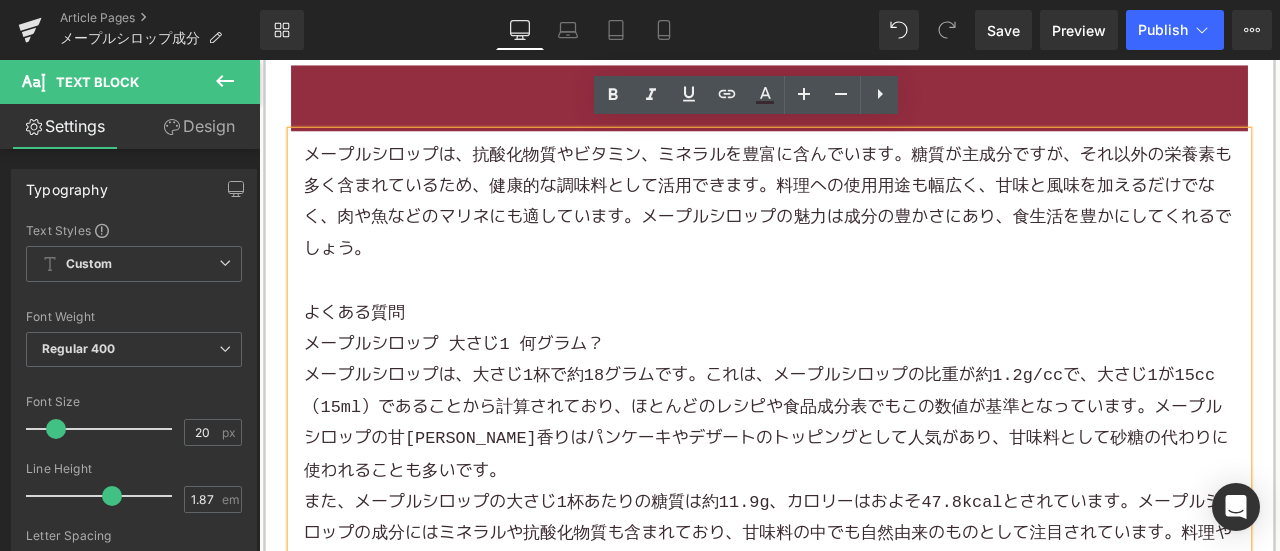 click on "メープルシロップは、抗酸化物質やビタミン、ミネラルを豊富に含んでいます。糖質が主成分ですが、それ以外の栄養素も多く含まれているため、健康的な調味料として活用できます。料理への使用用途も幅広く、甘味と風味を加えるだけでなく、肉や魚などのマリネにも適しています。メープルシロップの魅力は成分の豊かさにあり、食生活を豊かにしてくれるでしょう。" at bounding box center (864, 229) 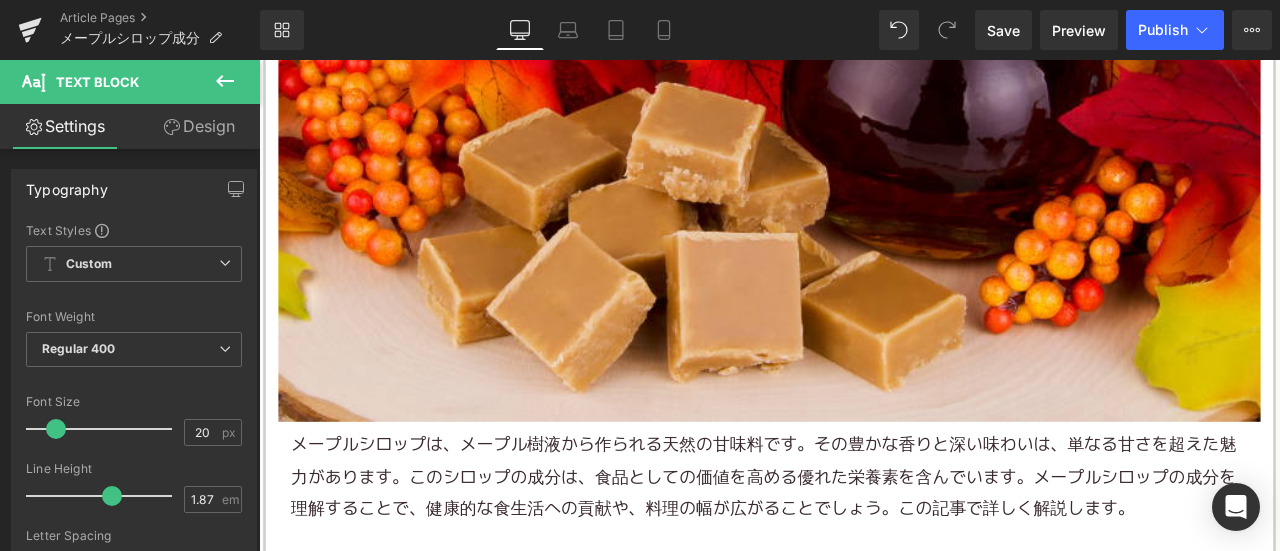 scroll, scrollTop: 700, scrollLeft: 0, axis: vertical 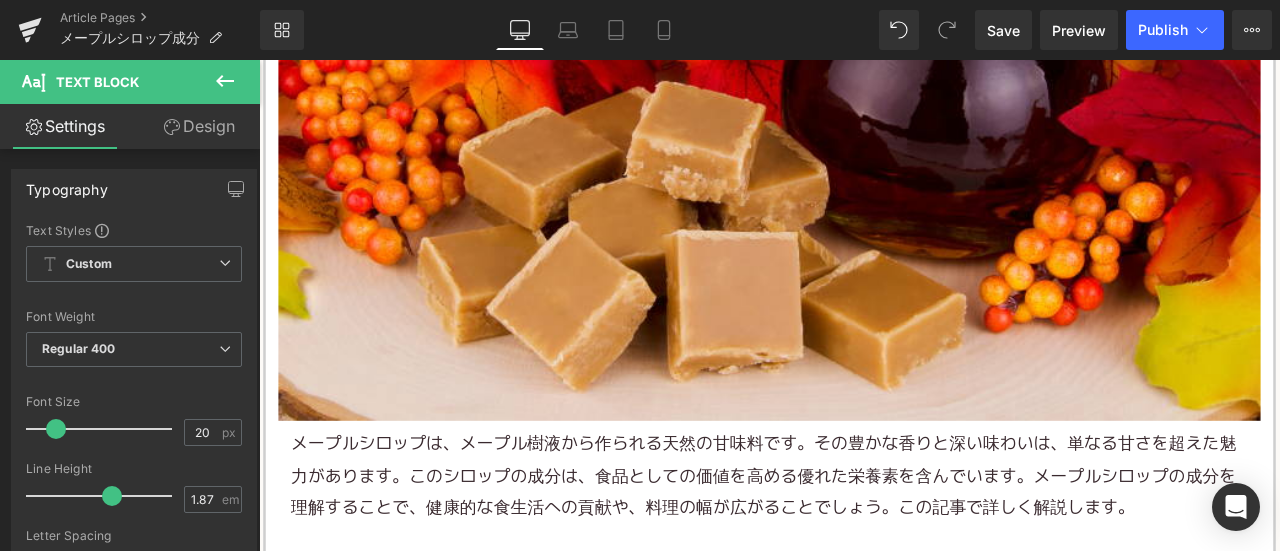 click on "メープルシロップ は、メープル樹液から作られる天然の甘味料です。その豊かな香りと深い味わいは、単なる甘さを超えた魅力があります。このシロップの成分は、食品としての価値を高める優れた栄養素を含んでいます。メープルシロップの成分を理解することで、健康的な食生活への貢献や、料理の幅が広がることでしょう。この記事で詳しく解説します。" at bounding box center (864, 554) 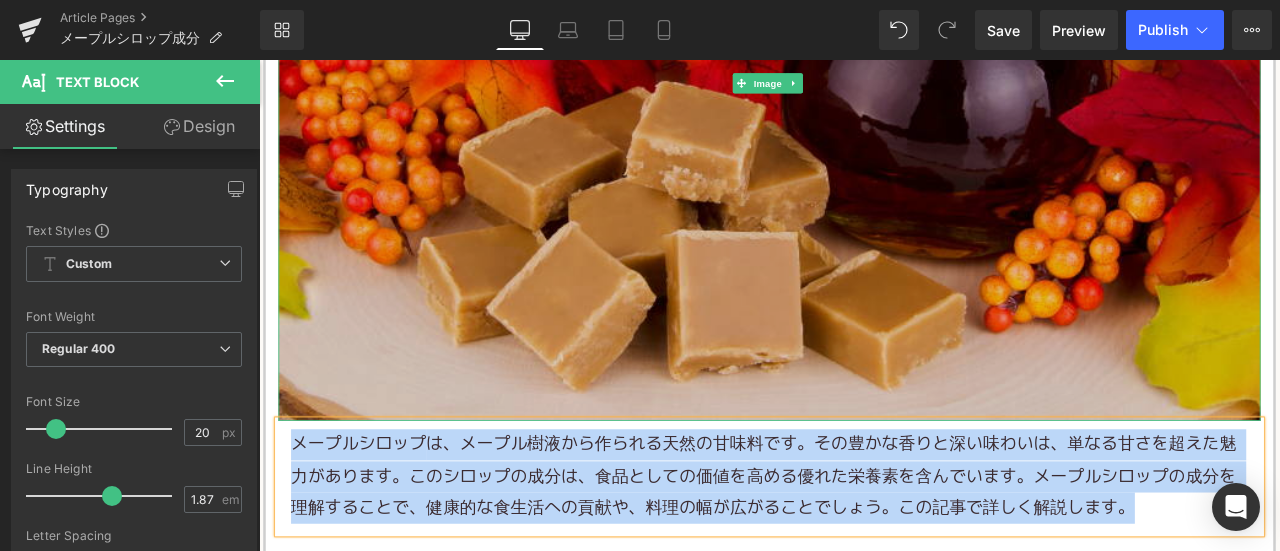 copy on "メープルシロップ は、メープル樹液から作られる天然の甘味料です。その豊かな香りと深い味わいは、単なる甘さを超えた魅力があります。このシロップの成分は、食品としての価値を高める優れた栄養素を含んでいます。メープルシロップの成分を理解することで、健康的な食生活への貢献や、料理の幅が広がることでしょう。この記事で詳しく解説します。" 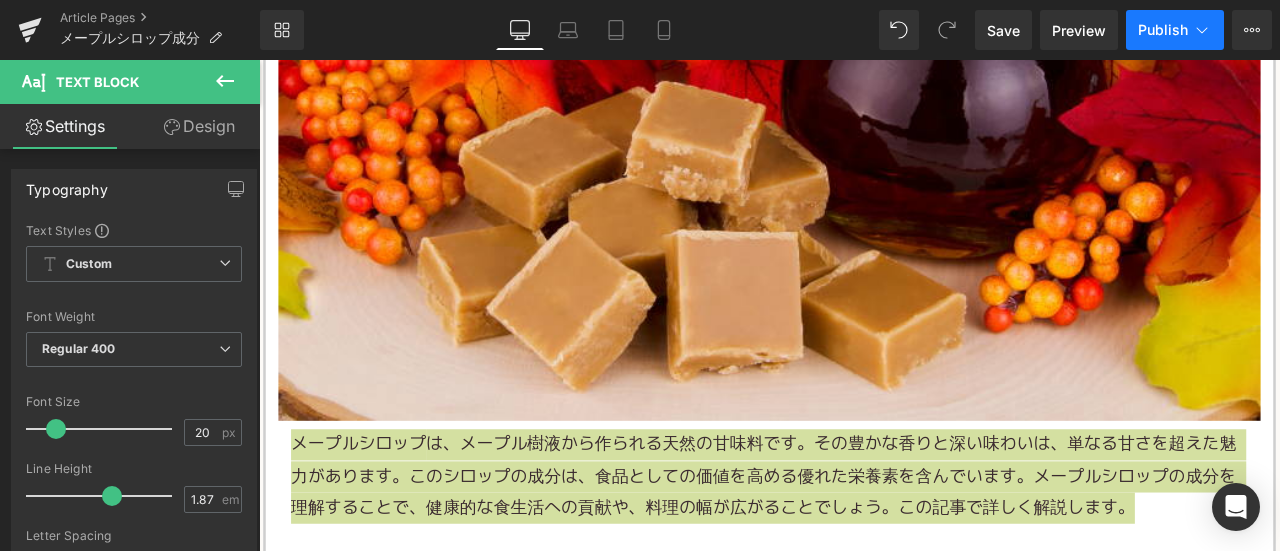 click on "Publish" at bounding box center [1163, 30] 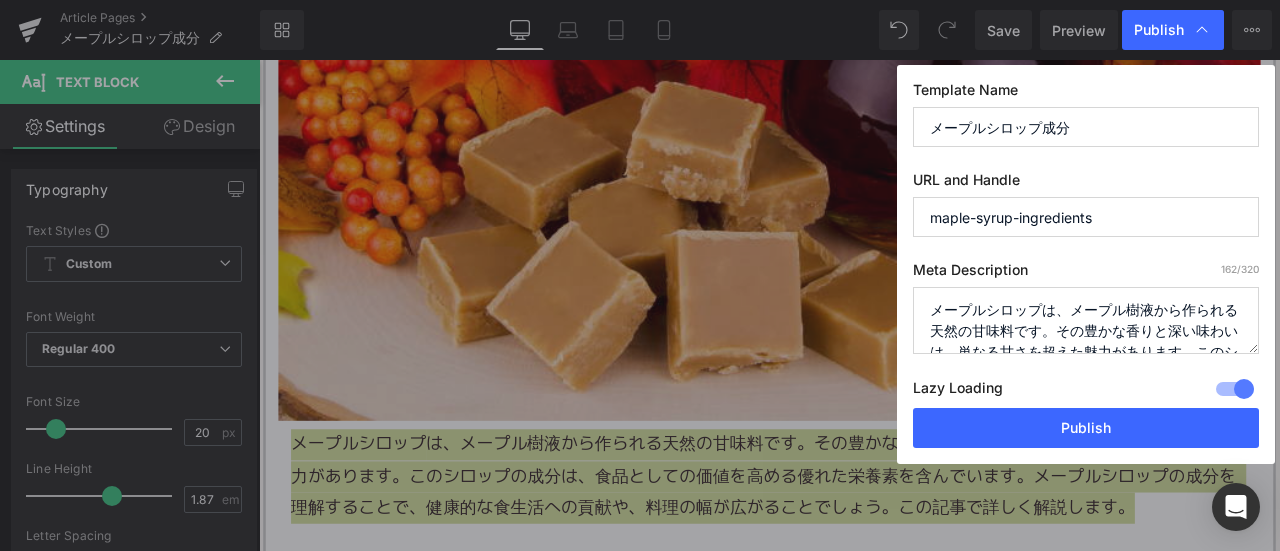 click on "メープルシロップは、メープル樹液から作られる天然の甘味料です。その豊かな香りと深い味わいは、単なる甘さを超えた魅力があります。このシロップの成分は、食品としての価値を高める優れた栄養素を含んでいます。メープルシロップの成分を理解することで、健康的な食生活への貢献や、料理の幅が広がることでしょう。この記事で詳しく解説します。" at bounding box center (1086, 320) 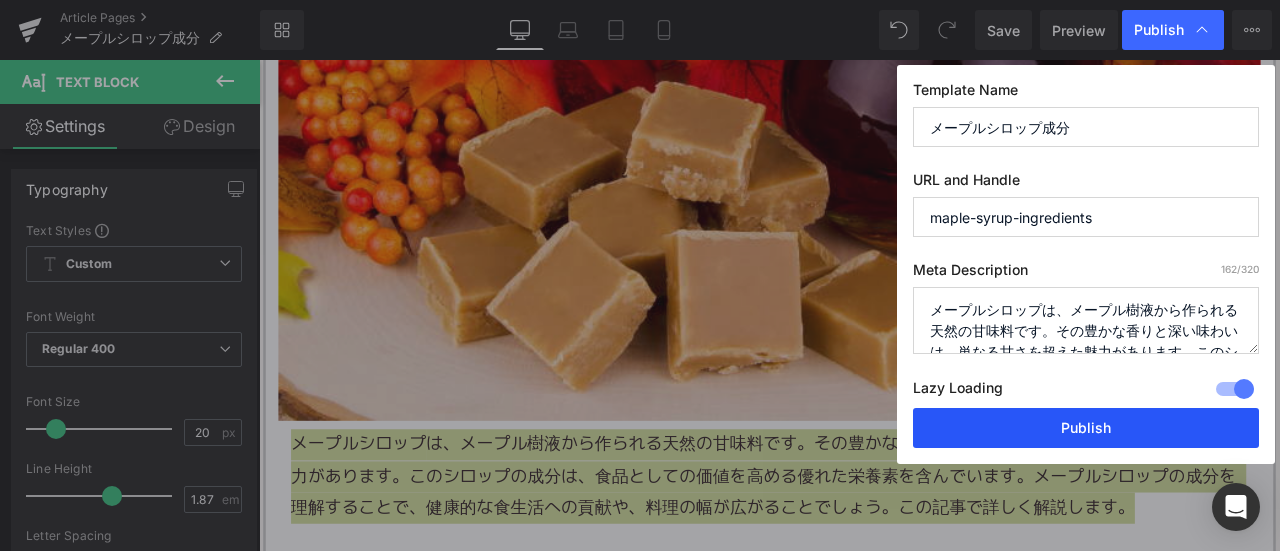 scroll, scrollTop: 112, scrollLeft: 0, axis: vertical 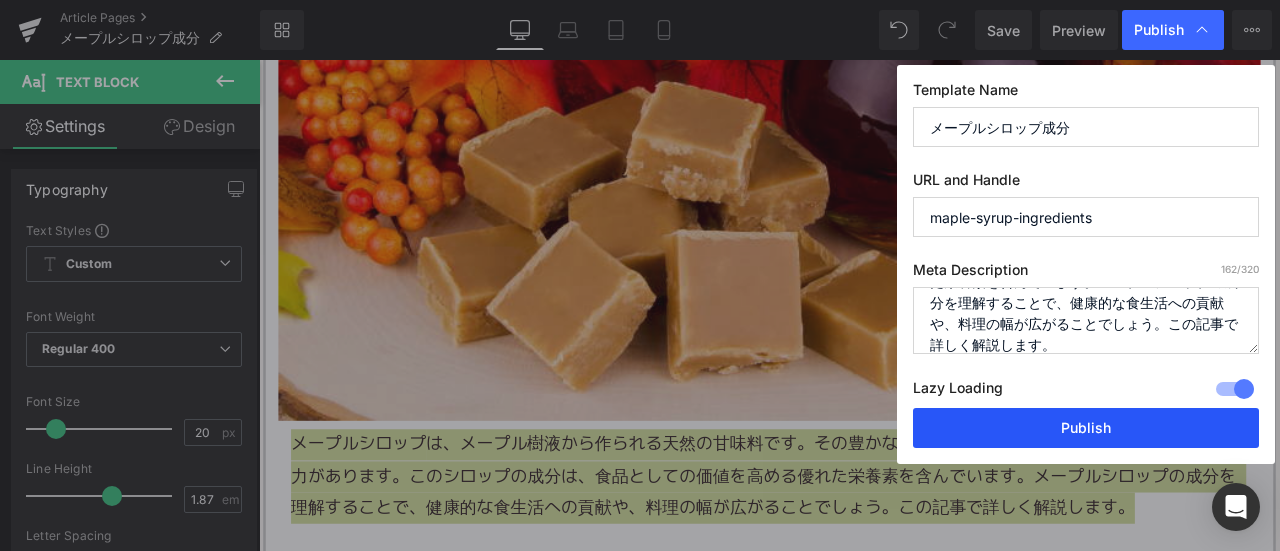 click on "Publish" at bounding box center (1086, 428) 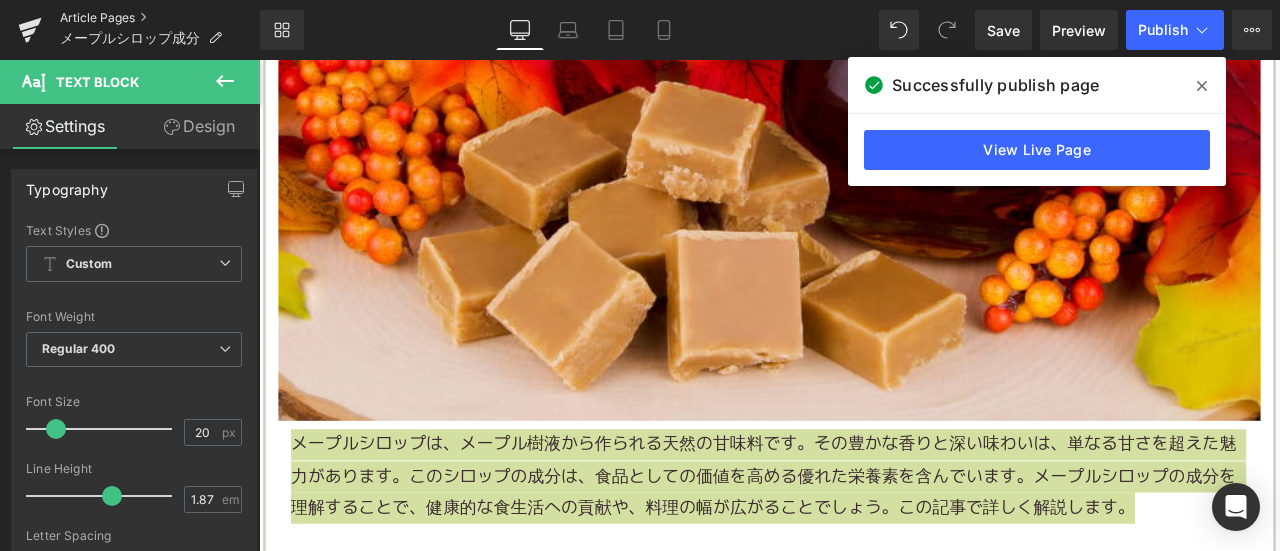 click on "Article Pages" at bounding box center (160, 18) 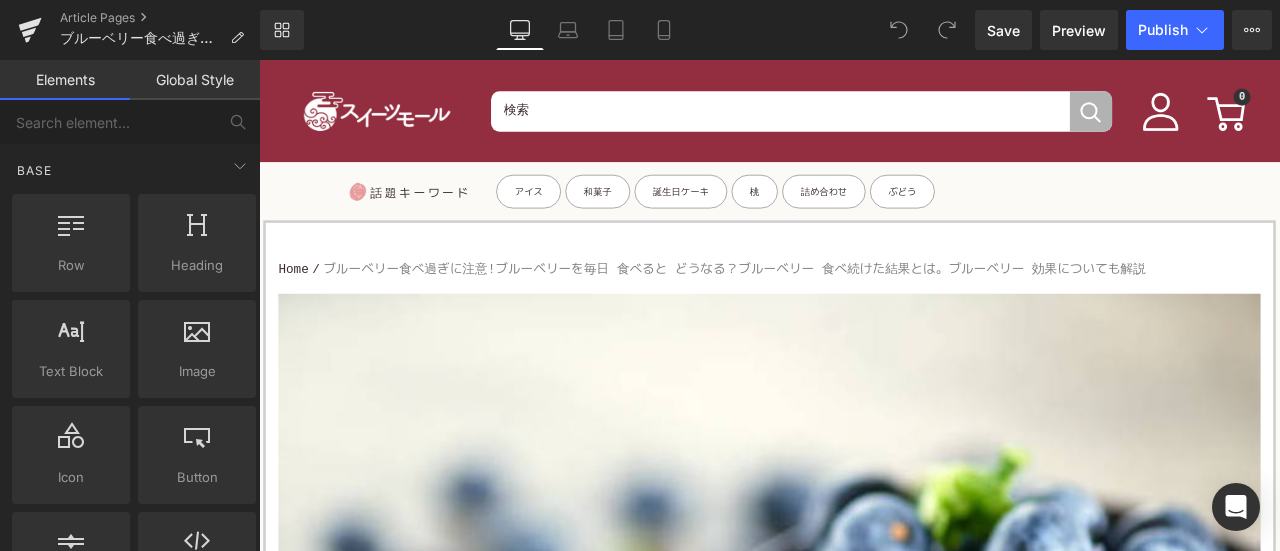 scroll, scrollTop: 0, scrollLeft: 0, axis: both 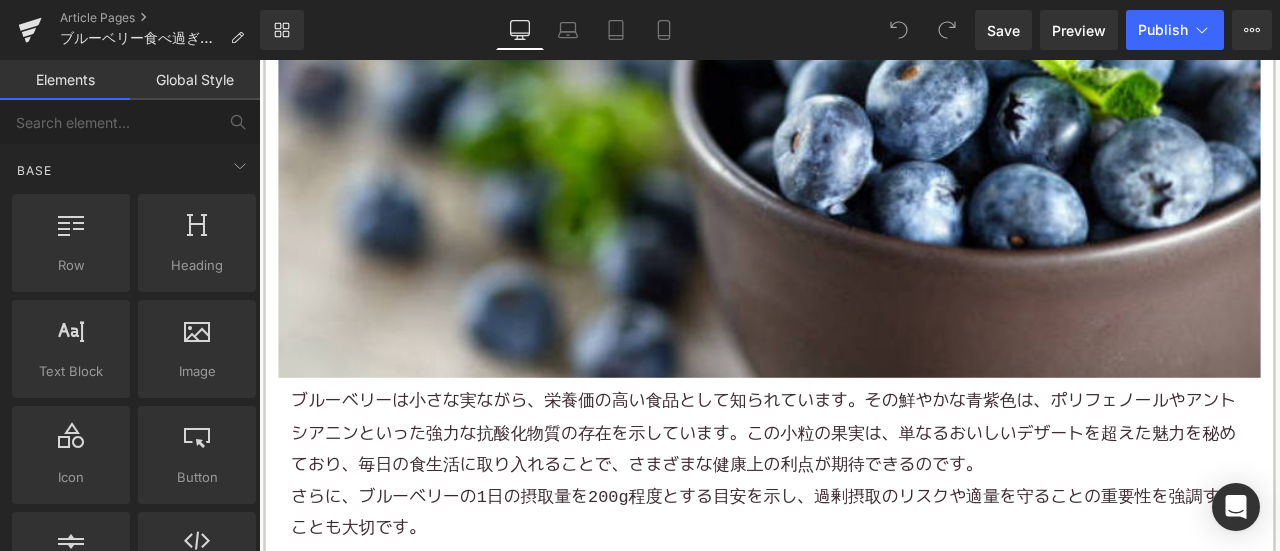 click on "[PERSON_NAME] は小さな実ながら、栄養価の高い食品として知られています。その鮮やかな青紫色は、 ポリフェノール やアントシアニンといった強力な抗酸化物質の存在を示しています。この小粒の果実は、単なるおいしいデザートを超えた魅力を秘めており、毎日の食生活に取り入れることで、さまざまな健康上の利点が期待できるのです。" at bounding box center (864, 503) 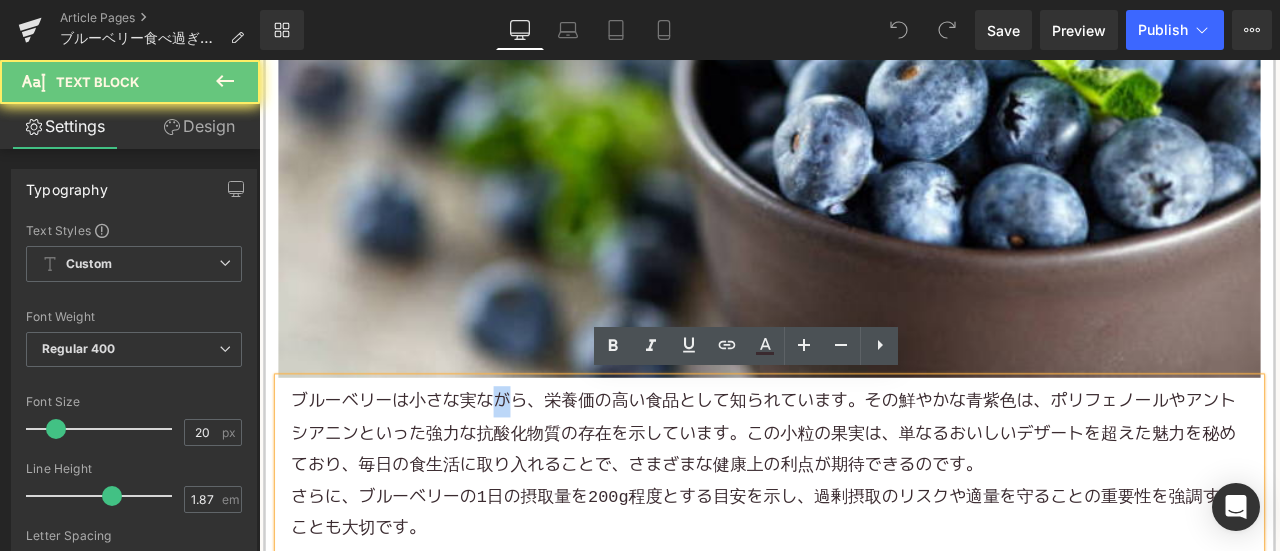 click on "[PERSON_NAME] は小さな実ながら、栄養価の高い食品として知られています。その鮮やかな青紫色は、 ポリフェノール やアントシアニンといった強力な抗酸化物質の存在を示しています。この小粒の果実は、単なるおいしいデザートを超えた魅力を秘めており、毎日の食生活に取り入れることで、さまざまな健康上の利点が期待できるのです。" at bounding box center (864, 503) 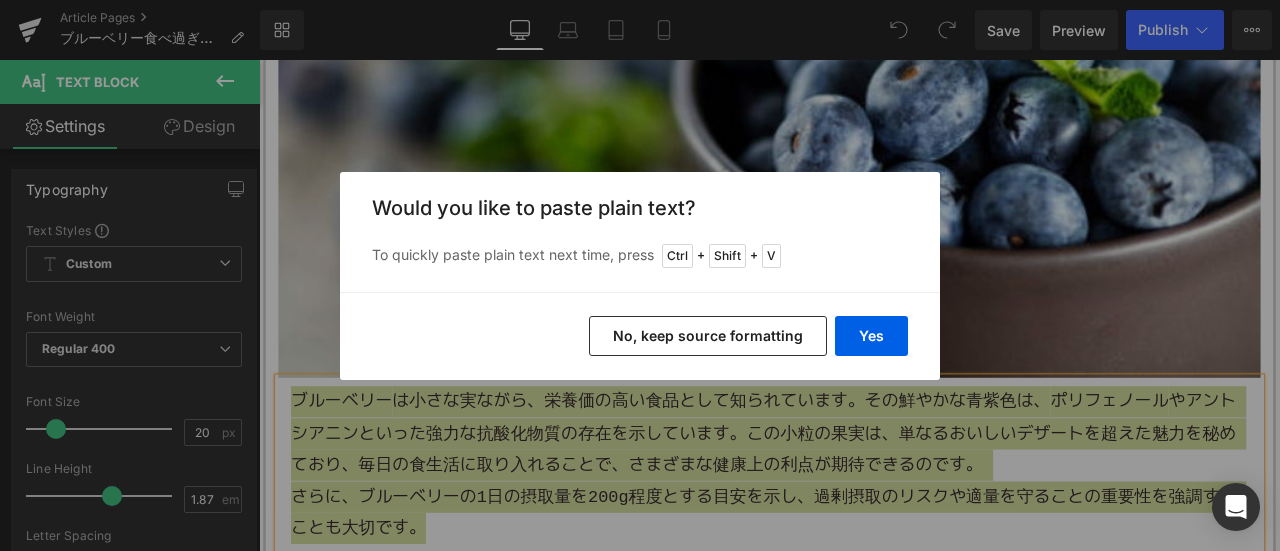 click on "No, keep source formatting" at bounding box center (708, 336) 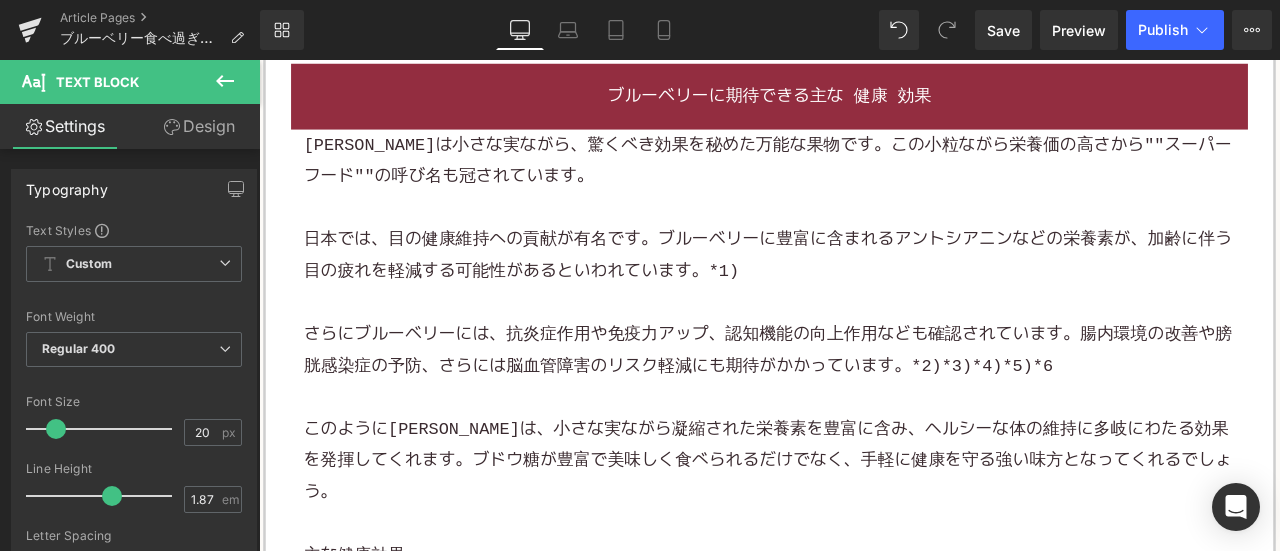 scroll, scrollTop: 1400, scrollLeft: 0, axis: vertical 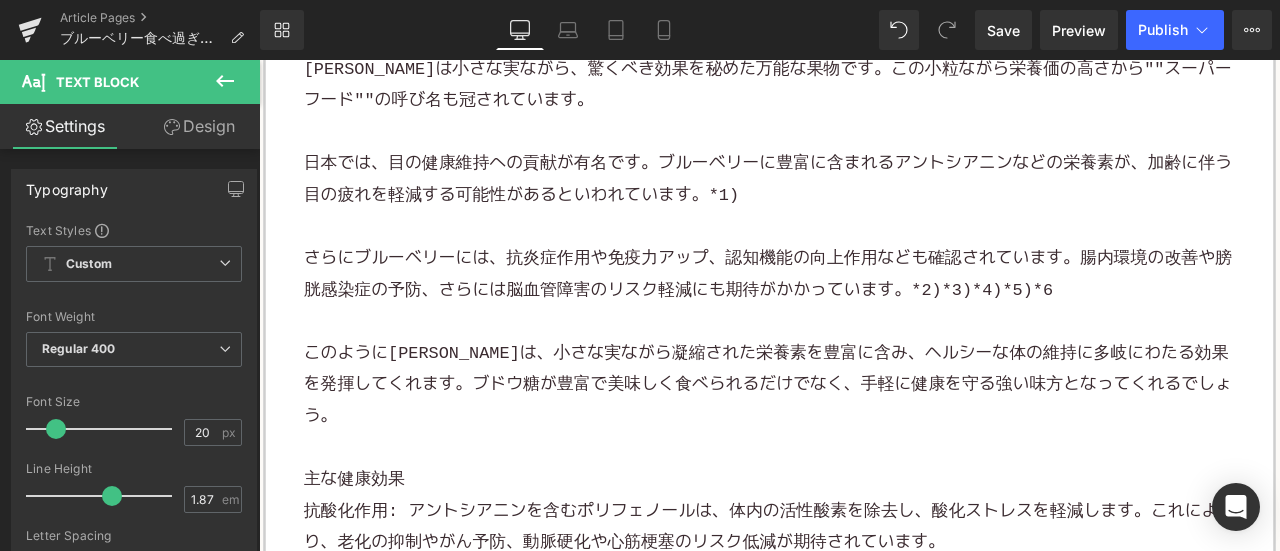 click at bounding box center [864, 257] 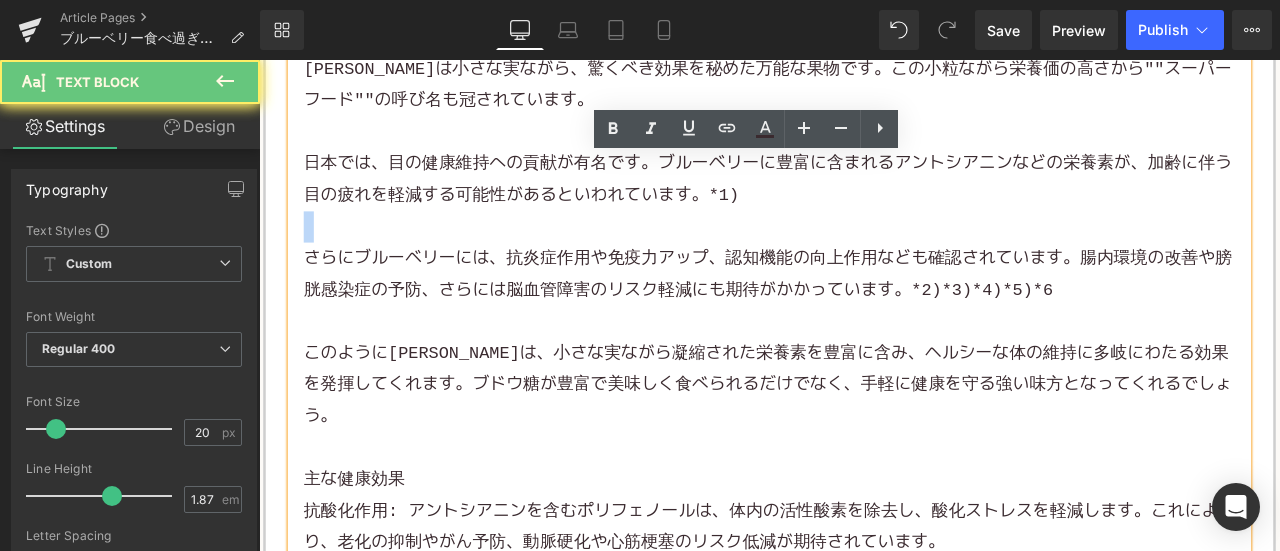 click at bounding box center [864, 257] 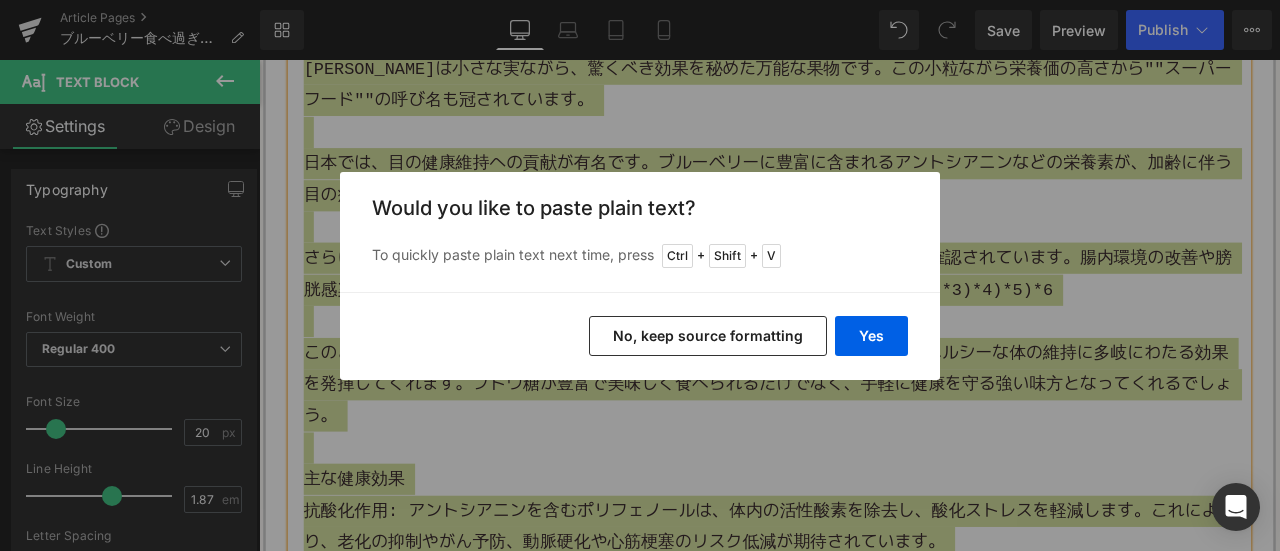 drag, startPoint x: 616, startPoint y: 333, endPoint x: 398, endPoint y: 225, distance: 243.28584 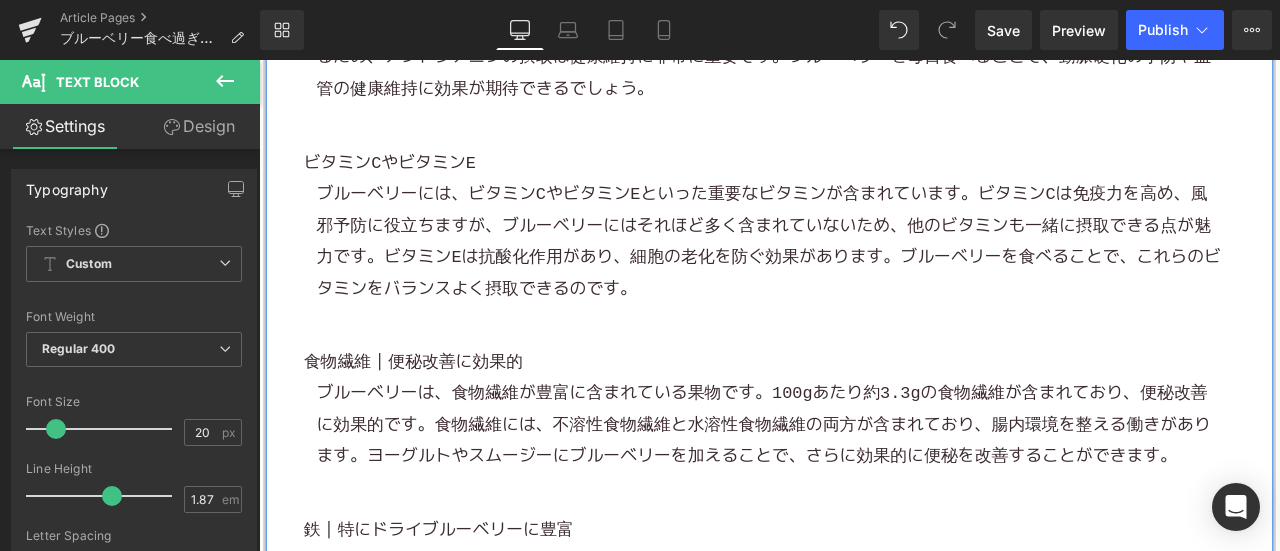 scroll, scrollTop: 3384, scrollLeft: 0, axis: vertical 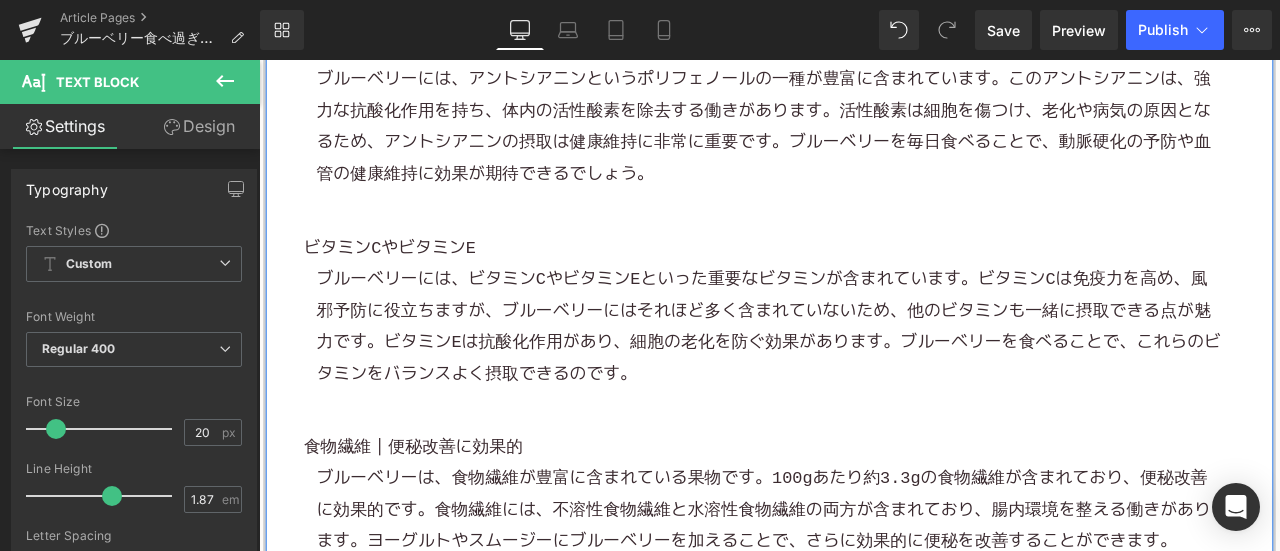 click on "ブルーベリーは、食物繊維が豊富に含まれている果物です。100gあたり約3.3gの食物繊維が含まれており、便秘改善に効果的です。食物繊維には、不溶性食物繊維と 水溶性食物繊維 の両方が含まれており、腸内環境を整える働きがあります。ヨーグルトやスムージーにブルーベリーを加えることで、さらに効果的に便秘を改善することができます。" at bounding box center [864, 593] 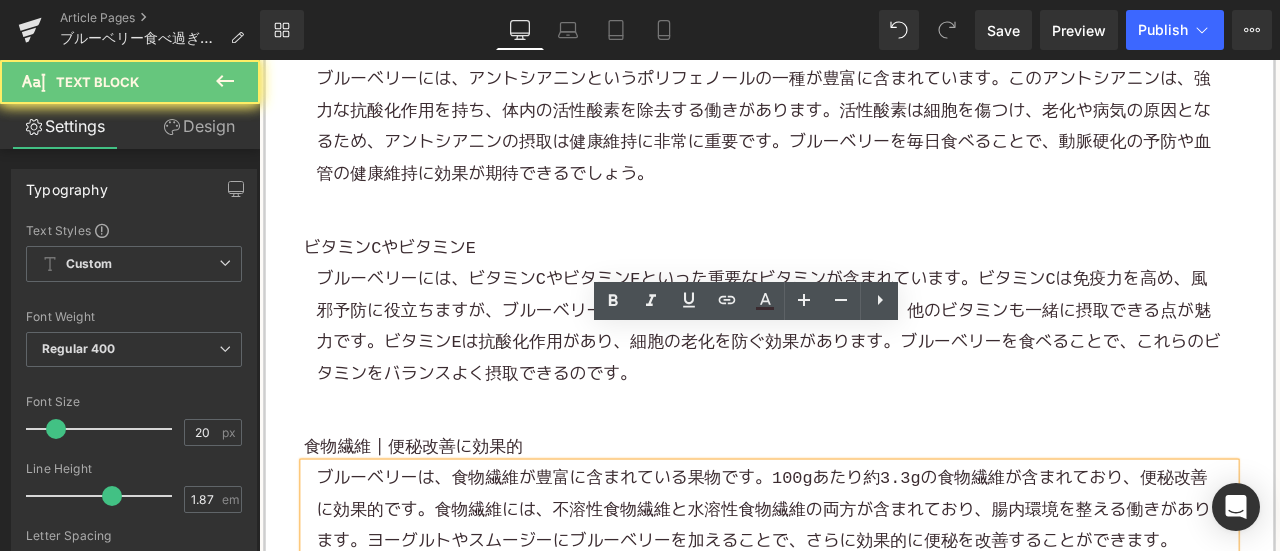 click on "ブルーベリーは、食物繊維が豊富に含まれている果物です。100gあたり約3.3gの食物繊維が含まれており、便秘改善に効果的です。食物繊維には、不溶性食物繊維と 水溶性食物繊維 の両方が含まれており、腸内環境を整える働きがあります。ヨーグルトやスムージーにブルーベリーを加えることで、さらに効果的に便秘を改善することができます。" at bounding box center [864, 593] 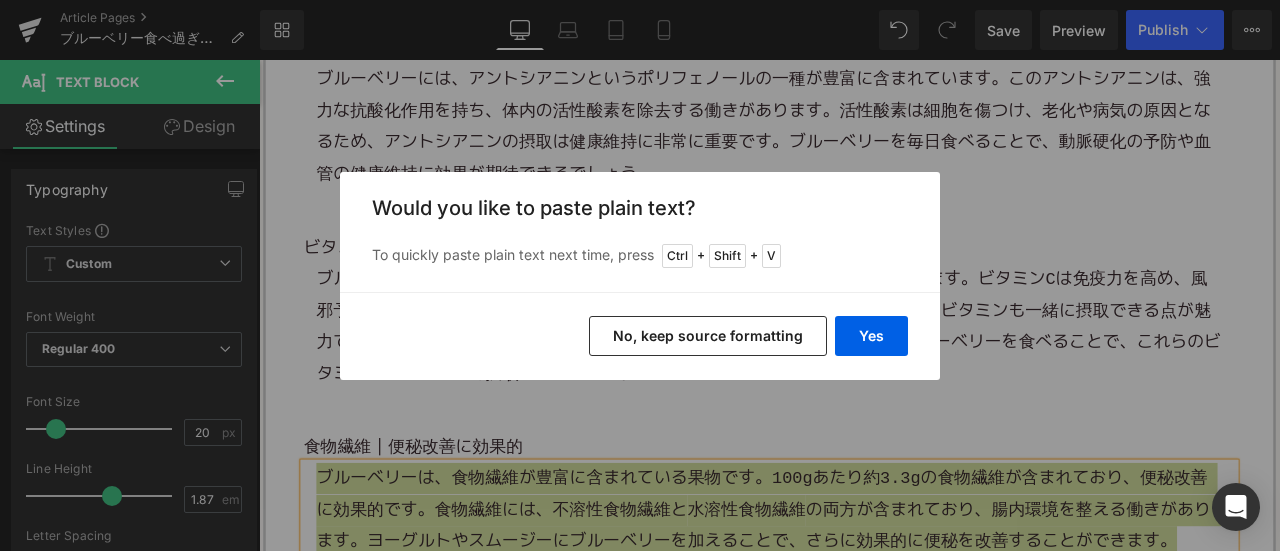 click on "No, keep source formatting" at bounding box center (708, 336) 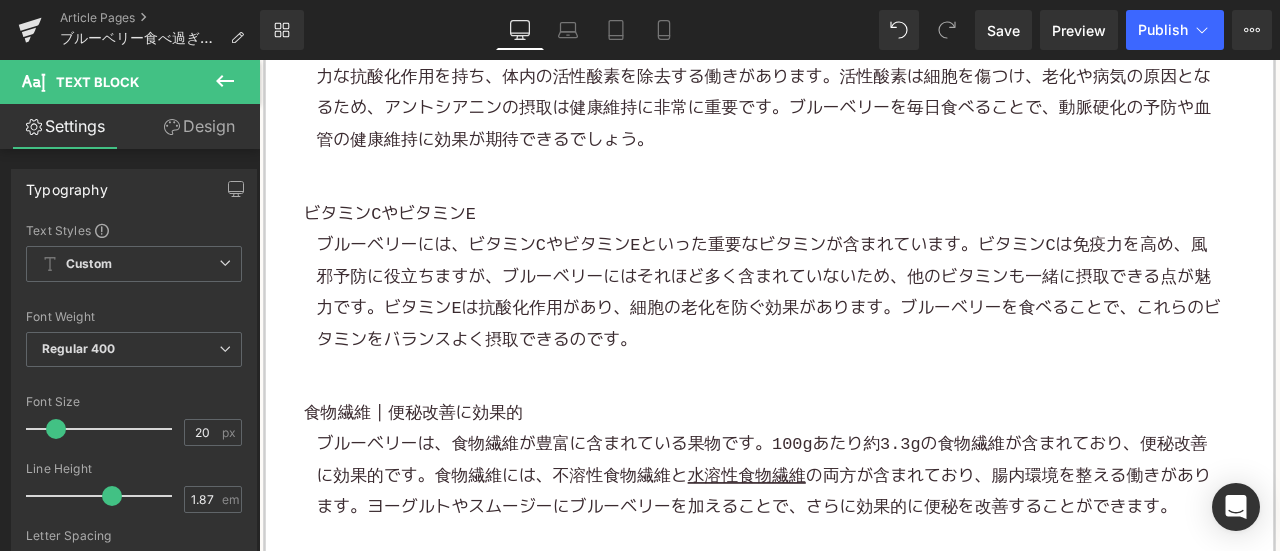 scroll, scrollTop: 3484, scrollLeft: 0, axis: vertical 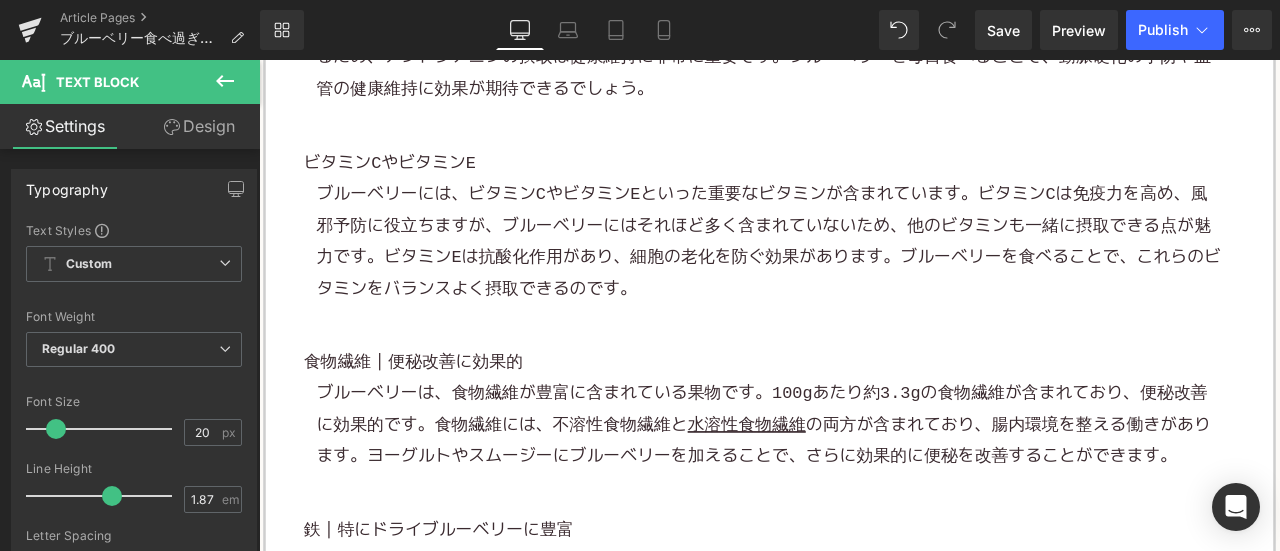 click on "ブルーベリーには、 鉄分 も含まれています。生のブルーベリー100gあたり約0.2mgの鉄分が含まれていますが、ドライブルーベリーになるとその含有量は約1.2mgに増加します。鉄分は、赤血球の生成に必要な栄養素であり、貧血予防に役立ちます。鉄分を効率よく摂取したい場合は、ドライブルーベリーを取り入れるのも一つの方法です。" at bounding box center [864, 693] 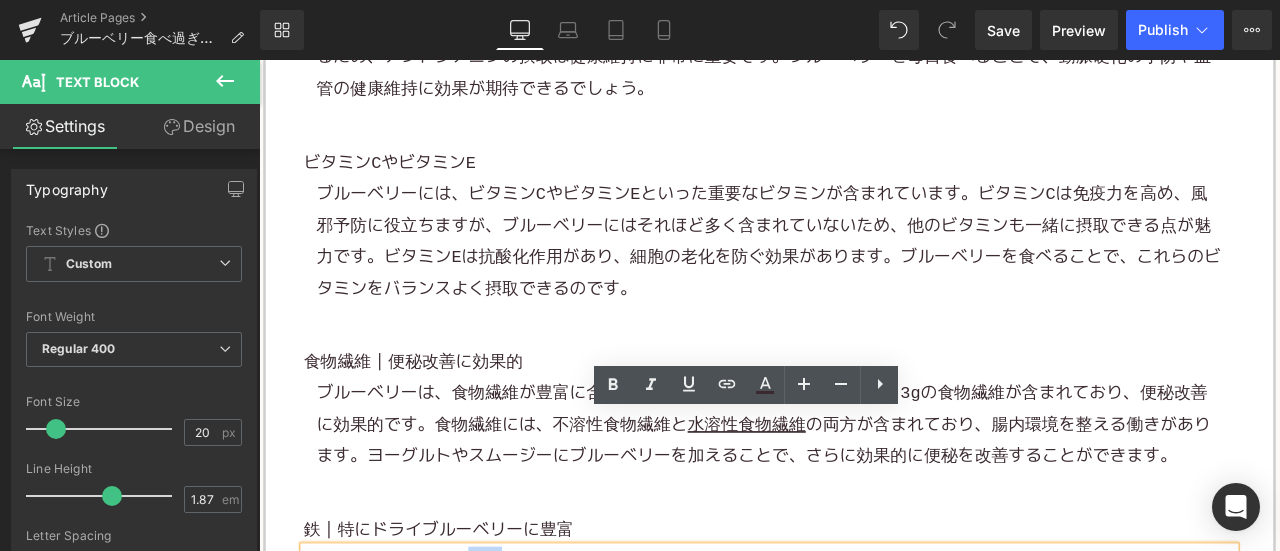 drag, startPoint x: 503, startPoint y: 494, endPoint x: 538, endPoint y: 497, distance: 35.128338 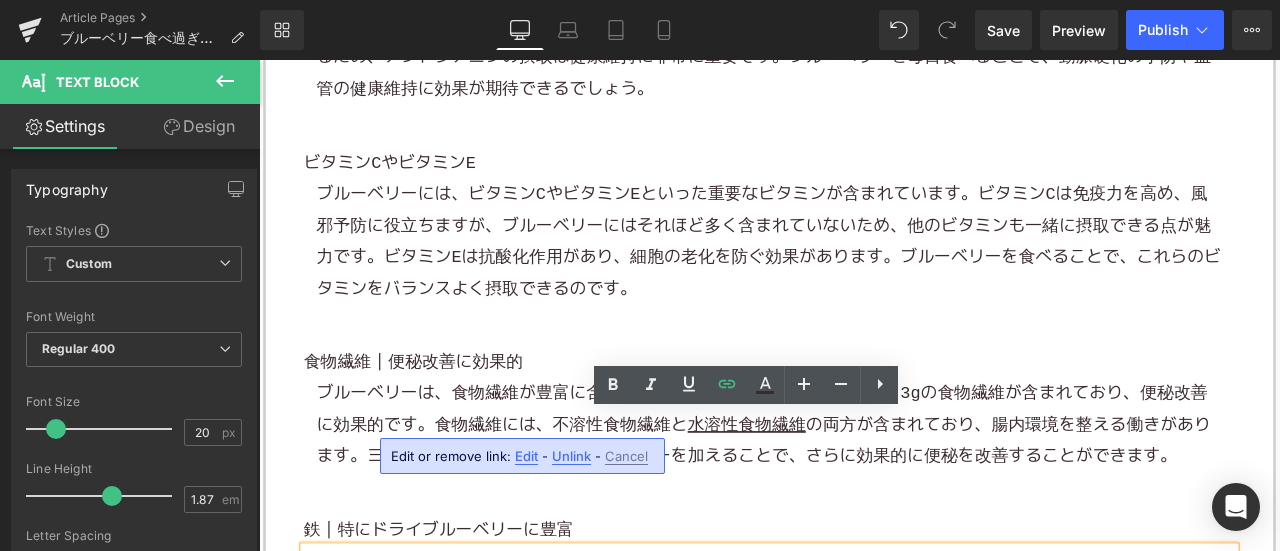 click on "ブルーベリーには、 鉄分 も含まれています。生のブルーベリー100gあたり約0.2mgの鉄分が含まれていますが、ドライブルーベリーになるとその含有量は約1.2mgに増加します。鉄分は、赤血球の生成に必要な栄養素であり、貧血予防に役立ちます。鉄分を効率よく摂取したい場合は、ドライブルーベリーを取り入れるのも一つの方法です。" at bounding box center (864, 693) 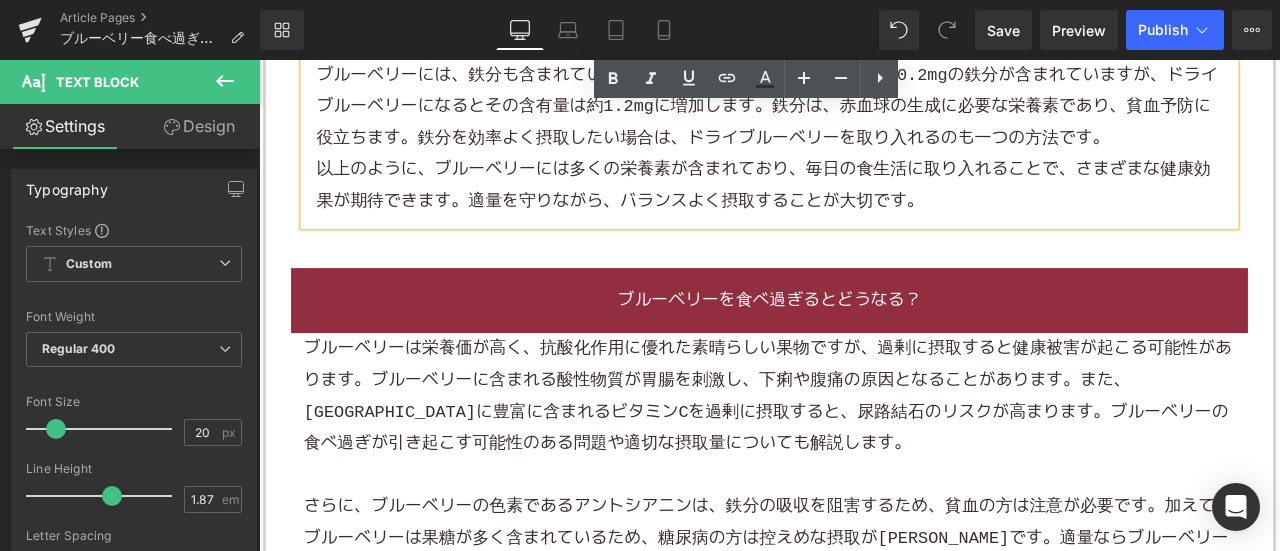 scroll, scrollTop: 4184, scrollLeft: 0, axis: vertical 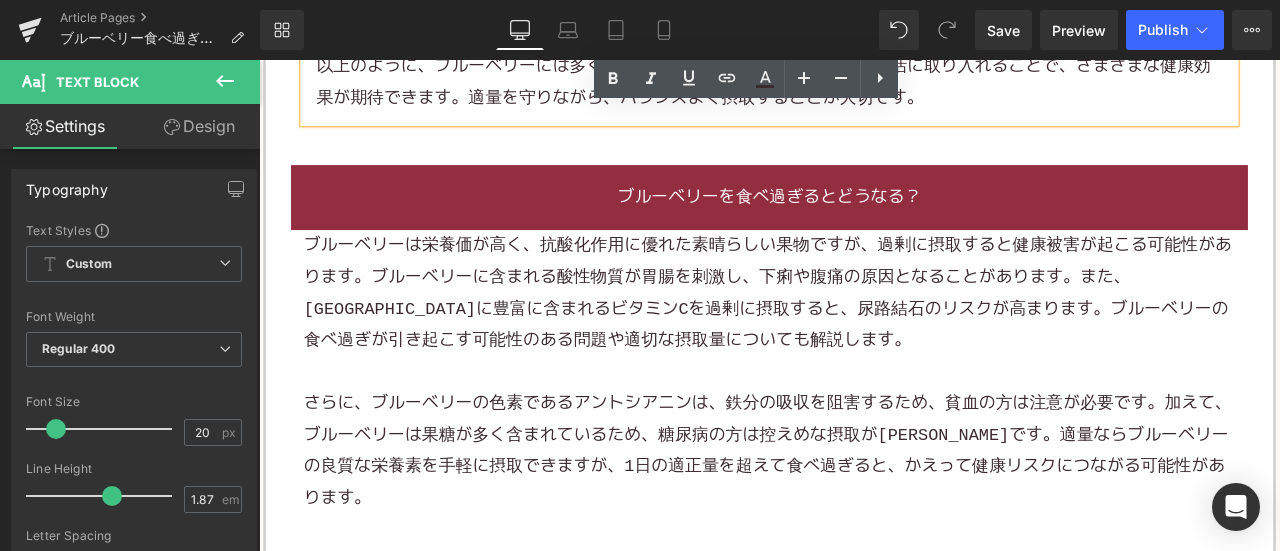 click on "ブルーベリーは栄養価が高く、抗酸化作用に優れた素晴らしい果物ですが、過剰に摂取すると健康被害が起こる可能性があります。ブルーベリーに含まれる酸性物質が胃腸を刺激し、下痢や腹痛の原因となることがあります。また、[GEOGRAPHIC_DATA]に豊富に含まれるビタミンCを過剰に摂取すると、尿路結石のリスクが高まります。ブルーベリーの食べ過ぎが引き起こす可能性のある問題や適切な摂取量についても解説します。" at bounding box center [864, 336] 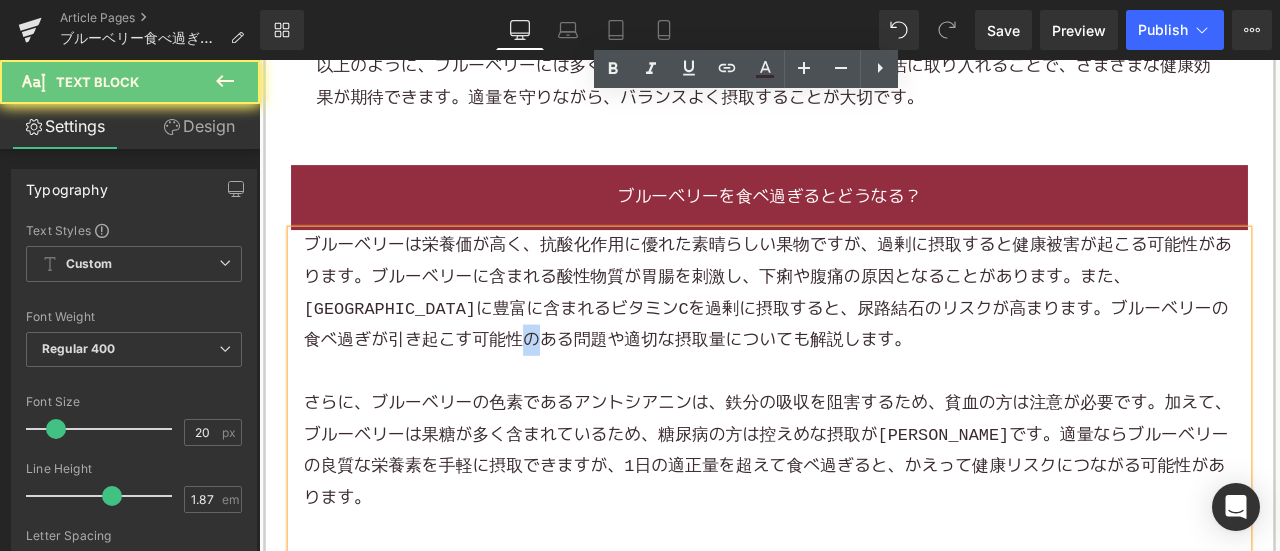 click on "ブルーベリーは栄養価が高く、抗酸化作用に優れた素晴らしい果物ですが、過剰に摂取すると健康被害が起こる可能性があります。ブルーベリーに含まれる酸性物質が胃腸を刺激し、下痢や腹痛の原因となることがあります。また、[GEOGRAPHIC_DATA]に豊富に含まれるビタミンCを過剰に摂取すると、尿路結石のリスクが高まります。ブルーベリーの食べ過ぎが引き起こす可能性のある問題や適切な摂取量についても解説します。" at bounding box center [864, 336] 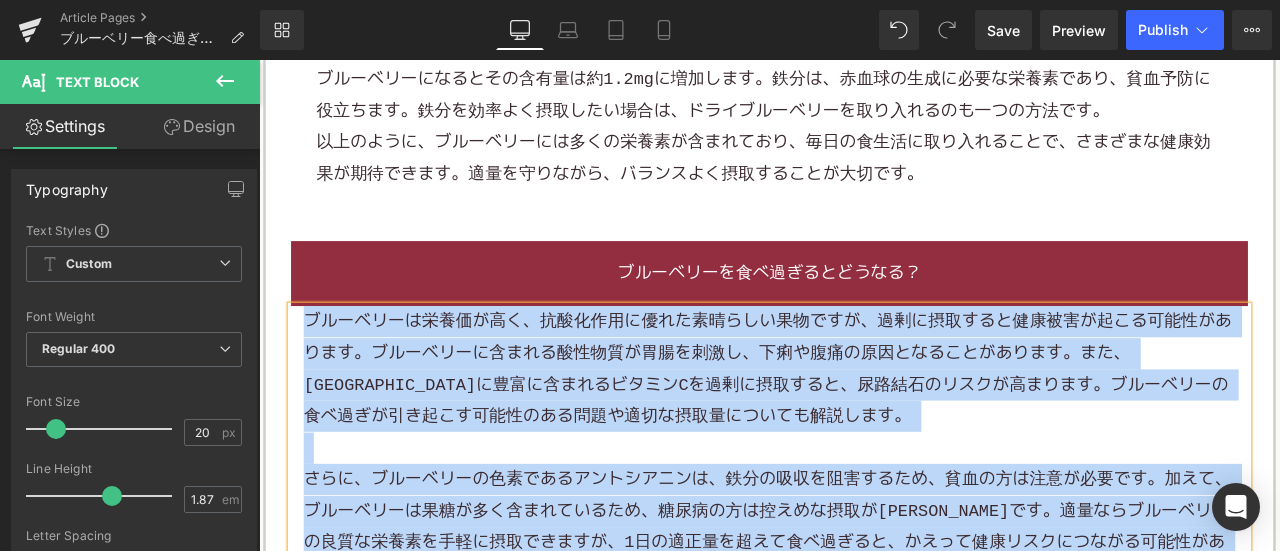 scroll, scrollTop: 4584, scrollLeft: 0, axis: vertical 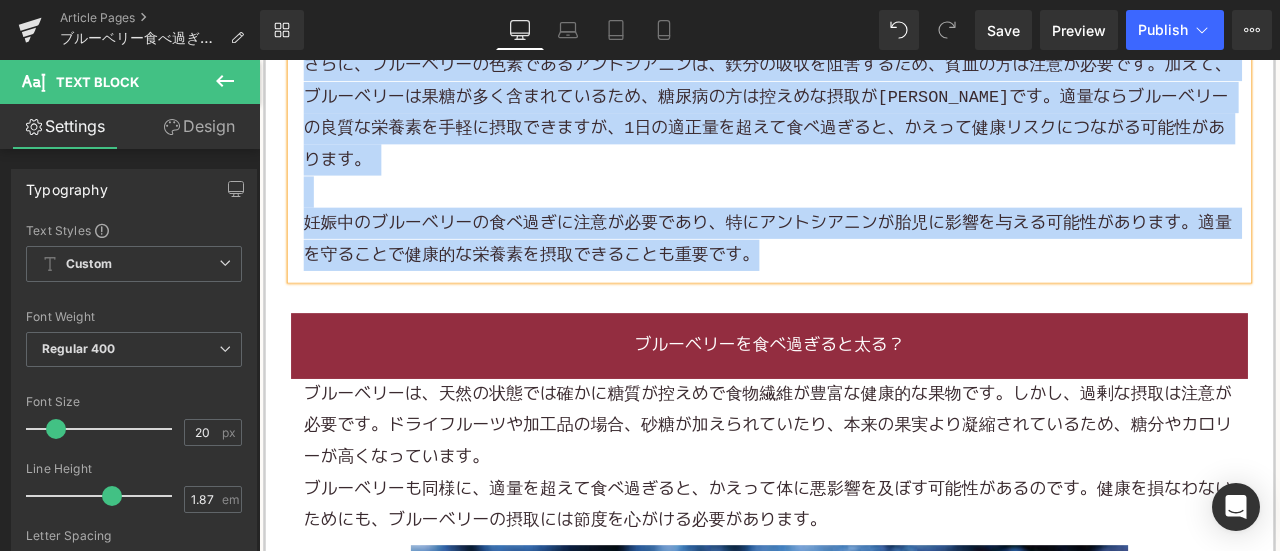 click on "ブルーベリーは、天然の状態では確かに糖質が控えめで食物繊維が豊富な健康的な果物です。しかし、過剰な摂取は注意が必要です。ドライフルーツや加工品の場合、 砂糖 が加えられていたり、本来の果実より凝縮されているため、糖分やカロリーが高くなっています。" at bounding box center [864, 494] 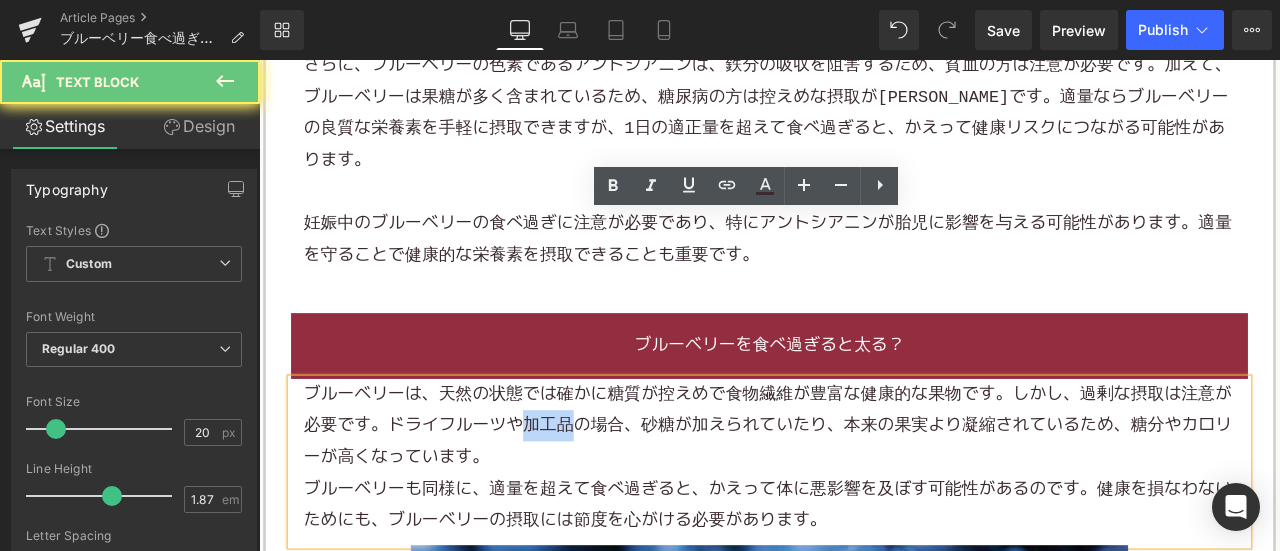 click on "ブルーベリーは、天然の状態では確かに糖質が控えめで食物繊維が豊富な健康的な果物です。しかし、過剰な摂取は注意が必要です。ドライフルーツや加工品の場合、 砂糖 が加えられていたり、本来の果実より凝縮されているため、糖分やカロリーが高くなっています。" at bounding box center (864, 494) 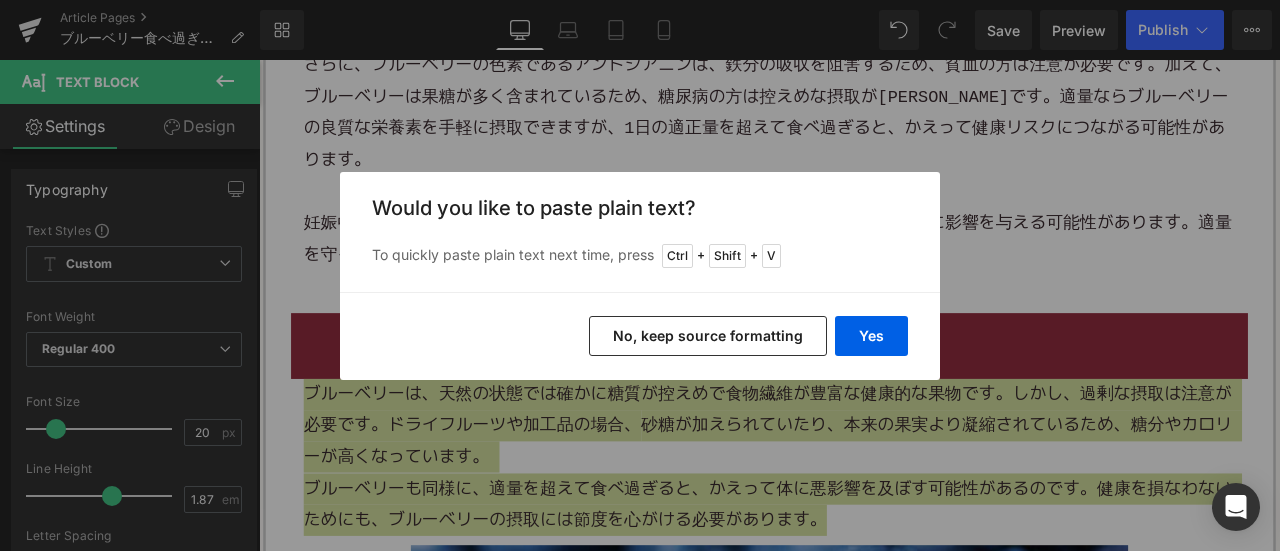 click on "No, keep source formatting" at bounding box center (708, 336) 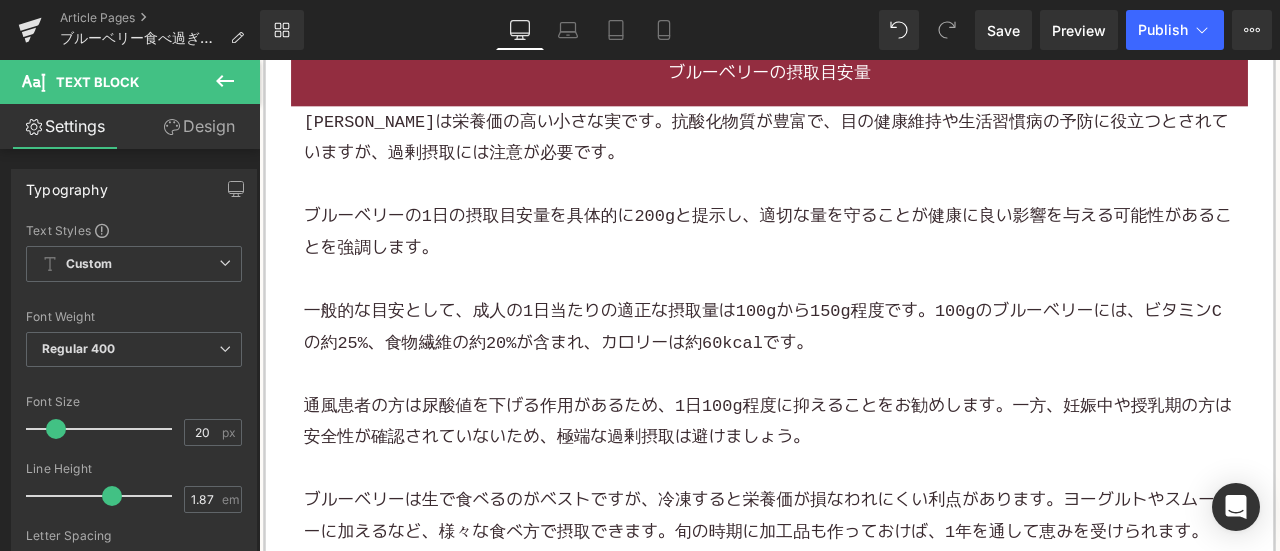 scroll, scrollTop: 6084, scrollLeft: 0, axis: vertical 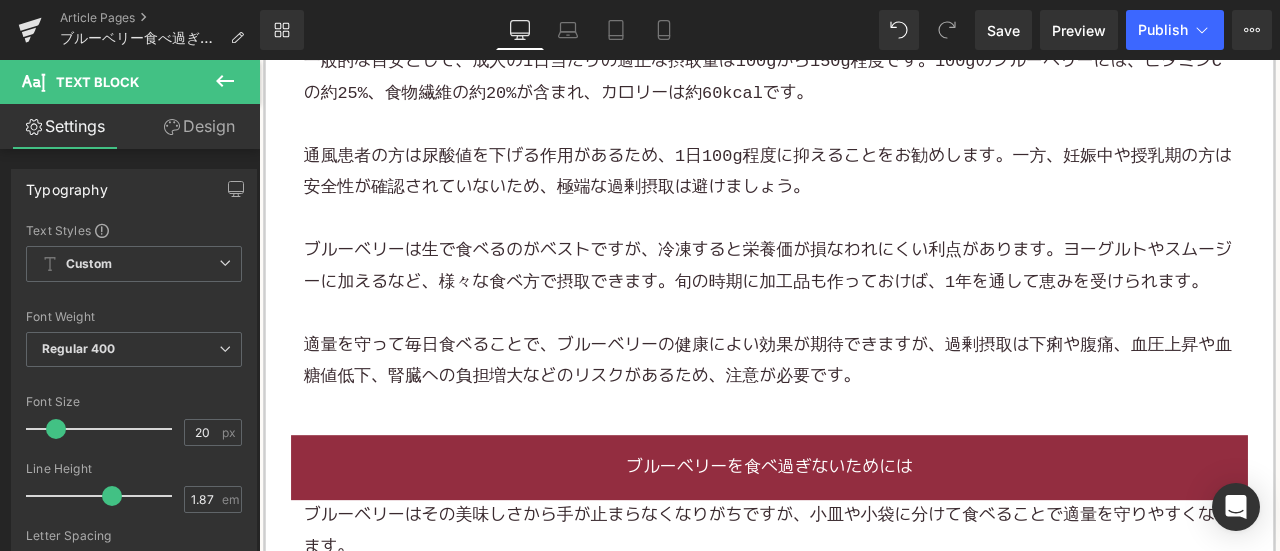 click on "適量を守って毎日食べることで、ブルーベリーの健康によい効果が期待できますが、過剰摂取は下痢や腹痛、血圧上昇や 血糖値 低下、腎臓への負担増大などのリスクがあるため、注意が必要です。" at bounding box center (864, 417) 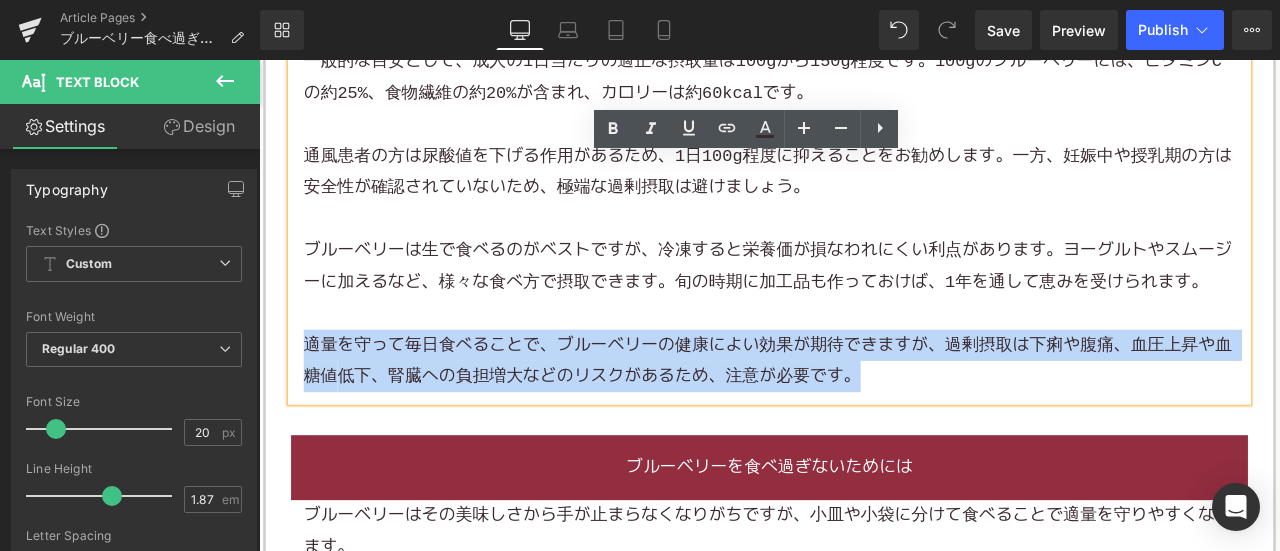 drag, startPoint x: 304, startPoint y: 194, endPoint x: 997, endPoint y: 231, distance: 693.98706 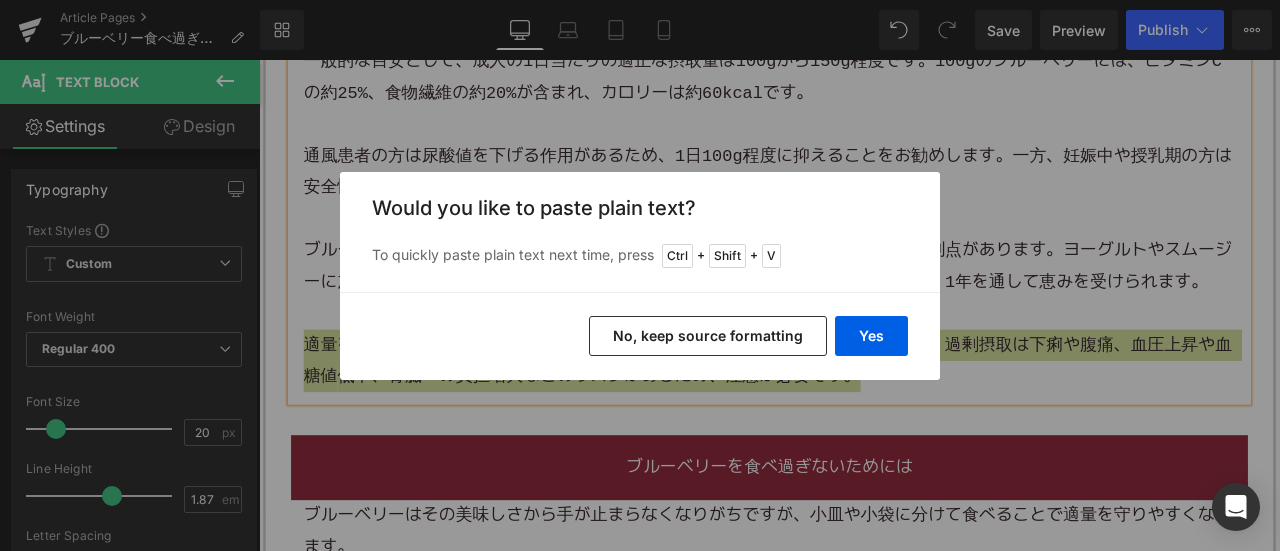 click on "No, keep source formatting" at bounding box center [708, 336] 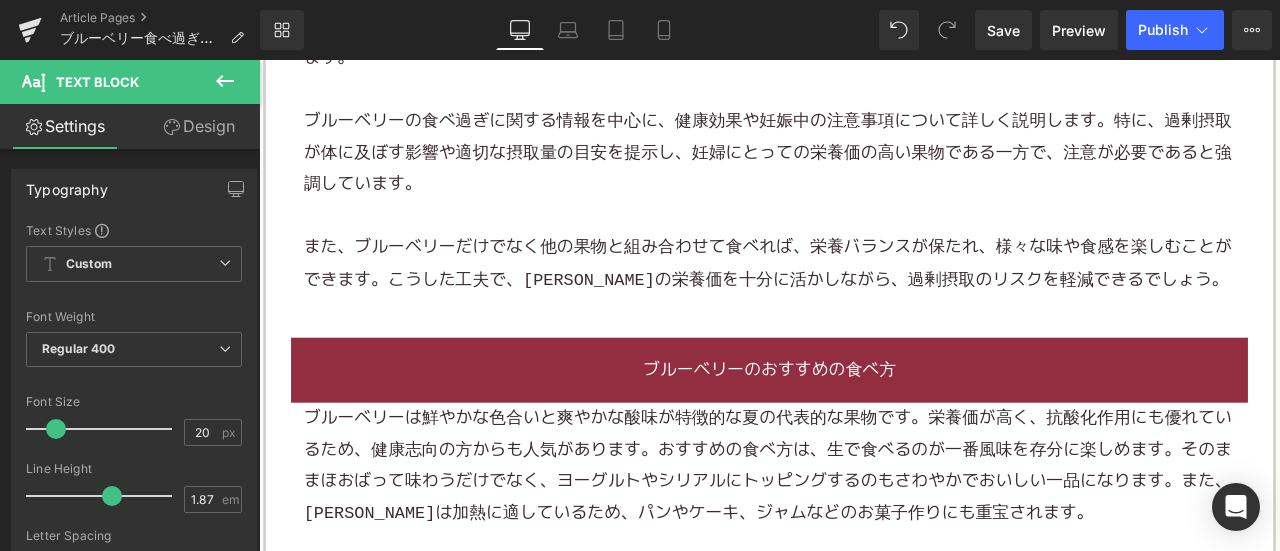 scroll, scrollTop: 6684, scrollLeft: 0, axis: vertical 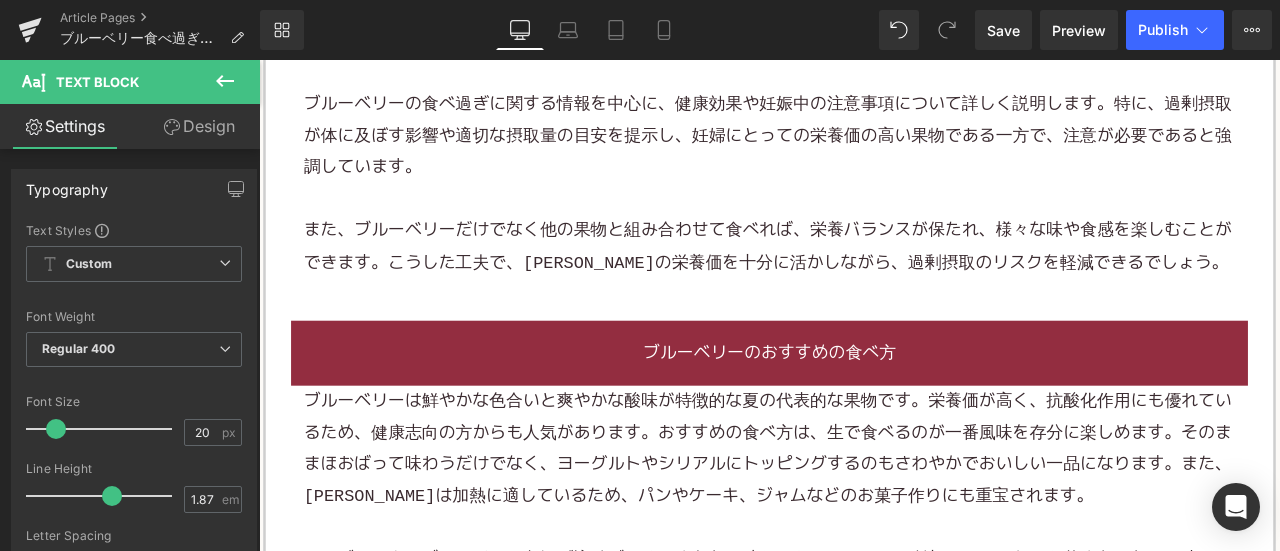 click on "ブルーベリーは鮮やかな色合いと爽やかな酸味が特徴的な夏の代表的な果物です。栄養価が高く、抗酸化作用にも優れているため、健康志向の方からも人気があります。おすすめの食べ方は、生で食べるのが一番風味を存分に楽しめます。そのままほおばって味わうだけでなく、ヨーグルトやシリアルにトッピングするのもさわやかでおいしい一品になります。また、ブルーベリーは加熱に適しているため、 パン やケーキ、ジャムなどのお菓子作りにも重宝されます。" at bounding box center [864, 521] 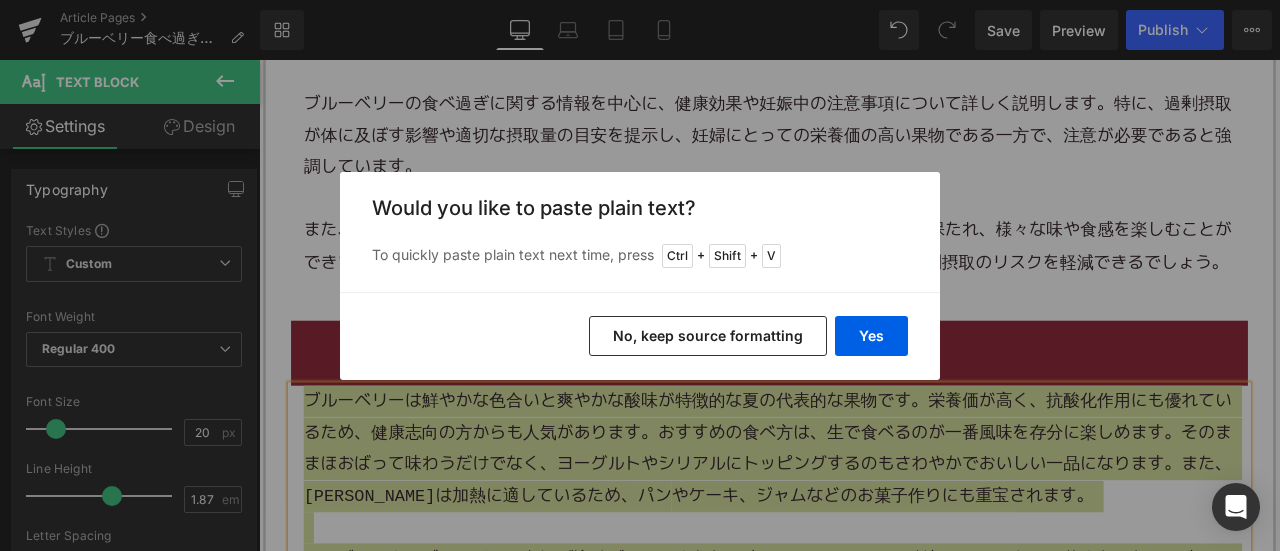 click on "No, keep source formatting" at bounding box center [708, 336] 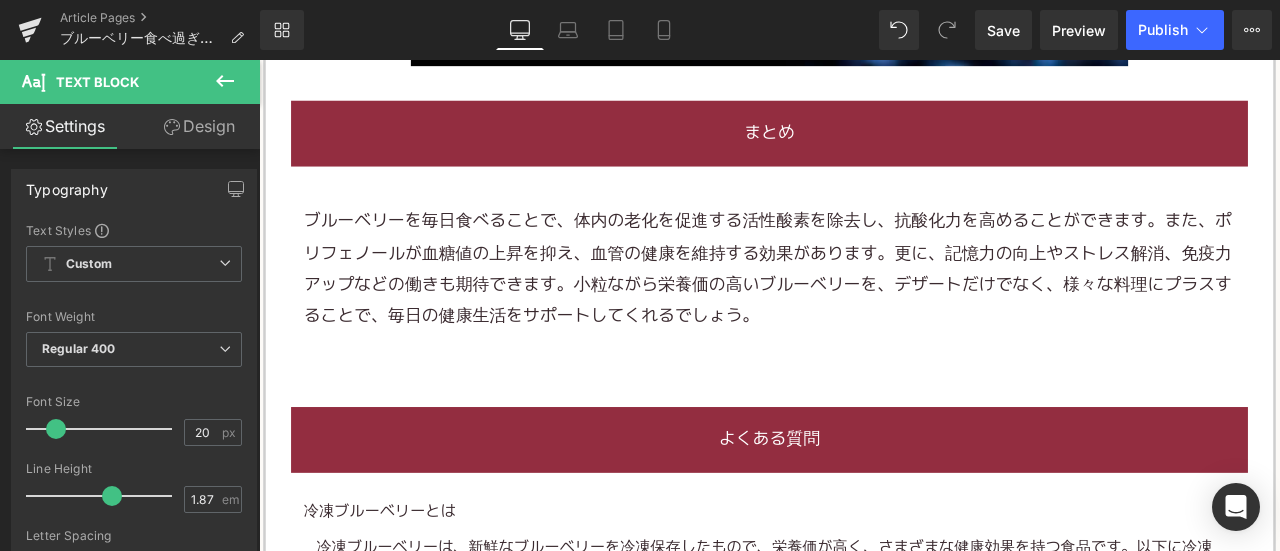 scroll, scrollTop: 8184, scrollLeft: 0, axis: vertical 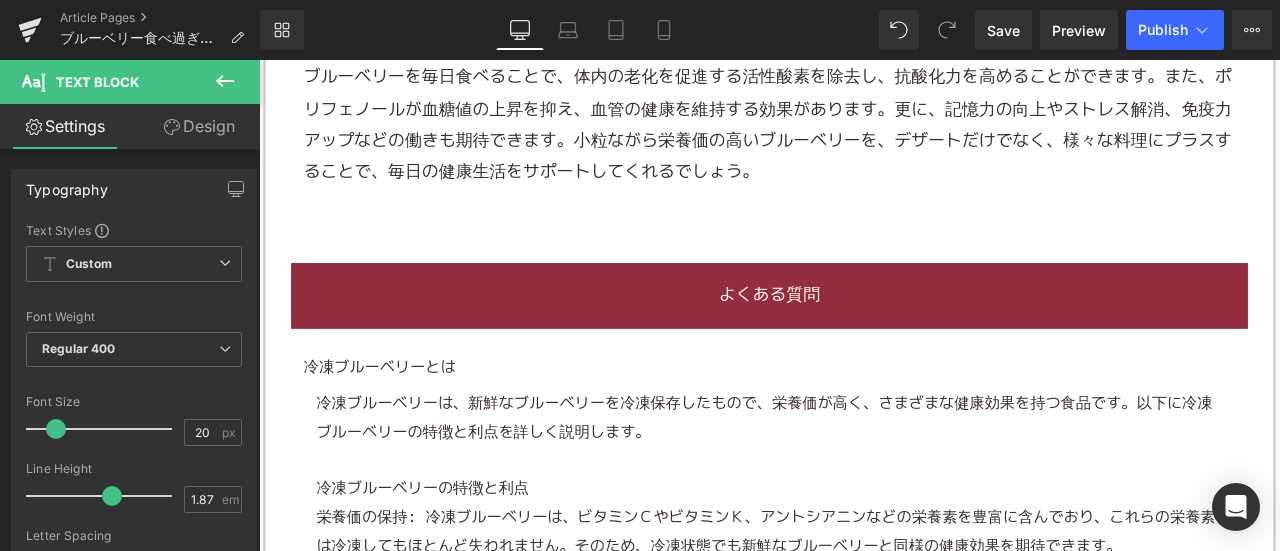 click on "冷凍ブルーベリーは、新鮮なブルーベリーを冷凍保存したもので、栄養価が高く、さまざまな健康効果を持つ食品です。以下に冷凍ブルーベリーの特徴と利点を詳しく説明します。" at bounding box center (864, 485) 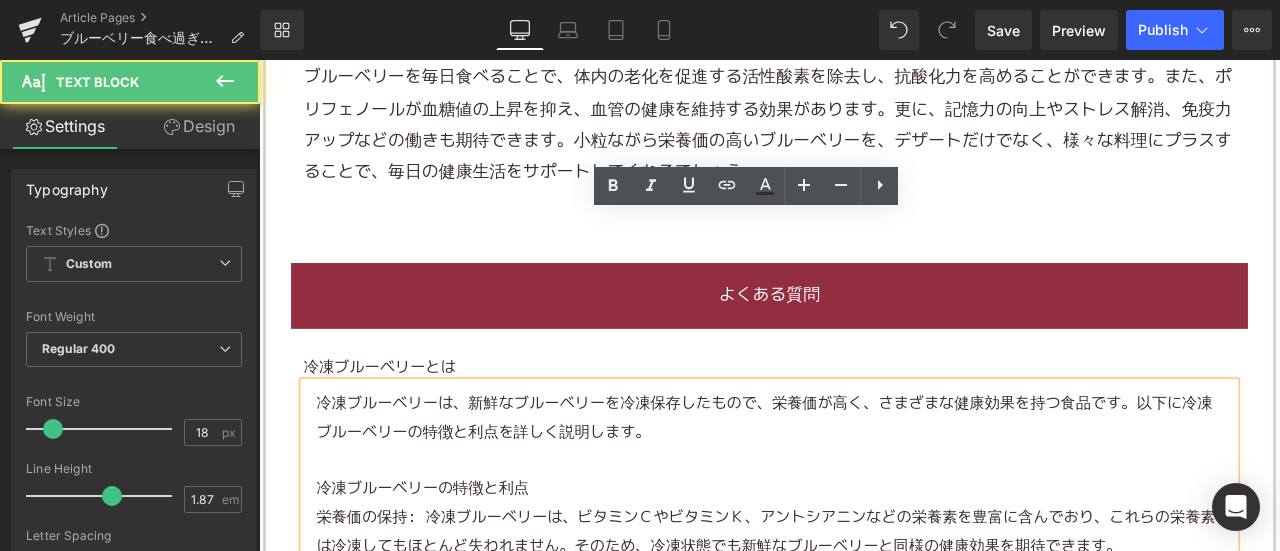click on "冷凍ブルーベリーとは" at bounding box center (864, 426) 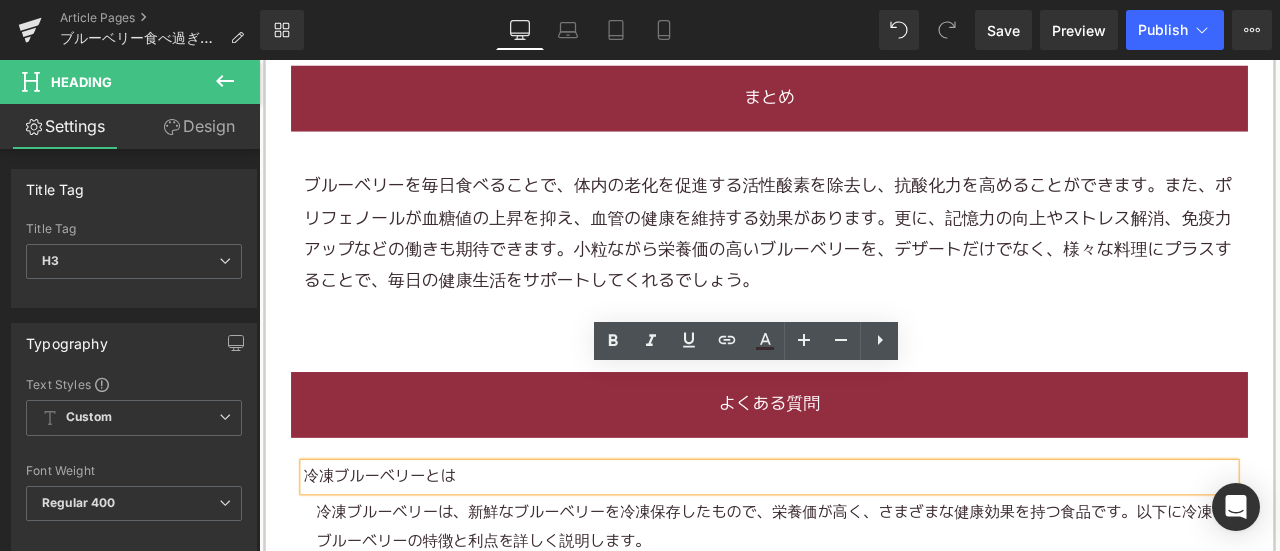 scroll, scrollTop: 7884, scrollLeft: 0, axis: vertical 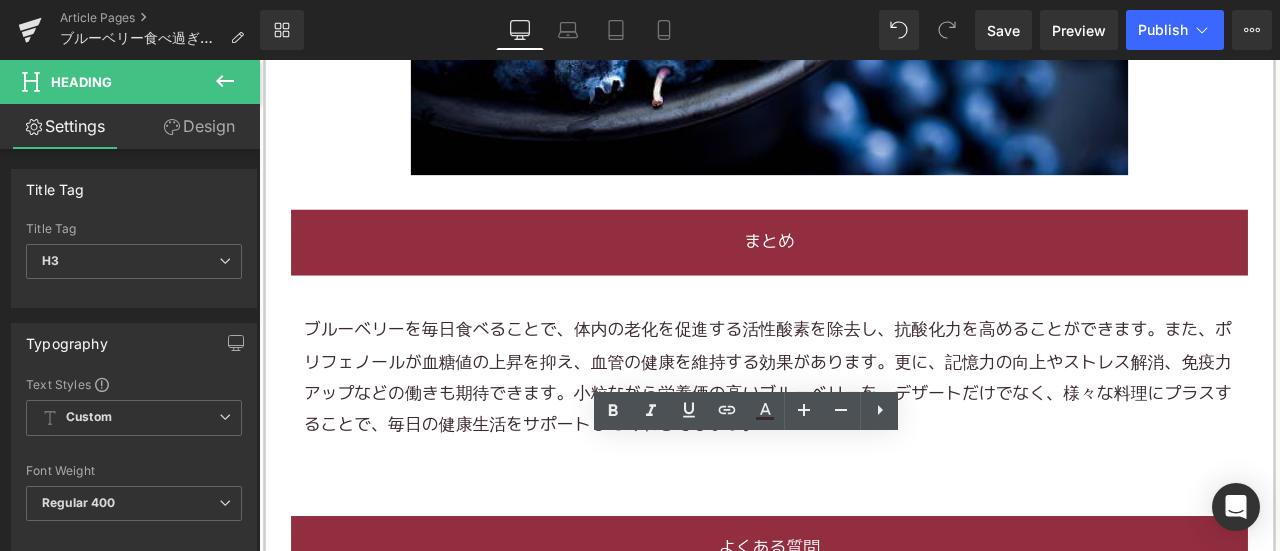 click on "ブルーベリーを毎日食べることで、体内の老化を促進する活性酸素を除去し、抗酸化力を高めることができます。また、ポリフェノールが血糖値の上昇を抑え、血管の健康を維持する効果があります。更に、記憶力の向上やストレス解消、免疫力アップなどの働きも期待できます。小粒ながら栄養価の高いブルーベリーを、デザートだけでなく、様々な料理にプラスすることで、毎日の健康生活をサポートしてくれるでしょう。" at bounding box center (864, 438) 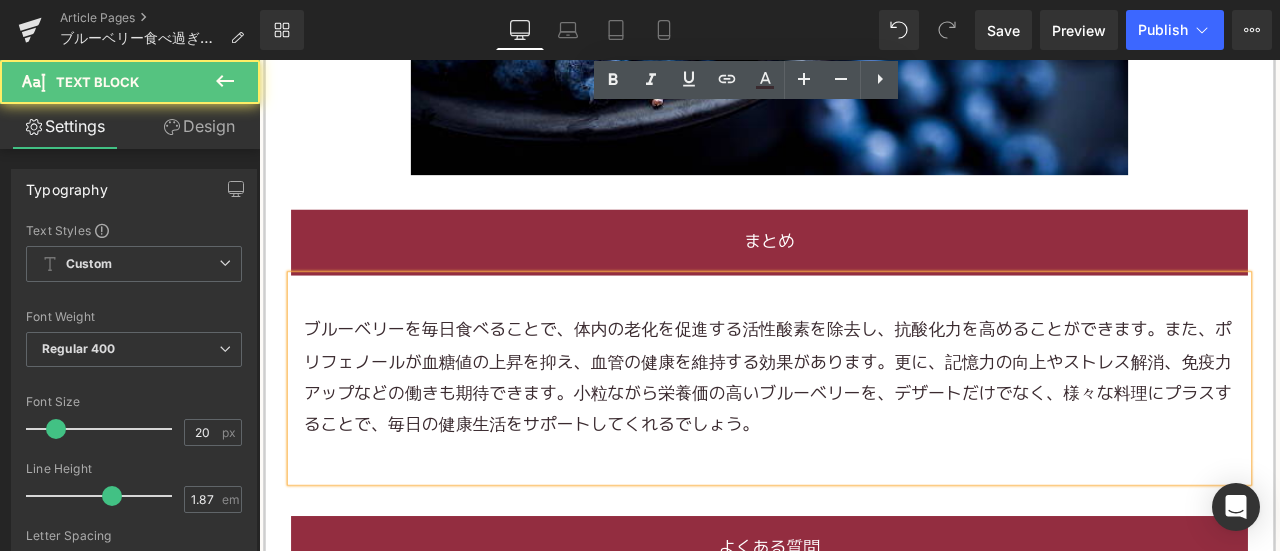 click on "ブルーベリーを毎日食べることで、体内の老化を促進する活性酸素を除去し、抗酸化力を高めることができます。また、ポリフェノールが血糖値の上昇を抑え、血管の健康を維持する効果があります。更に、記憶力の向上やストレス解消、免疫力アップなどの働きも期待できます。小粒ながら栄養価の高いブルーベリーを、デザートだけでなく、様々な料理にプラスすることで、毎日の健康生活をサポートしてくれるでしょう。" at bounding box center [864, 438] 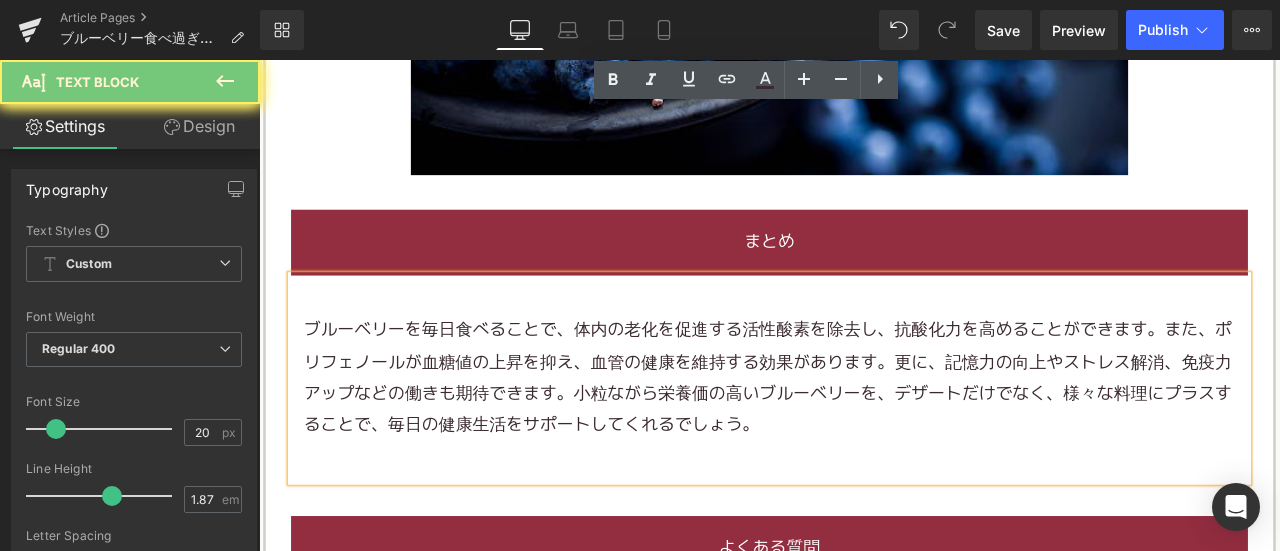 click on "ブルーベリーを毎日食べることで、体内の老化を促進する活性酸素を除去し、抗酸化力を高めることができます。また、ポリフェノールが血糖値の上昇を抑え、血管の健康を維持する効果があります。更に、記憶力の向上やストレス解消、免疫力アップなどの働きも期待できます。小粒ながら栄養価の高いブルーベリーを、デザートだけでなく、様々な料理にプラスすることで、毎日の健康生活をサポートしてくれるでしょう。" at bounding box center (864, 438) 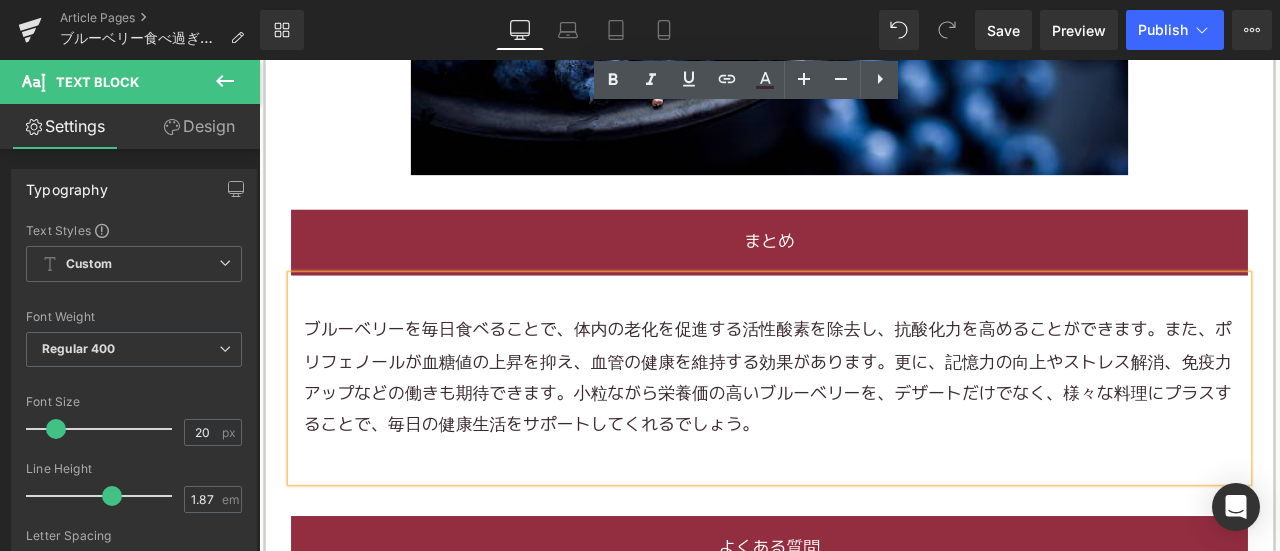 type 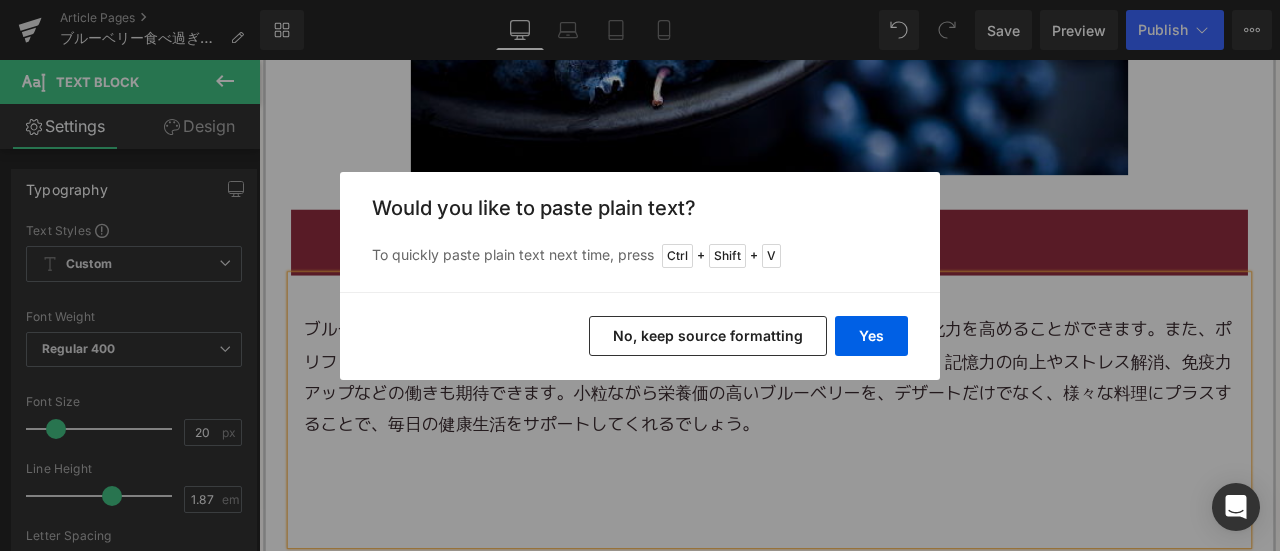 click on "No, keep source formatting" at bounding box center [708, 336] 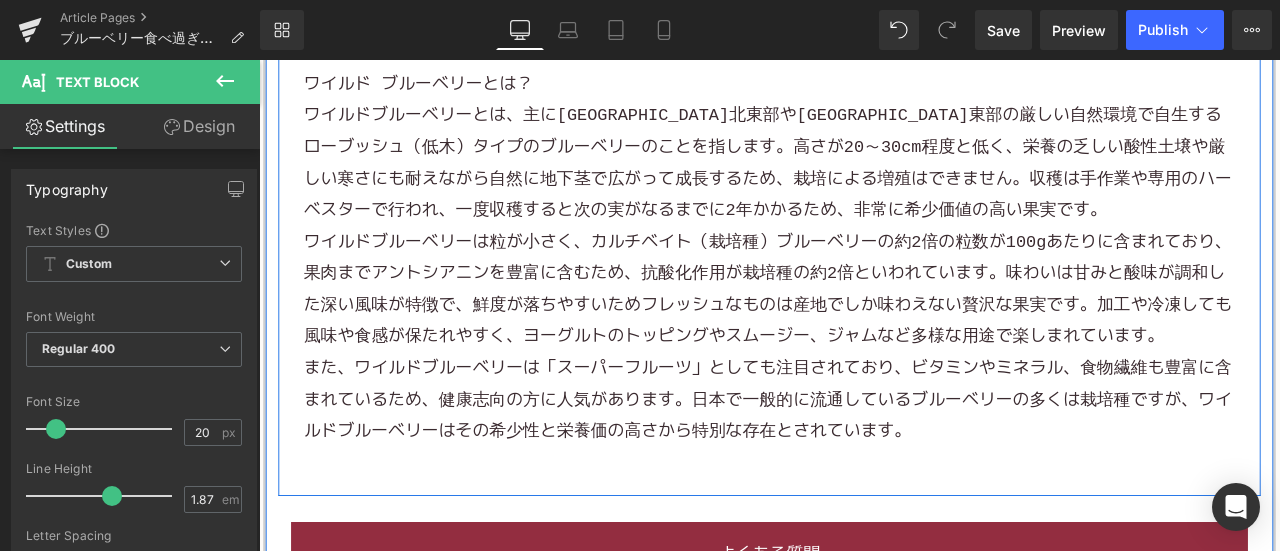 scroll, scrollTop: 9884, scrollLeft: 0, axis: vertical 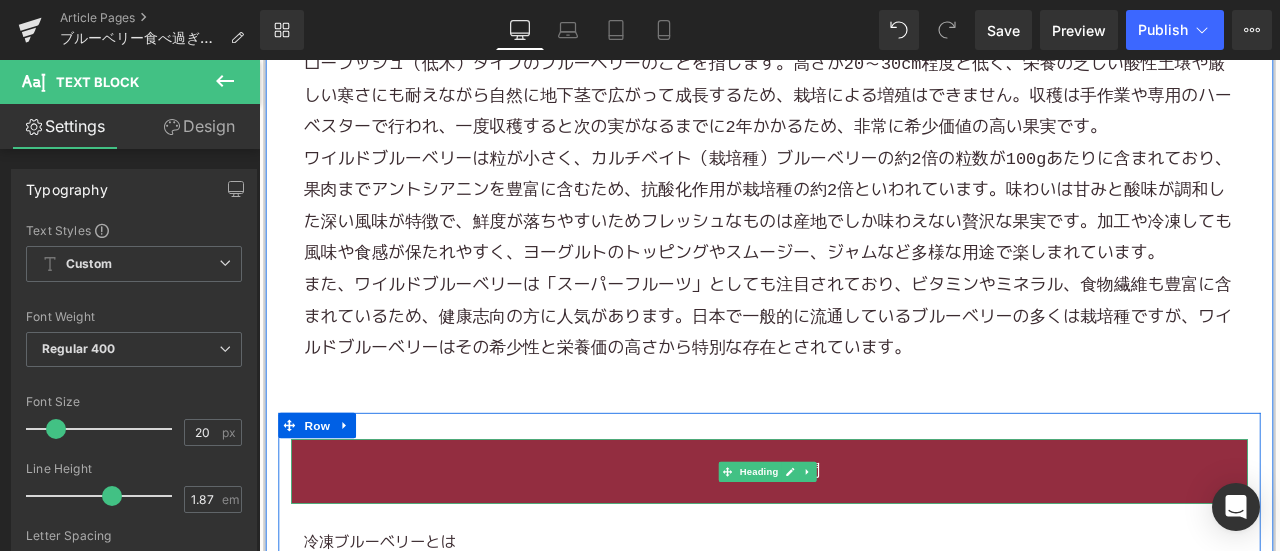 click on "よくある質問 Heading         冷凍ブルーベリーとは Heading         冷凍ブルーベリーは、新鮮なブルーベリーを冷凍保存したもので、栄養価が高く、さまざまな健康効果を持つ食品です。以下に冷凍ブルーベリーの特徴と利点を詳しく説明します。 冷凍ブルーベリーの特徴と利点 栄養価の保持: 冷凍ブルーベリーは、ビタミンＣやビタミンＫ、アントシアニンなどの栄養素を豊富に含んでおり、これらの栄養素は冷凍してもほとんど失われません。そのため、冷凍状態でも新鮮なブルーベリーと同様の健康効果を期待できます。 保存期間の延長: 冷凍することで、ブルーベリーの保存期間が延び、約6ヶ月間栄養と美味しさを保つことができます。これにより、季節を問わずブルーベリーを楽しむことができます。 Text Block         Row         Heading         Text Block         Row" at bounding box center (864, 1051) 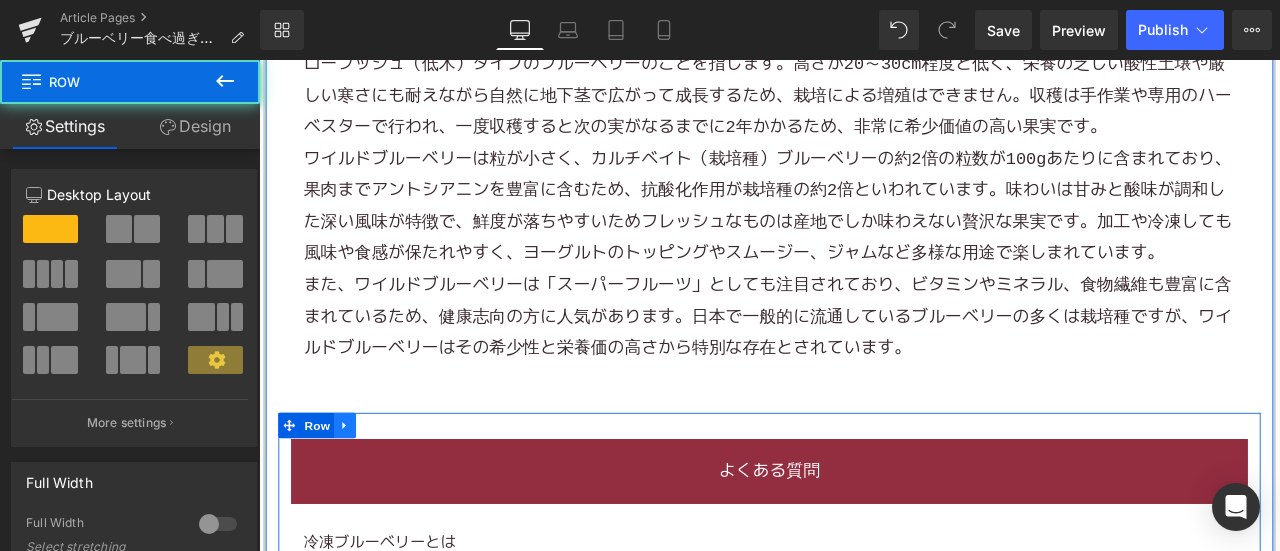 click at bounding box center [361, 493] 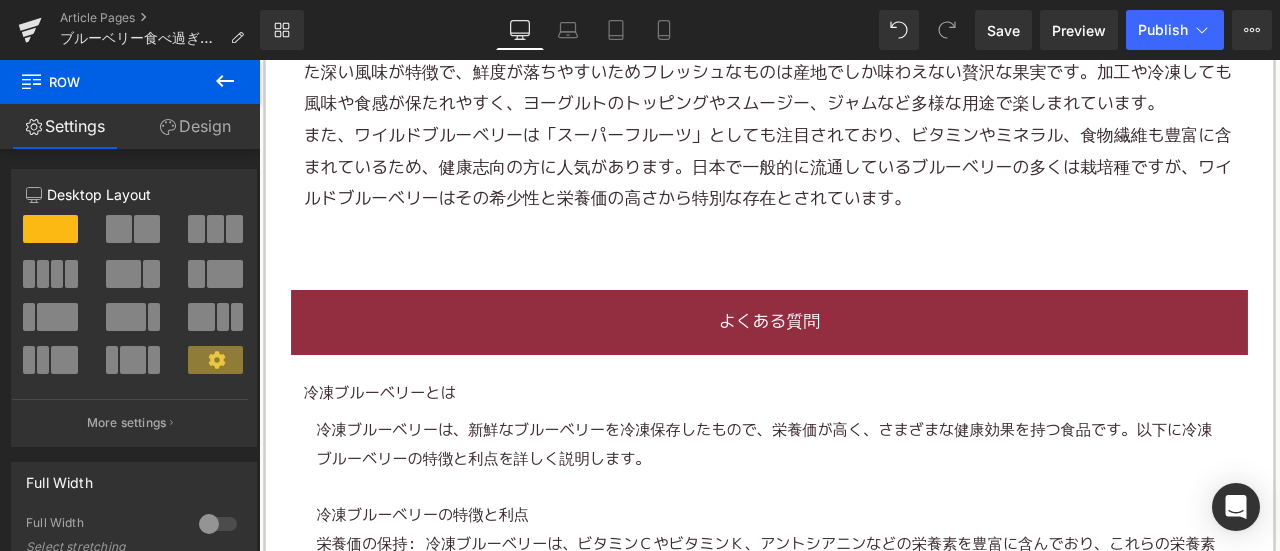 scroll, scrollTop: 9784, scrollLeft: 0, axis: vertical 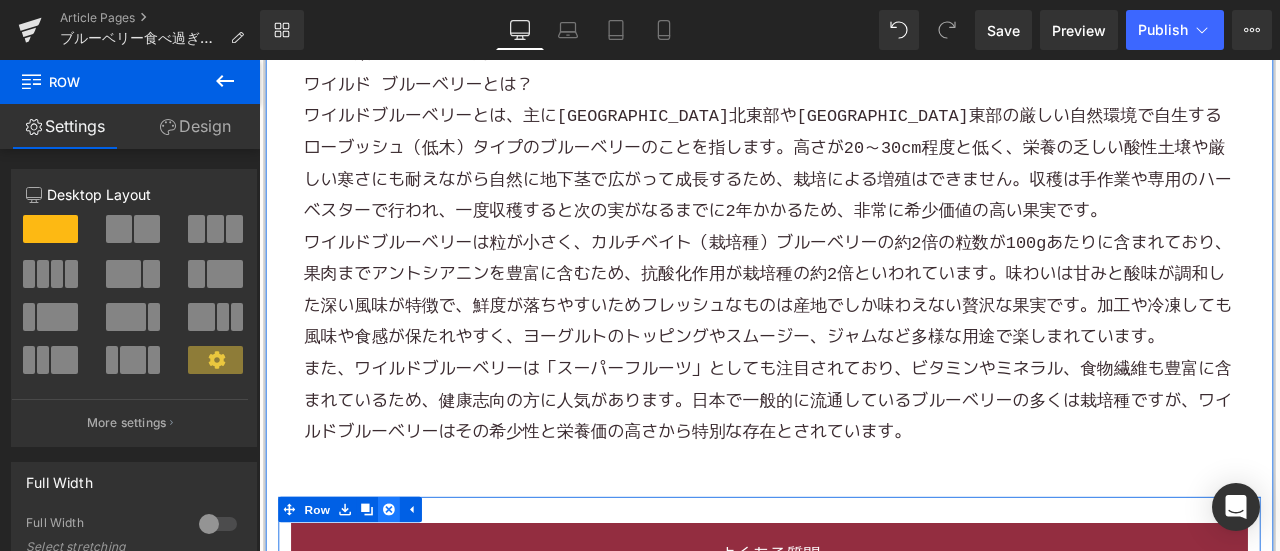 click 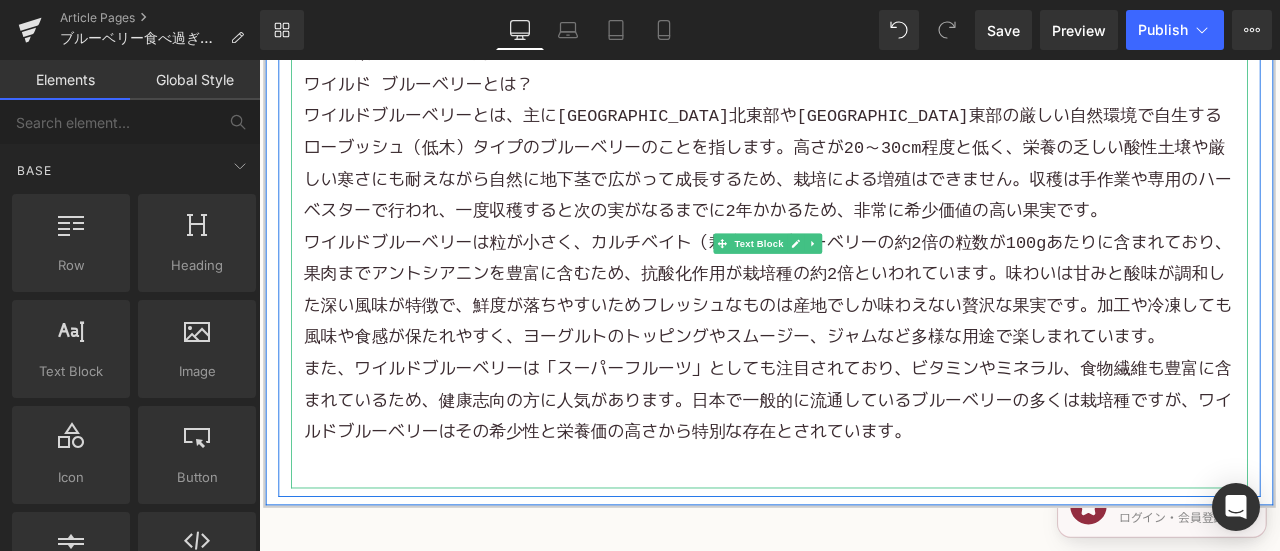 click on "また、ワイルドブルーベリーは「スーパー フルーツ 」としても注目されており、ビタミンやミネラル、食物繊維も豊富に含まれているため、健康志向の方に人気があります。日本で一般的に流通しているブルーベリーの多くは栽培種ですが、ワイルドブルーベリーはその希少性と栄養価の高さから特別な存在とされています。" at bounding box center [864, 464] 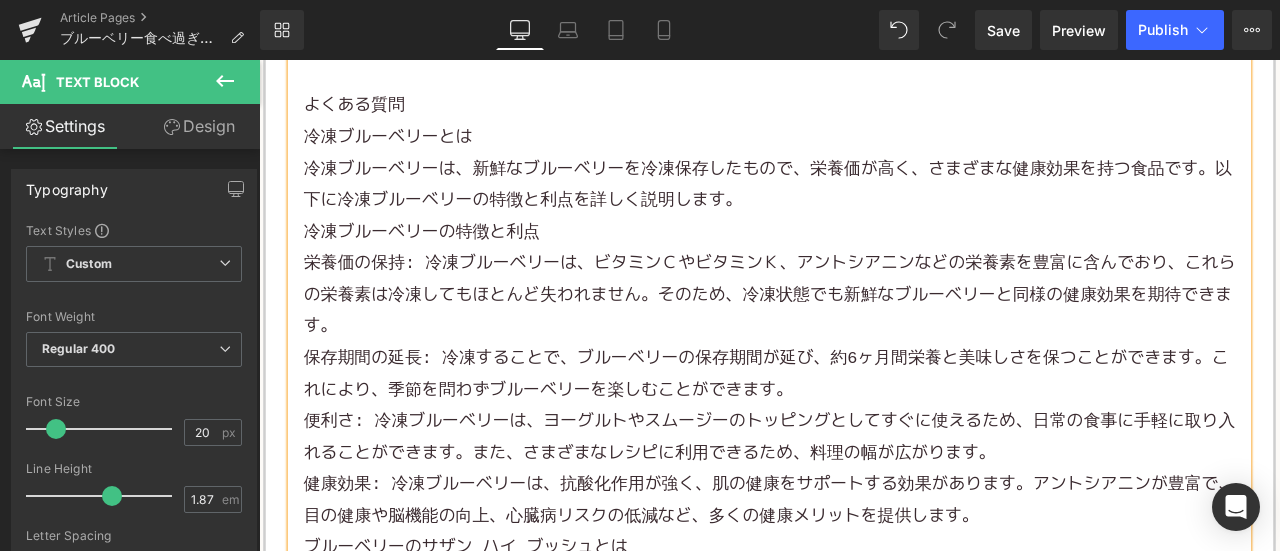 scroll, scrollTop: 8384, scrollLeft: 0, axis: vertical 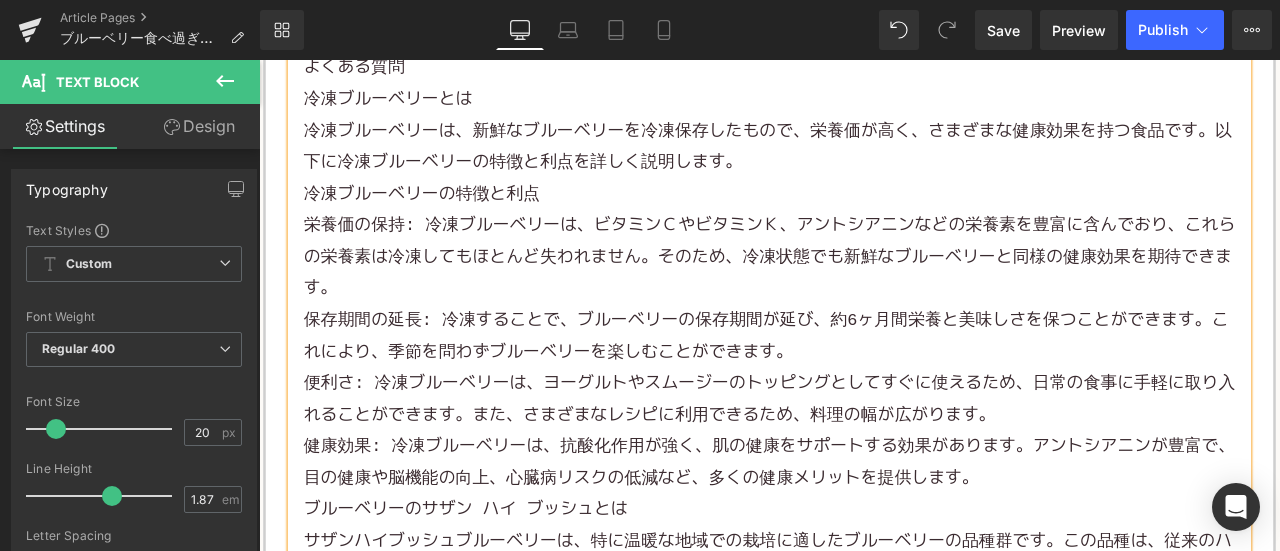 click on "健康 効果: 冷凍ブルーベリー は、抗酸化作用が強く、肌の健康をサポートする効果があります。アントシアニンが豊富で、目の健康や脳機能の向上、心臓病リスクの低減など、多くの健康メリットを提供します。" at bounding box center [864, 536] 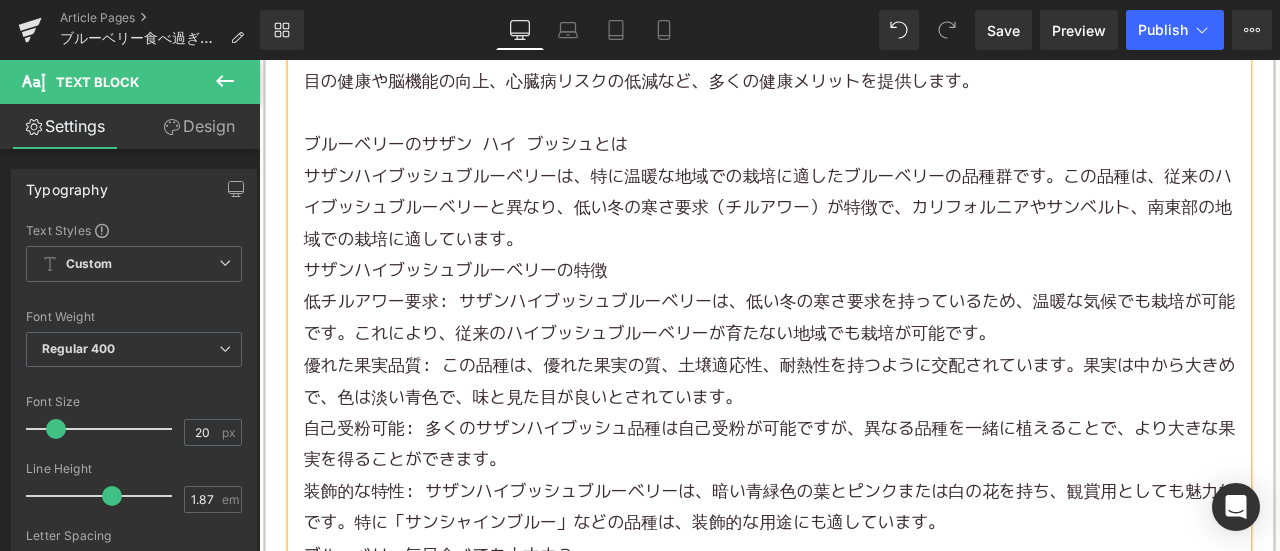 scroll, scrollTop: 8884, scrollLeft: 0, axis: vertical 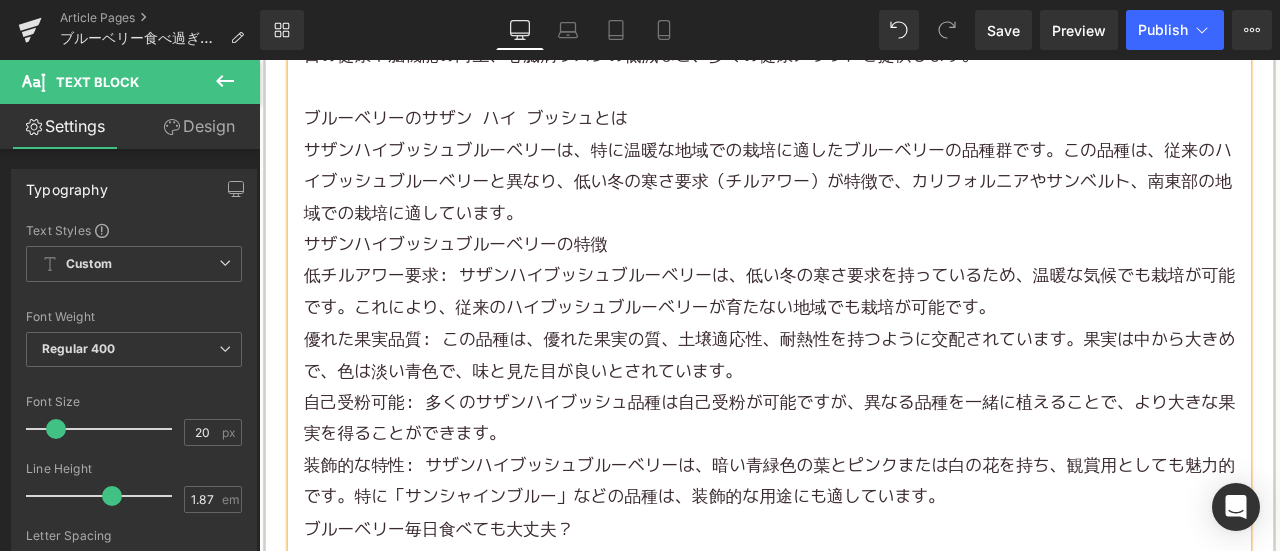 click on "装飾的な特性: サザンハイブッシュブルーベリーは、暗い青緑色の葉とピンクまたは白の花を持ち、観賞用としても魅力的です。特に「サンシャインブルー」などの品種は、装飾的な用途にも適しています。" at bounding box center [864, 560] 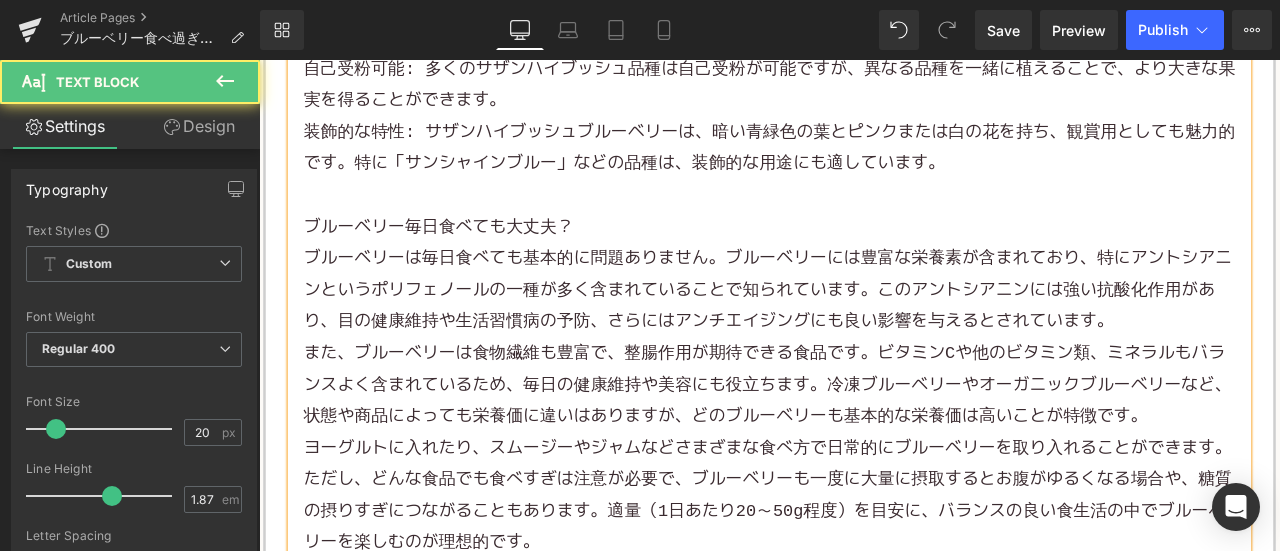 scroll, scrollTop: 9284, scrollLeft: 0, axis: vertical 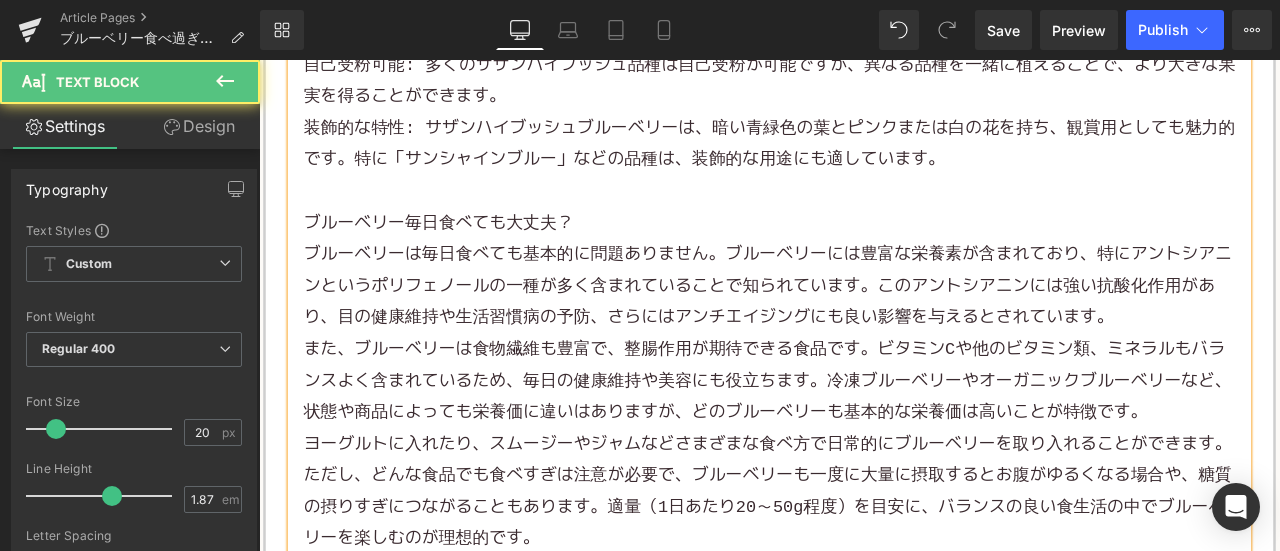 click on "ヨーグルトに入れたり、スムージーや ジャム などさまざまな食べ方で日常的にブルーベリーを取り入れることができます。ただし、どんな食品でも食べすぎは注意が必要で、ブルーベリーも一度に大量に摂取するとお腹がゆるくなる場合や、糖質の摂りすぎにつながることもあります。適量（1日あたり20～50g程度）を目安に、バランスの良い食生活の中でブルーベリーを楽しむのが理想的です。" at bounding box center (864, 572) 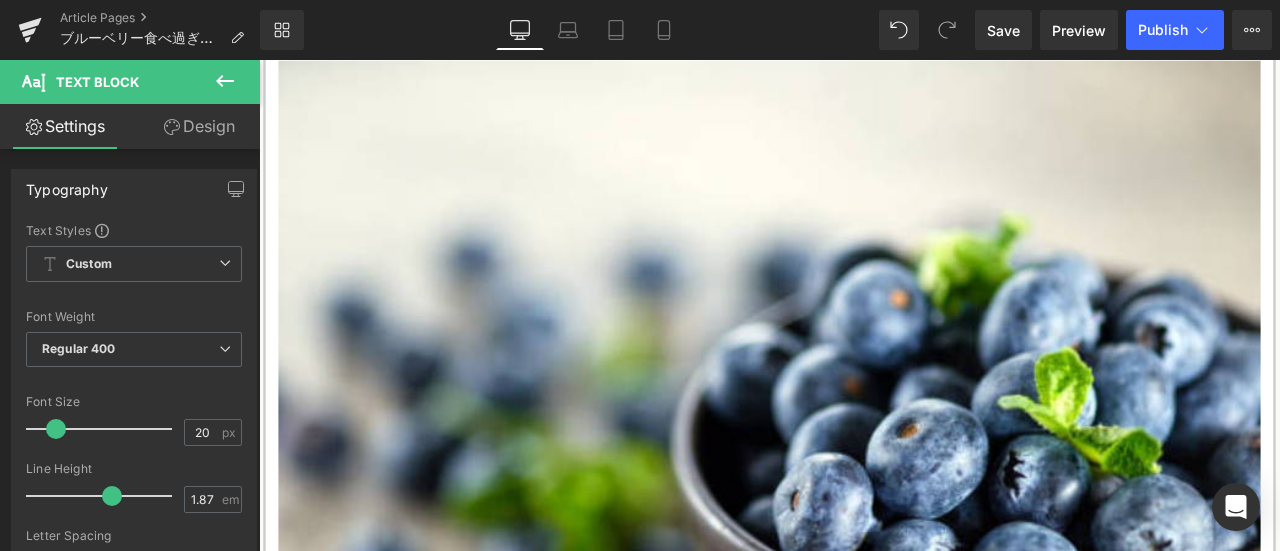 scroll, scrollTop: 0, scrollLeft: 0, axis: both 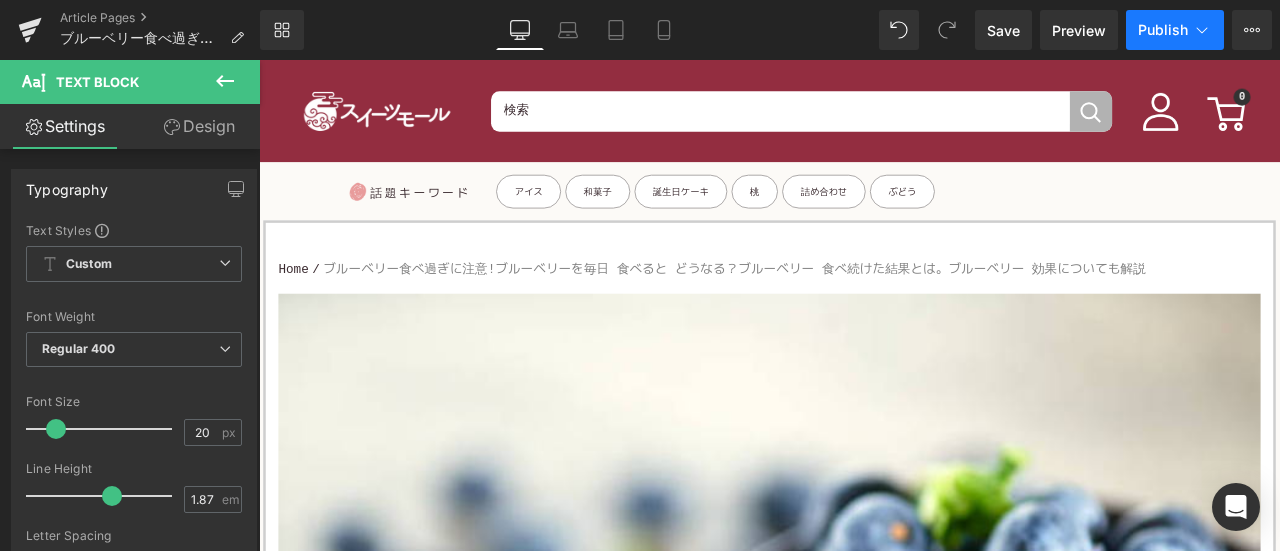 click on "Publish" at bounding box center [1175, 30] 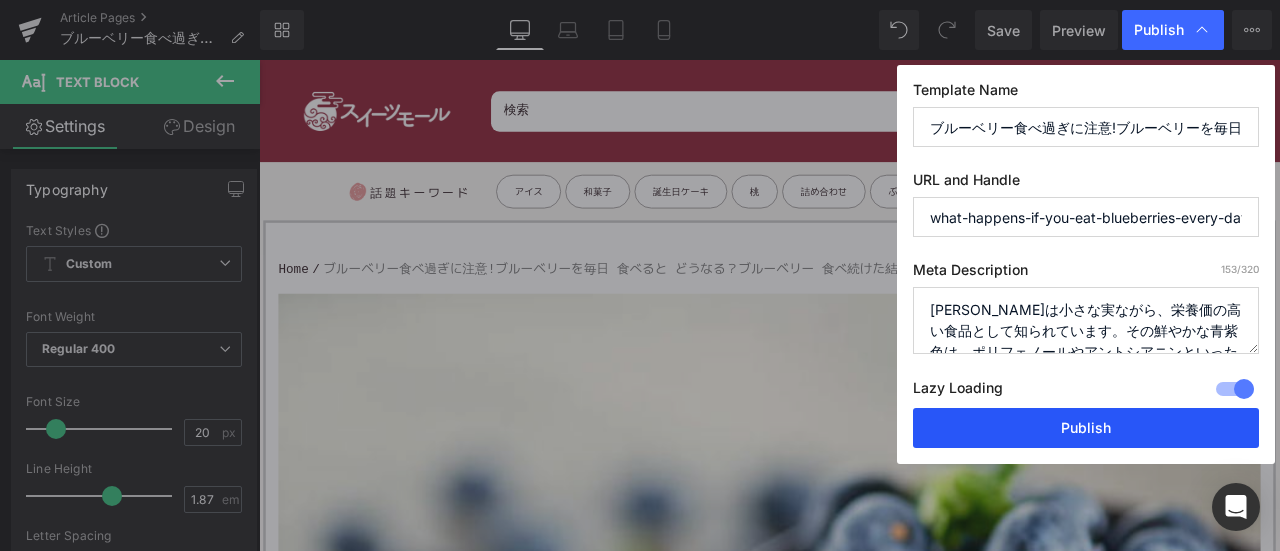 click on "Publish" at bounding box center [1086, 428] 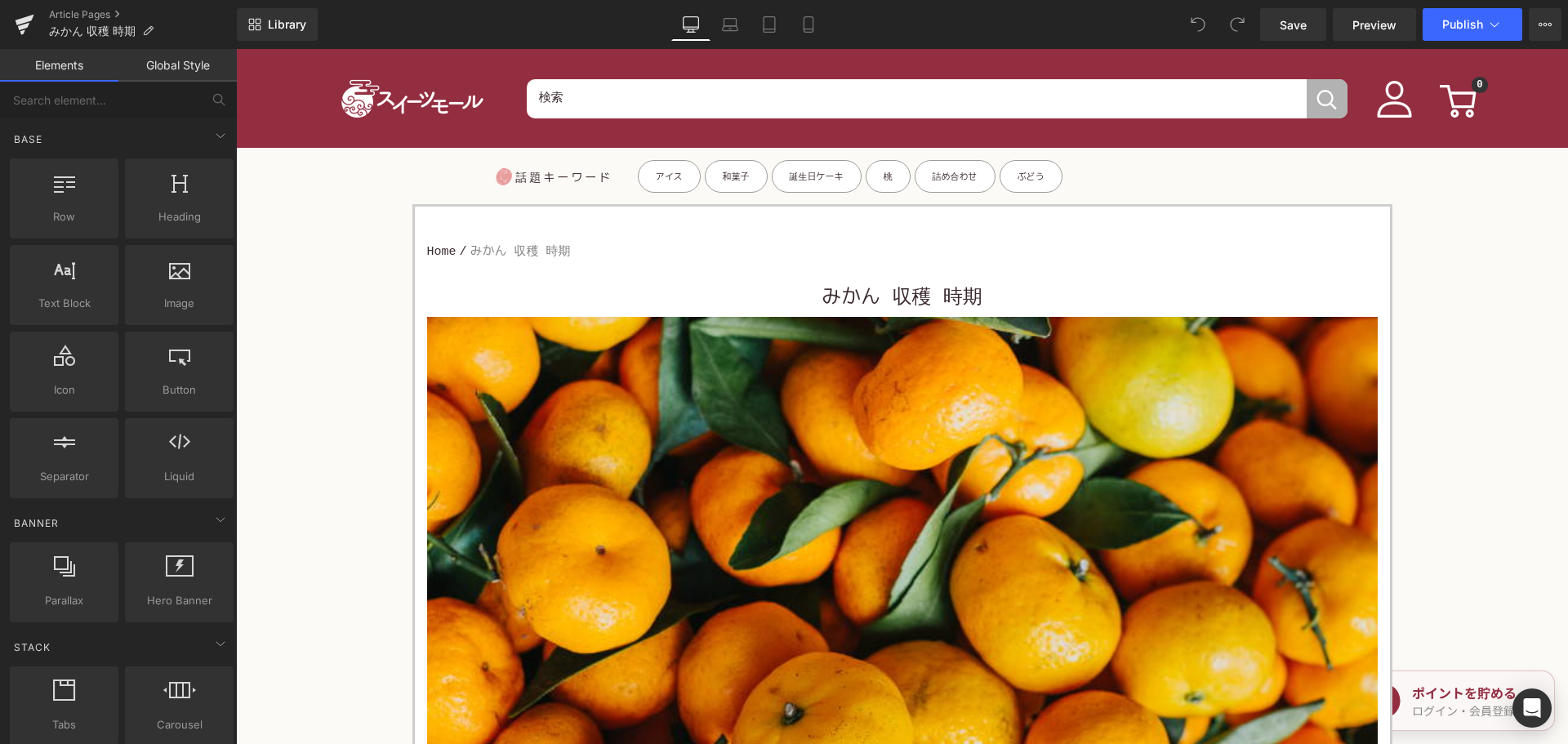 scroll, scrollTop: 0, scrollLeft: 0, axis: both 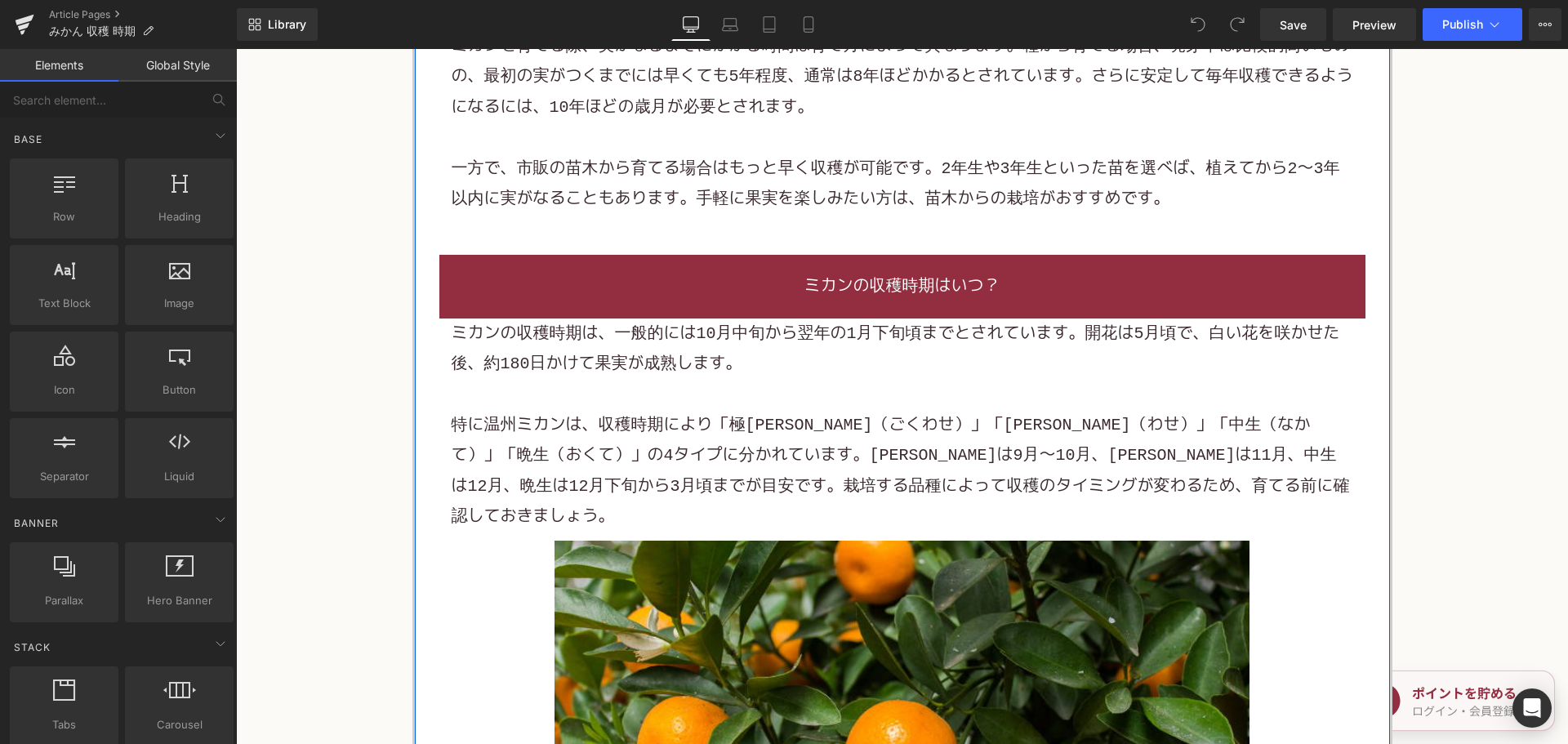 click on "ミカンの収穫時期は、一般的には10月中旬から翌年の1月下旬頃までとされています。開花は5月頃で、白い花を咲かせた後、約180日かけて果実が成熟します。" at bounding box center (902, 349) 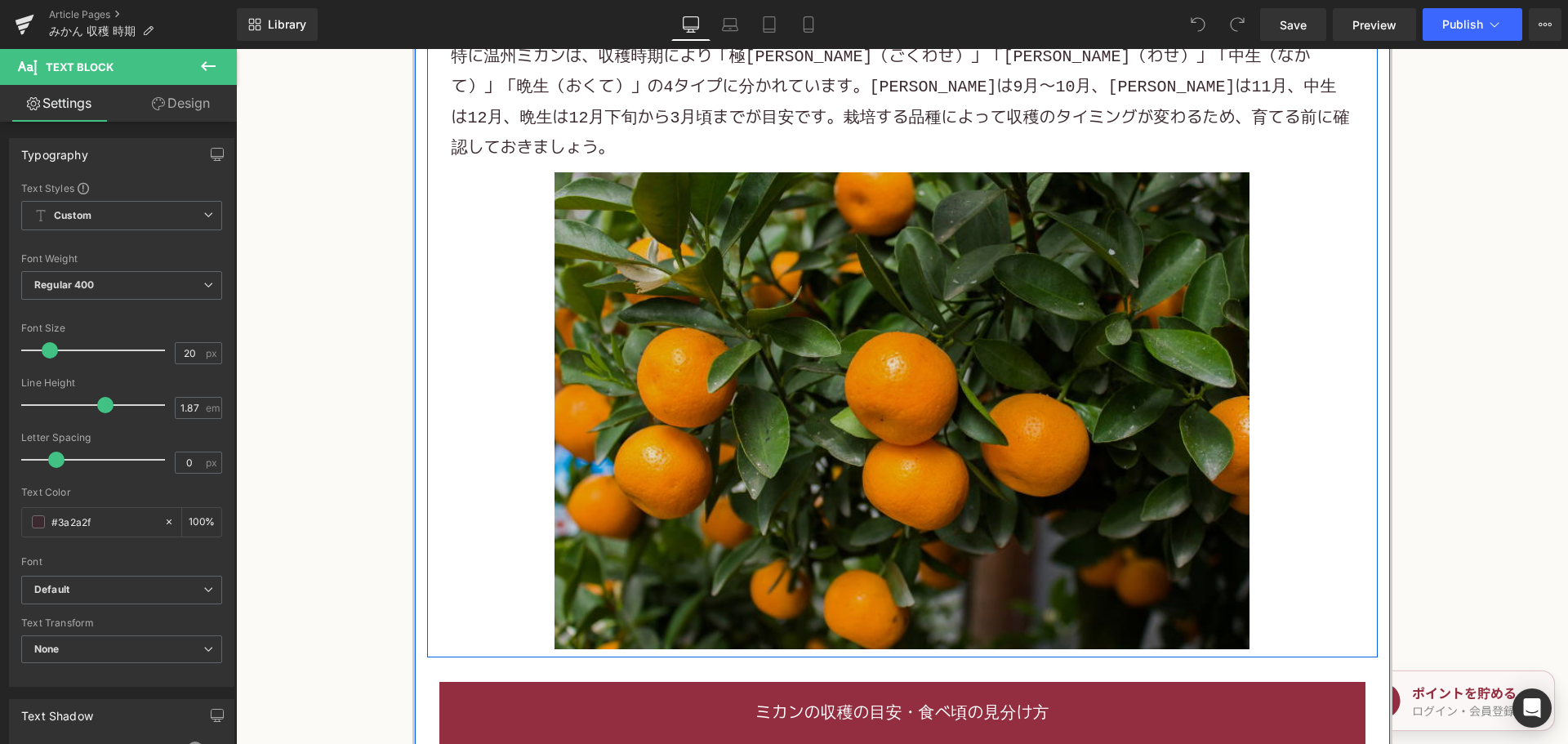 scroll, scrollTop: 1715, scrollLeft: 0, axis: vertical 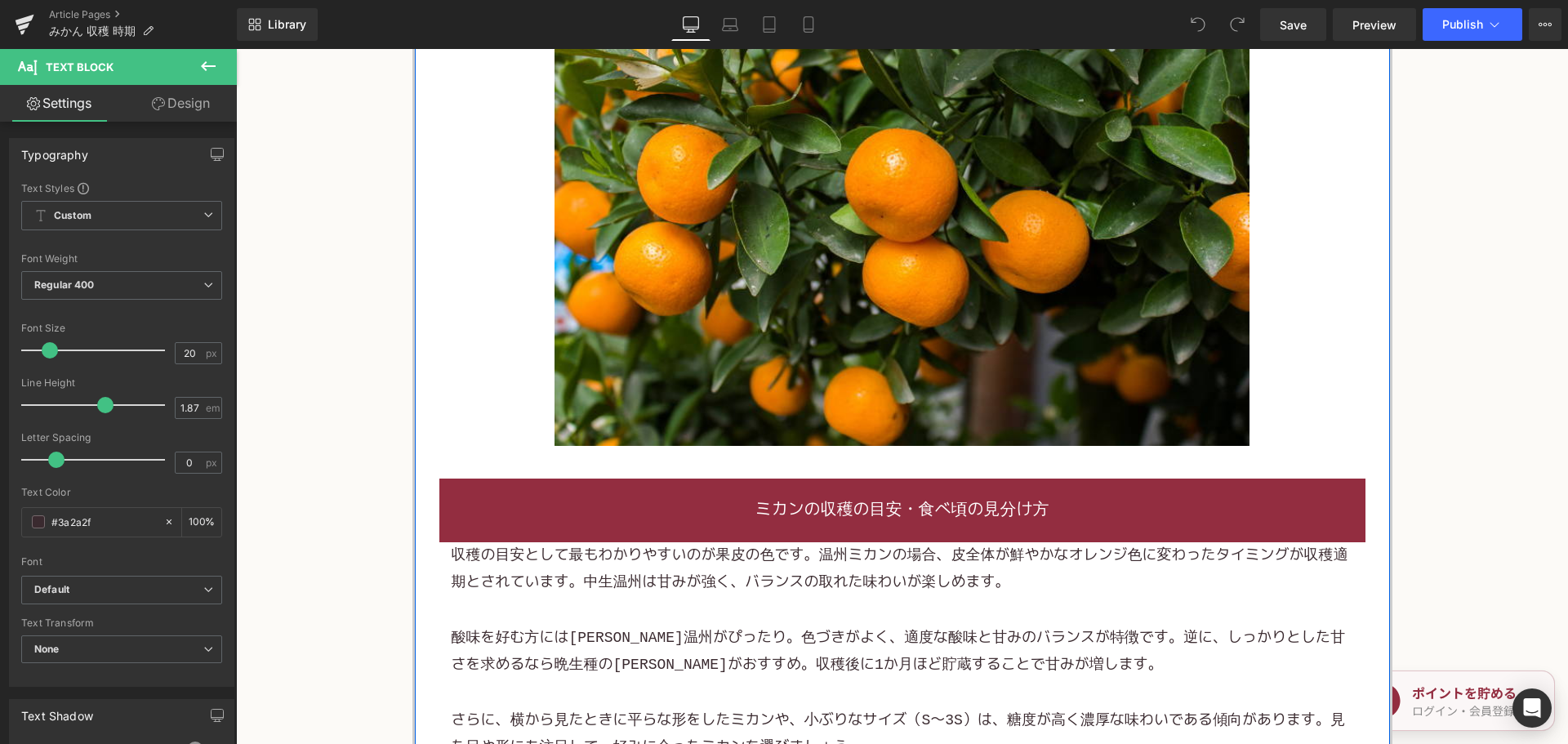 click on "収穫の目安として最もわかりやすいのが果皮の色です。温州ミカンの場合、皮全体が鮮やかなオレンジ色に変わったタイミングが収穫適期とされています。中生温州は甘みが強く、バランスの取れた味わいが楽しめます。" at bounding box center (902, 569) 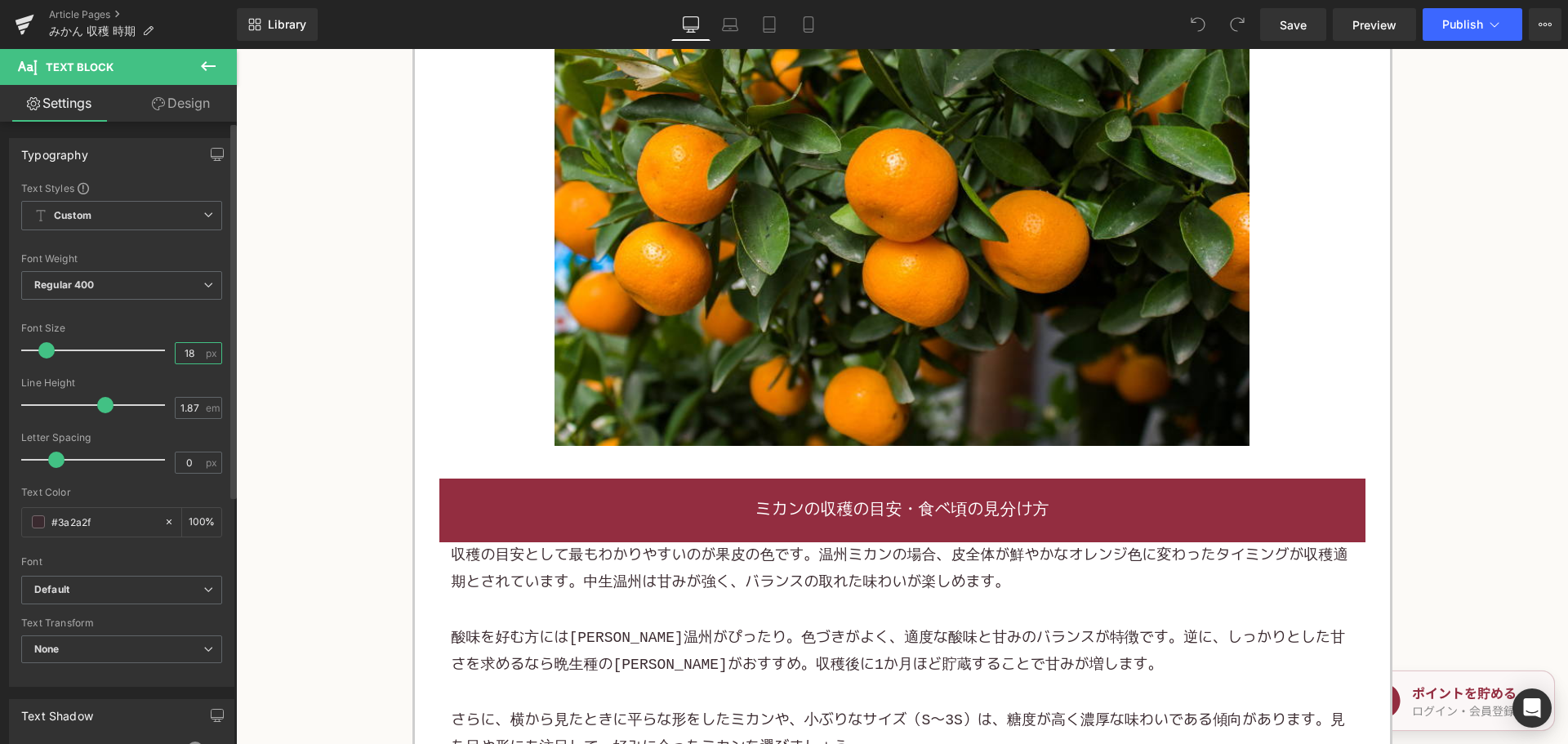 drag, startPoint x: 190, startPoint y: 356, endPoint x: 168, endPoint y: 348, distance: 23.4094 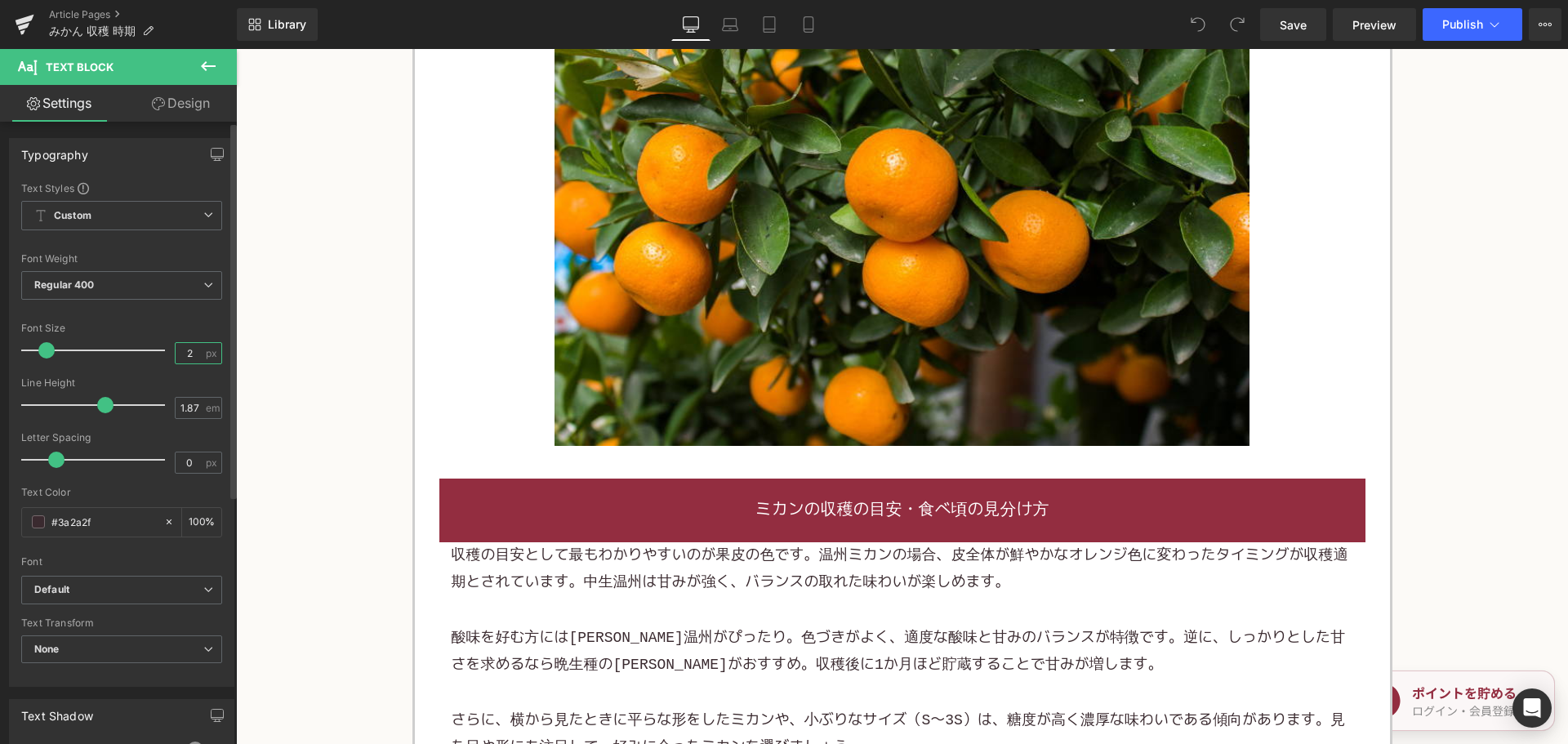 type on "20" 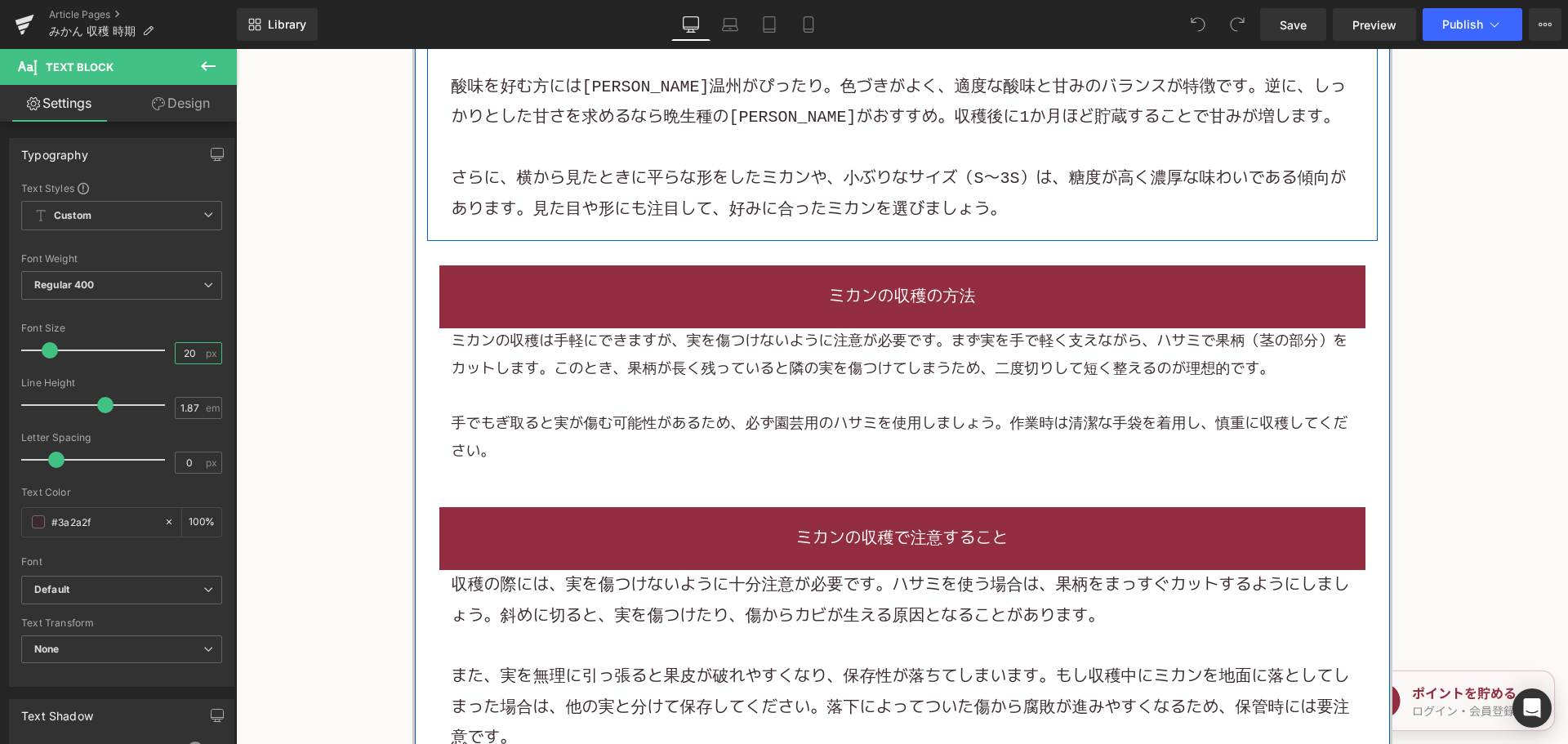 scroll, scrollTop: 2287, scrollLeft: 0, axis: vertical 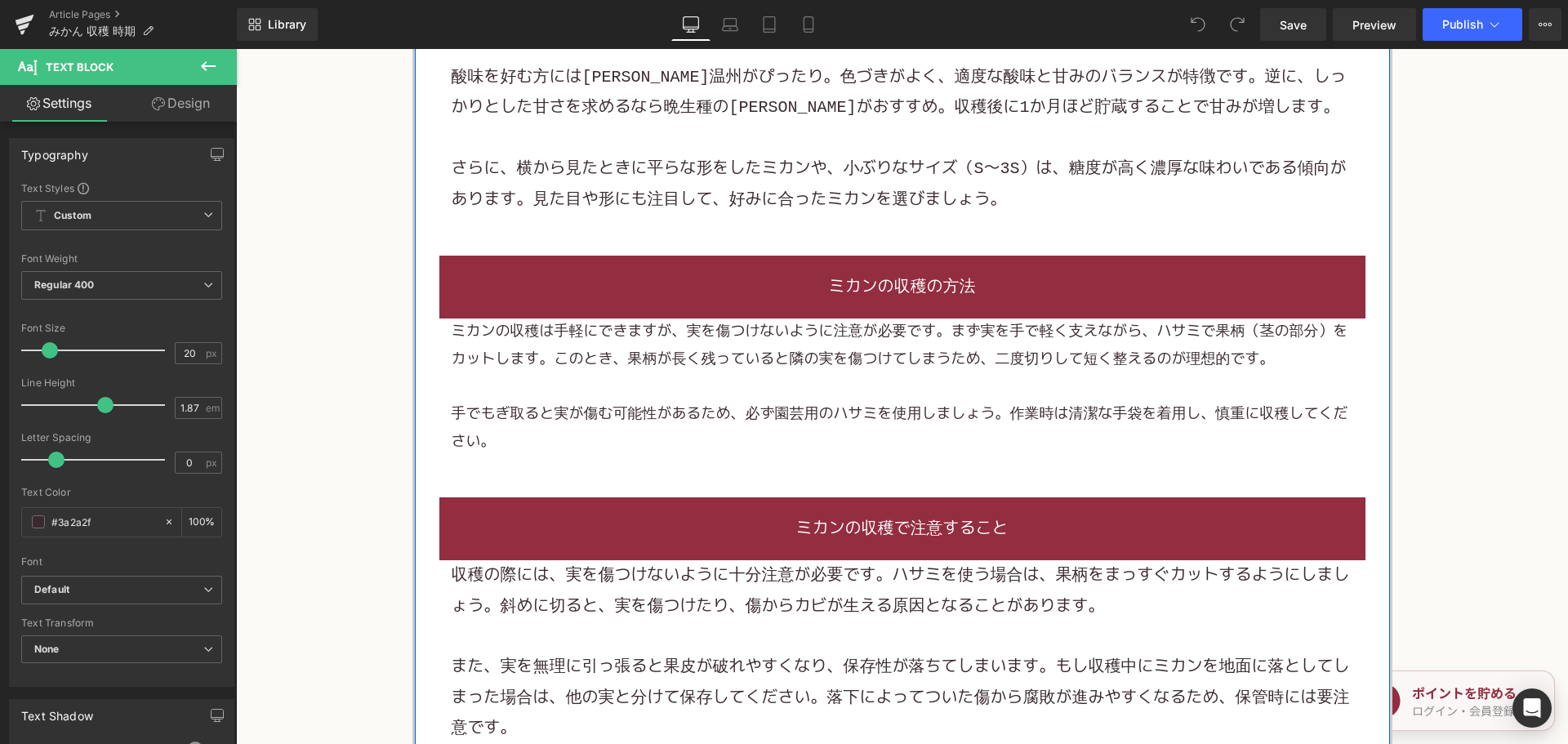 drag, startPoint x: 681, startPoint y: 342, endPoint x: 663, endPoint y: 332, distance: 20.59126 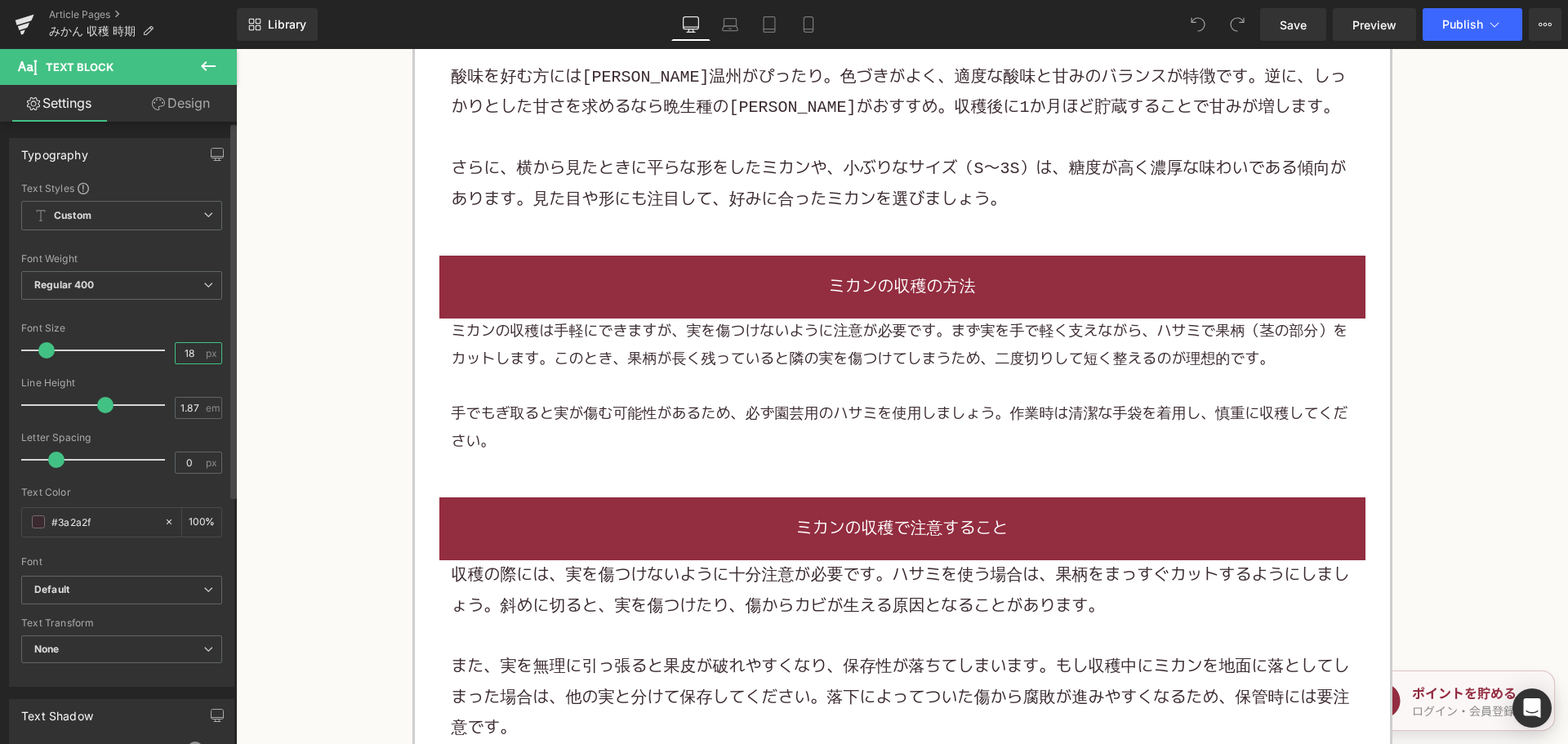 drag, startPoint x: 195, startPoint y: 348, endPoint x: 163, endPoint y: 349, distance: 32.015621 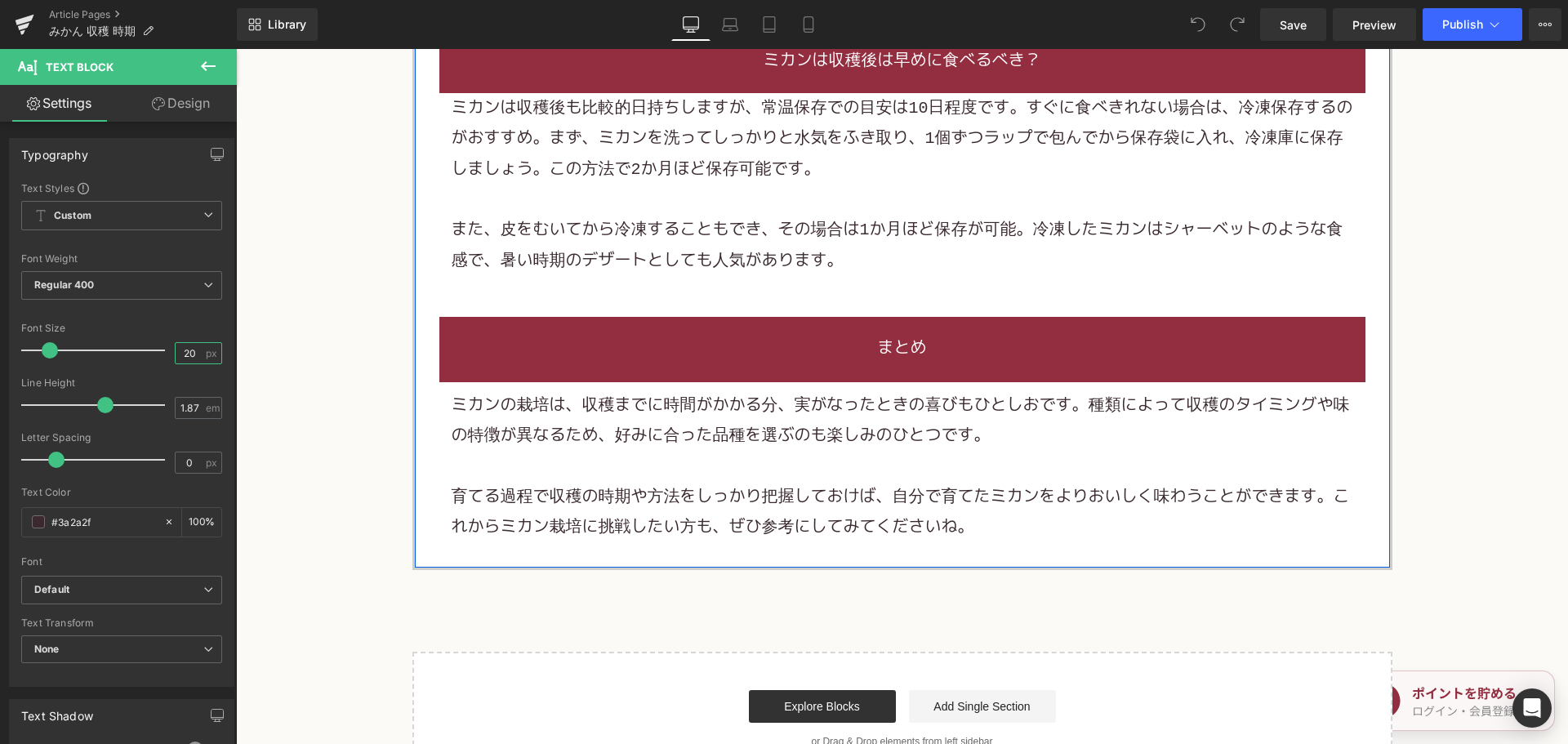 scroll, scrollTop: 3593, scrollLeft: 0, axis: vertical 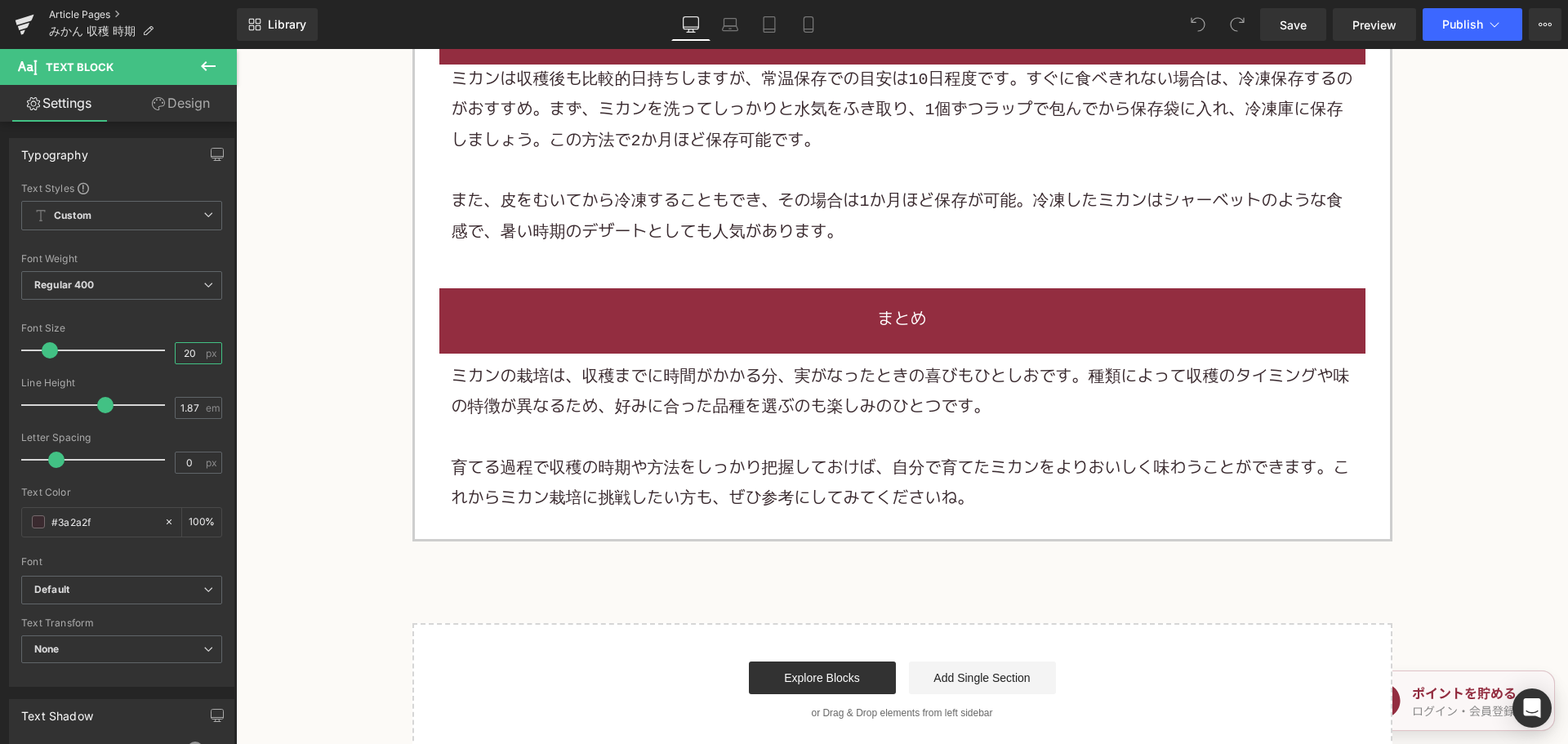 type on "20" 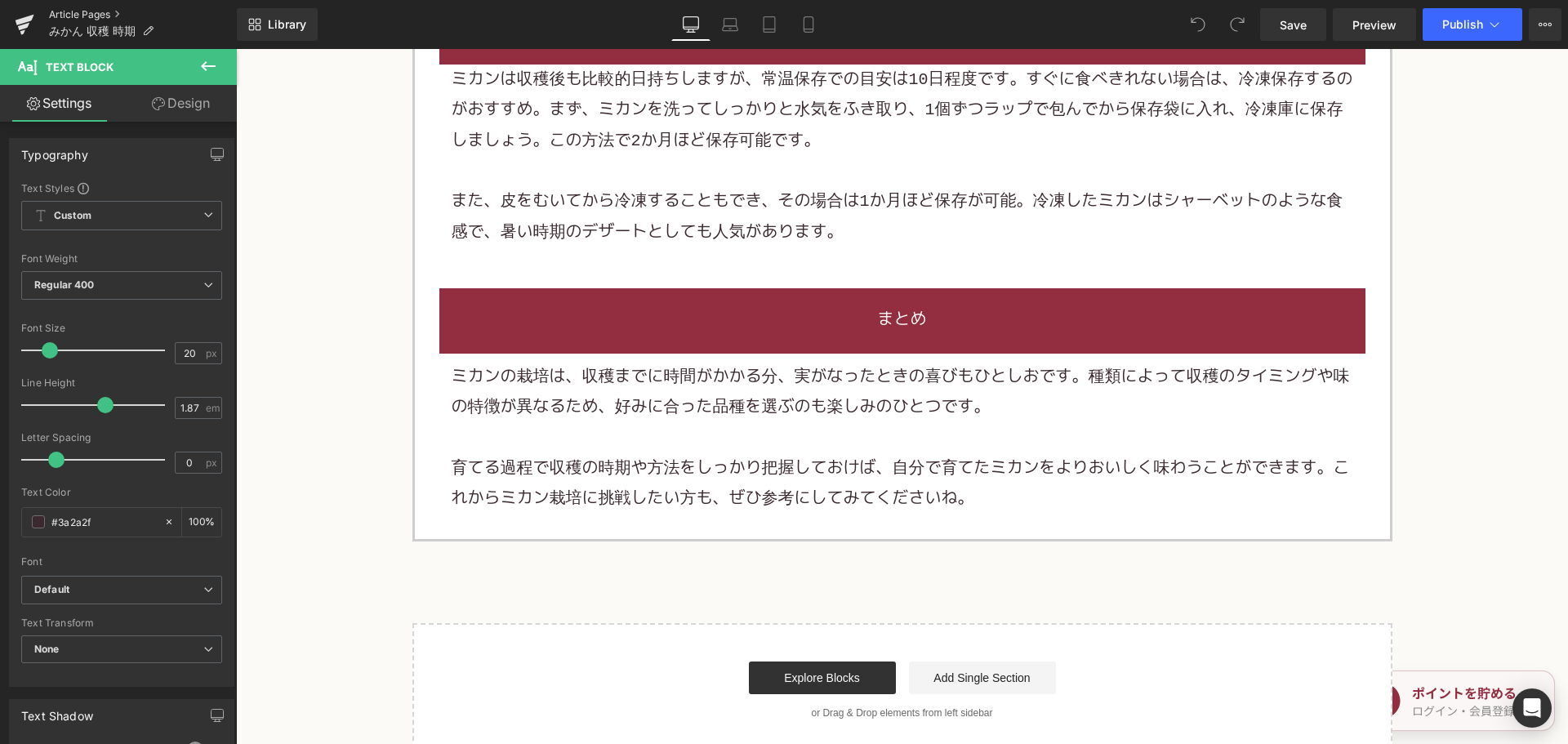 click on "Article Pages" at bounding box center (143, 15) 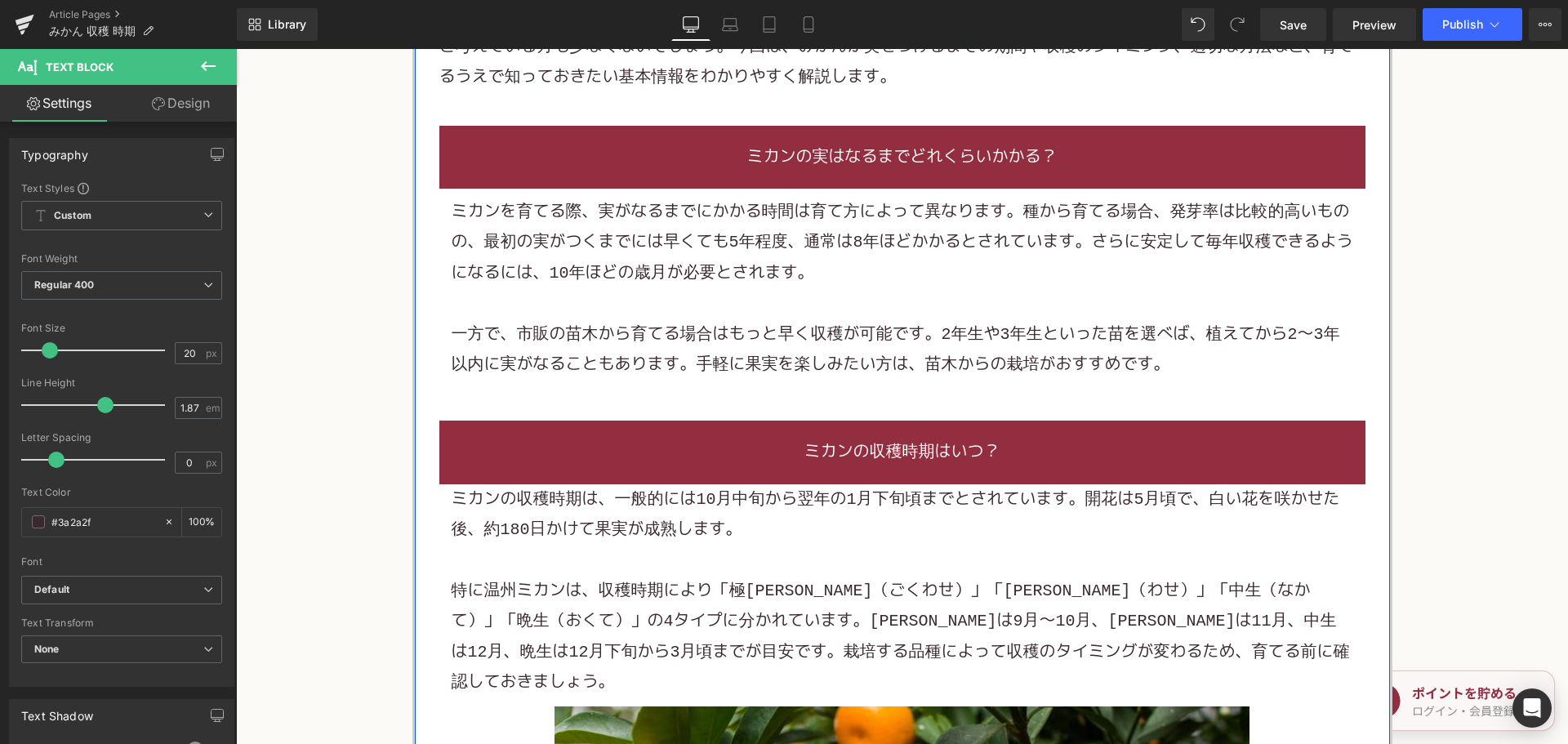 scroll, scrollTop: 817, scrollLeft: 0, axis: vertical 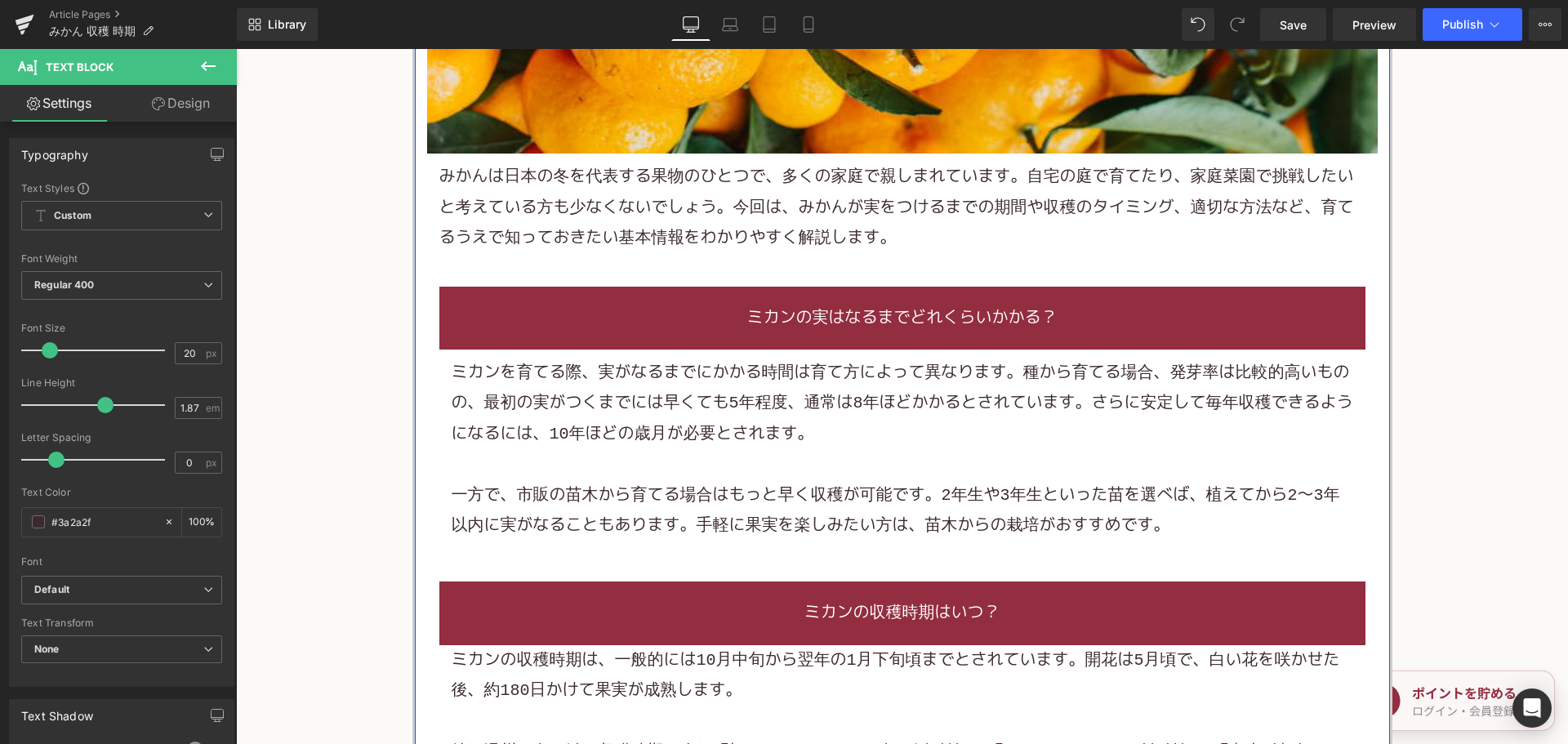 click on "みかんは日本の冬を代表する果物のひとつで、多くの家庭で親しまれています。自宅の庭で育てたり、家庭菜園で挑戦したいと考えている方も少なくないでしょう。今回は、みかんが実をつけるまでの期間や収穫のタイミング、適切な方法など、育てるうえで知っておきたい基本情報をわかりやすく解説します。" at bounding box center [902, 207] 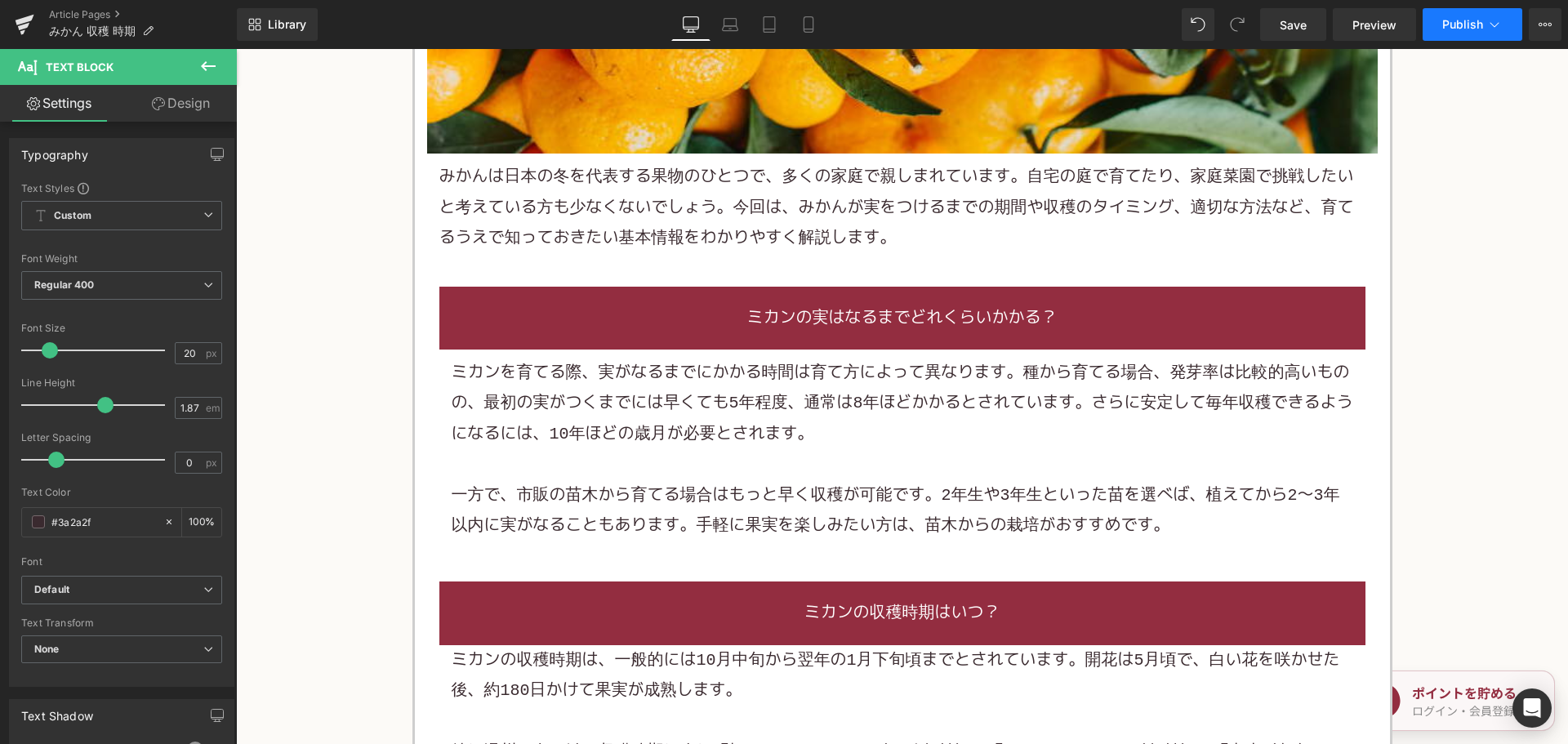 click on "Publish" at bounding box center (1463, 25) 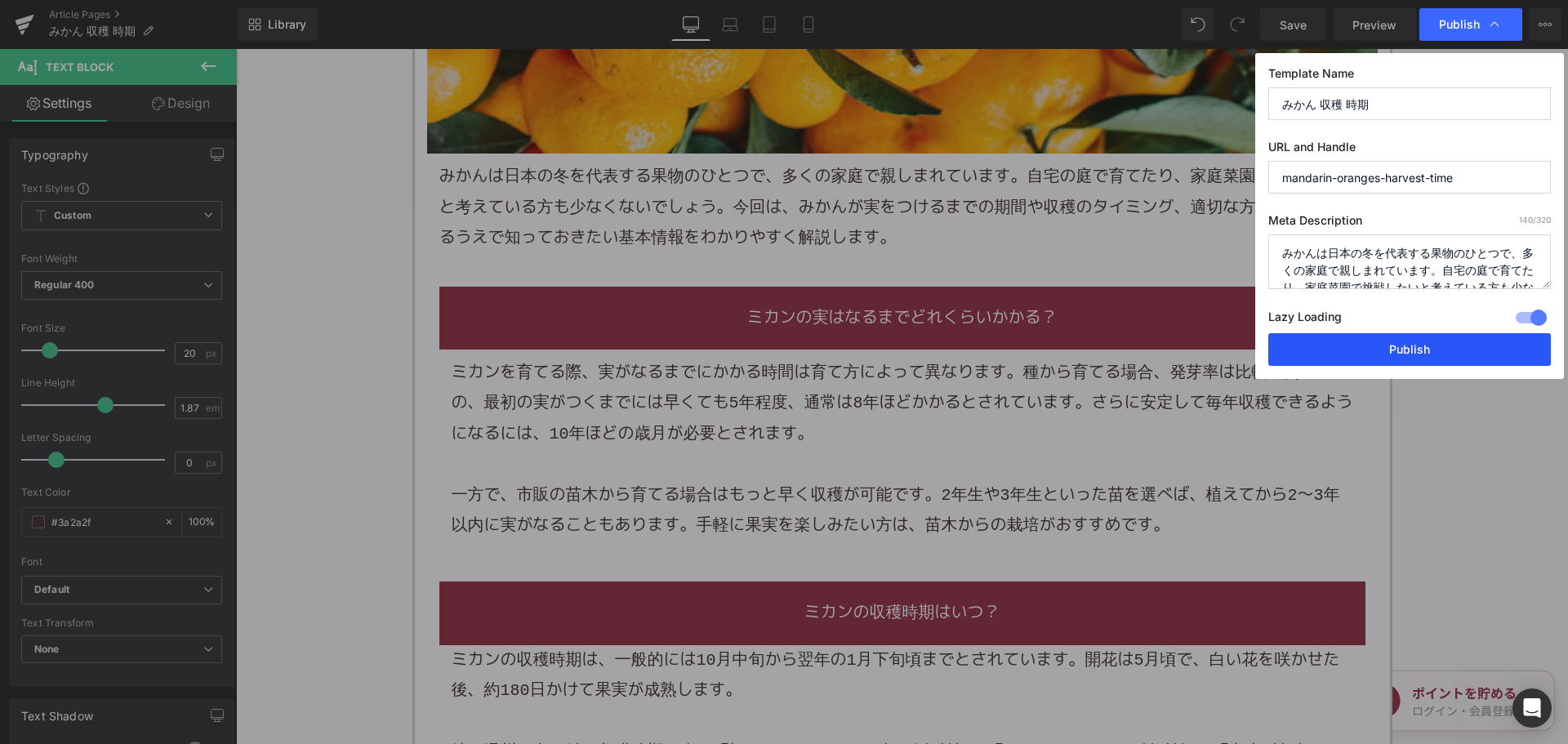 drag, startPoint x: 1355, startPoint y: 347, endPoint x: 1014, endPoint y: 190, distance: 375.40645 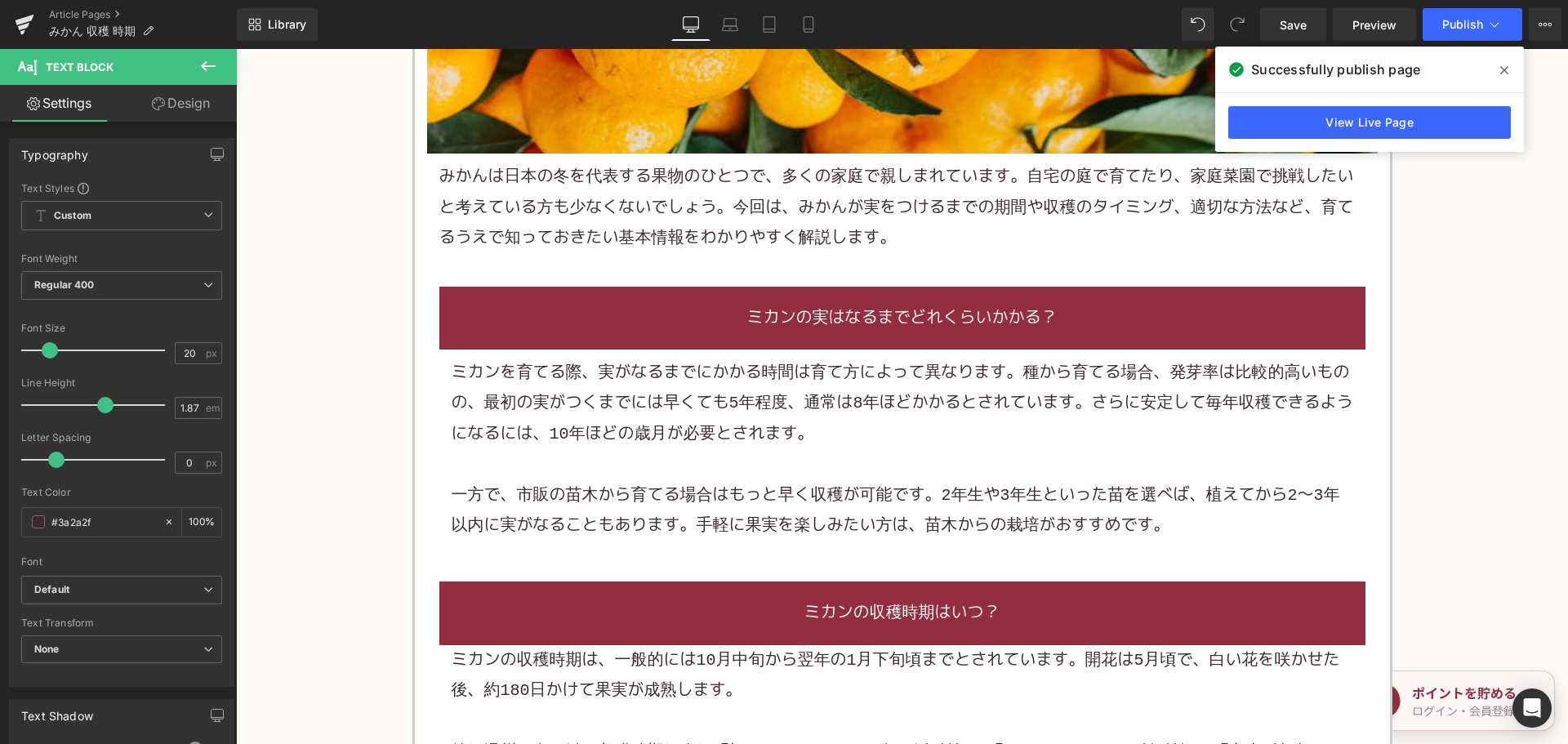 click on "Article Pages みかん 収穫 時期" at bounding box center (118, 25) 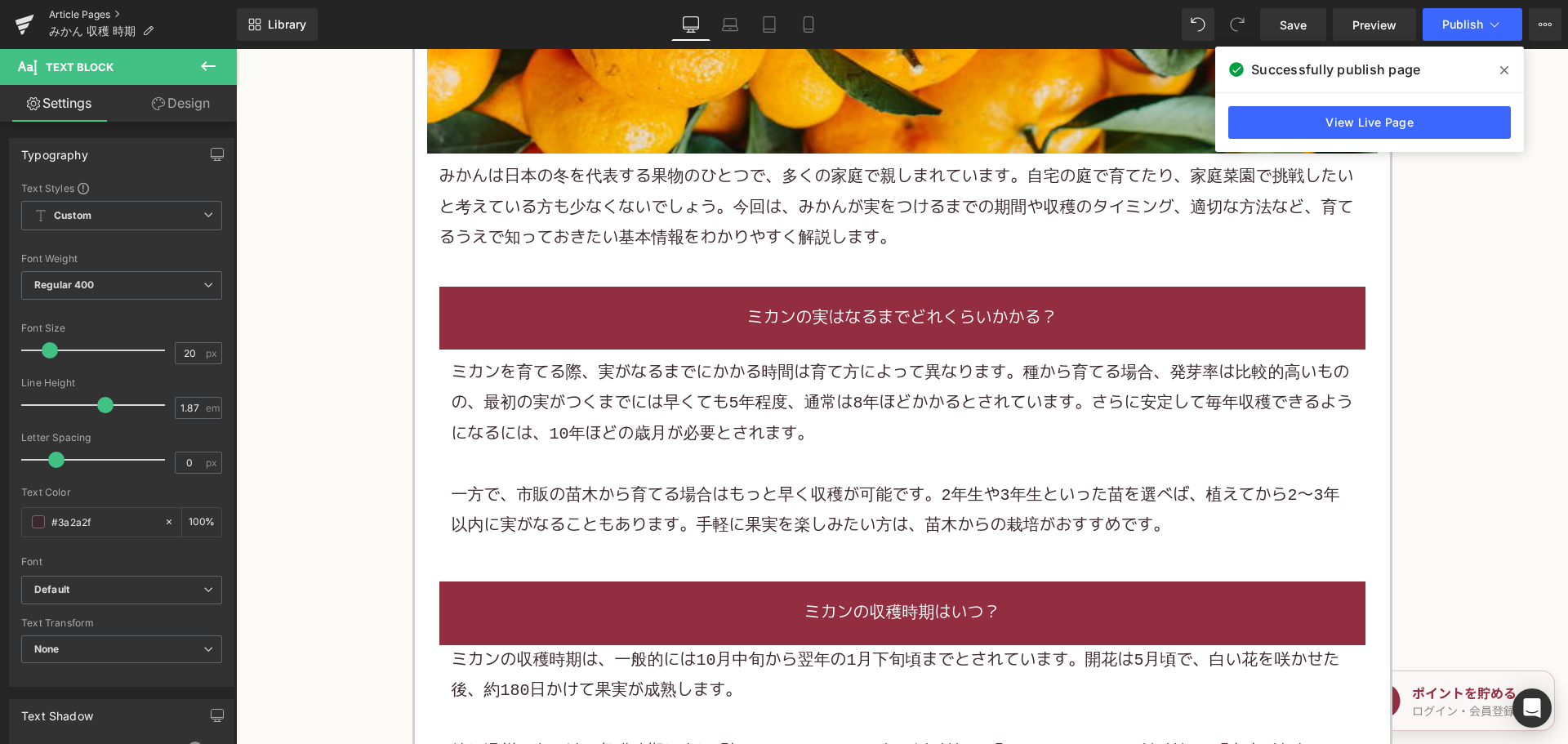 click on "Article Pages" at bounding box center (143, 15) 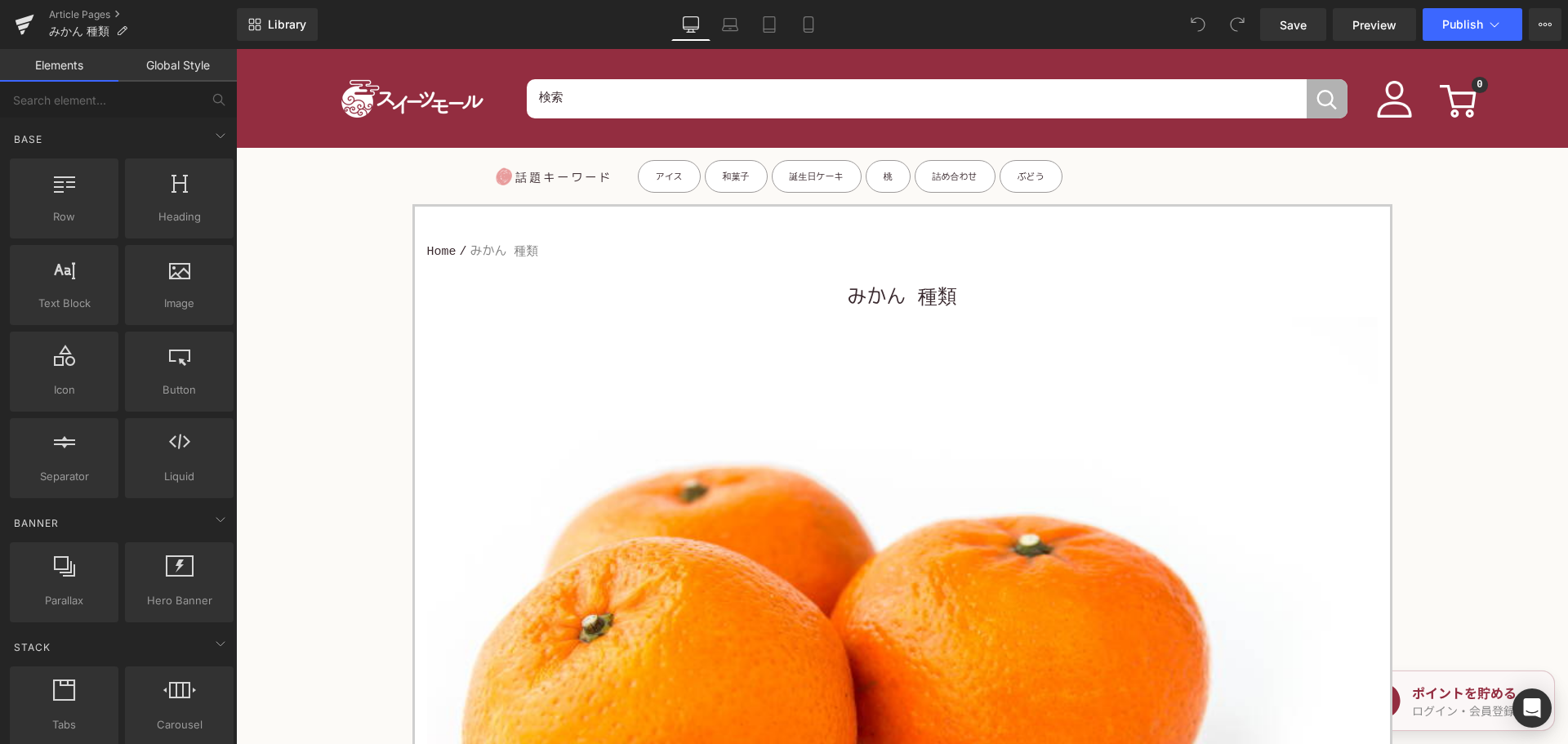 scroll, scrollTop: 0, scrollLeft: 0, axis: both 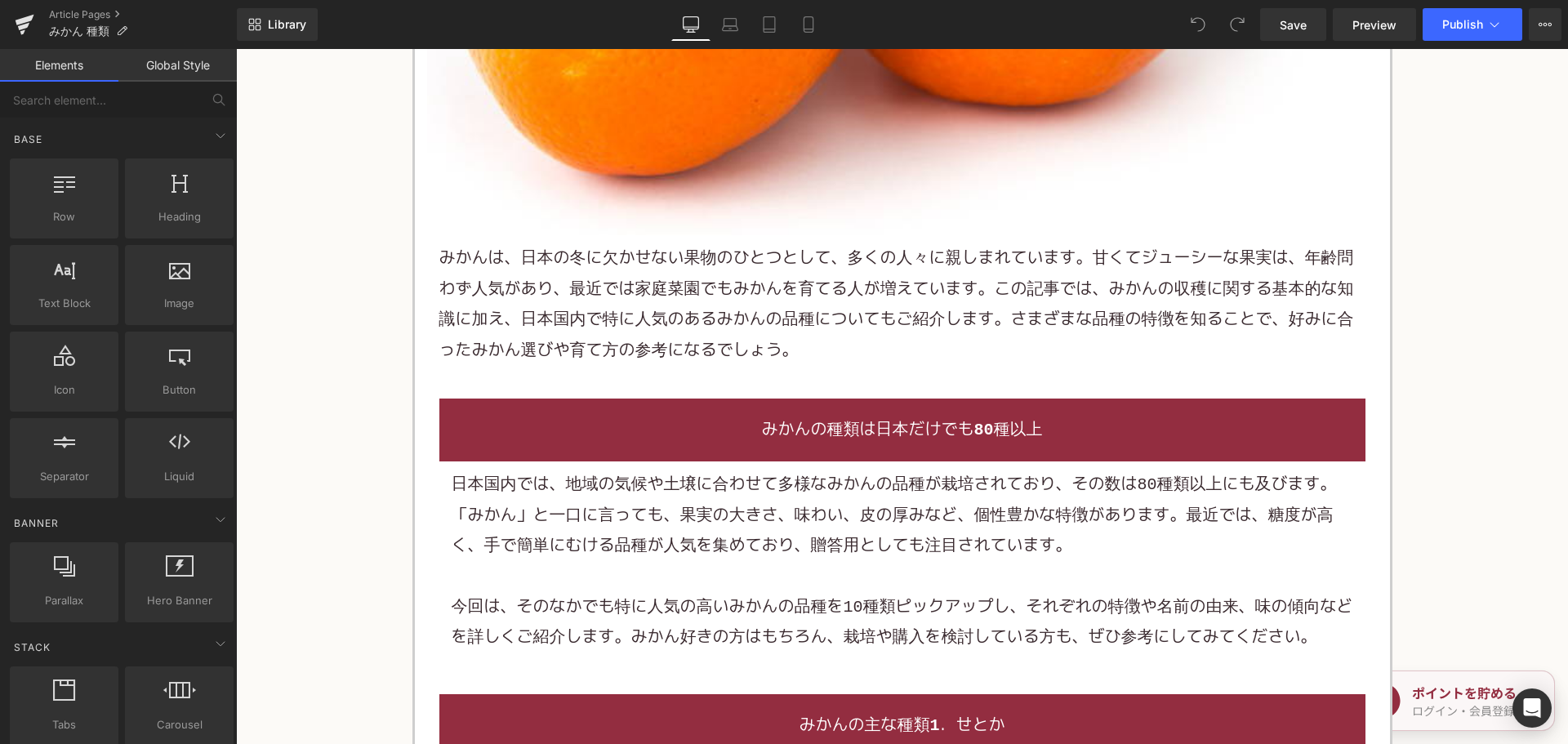 click on "みかんは、日本の冬に欠かせない果物のひとつとして、多くの人々に親しまれています。甘くてジューシーな果実は、年齢問わず人気があり、最近では家庭菜園でもみかんを育てる人が増えています。この記事では、みかんの収穫に関する基本的な知識に加え、日本国内で特に人気のあるみかんの品種についてもご紹介します。さまざまな品種の特徴を知ることで、好みに合ったみかん選びや育て方の参考になるでしょう。" at bounding box center [902, 305] 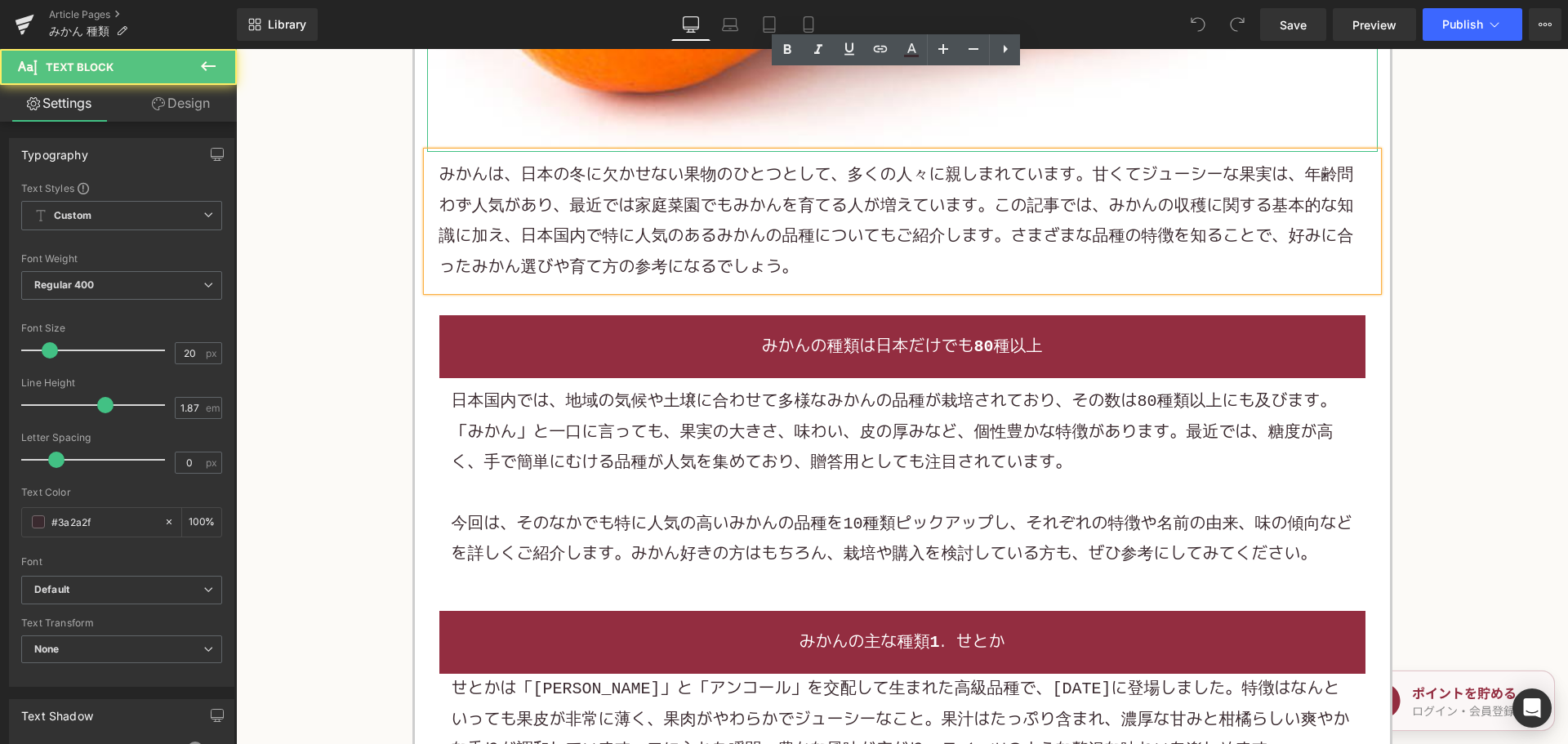 scroll, scrollTop: 898, scrollLeft: 0, axis: vertical 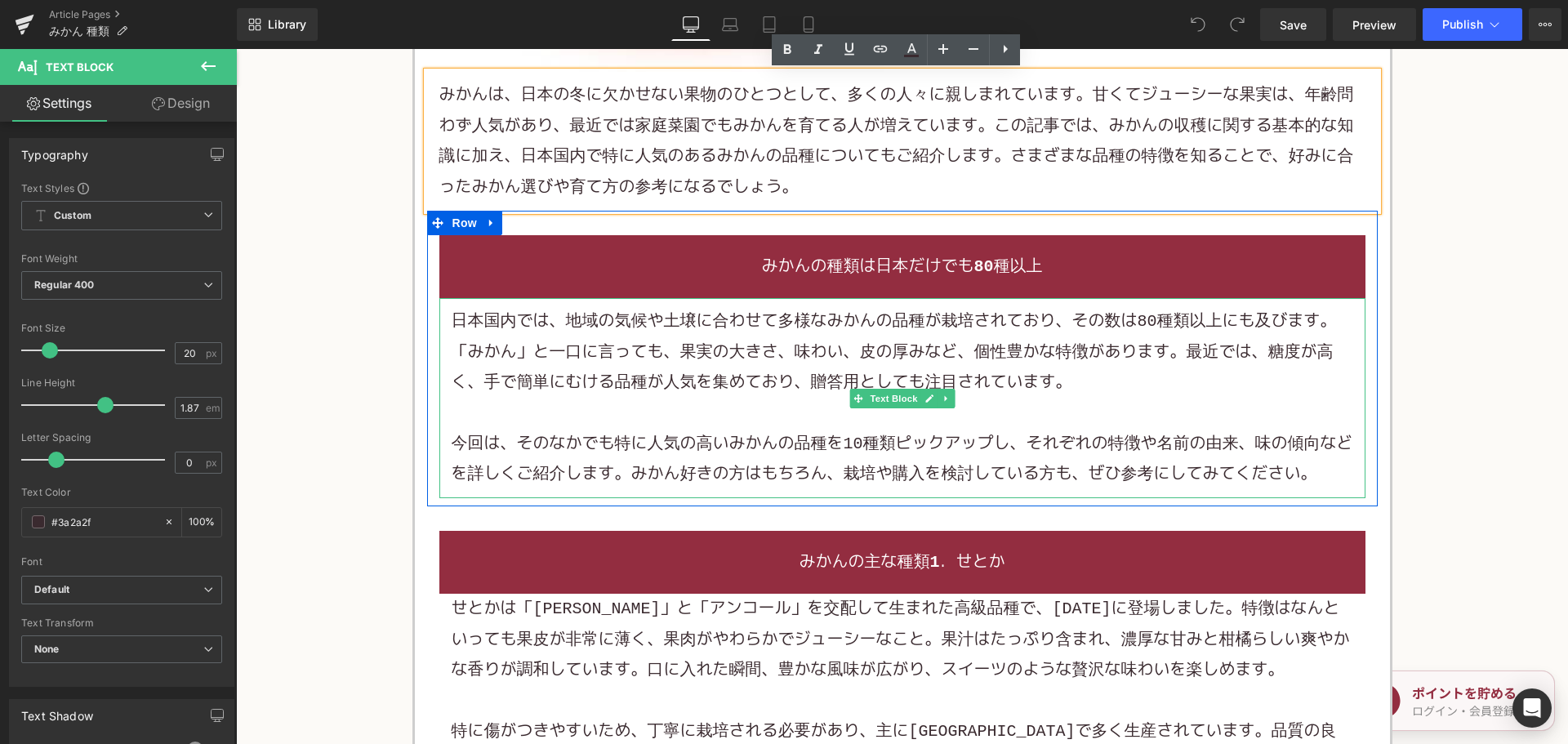click on "日本国内では、地域の気候や土壌に合わせて多様なみかんの品種が栽培されており、その数は80種類以上にも及びます。「みかん」と一口に言っても、果実の大きさ、味わい、皮の厚みなど、個性豊かな特徴があります。最近では、糖度が高く、手で簡単にむける品種が人気を集めており、贈答用としても注目されています。" at bounding box center [902, 352] 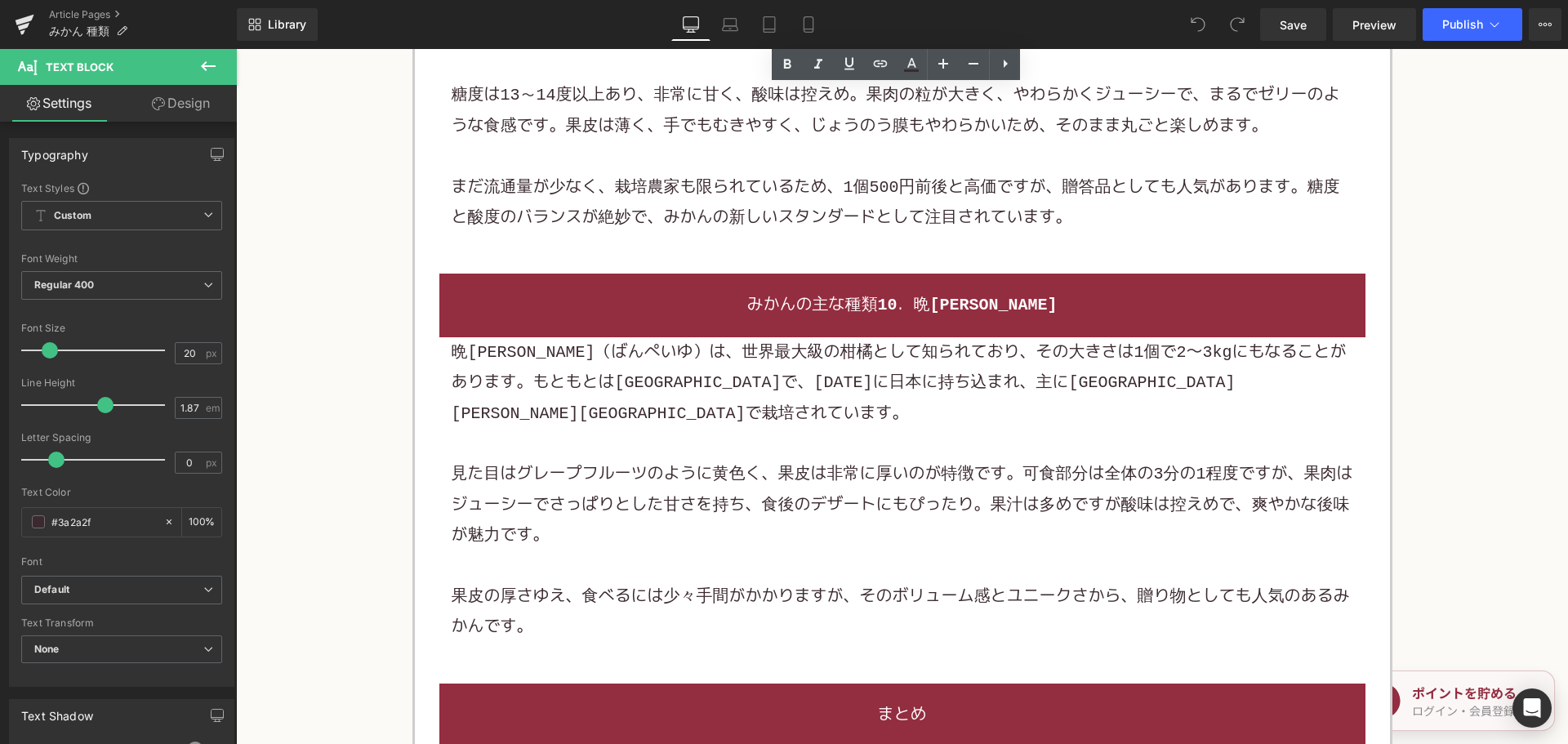 scroll, scrollTop: 6288, scrollLeft: 0, axis: vertical 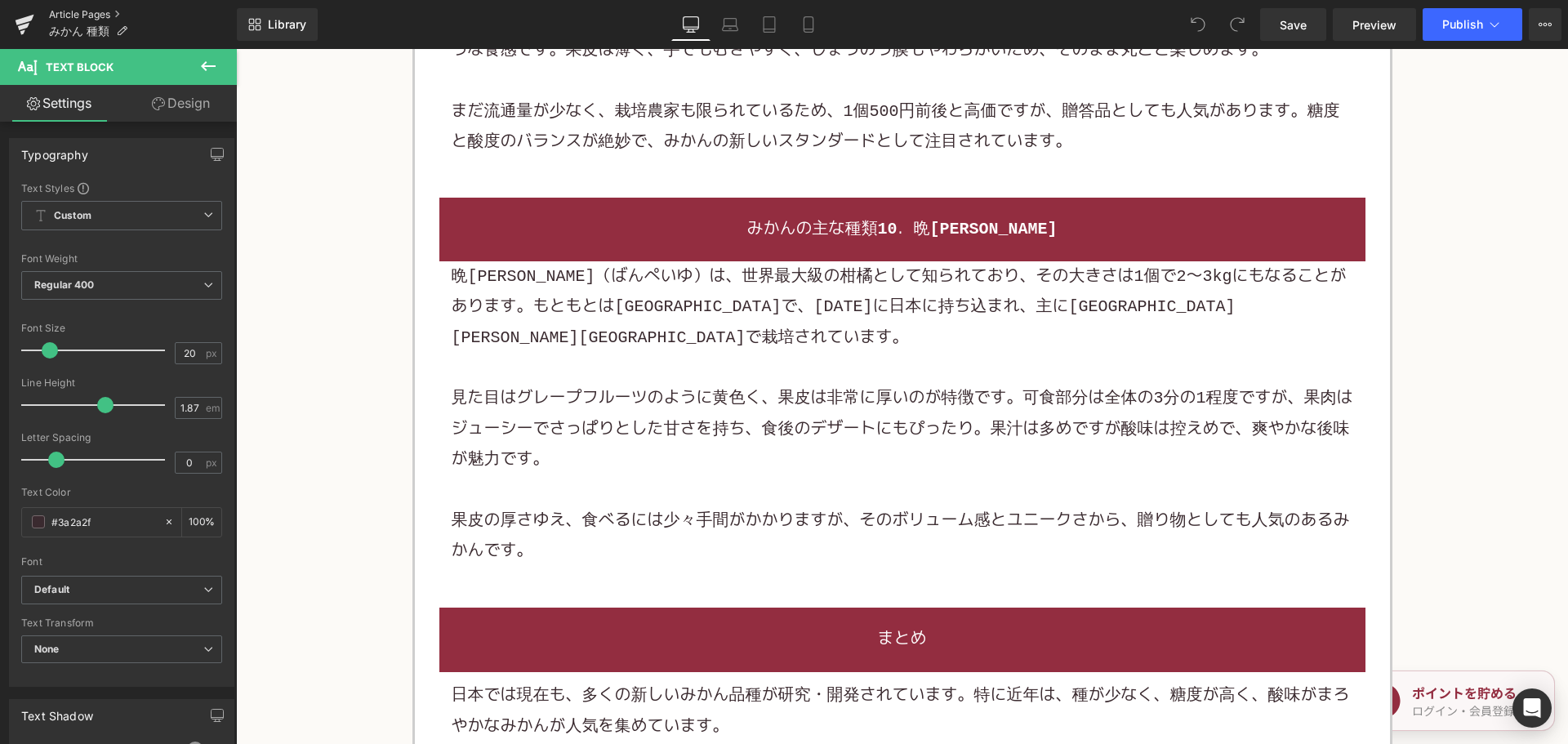 click on "Article Pages" at bounding box center (143, 15) 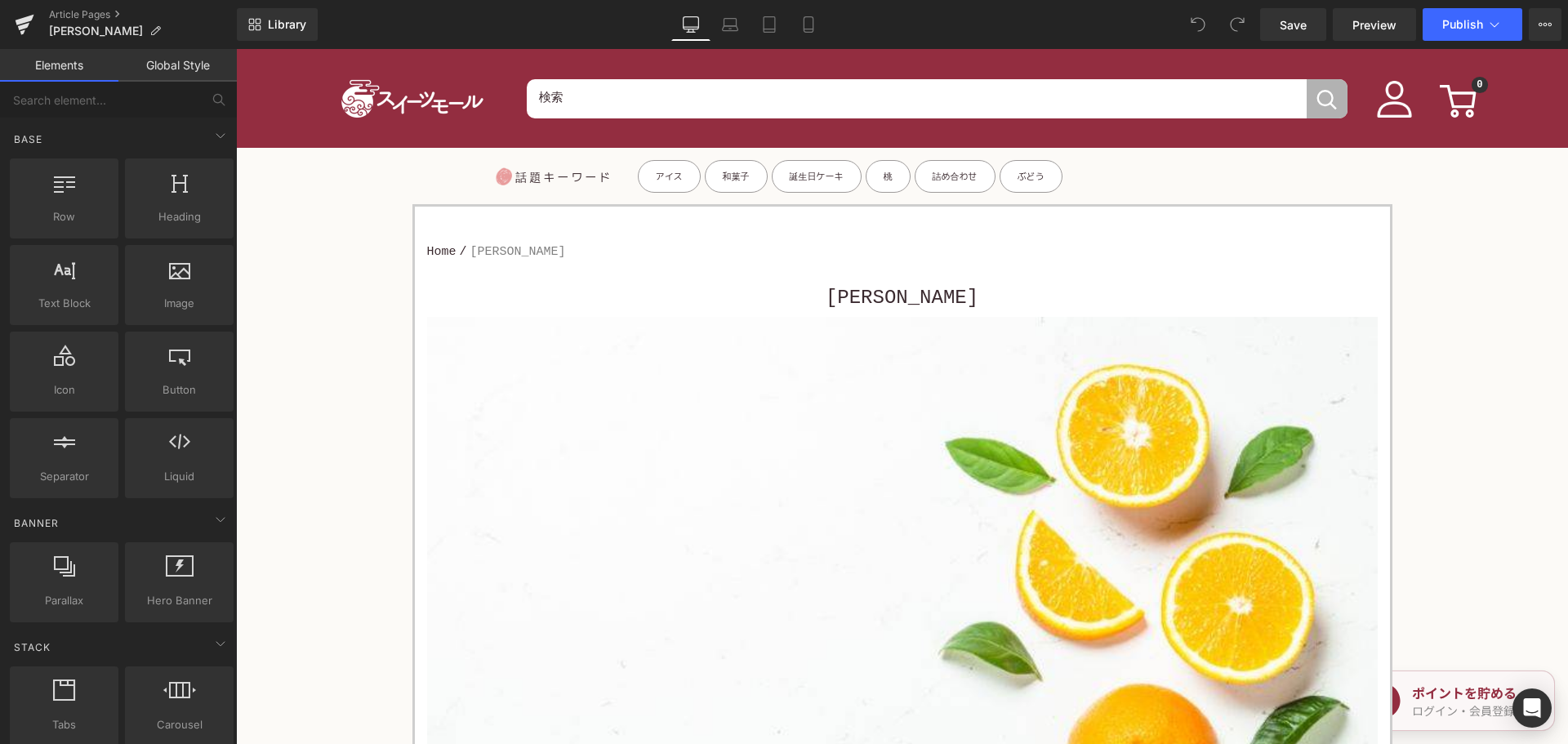 scroll, scrollTop: 0, scrollLeft: 0, axis: both 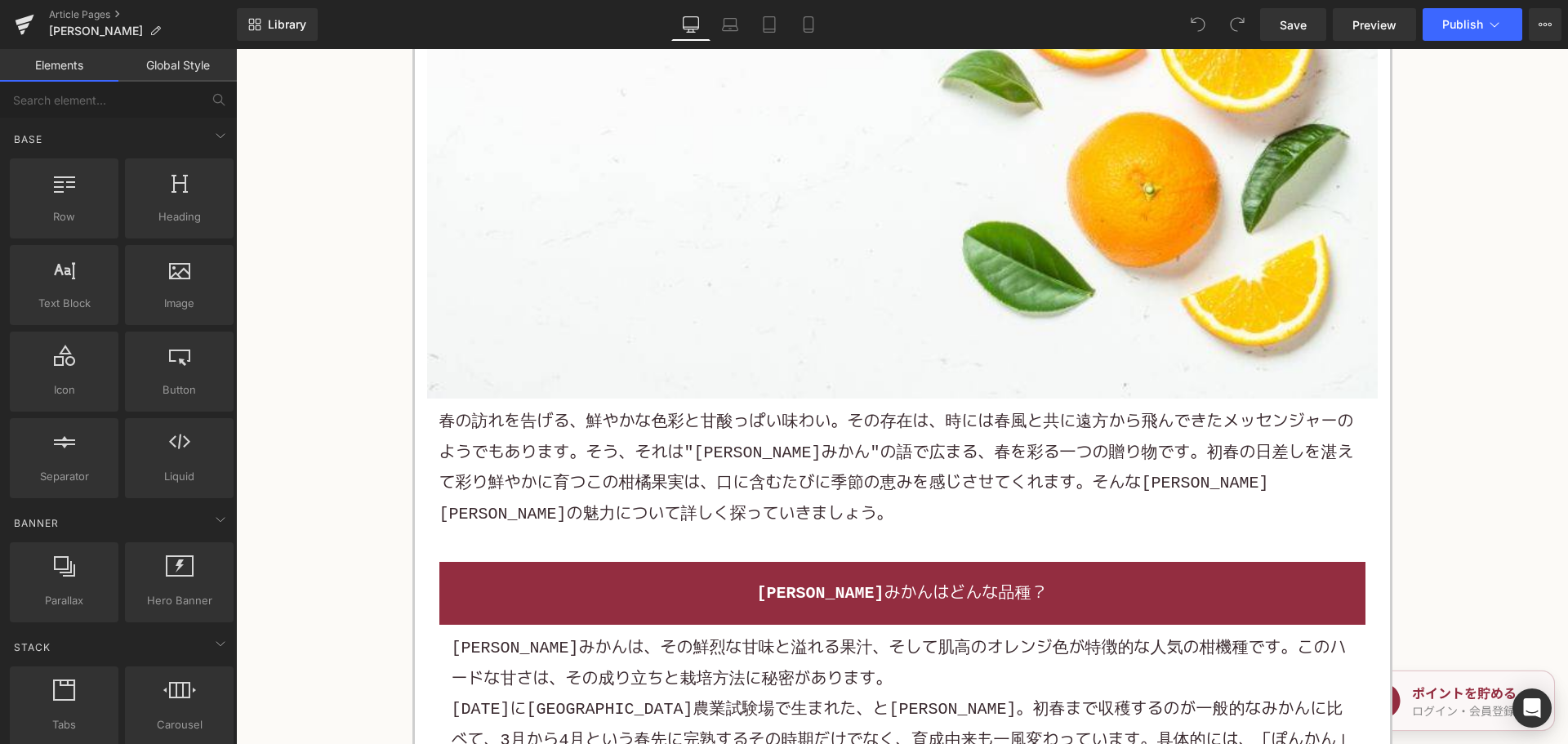 click on "はるみみかんはどんな品種？ Heading         はるみみかんは、その鮮烈な甘味と溢れる果汁、そして肌高のオレンジ色が特徴的な人気の柑機種です。このハードな甘さは、その成り立ちと栽培方法に秘密があります。 1972年に和歌山県農業試験場で生まれた、というはるみみかん。初春まで収穫するのが一般的なみかんに比べて、3月から4月という春先に完熟するその時期だけでなく、育成由来も一風変わっています。具体的には、「ぽんかん」という早熟な柑機種と、「清見」やいう晩生の柑機種を交配し、それぞれの魅力を取り入れた成果物なのです。 Text Block         Row" at bounding box center (902, 868) 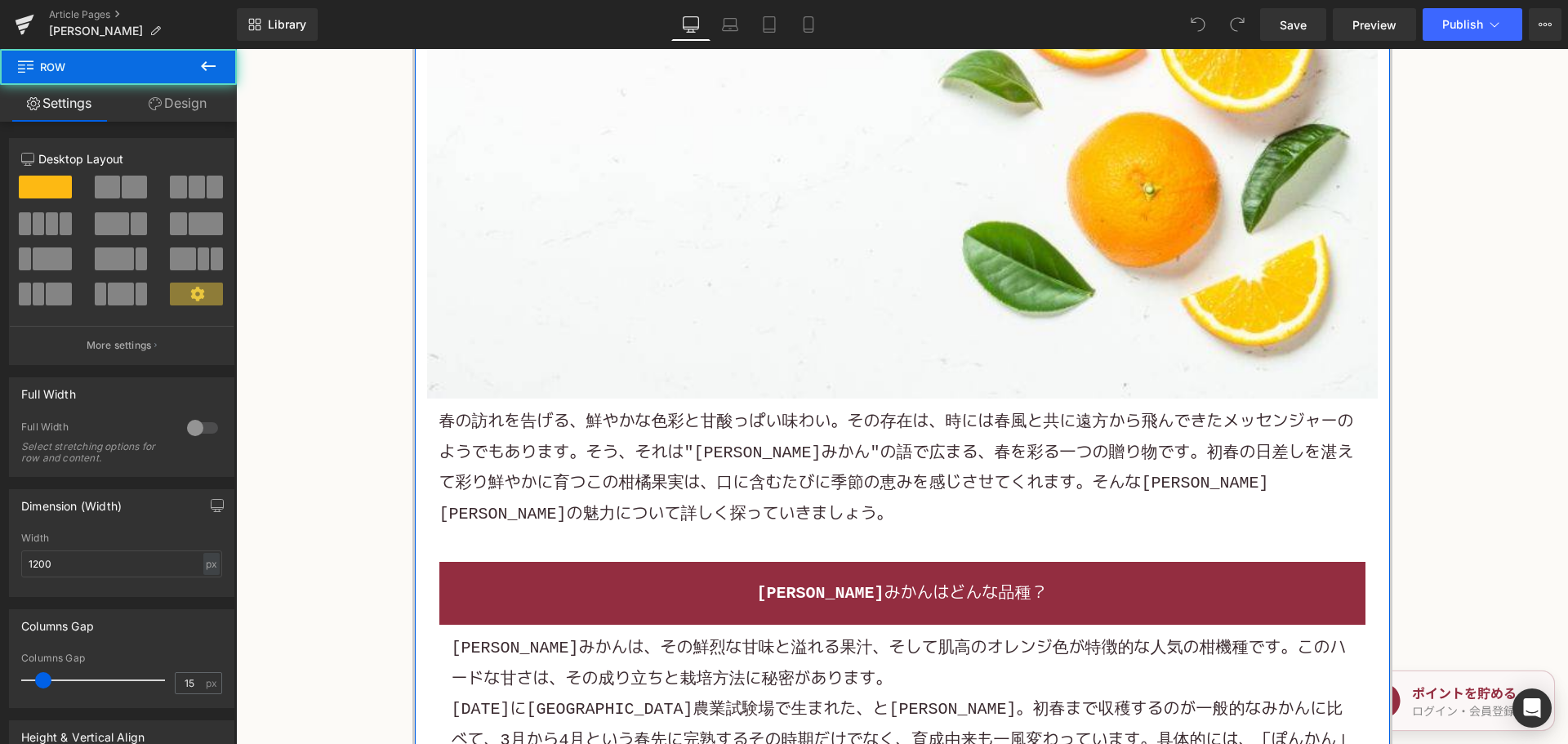click on "春の訪れを告げる、鮮やかな色彩と甘酸っぱい味わい。その存在は、時には春風と共に遠方から飛んできたメッセンジャーのようでもあります。そう、それは"はるみみかん"の語で広まる、春を彩る一つの贈り物です。初春の日差しを湛えて彩り鮮やかに育つこの柑橘果実は、口に含むたびに季節の恵みを感じさせてくれます。そんなはるみみかんの魅力について詳しく探っていきましょう。" at bounding box center (902, 468) 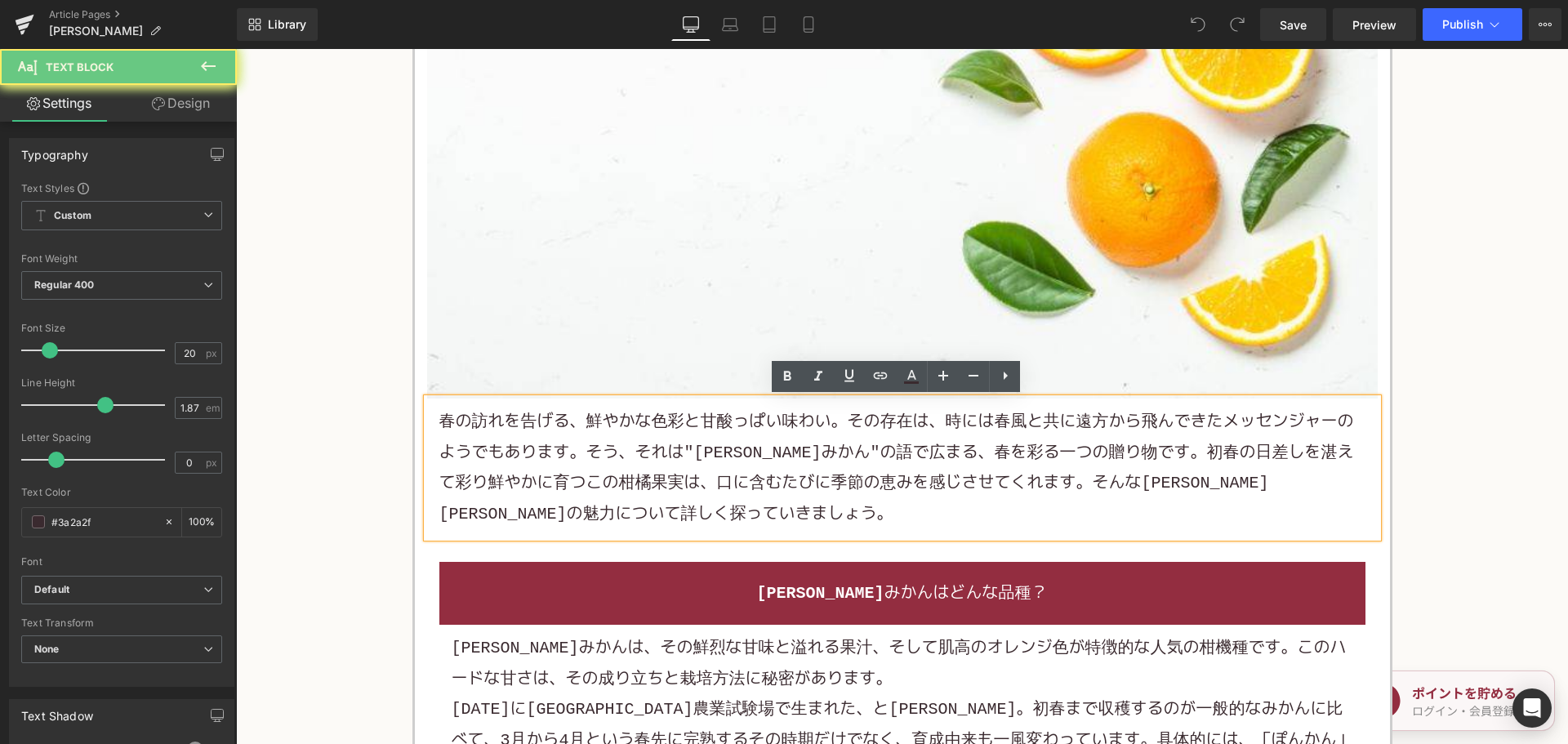 click on "春の訪れを告げる、鮮やかな色彩と甘酸っぱい味わい。その存在は、時には春風と共に遠方から飛んできたメッセンジャーのようでもあります。そう、それは"はるみみかん"の語で広まる、春を彩る一つの贈り物です。初春の日差しを湛えて彩り鮮やかに育つこの柑橘果実は、口に含むたびに季節の恵みを感じさせてくれます。そんなはるみみかんの魅力について詳しく探っていきましょう。" at bounding box center [902, 468] 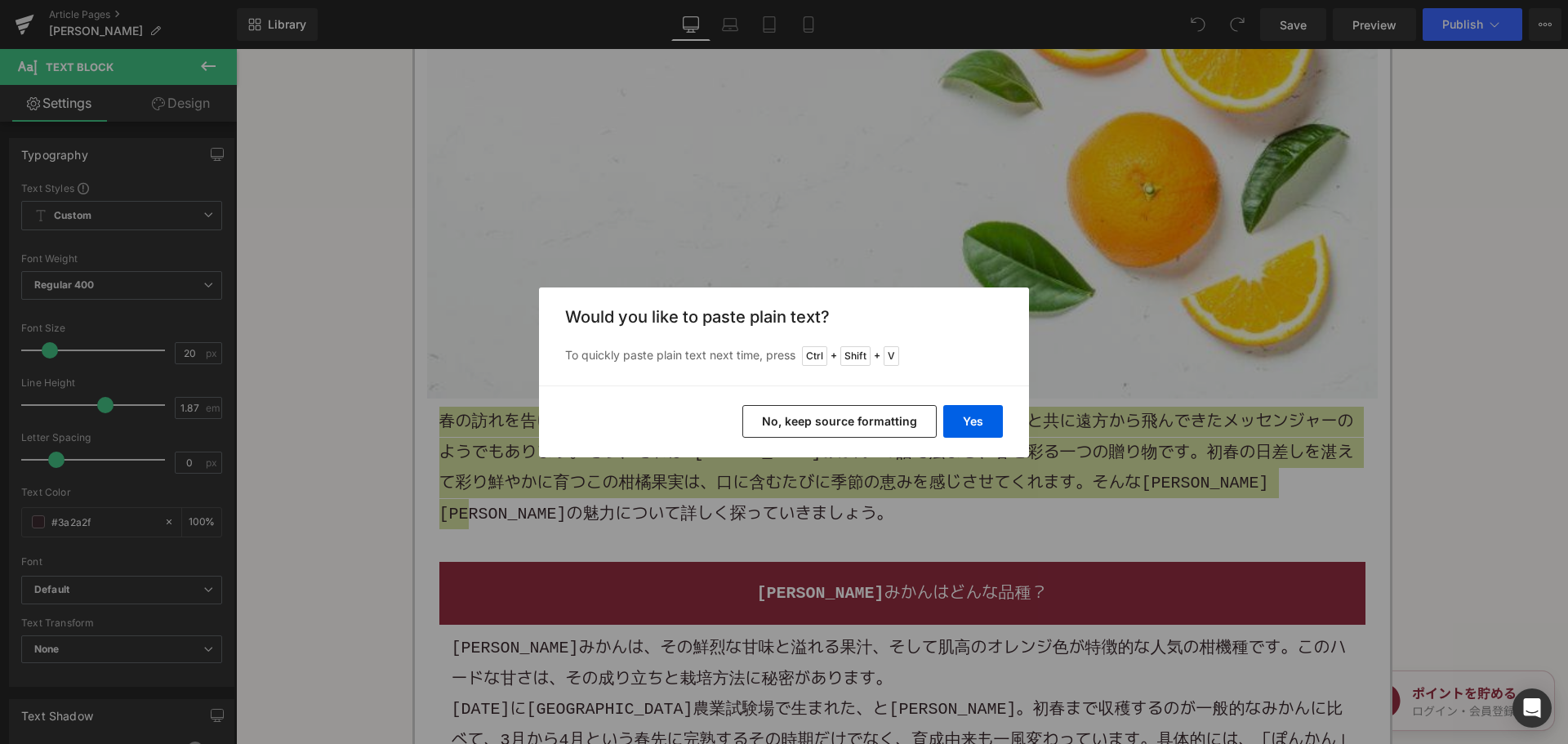 click on "No, keep source formatting" at bounding box center [840, 421] 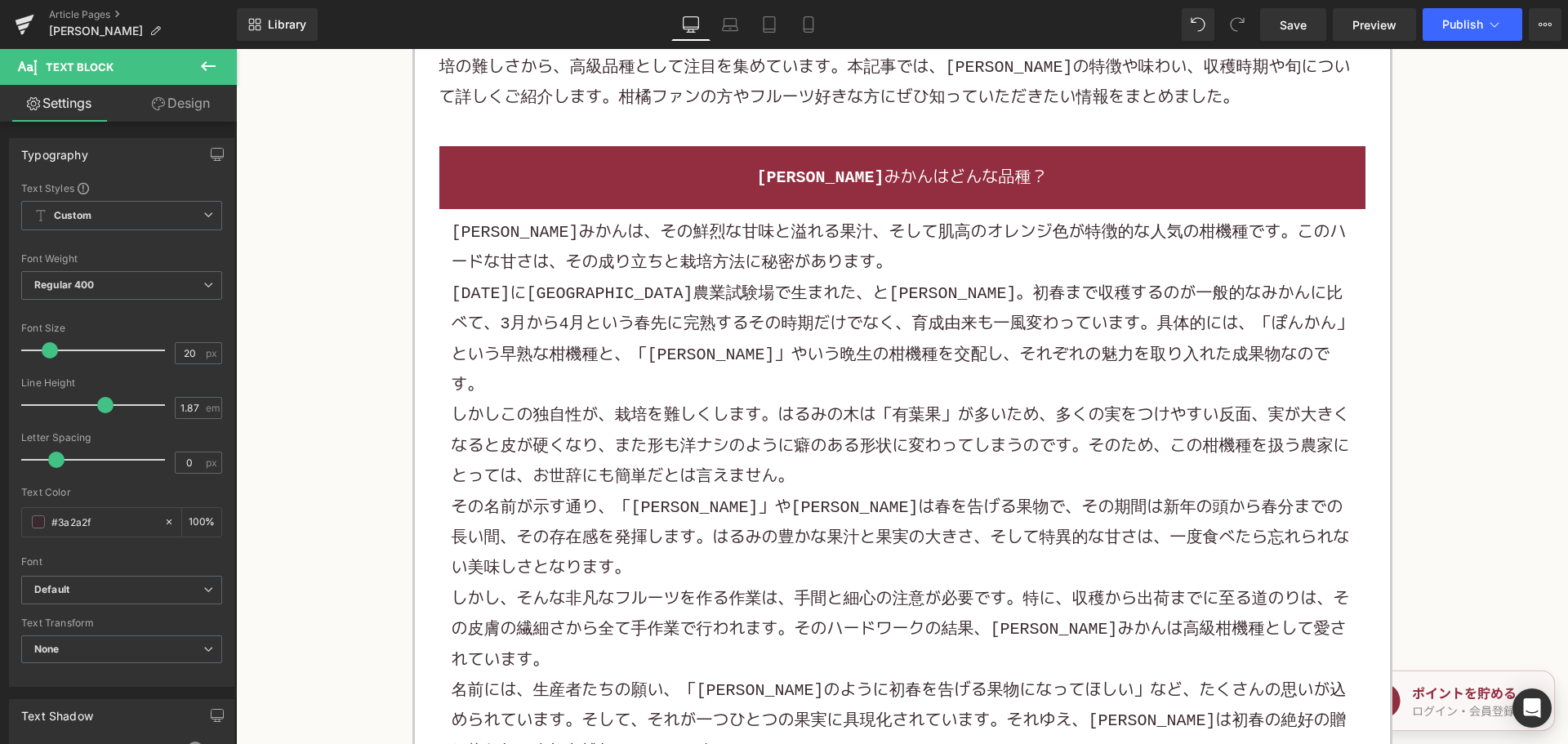 scroll, scrollTop: 980, scrollLeft: 0, axis: vertical 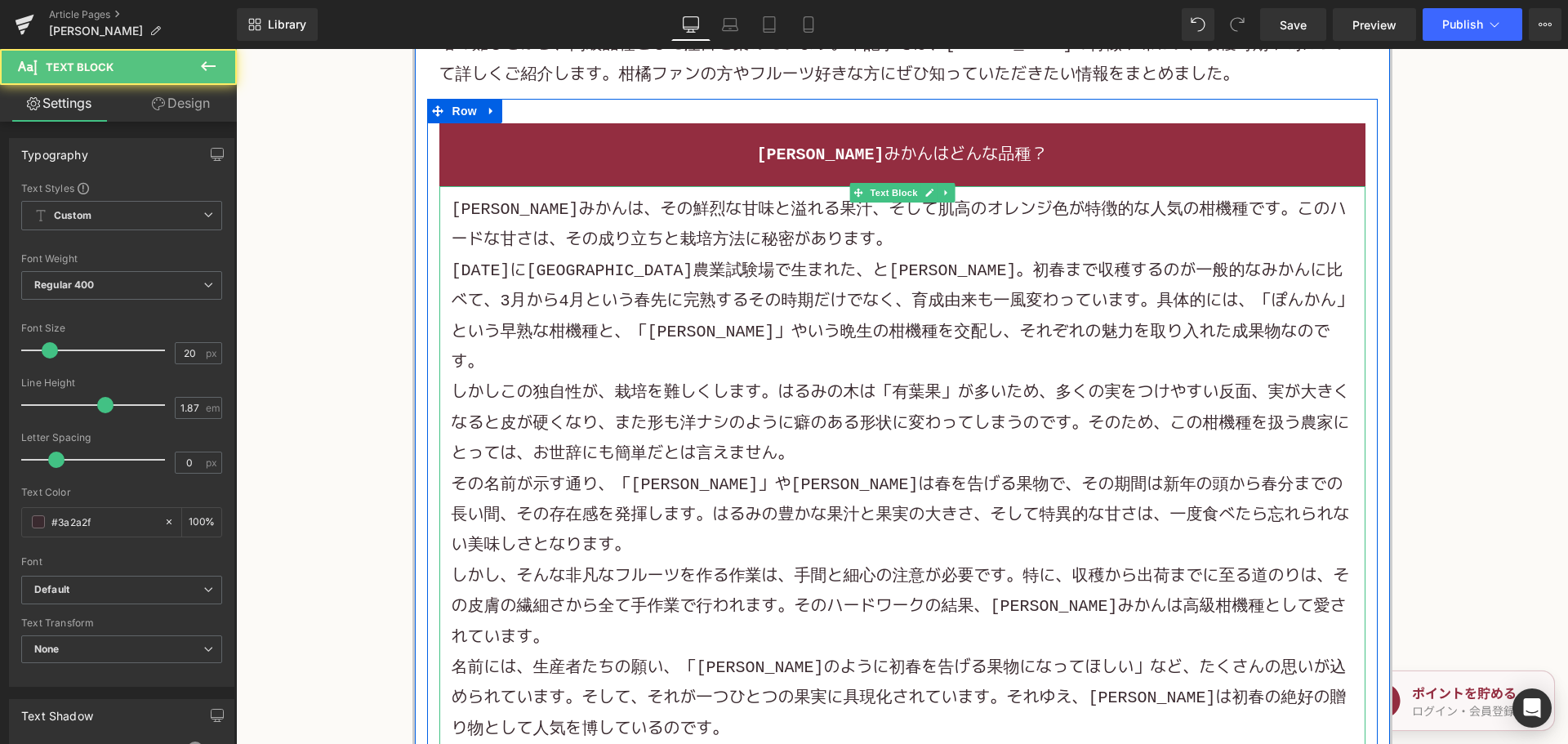 click on "1972年に和歌山県農業試験場で生まれた、というはるみみかん。初春まで収穫するのが一般的なみかんに比べて、3月から4月という春先に完熟するその時期だけでなく、育成由来も一風変わっています。具体的には、「ぽんかん」という早熟な柑機種と、「清見」やいう晩生の柑機種を交配し、それぞれの魅力を取り入れた成果物なのです。" at bounding box center [902, 317] 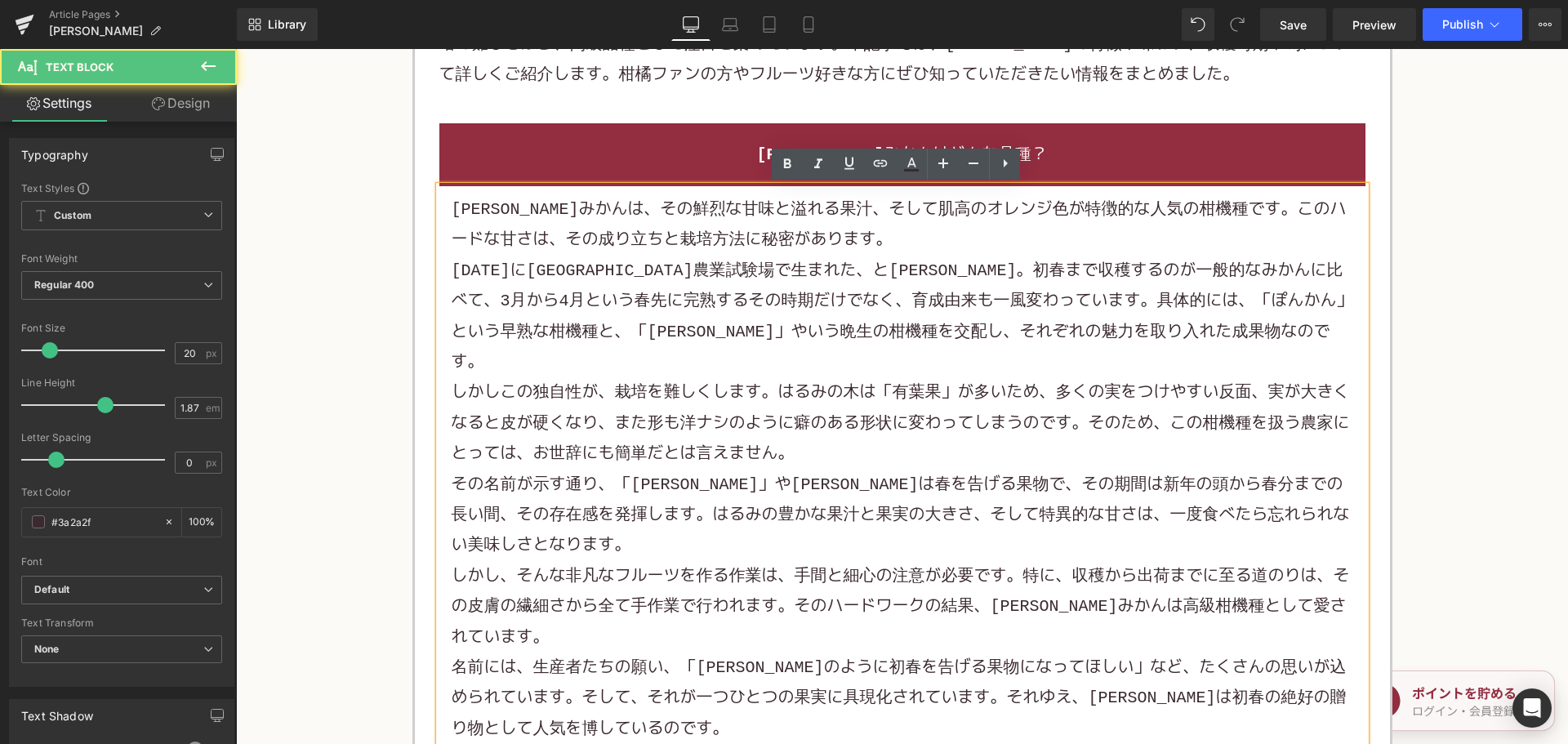 click on "1972年に和歌山県農業試験場で生まれた、というはるみみかん。初春まで収穫するのが一般的なみかんに比べて、3月から4月という春先に完熟するその時期だけでなく、育成由来も一風変わっています。具体的には、「ぽんかん」という早熟な柑機種と、「清見」やいう晩生の柑機種を交配し、それぞれの魅力を取り入れた成果物なのです。" at bounding box center (902, 317) 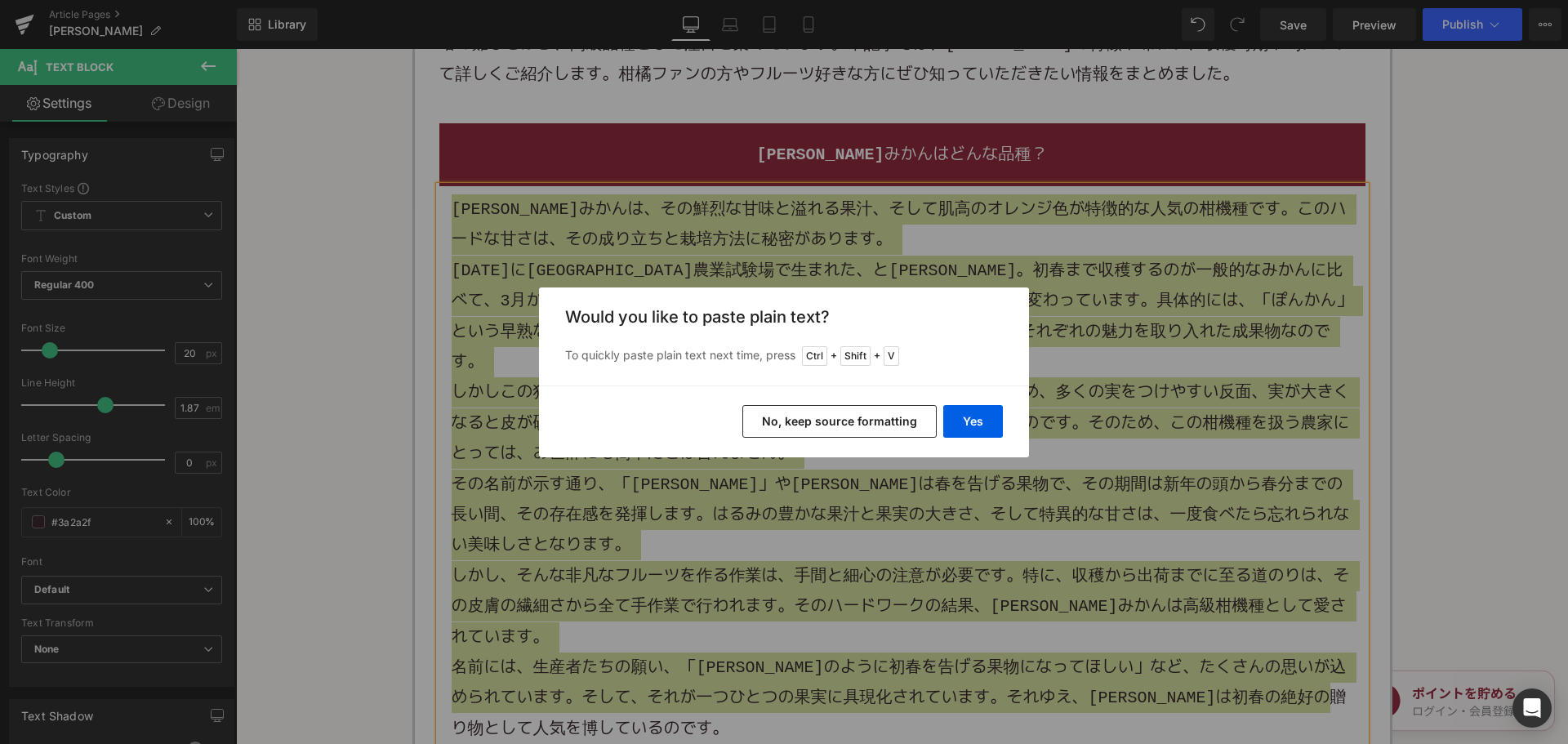 click on "No, keep source formatting" at bounding box center (840, 421) 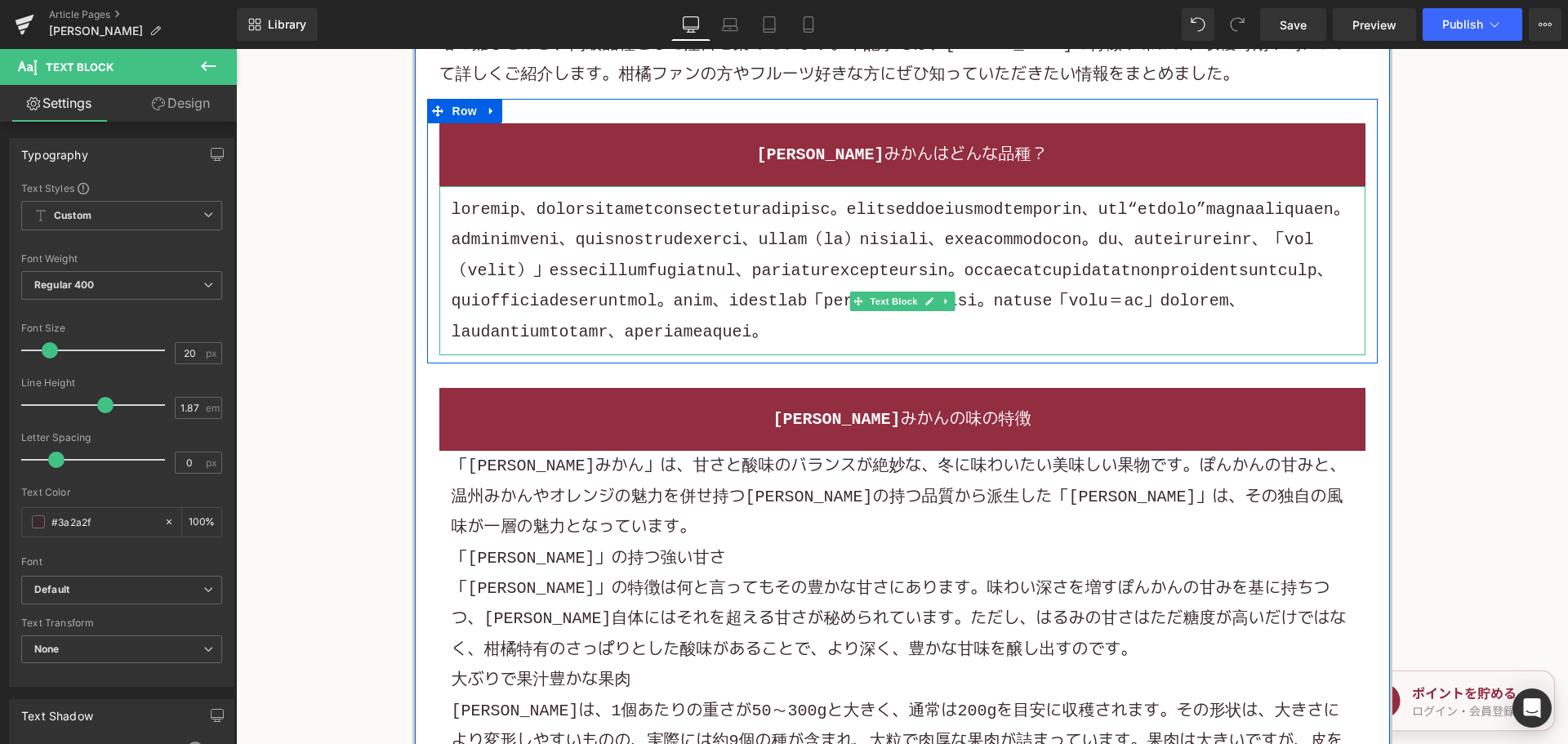 drag, startPoint x: 462, startPoint y: 203, endPoint x: 539, endPoint y: 212, distance: 77.52419 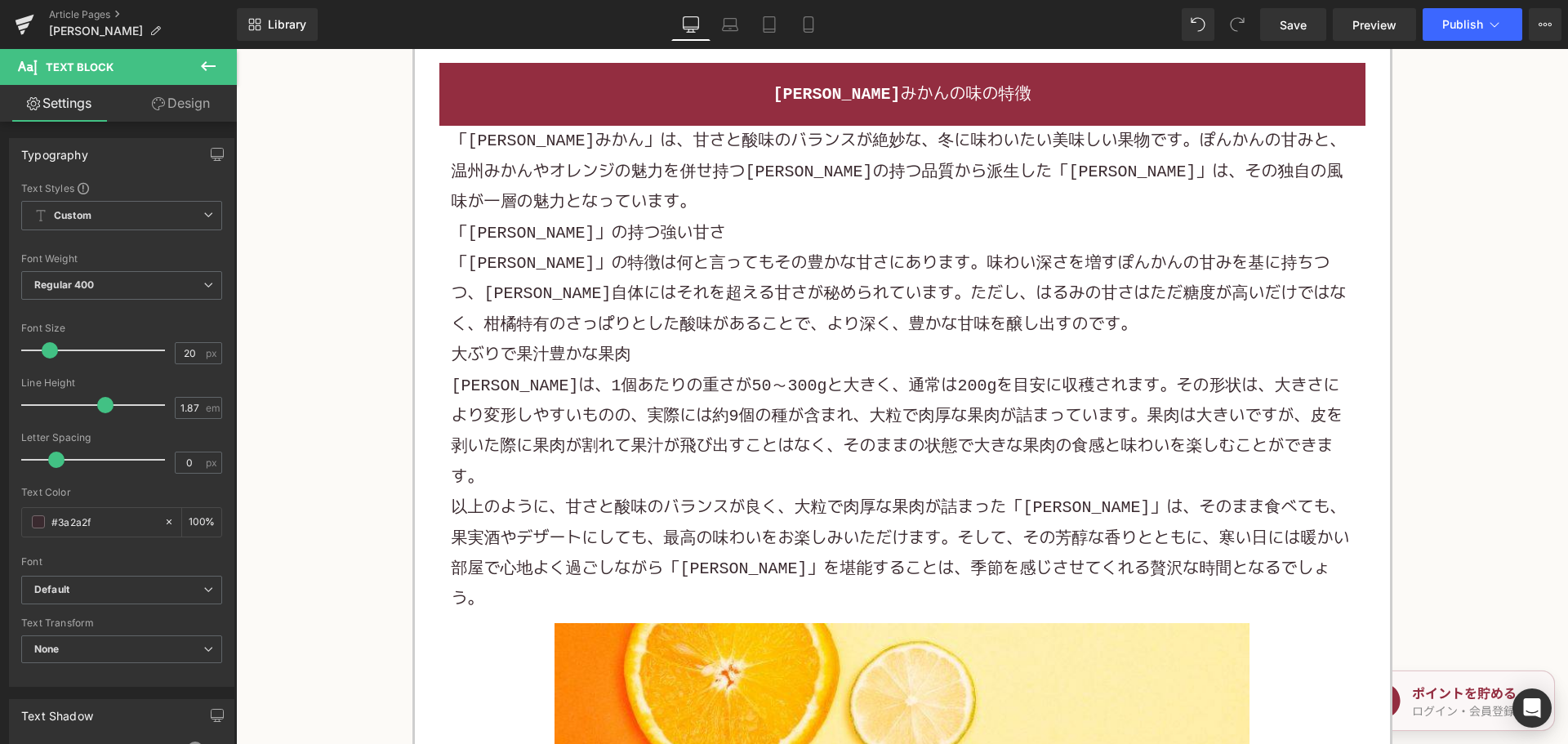scroll, scrollTop: 1307, scrollLeft: 0, axis: vertical 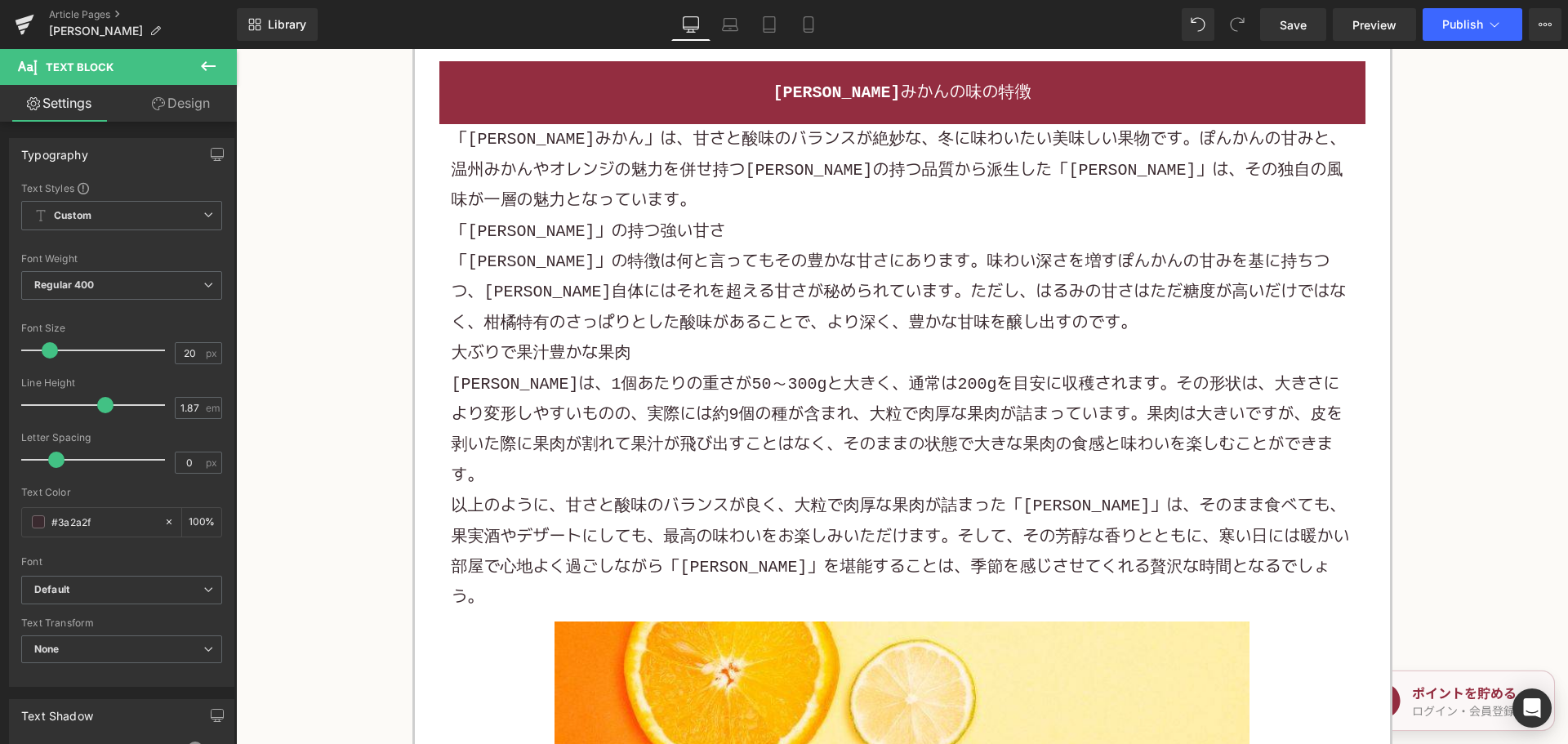 click on "「はるみ」の特徴は何と言ってもその豊かな甘さにあります。味わい深さを増すぽんかんの甘みを基に持ちつつ、はるみ自体にはそれを超える甘さが秘められています。ただし、はるみの甘さはただ糖度が高いだけではなく、柑橘特有のさっぱりとした酸味があることで、より深く、豊かな甘味を醸し出すのです。" at bounding box center (902, 292) 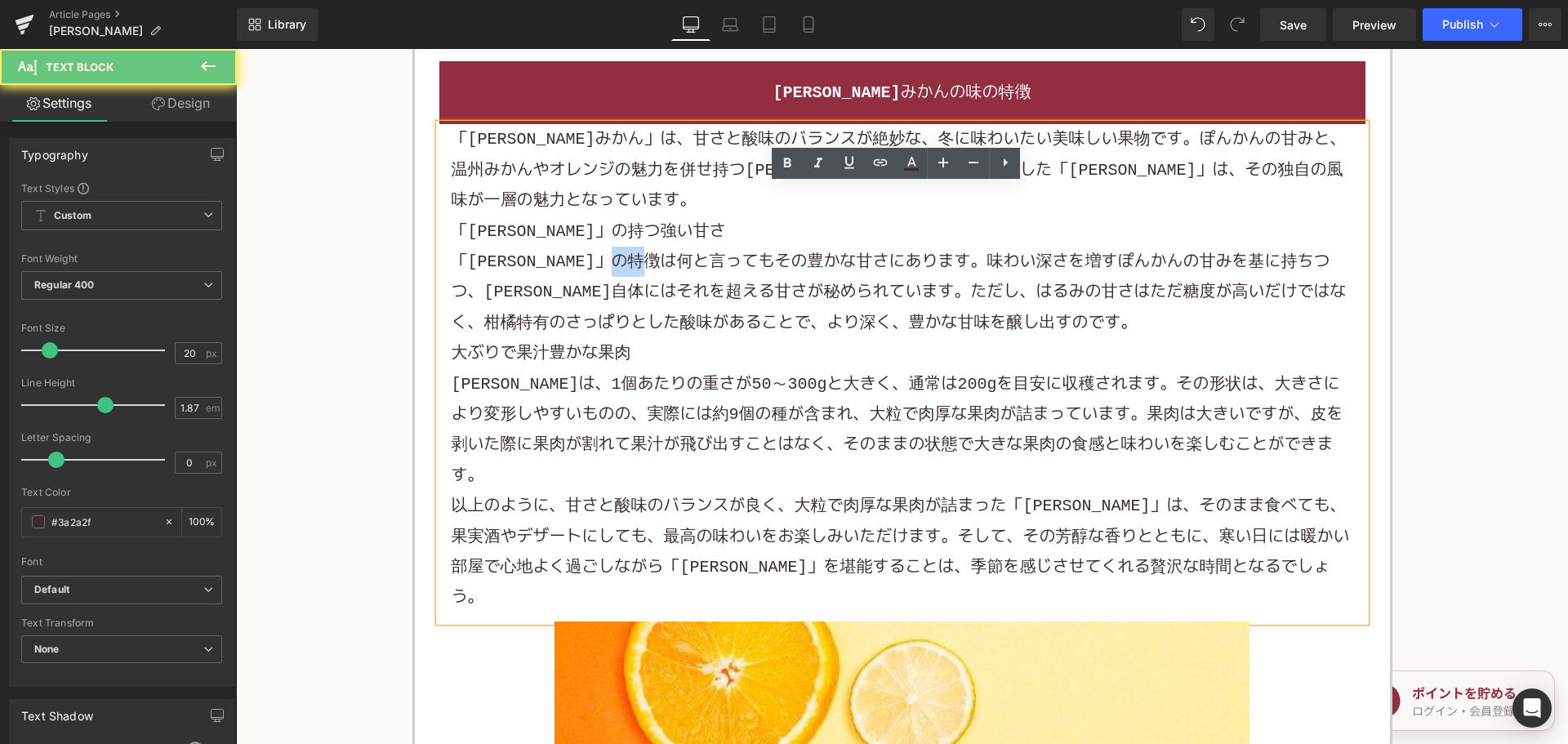 click on "「はるみ」の特徴は何と言ってもその豊かな甘さにあります。味わい深さを増すぽんかんの甘みを基に持ちつつ、はるみ自体にはそれを超える甘さが秘められています。ただし、はるみの甘さはただ糖度が高いだけではなく、柑橘特有のさっぱりとした酸味があることで、より深く、豊かな甘味を醸し出すのです。" at bounding box center [902, 292] 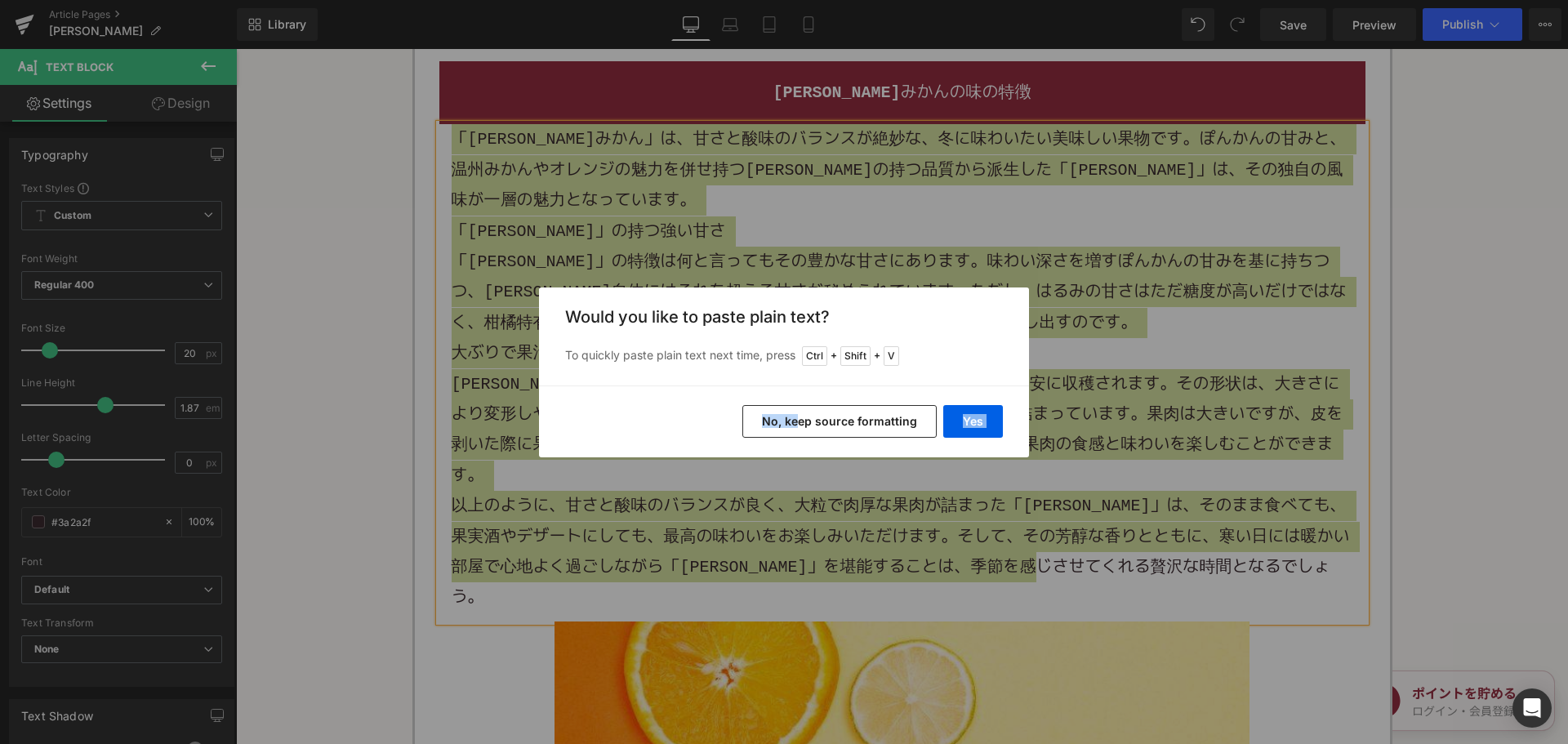 drag, startPoint x: 802, startPoint y: 403, endPoint x: 803, endPoint y: 413, distance: 10.0498756 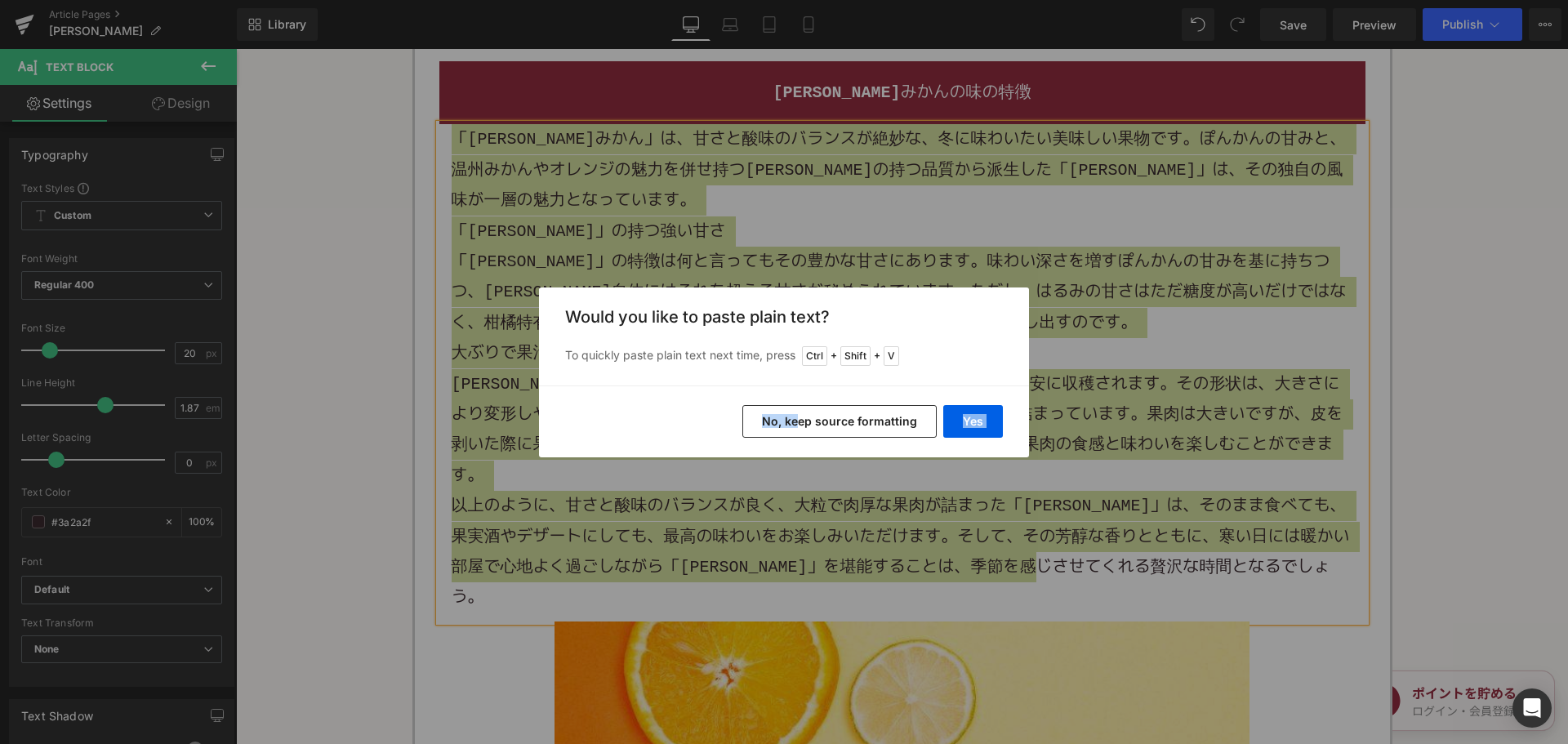 click on "Yes No, keep source formatting" at bounding box center (784, 421) 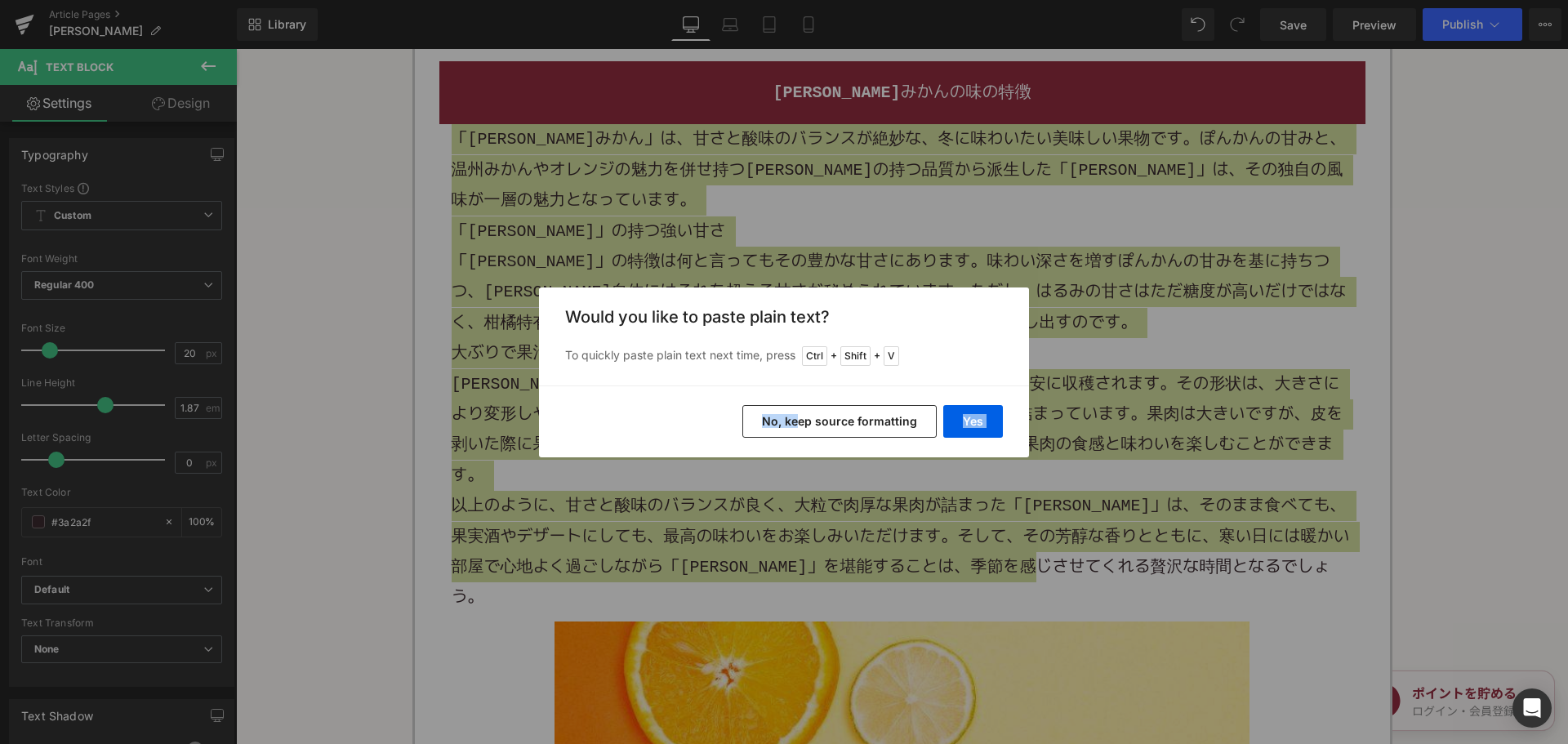 click on "No, keep source formatting" at bounding box center [840, 421] 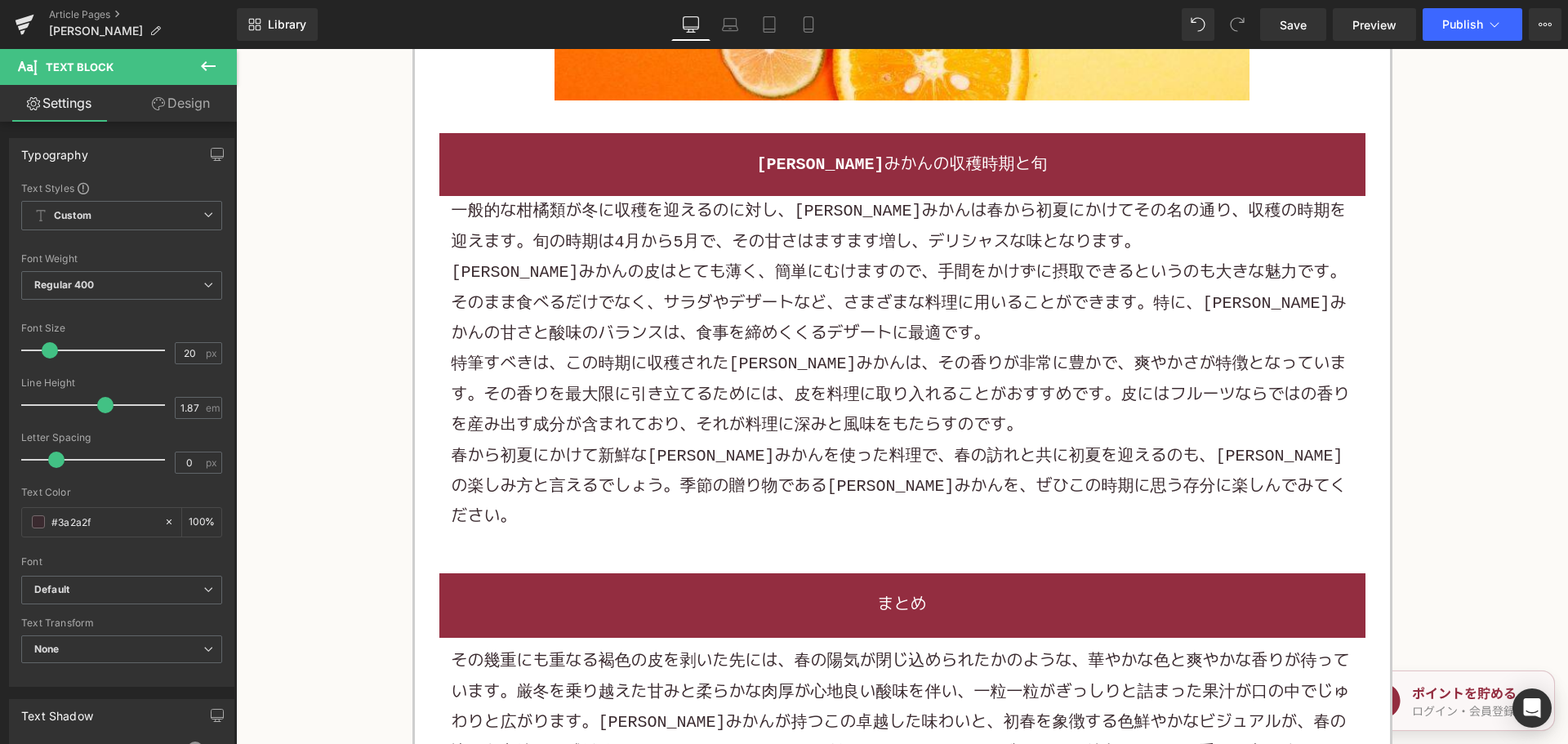 scroll, scrollTop: 2123, scrollLeft: 0, axis: vertical 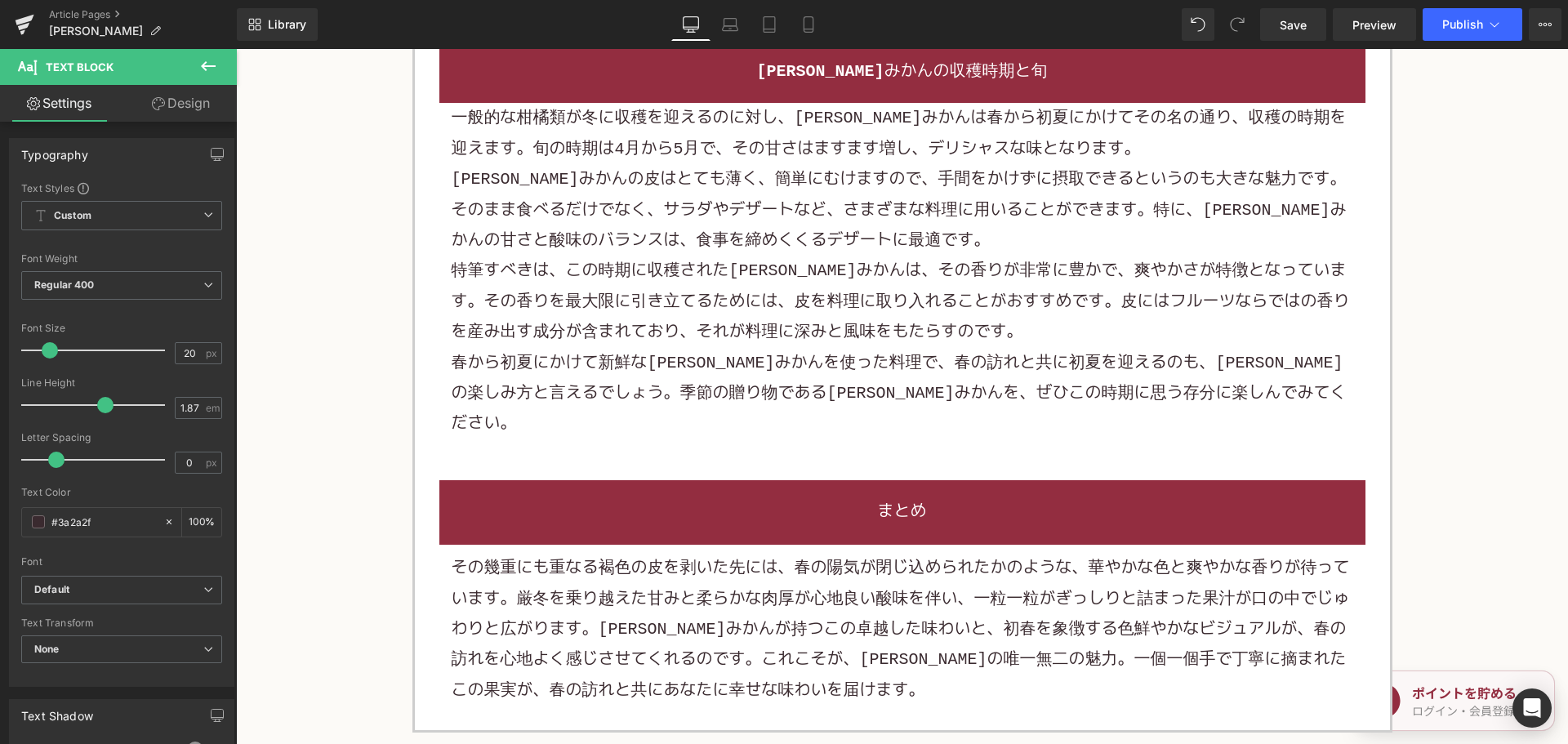 click on "特筆すべきは、この時期に収穫されたはるみみかんは、その香りが非常に豊かで、爽やかさが特徴となっています。その香りを最大限に引き立てるためには、皮を料理に取り入れることがおすすめです。皮にはフルーツならではの香りを産み出す成分が含まれており、それが料理に深みと風味をもたらすのです。" at bounding box center [902, 301] 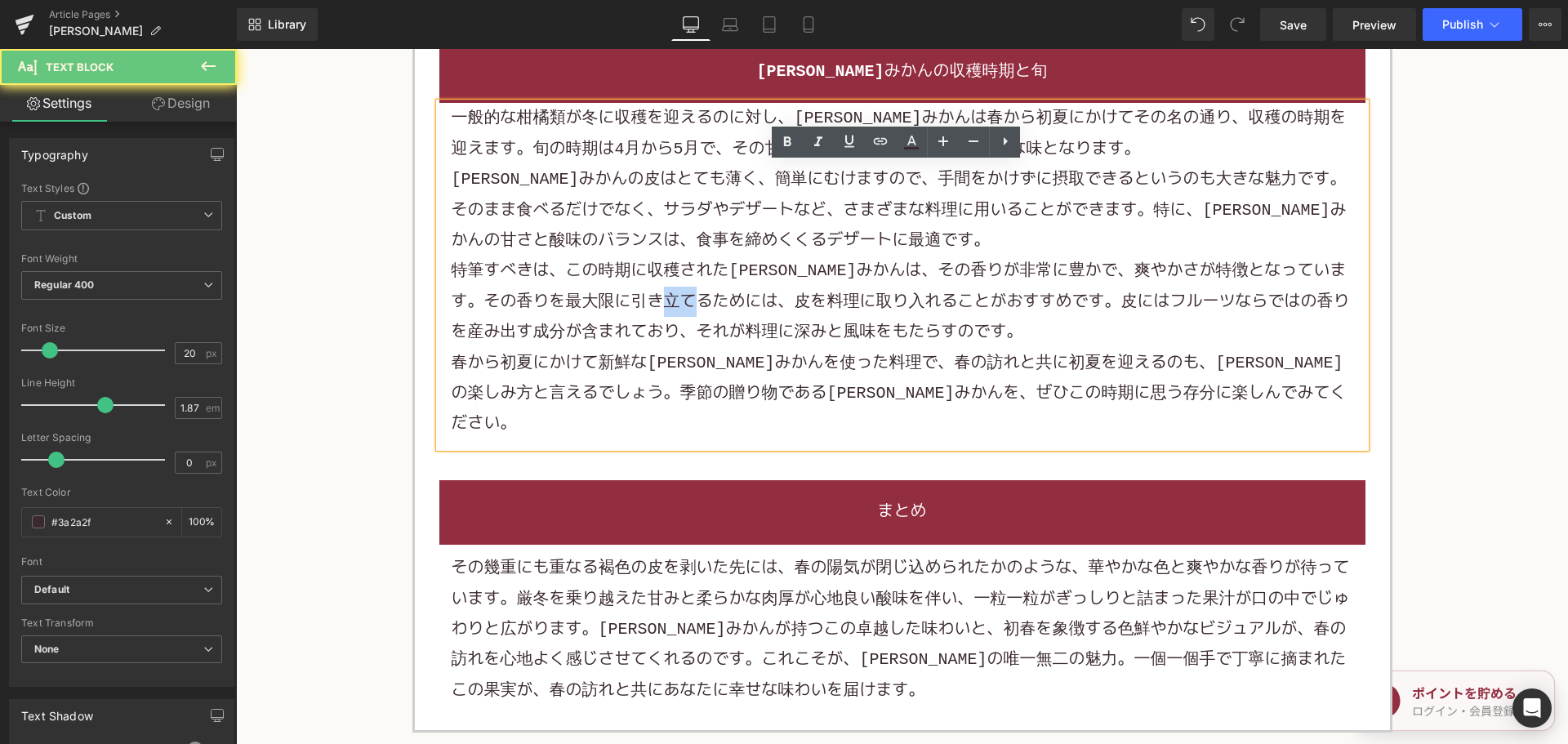 click on "特筆すべきは、この時期に収穫されたはるみみかんは、その香りが非常に豊かで、爽やかさが特徴となっています。その香りを最大限に引き立てるためには、皮を料理に取り入れることがおすすめです。皮にはフルーツならではの香りを産み出す成分が含まれており、それが料理に深みと風味をもたらすのです。" at bounding box center [902, 301] 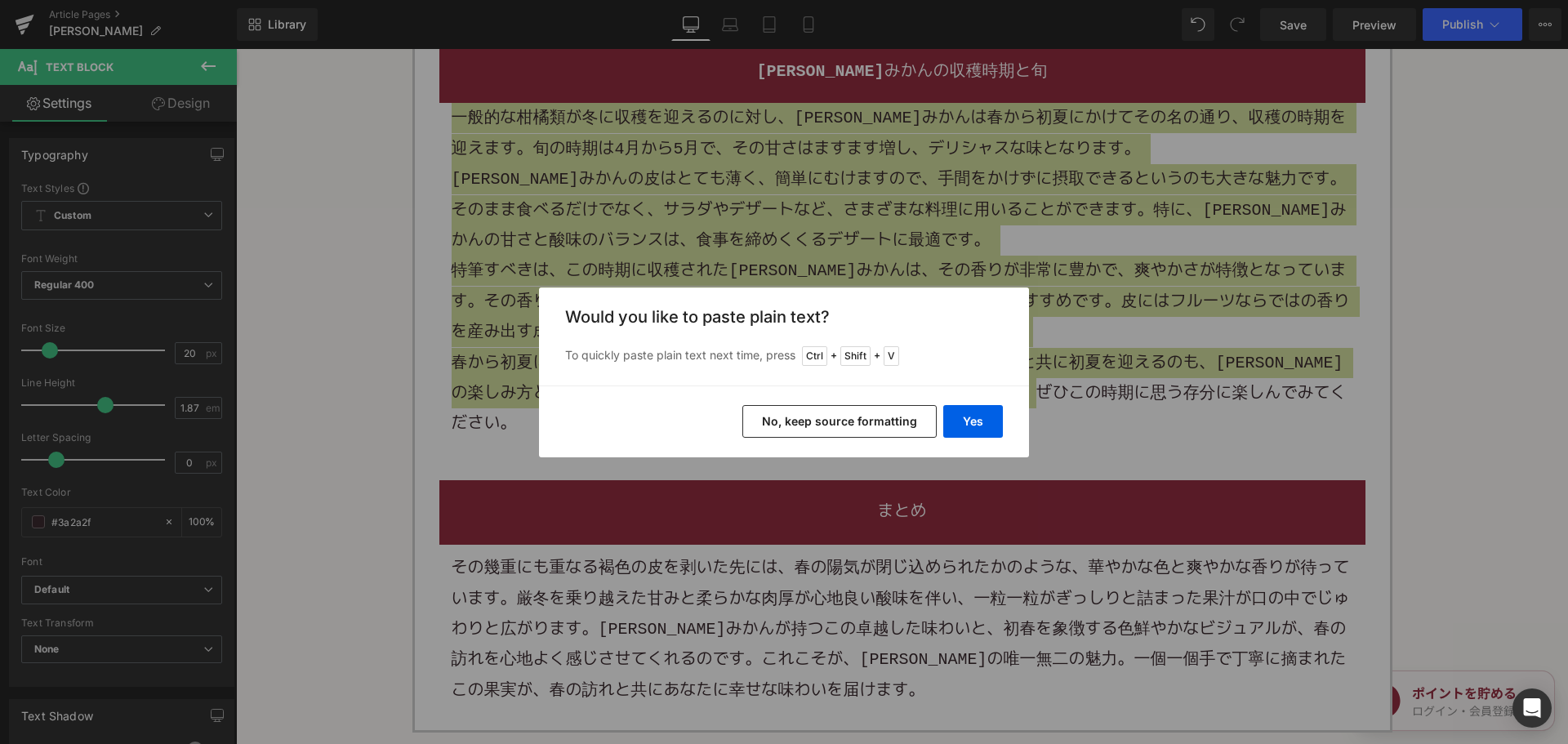 drag, startPoint x: 870, startPoint y: 430, endPoint x: 641, endPoint y: 341, distance: 245.68679 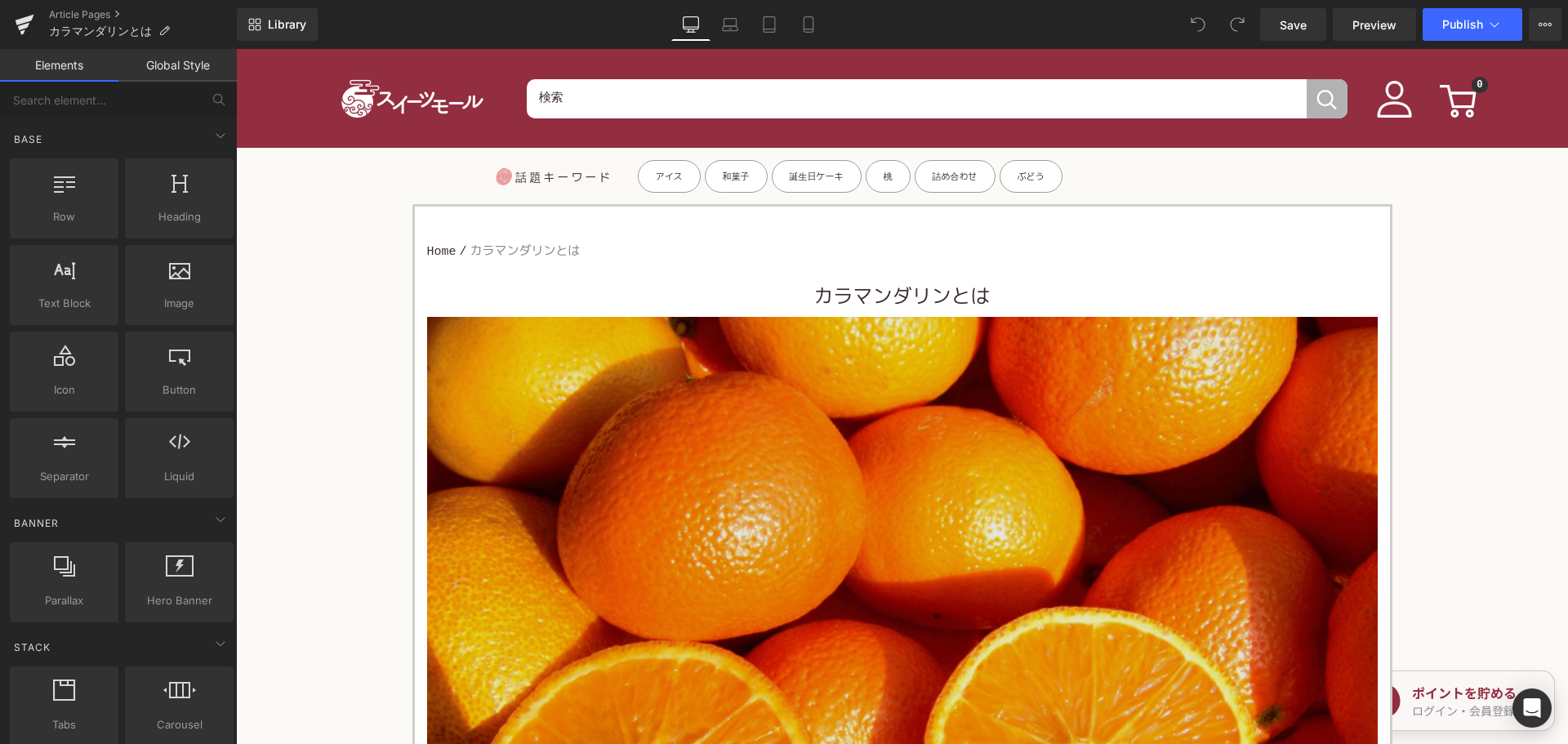 scroll, scrollTop: 0, scrollLeft: 0, axis: both 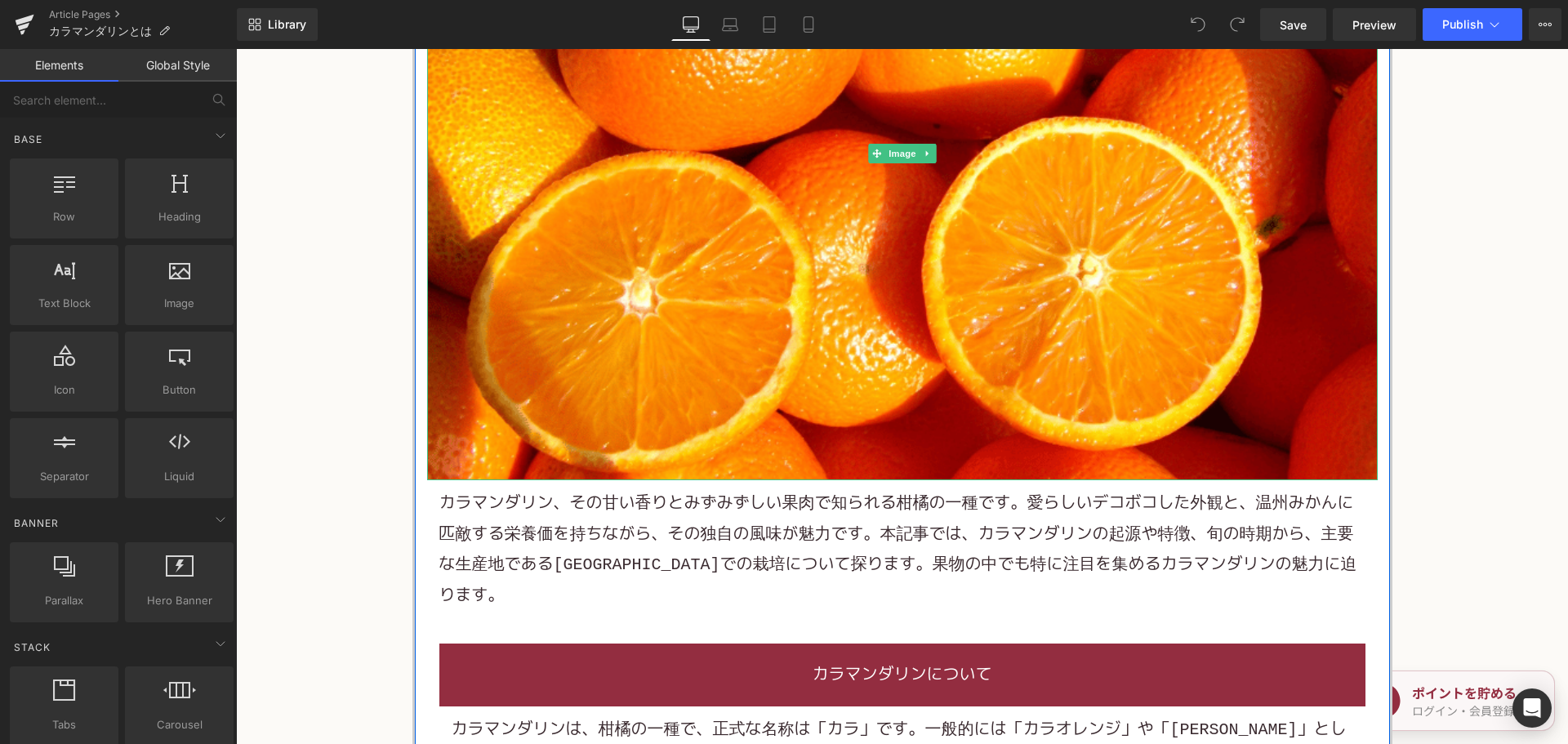 click on "カラマンダリン、その甘い香りとみずみずしい果肉で知られる柑橘の一種です。愛らしいデコボコした外観と、温州みかんに匹敵する栄養価を持ちながら、その独自の風味が魅力です。本記事では、カラマンダリンの起源や特徴、旬の時期から、主要な生産地である愛媛県での栽培について探ります。果物の中でも特に注目を集めるカラマンダリンの魅力に迫ります。" at bounding box center (902, 550) 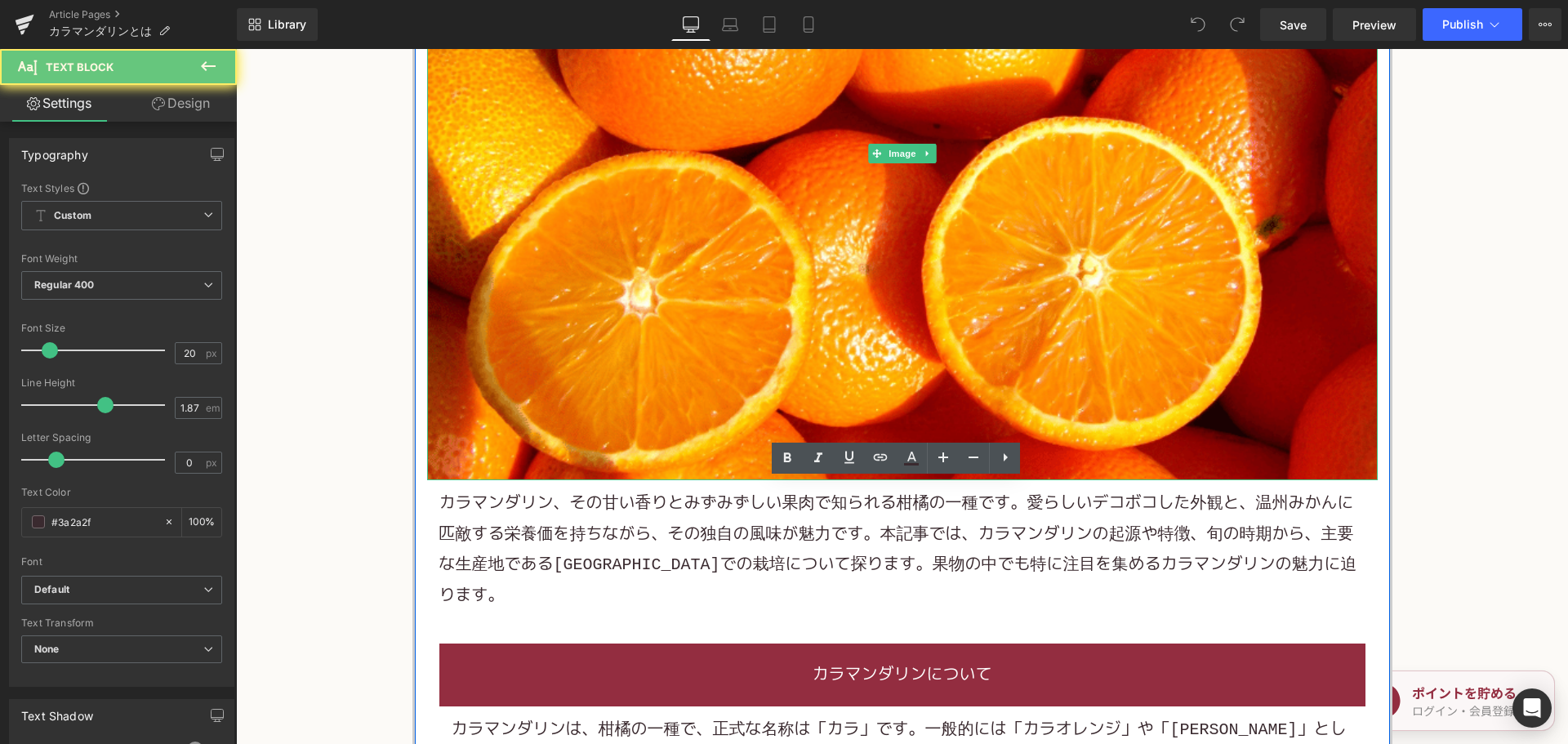 click on "カラマンダリン、その甘い香りとみずみずしい果肉で知られる柑橘の一種です。愛らしいデコボコした外観と、温州みかんに匹敵する栄養価を持ちながら、その独自の風味が魅力です。本記事では、カラマンダリンの起源や特徴、旬の時期から、主要な生産地である愛媛県での栽培について探ります。果物の中でも特に注目を集めるカラマンダリンの魅力に迫ります。" at bounding box center (902, 550) 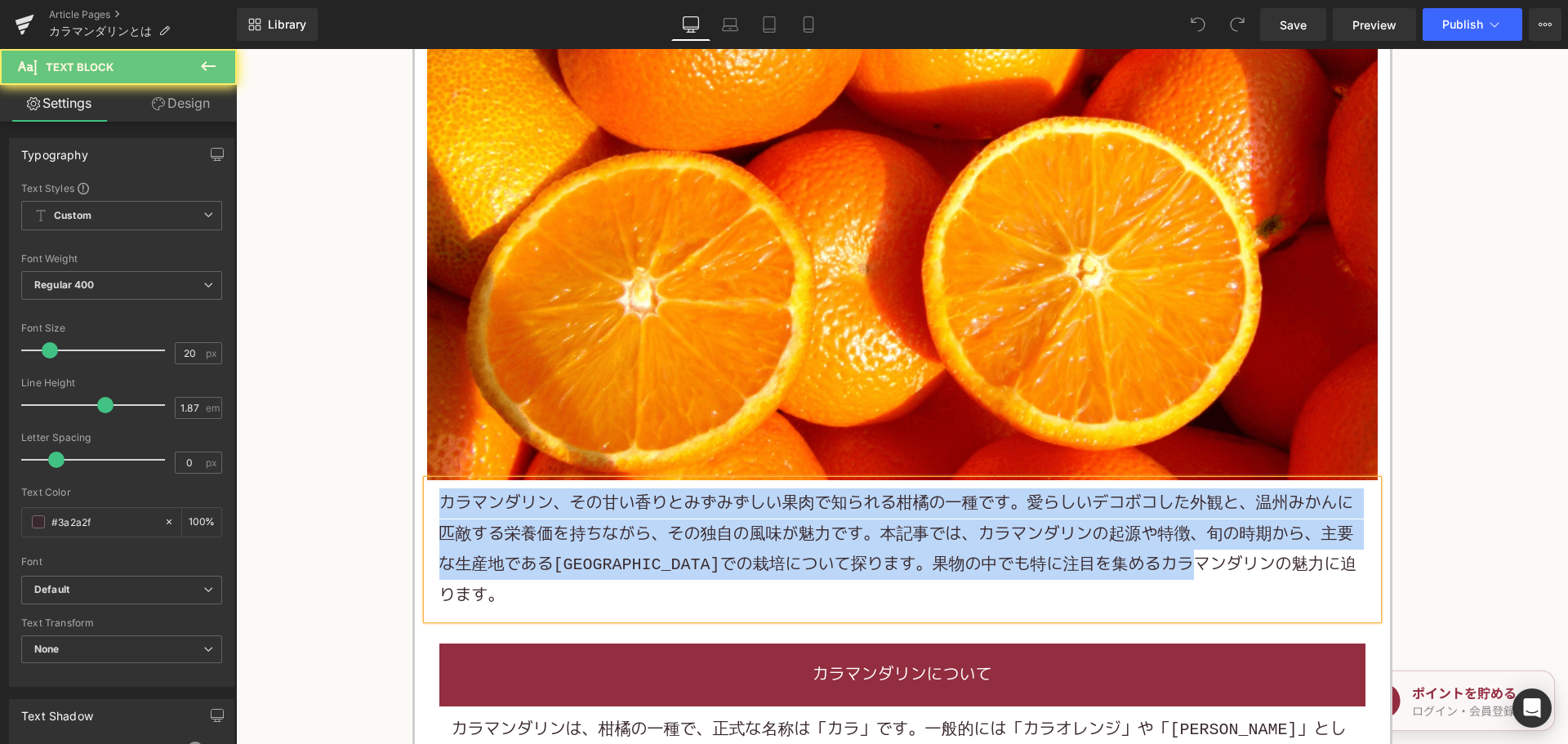 paste 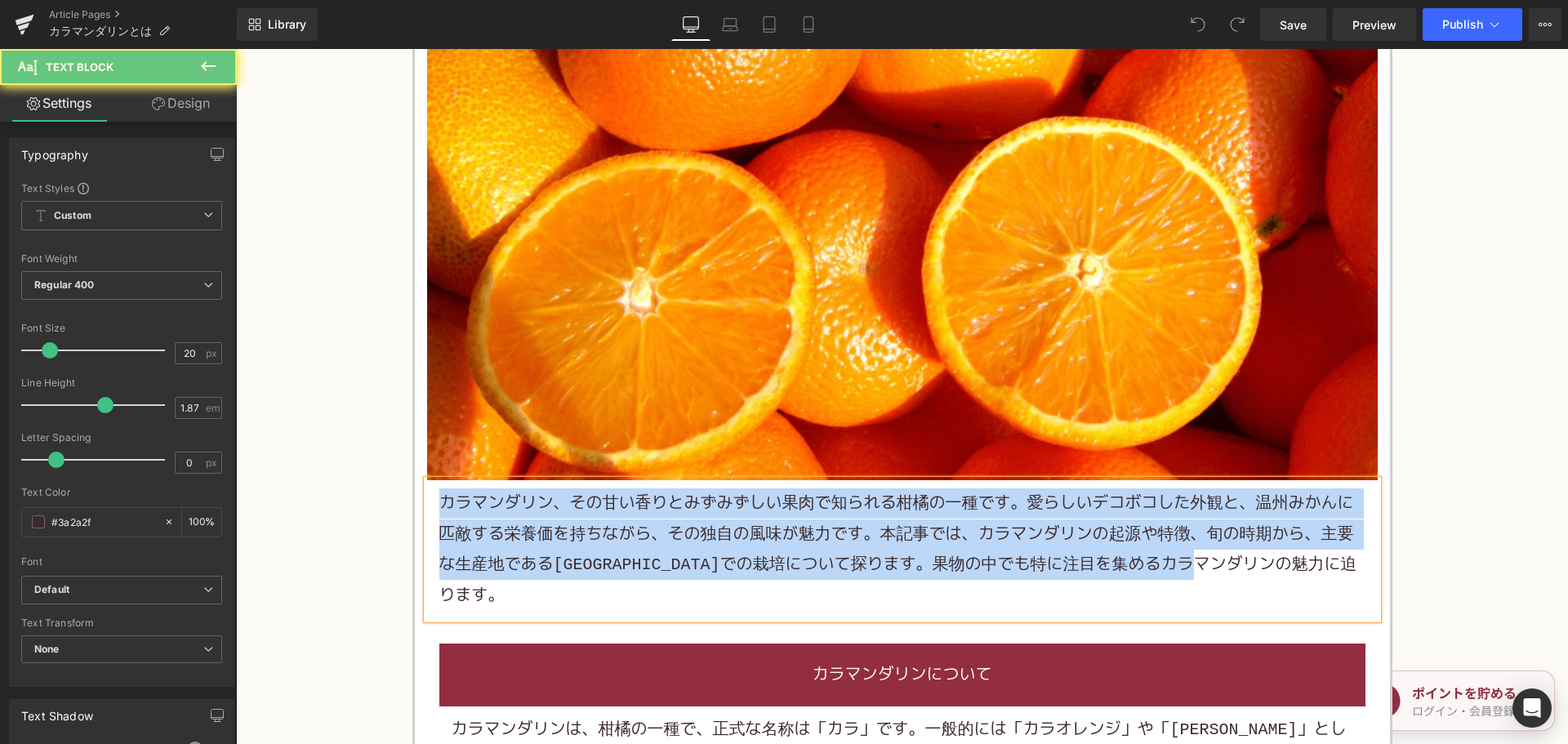 type 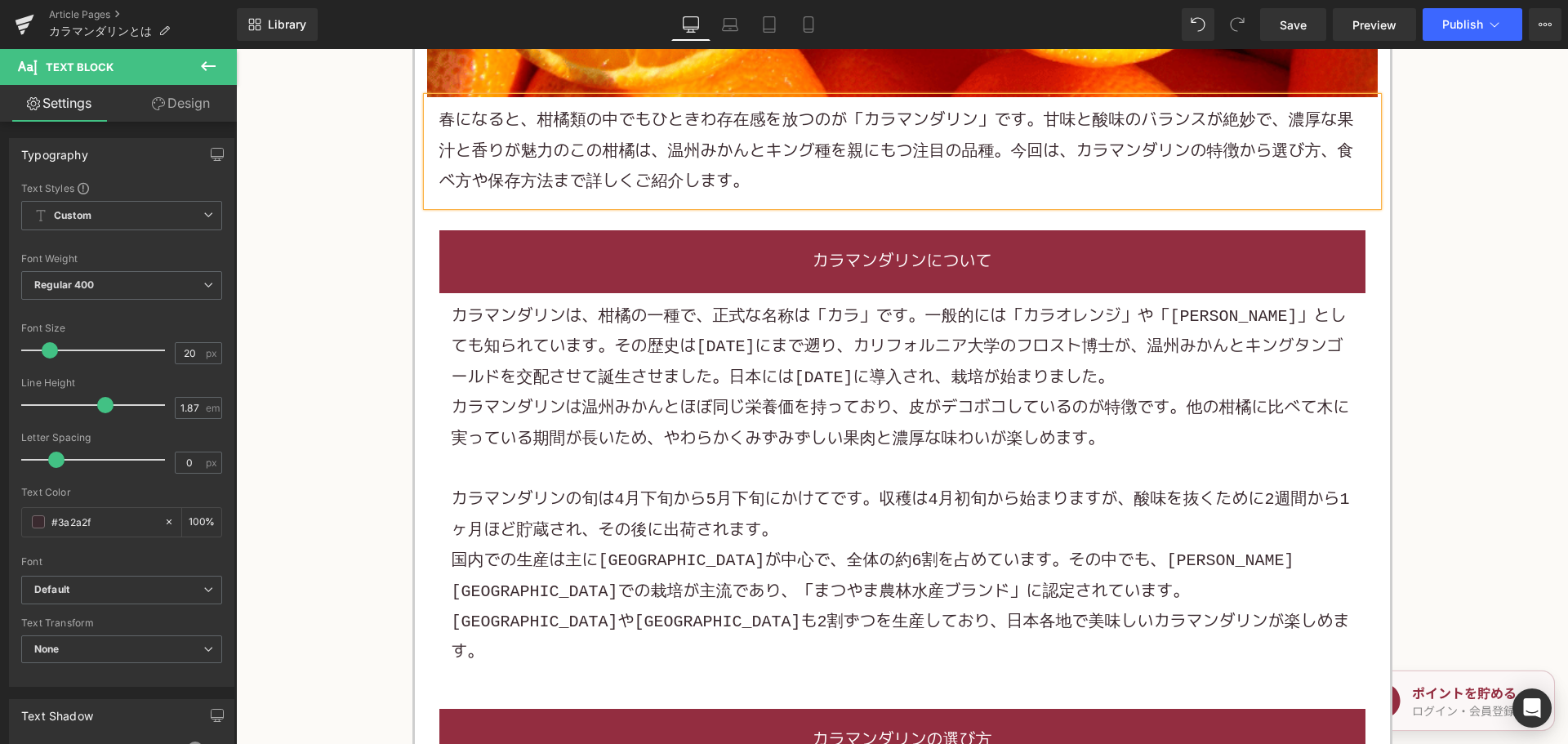 scroll, scrollTop: 898, scrollLeft: 0, axis: vertical 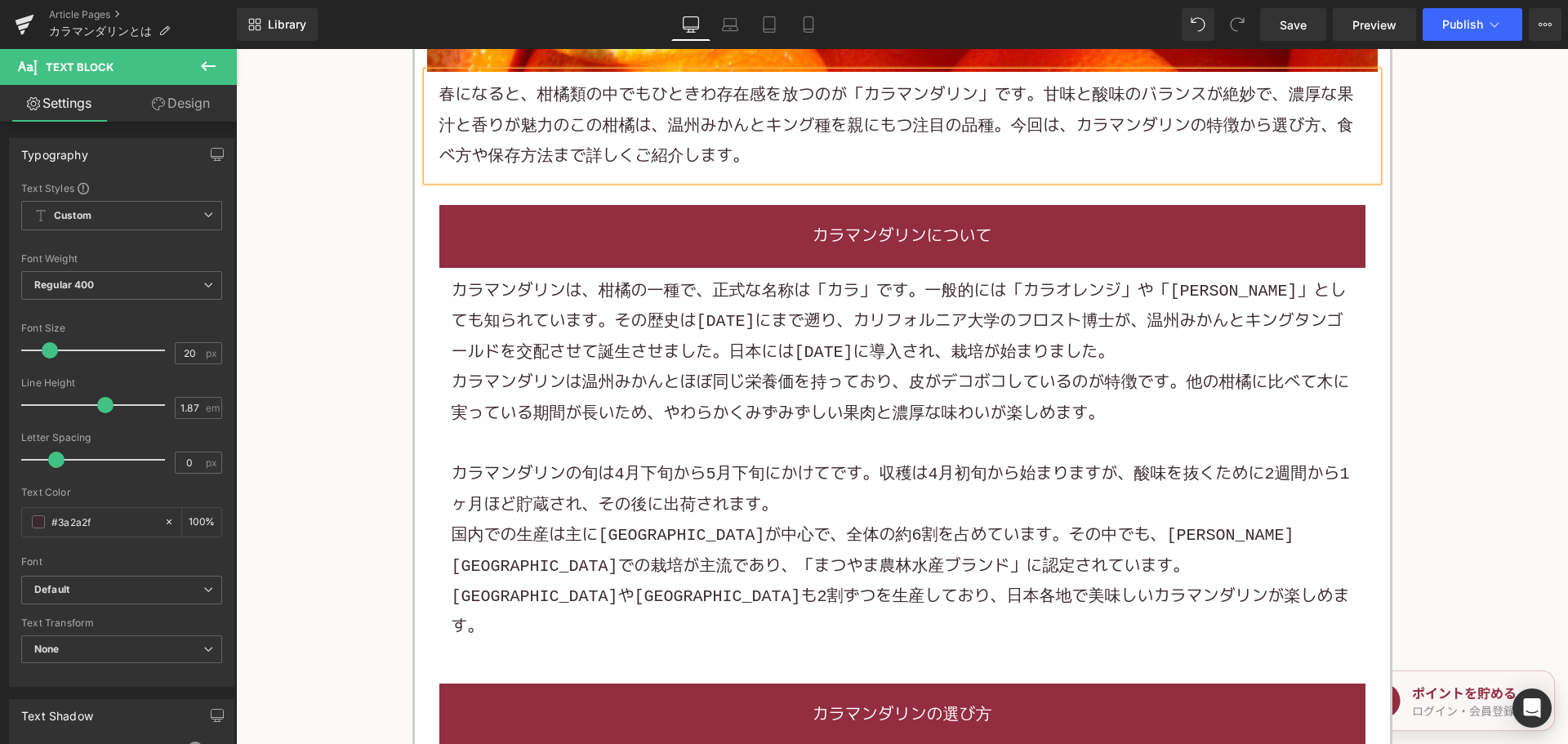 click on "カラマンダリンは温州みかんとほぼ同じ栄養価を持っており、皮がデコボコしているのが特徴です。他の柑橘に比べて木に実っている期間が長いため、やわらかくみずみずしい果肉と濃厚な味わいが楽しめます。" at bounding box center (902, 398) 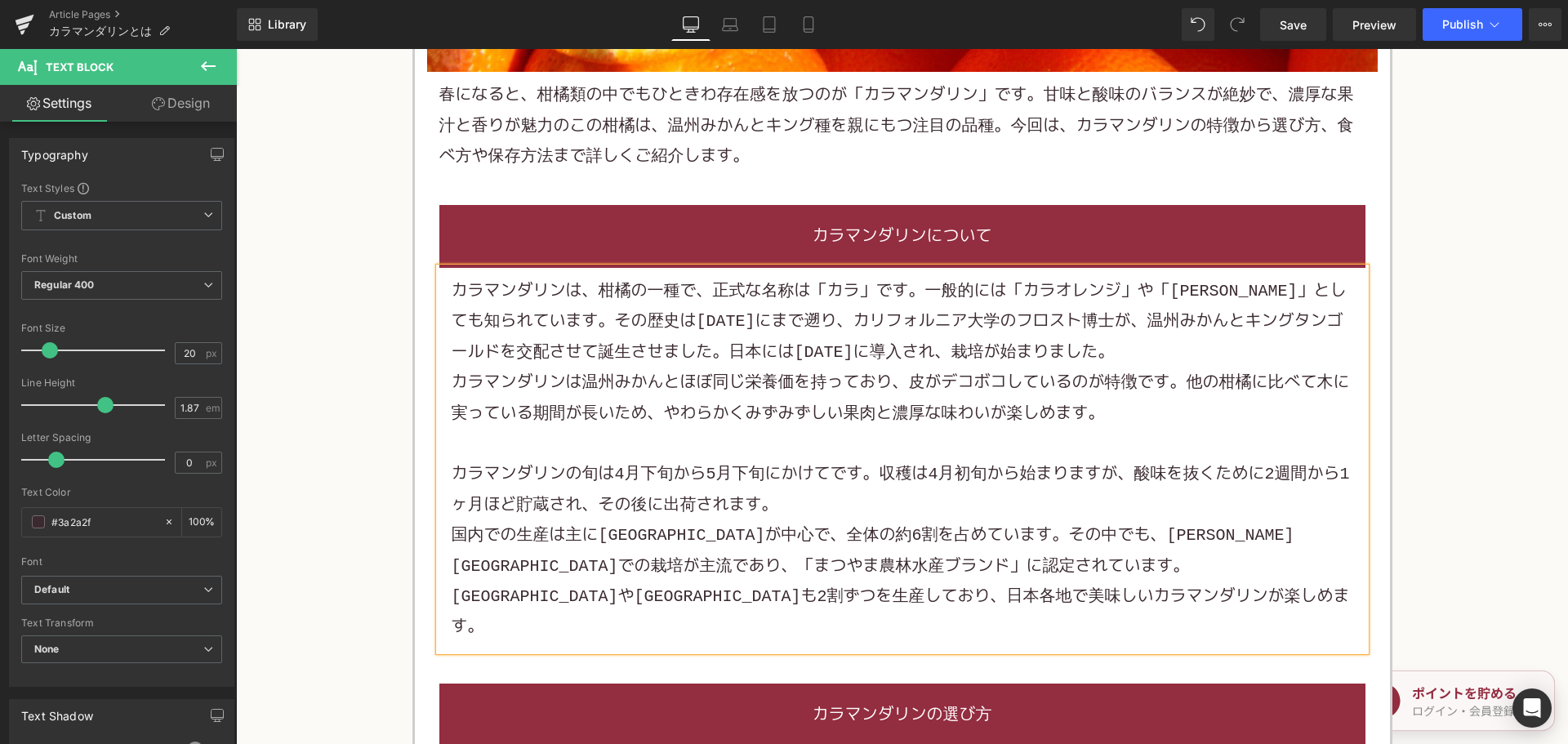 click on "カラマンダリンは温州みかんとほぼ同じ栄養価を持っており、皮がデコボコしているのが特徴です。他の柑橘に比べて木に実っている期間が長いため、やわらかくみずみずしい果肉と濃厚な味わいが楽しめます。" at bounding box center (902, 398) 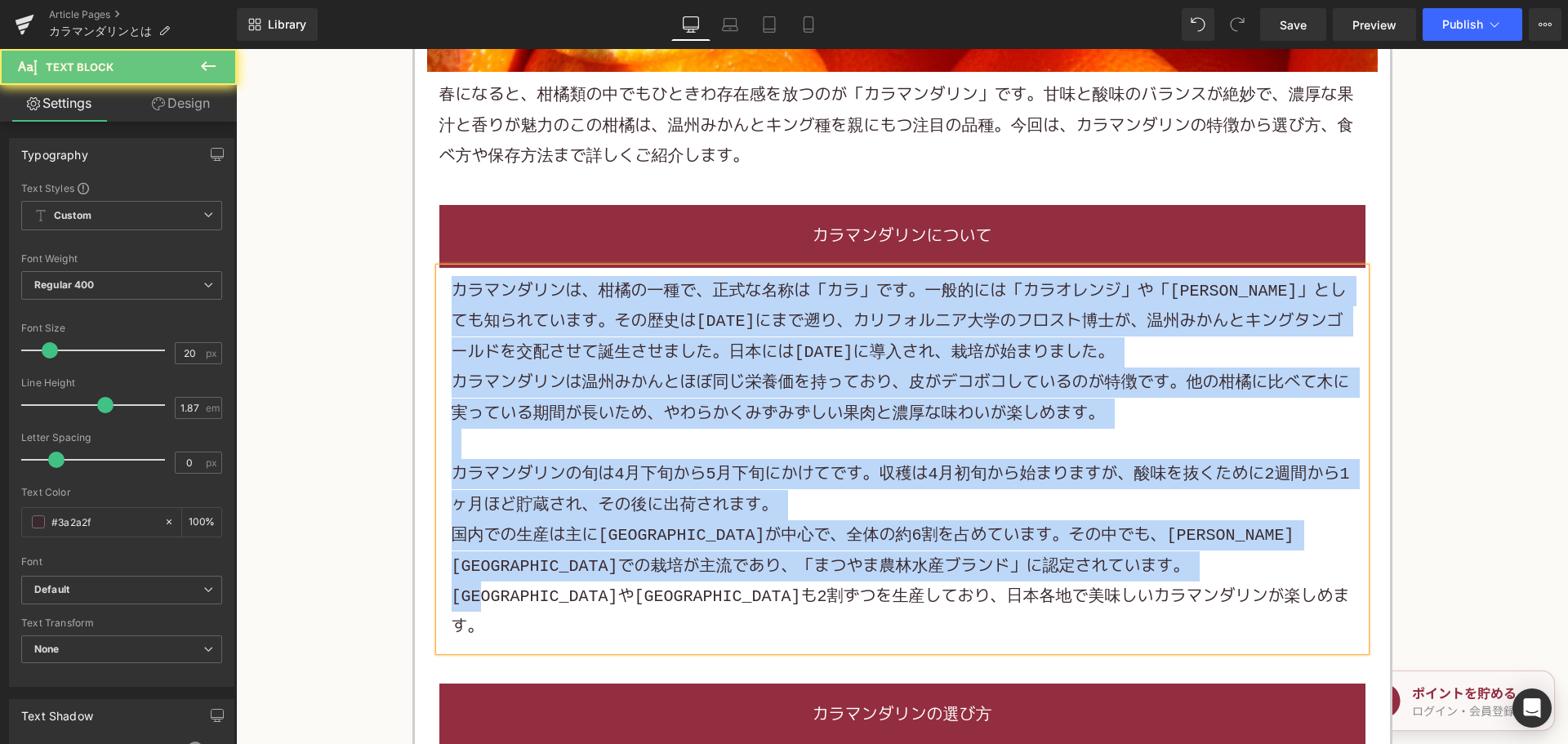 paste 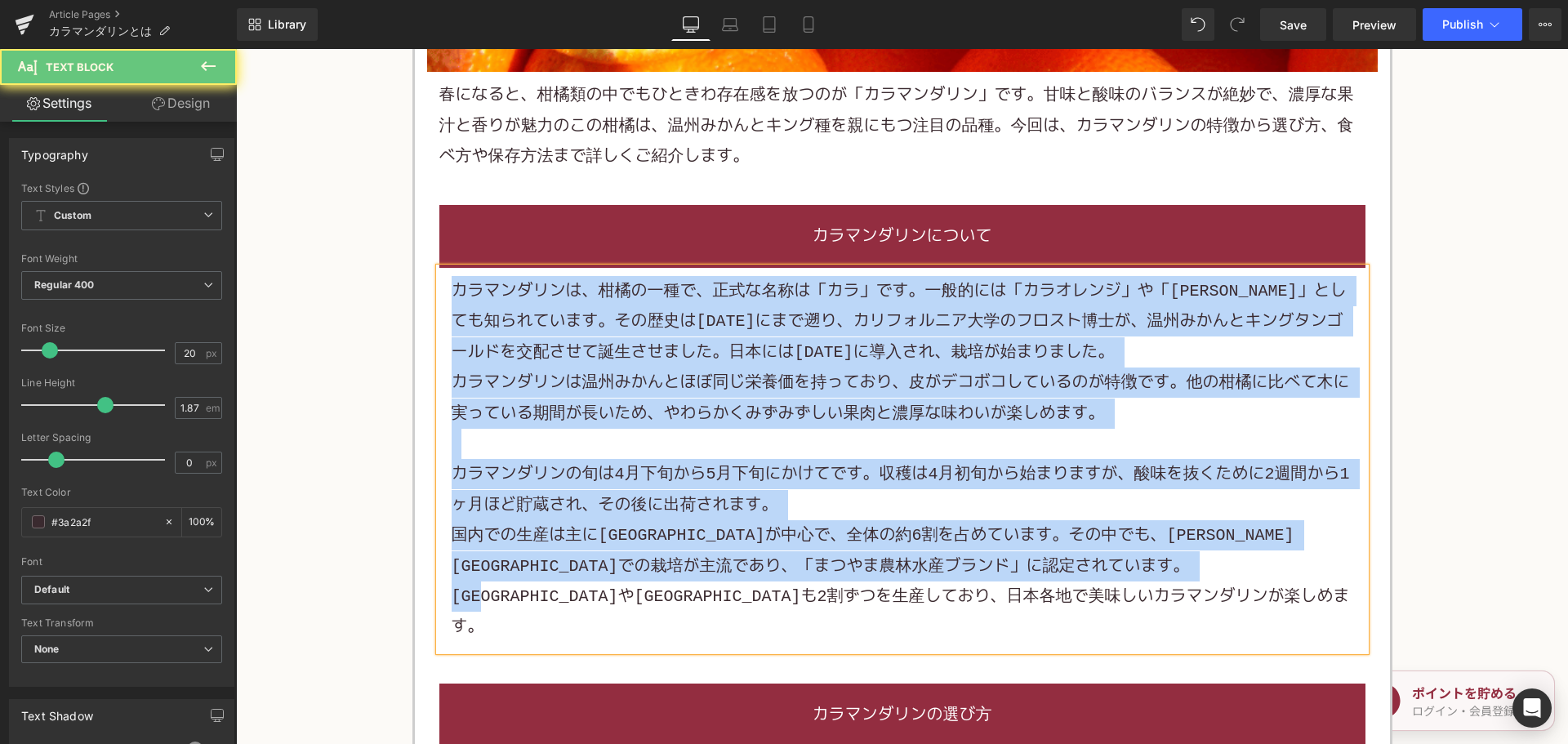 type 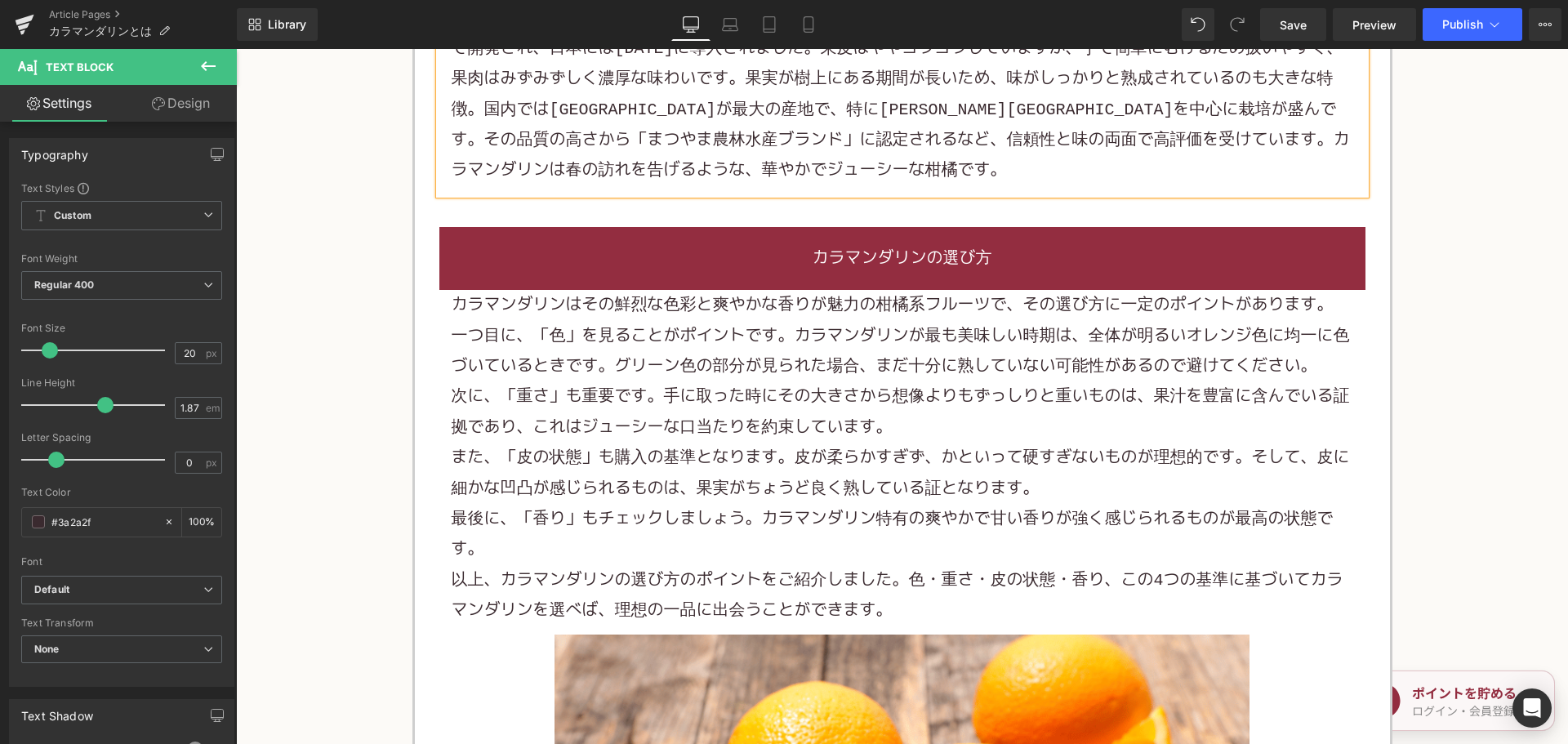 scroll, scrollTop: 1225, scrollLeft: 0, axis: vertical 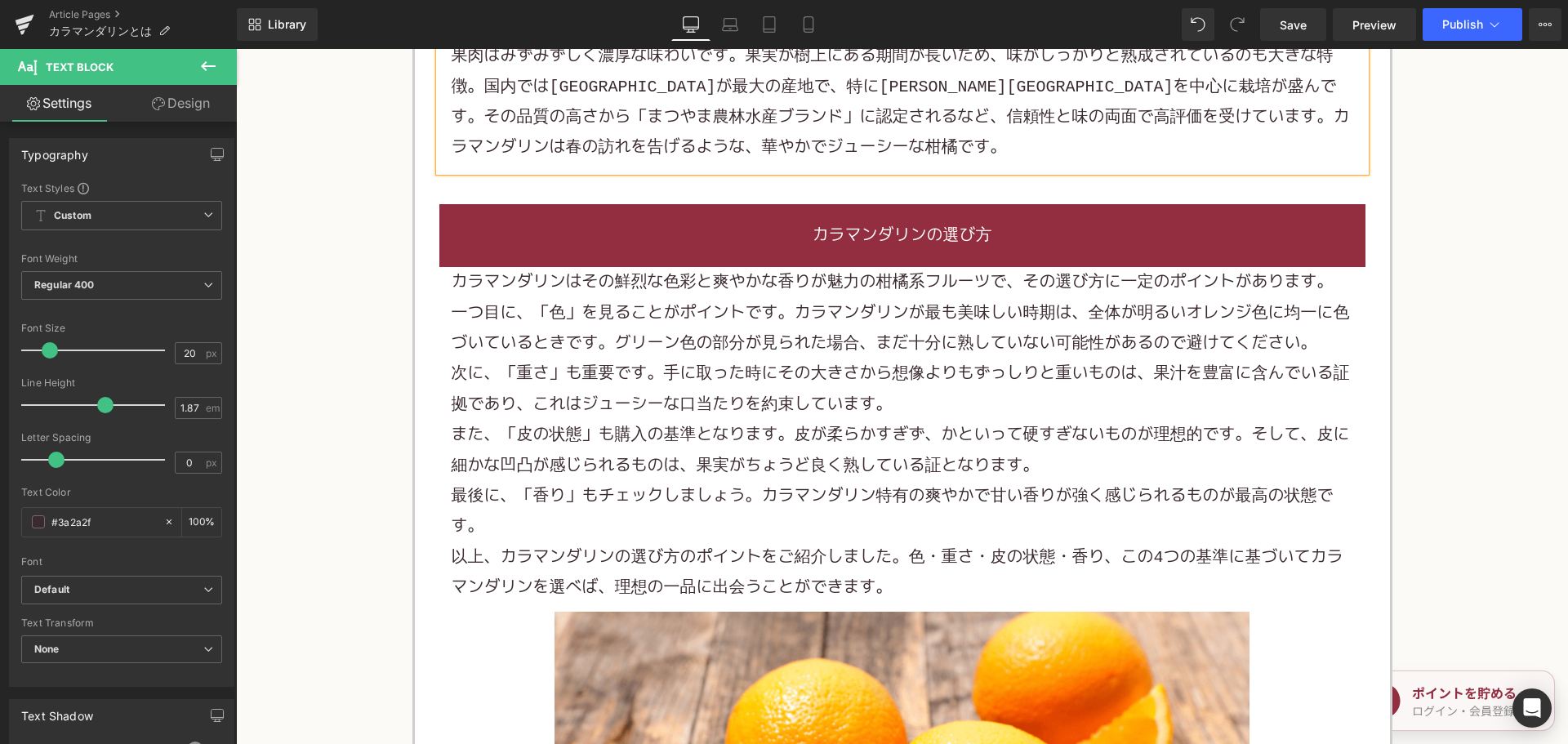 click on "一つ目に、「色」を見ることがポイントです。カラマンダリンが最も美味しい時期は、全体が明るいオレンジ色に均一に色づいているときです。グリーン色の部分が見られた場合、まだ十分に熟していない可能性があるので避けてください。" at bounding box center [902, 328] 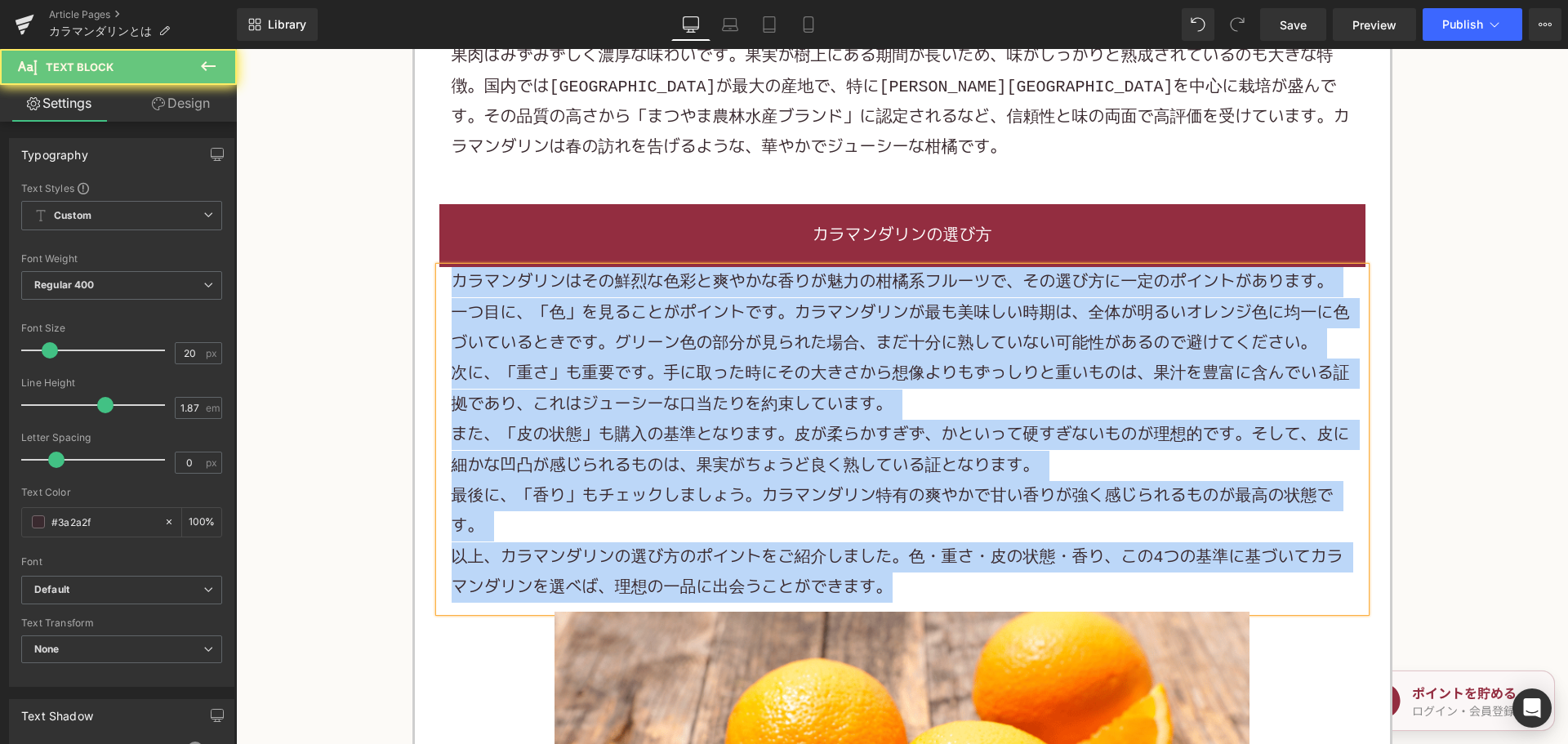 paste 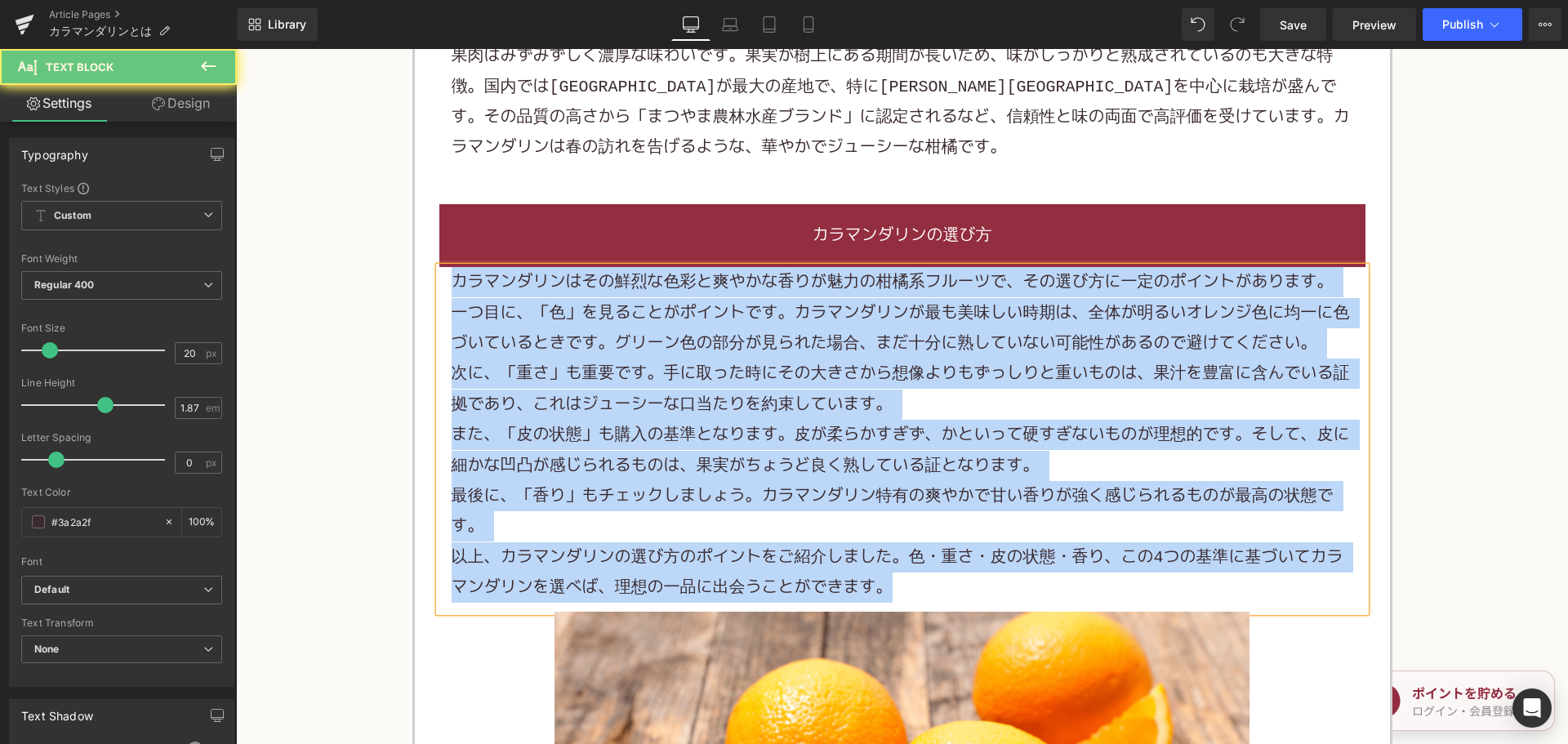 type 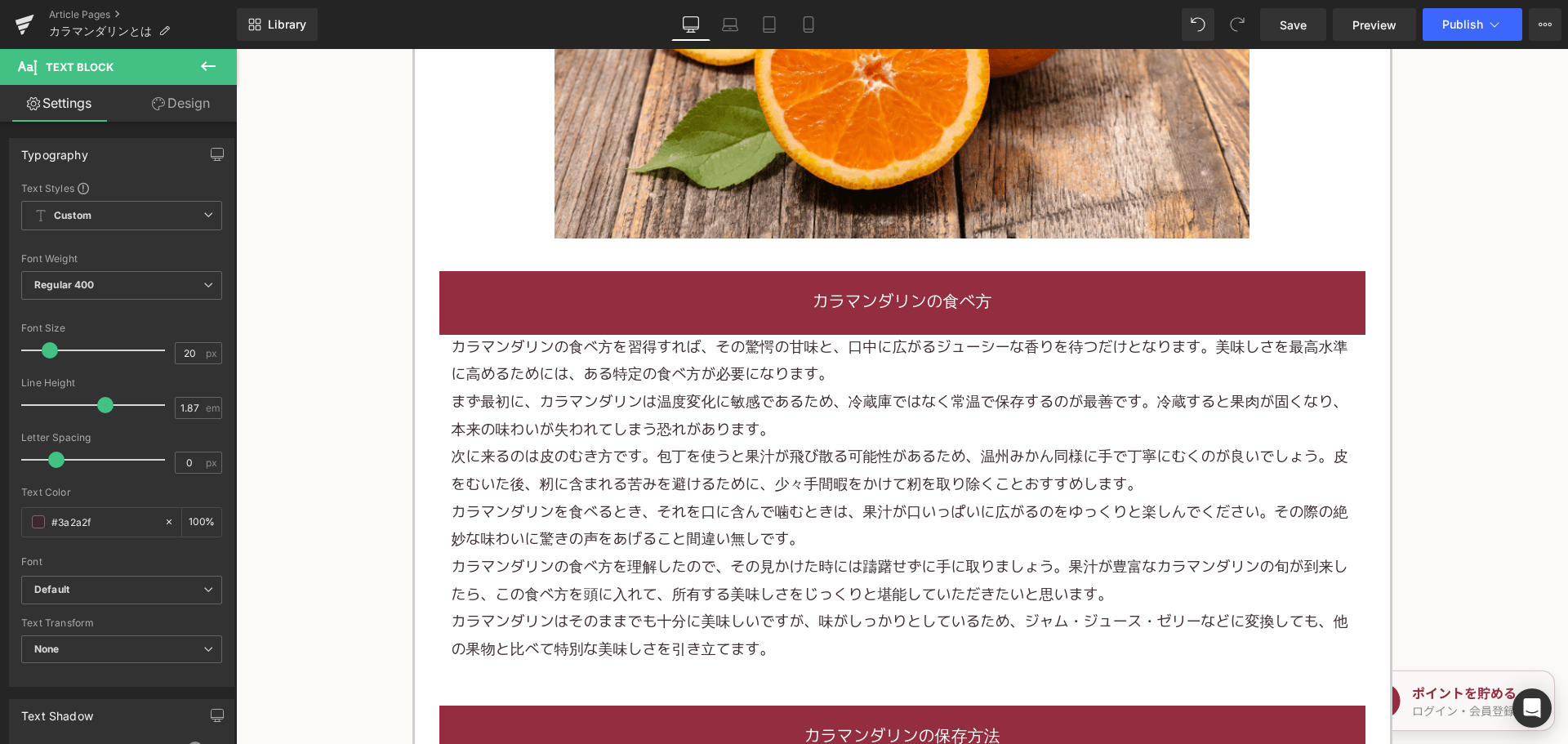 scroll, scrollTop: 2042, scrollLeft: 0, axis: vertical 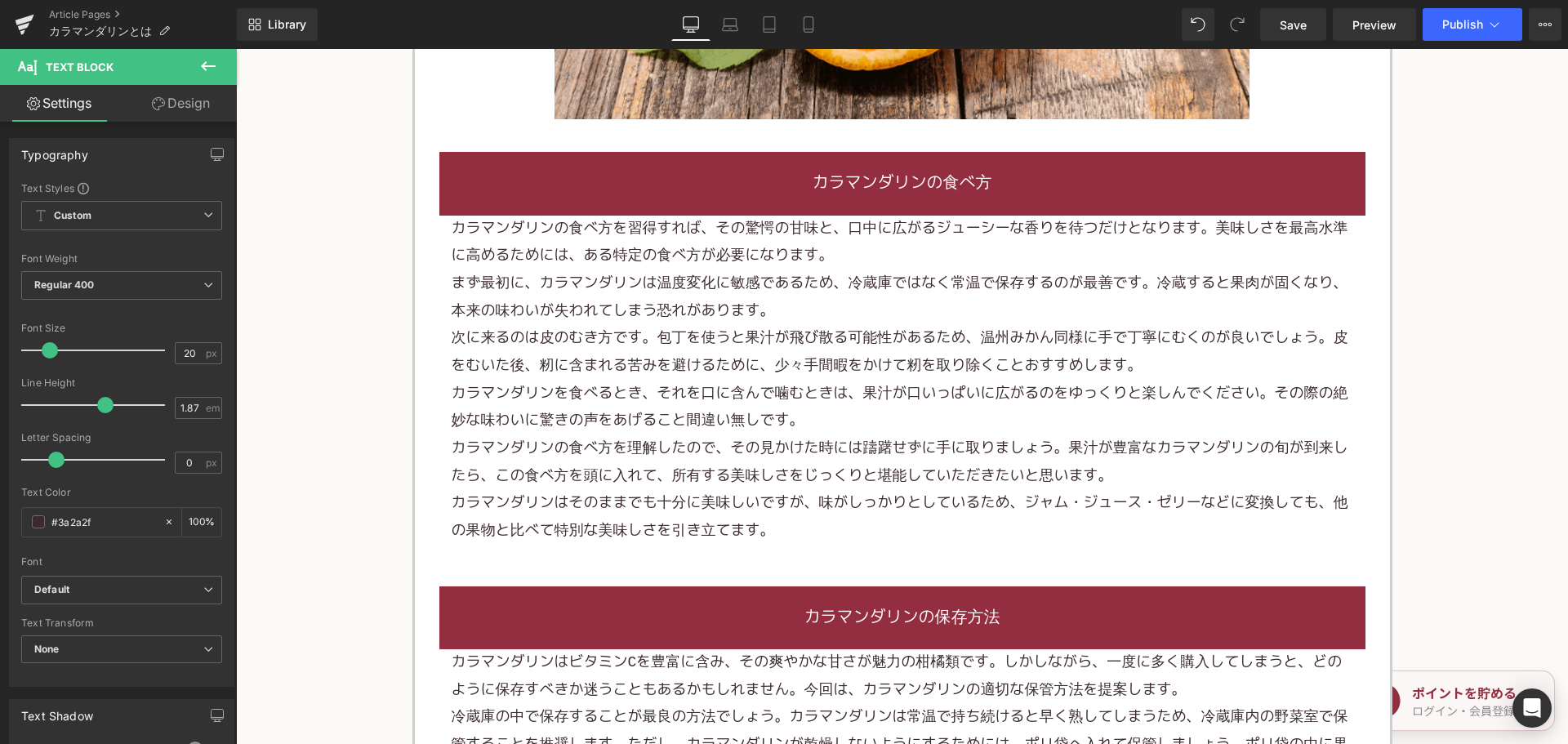 click on "カラマンダリンを食べるとき、それを口に含んで噛むときは、果汁が口いっぱいに広がるのをゆっくりと楽しんでください。その際の絶妙な味わいに驚きの声をあげること間違い無しです。" at bounding box center (902, 408) 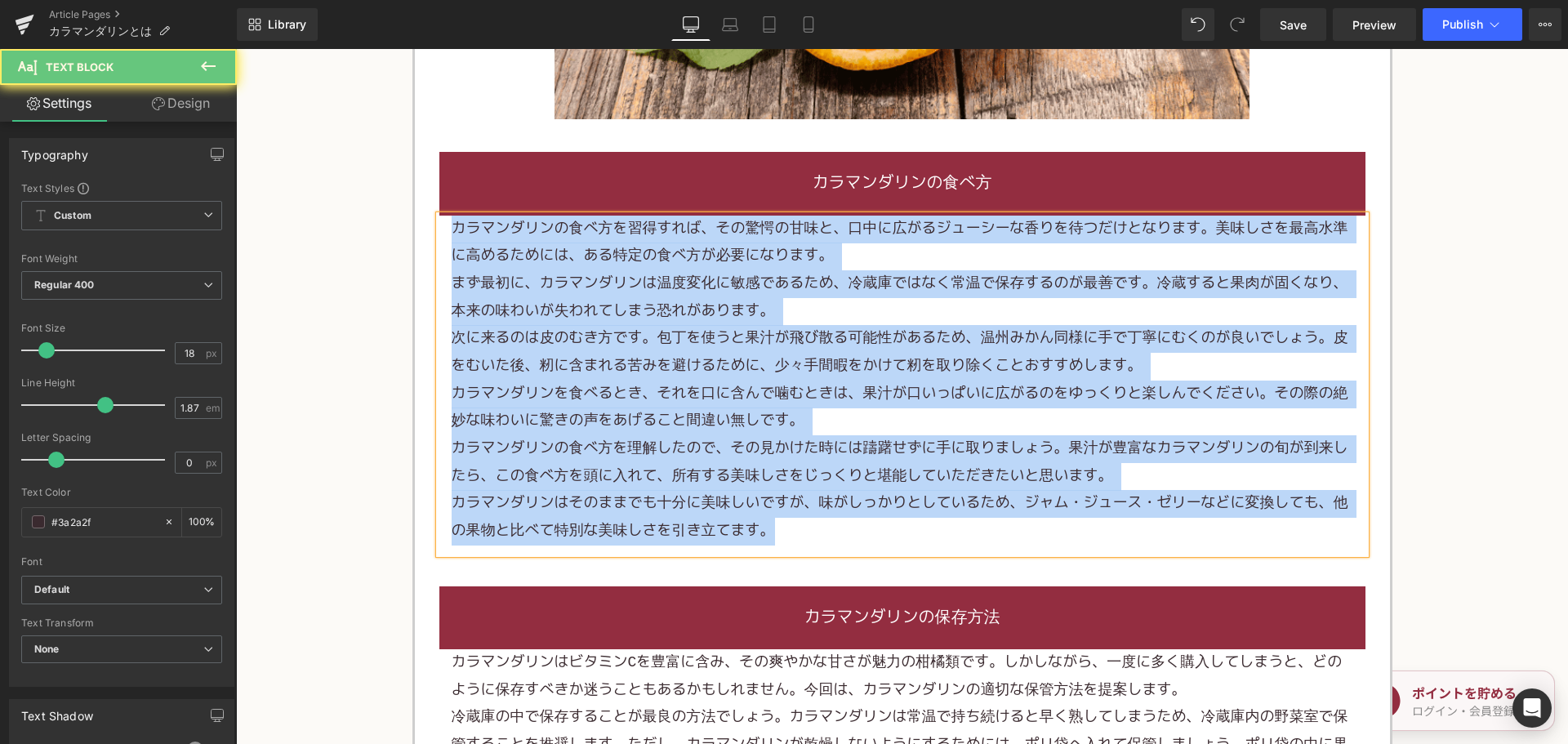 paste 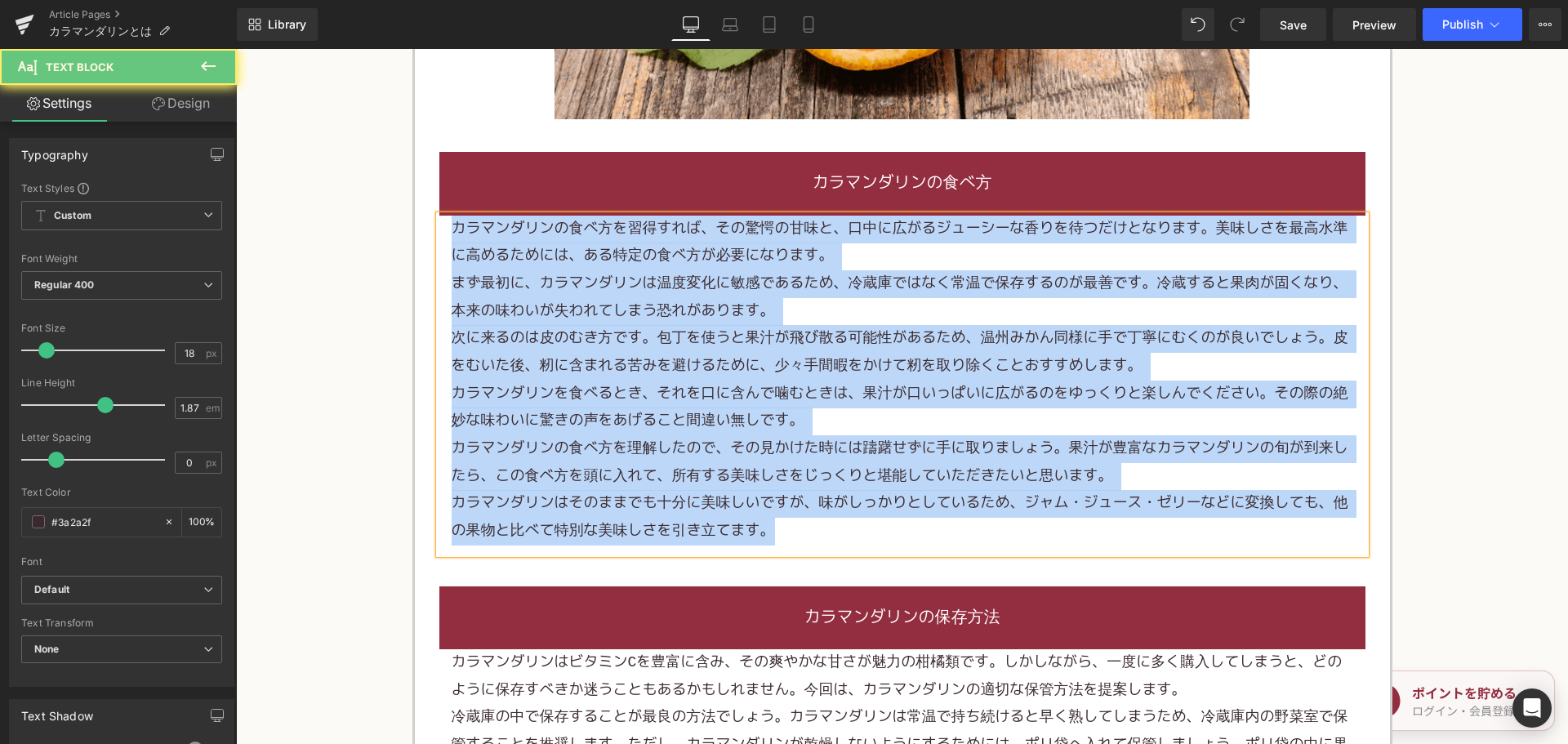 type 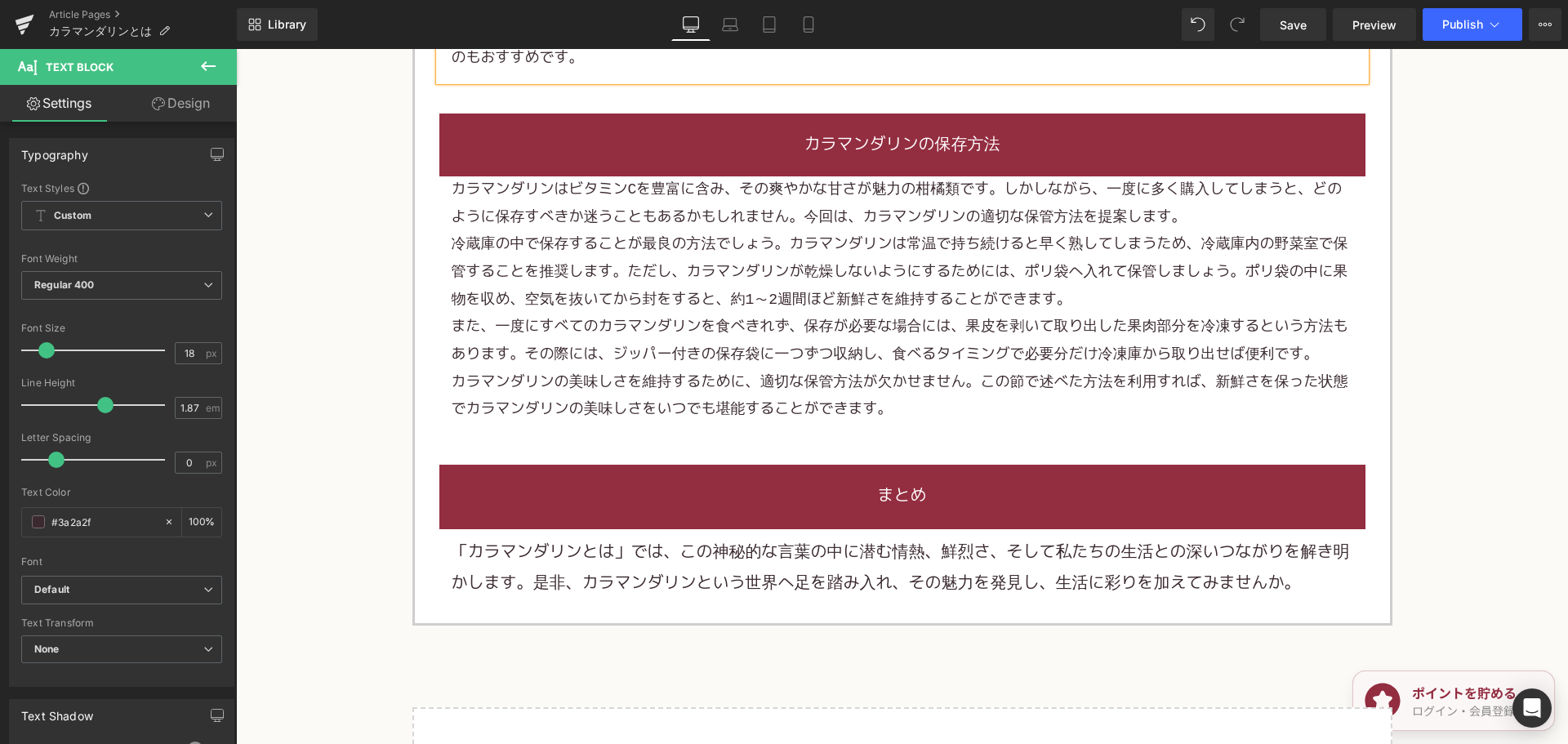 scroll, scrollTop: 2368, scrollLeft: 0, axis: vertical 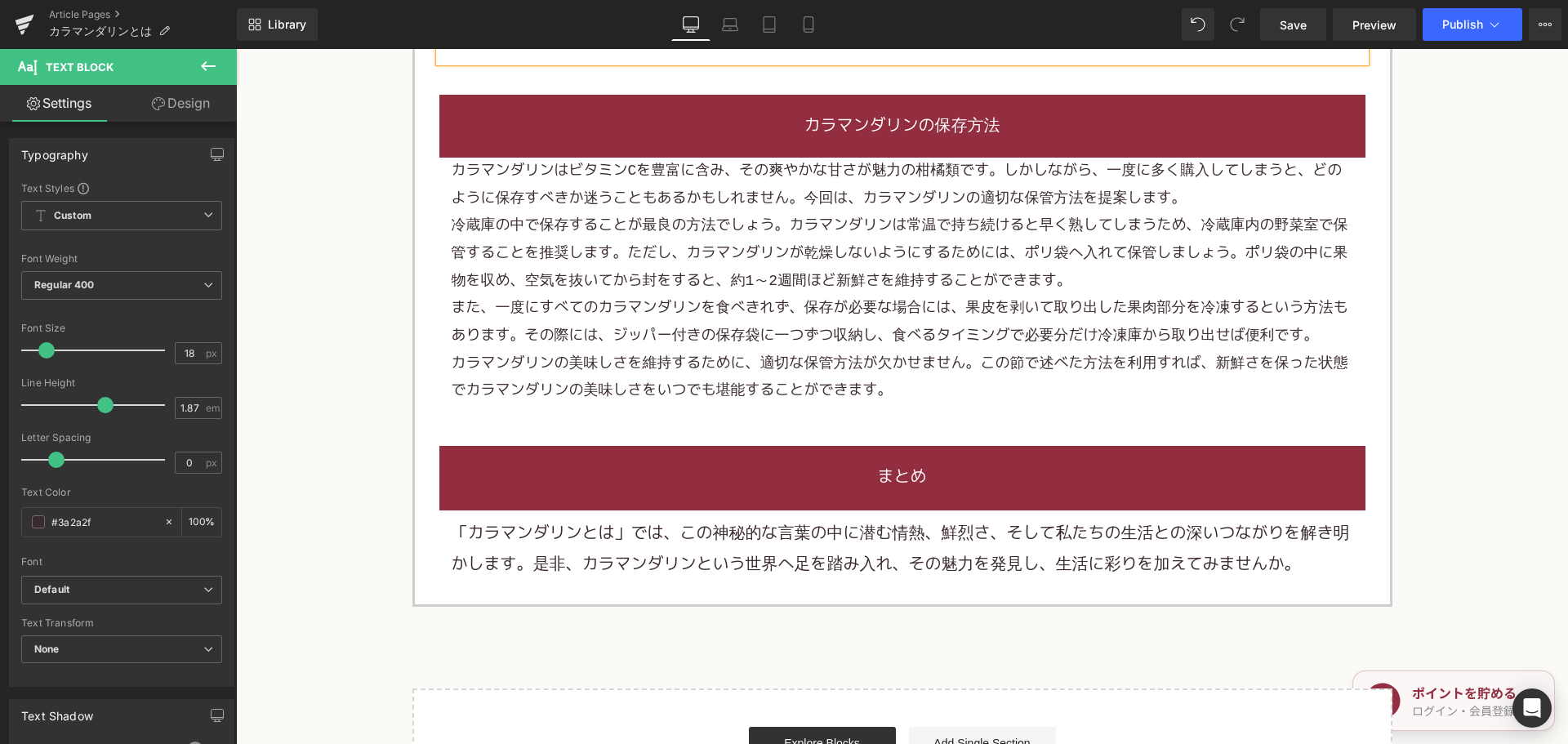 click on "冷蔵庫の中で保存することが最良の方法でしょう。カラマンダリンは常温で持ち続けると早く熟してしまうため、冷蔵庫内の野菜室で保管することを推奨します。ただし、カラマンダリンが乾燥しないようにするためには、ポリ袋へ入れて保管しましょう。ポリ袋の中に果物を収め、空気を抜いてから封をすると、約1～2週間ほど新鮮さを維持することができます。" at bounding box center [902, 253] 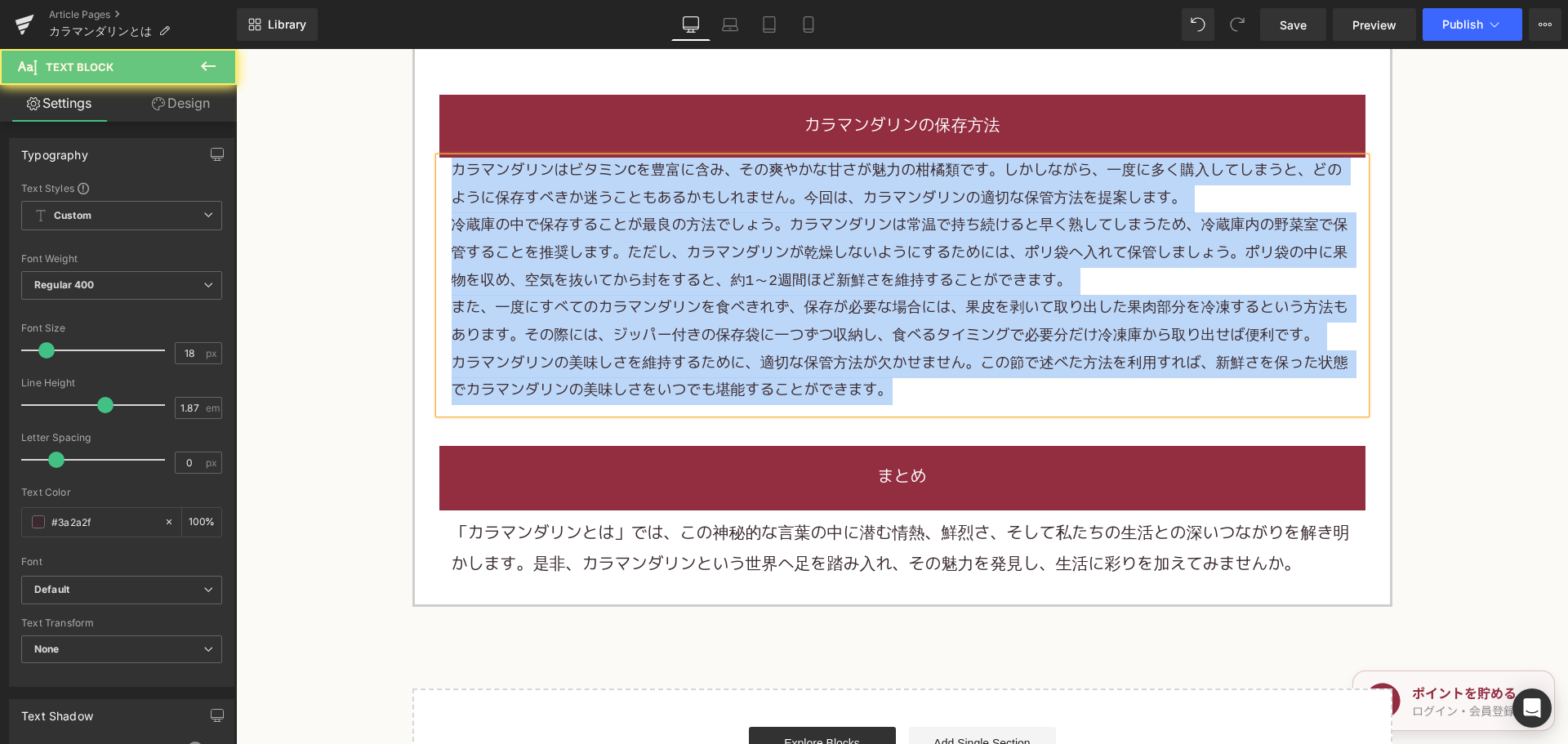 paste 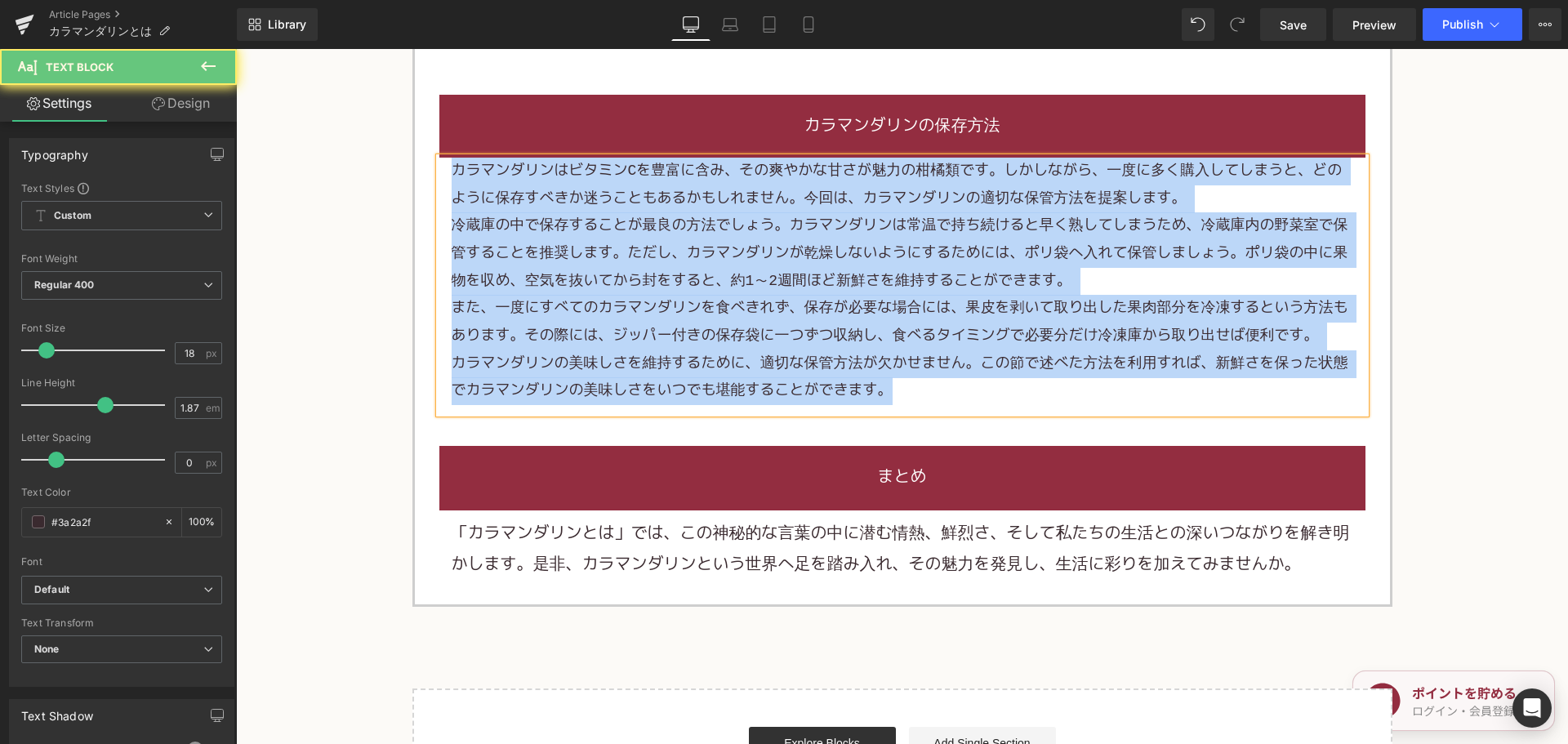 type 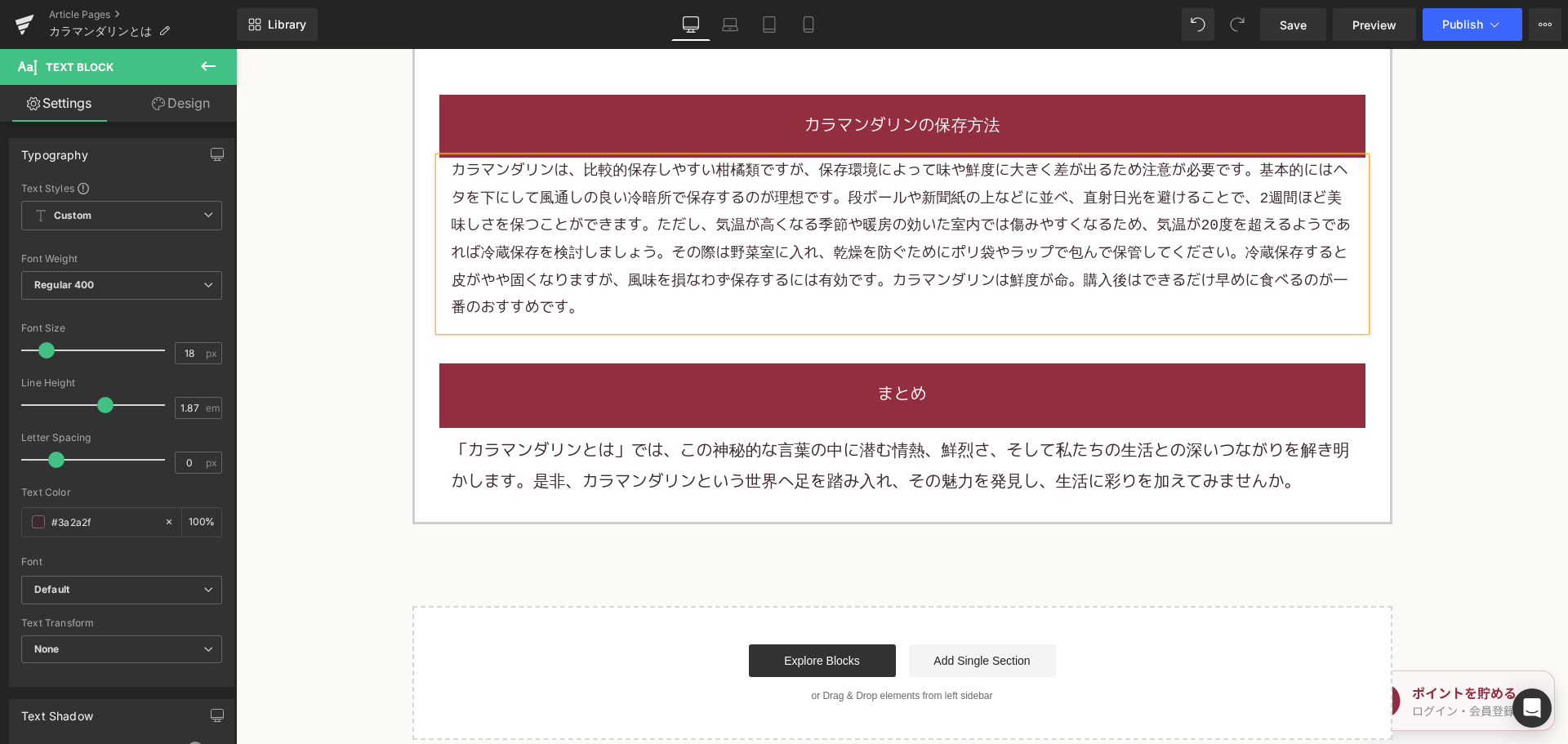 scroll, scrollTop: 2532, scrollLeft: 0, axis: vertical 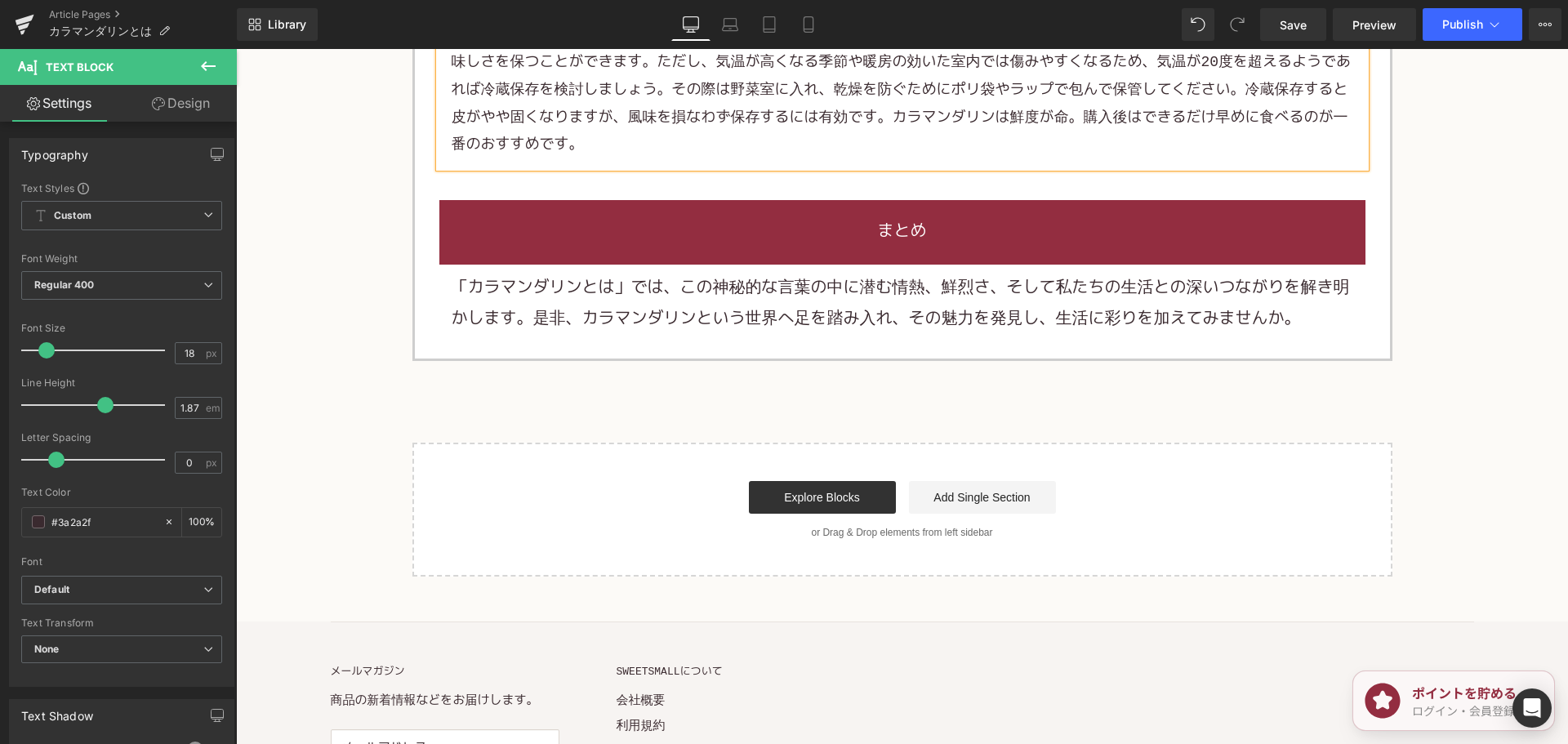 click on "「カラマンダリンとは」では、この神秘的な言葉の中に潜む情熱、鮮烈さ、そして私たちの生活との深いつながりを解き明かします。是非、カラマンダリンという世界へ足を踏み入れ、その魅力を発見し、生活に彩りを加えてみませんか。" at bounding box center (902, 303) 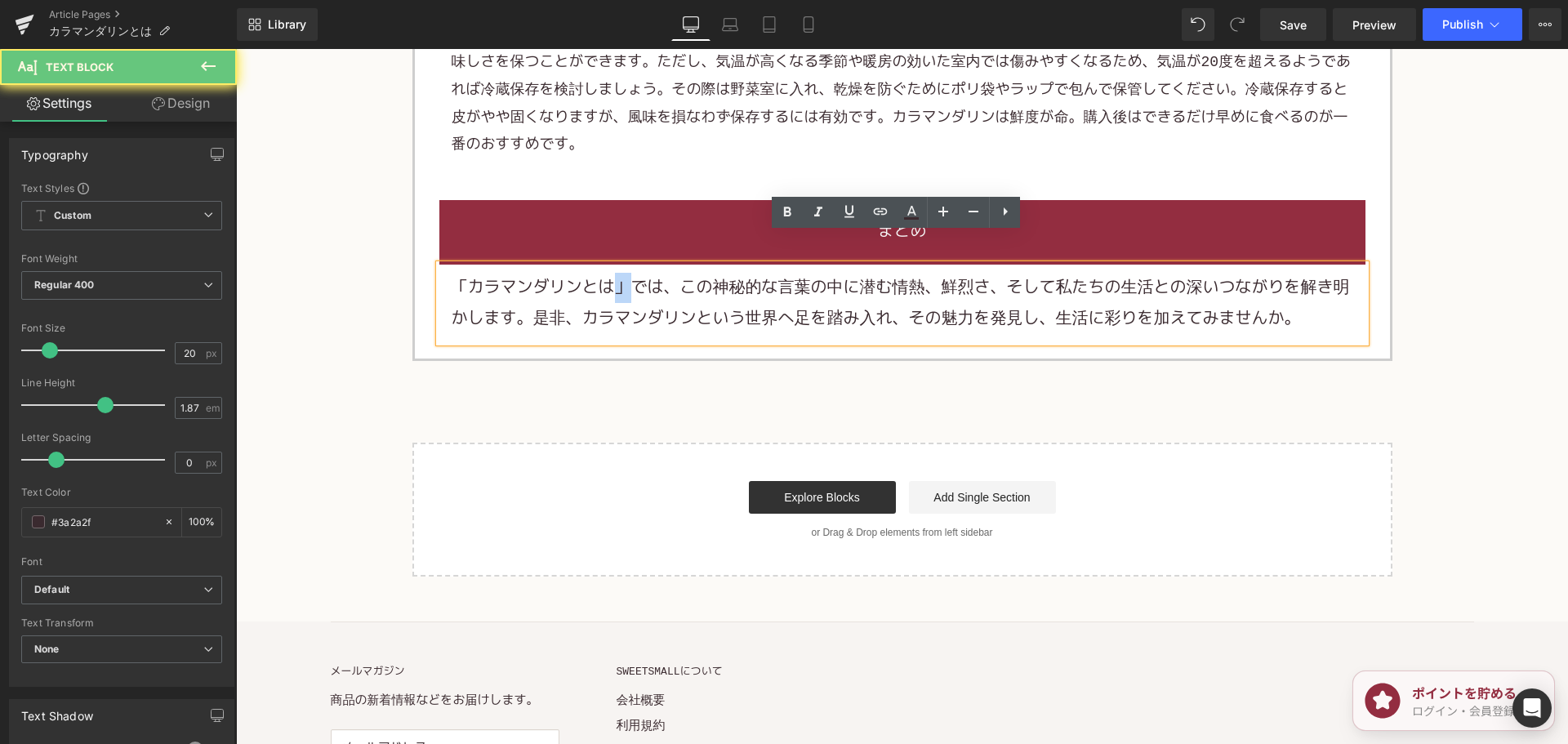click on "「カラマンダリンとは」では、この神秘的な言葉の中に潜む情熱、鮮烈さ、そして私たちの生活との深いつながりを解き明かします。是非、カラマンダリンという世界へ足を踏み入れ、その魅力を発見し、生活に彩りを加えてみませんか。" at bounding box center (902, 303) 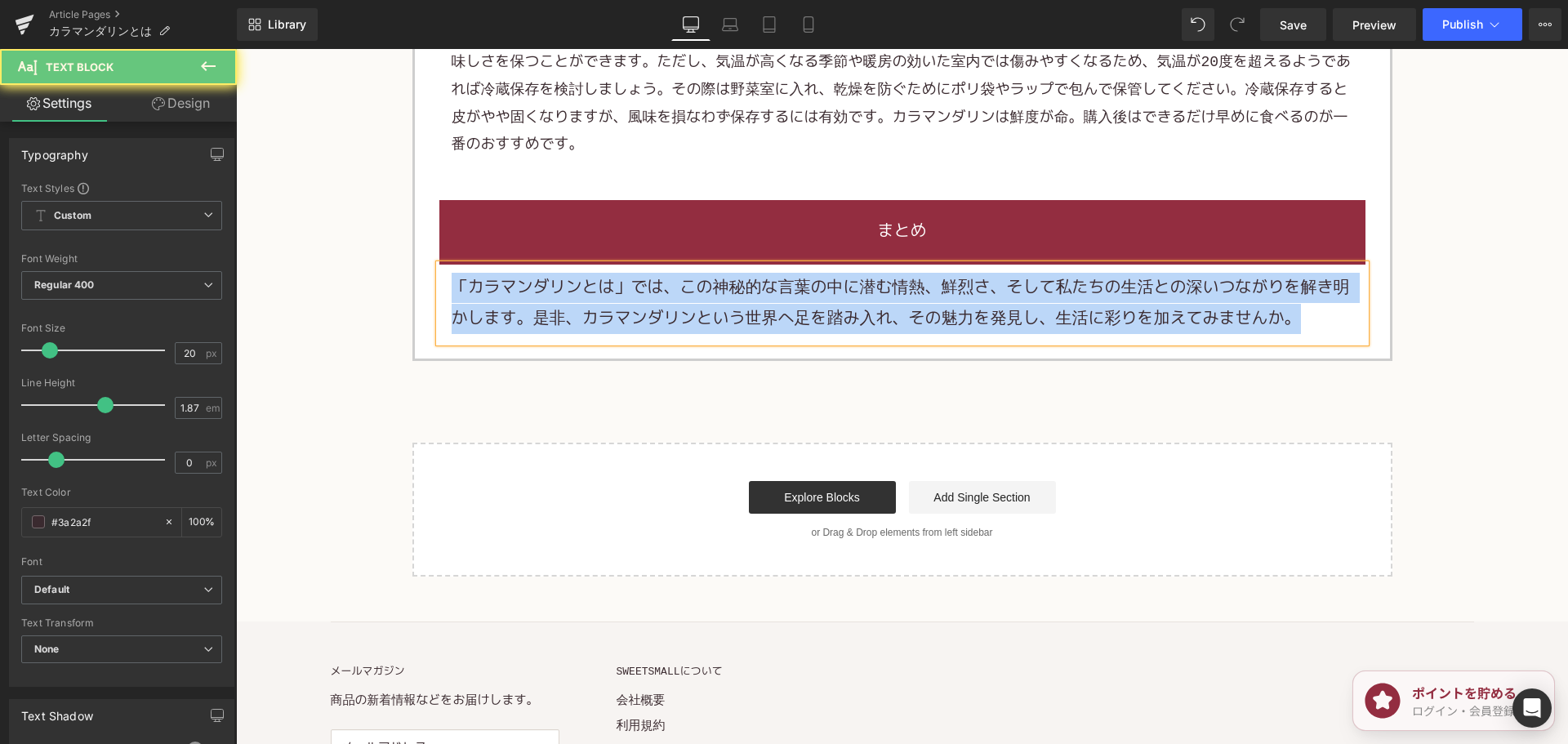 paste 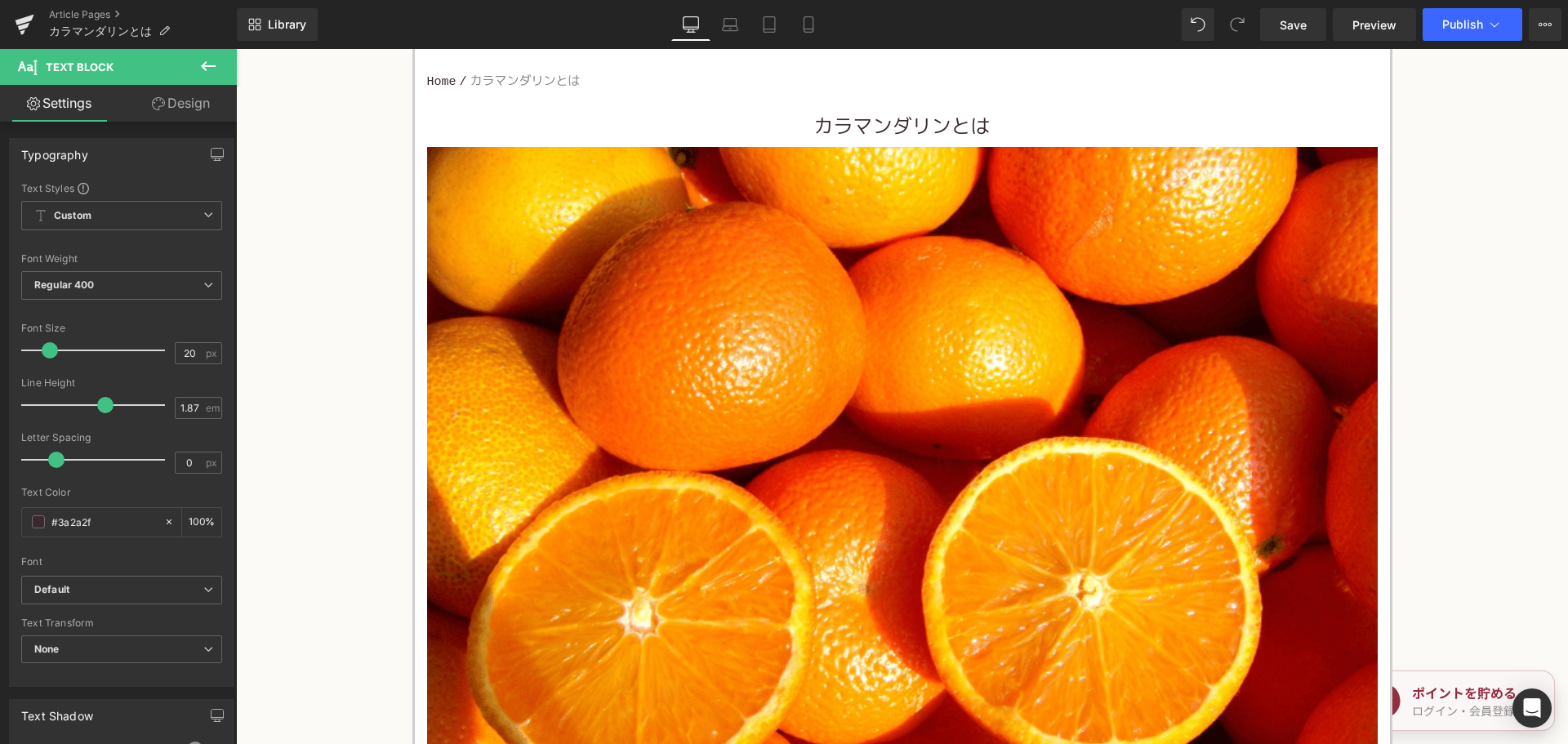 scroll, scrollTop: 653, scrollLeft: 0, axis: vertical 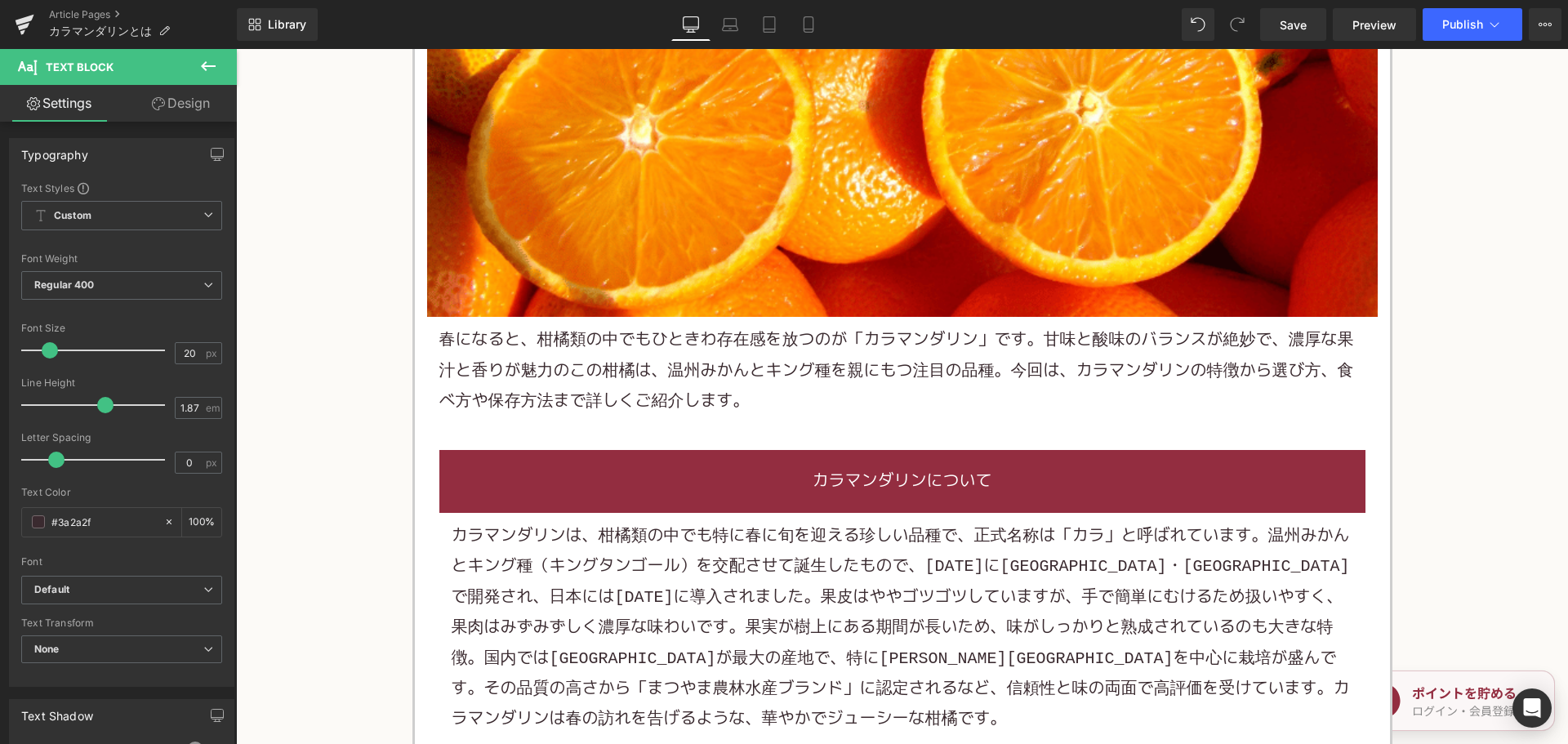 click on "春になると、柑橘類の中でもひときわ存在感を放つのが「カラマンダリン」です。甘味と酸味のバランスが絶妙で、濃厚な果汁と香りが魅力のこの柑橘は、温州みかんとキング種を親にもつ注目の品種。今回は、カラマンダリンの特徴から選び方、食べ方や保存方法まで詳しくご紹介します。" at bounding box center [902, 371] 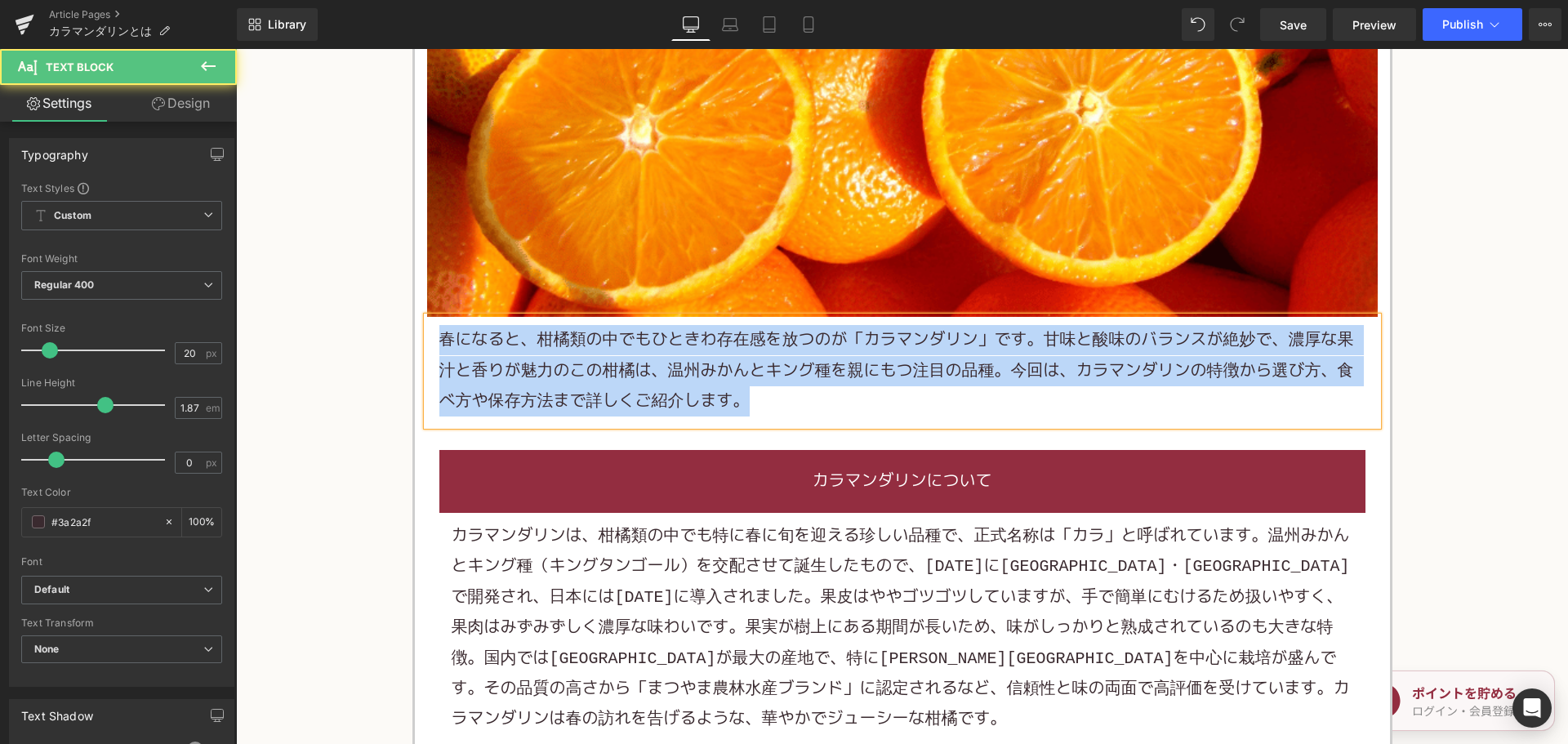 copy on "春になると、柑橘類の中でもひときわ存在感を放つのが「カラマンダリン」です。甘味と酸味のバランスが絶妙で、濃厚な果汁と香りが魅力のこの柑橘は、温州みかんとキング種を親にもつ注目の品種。今回は、カラマンダリンの特徴から選び方、食べ方や保存方法まで詳しくご紹介します。" 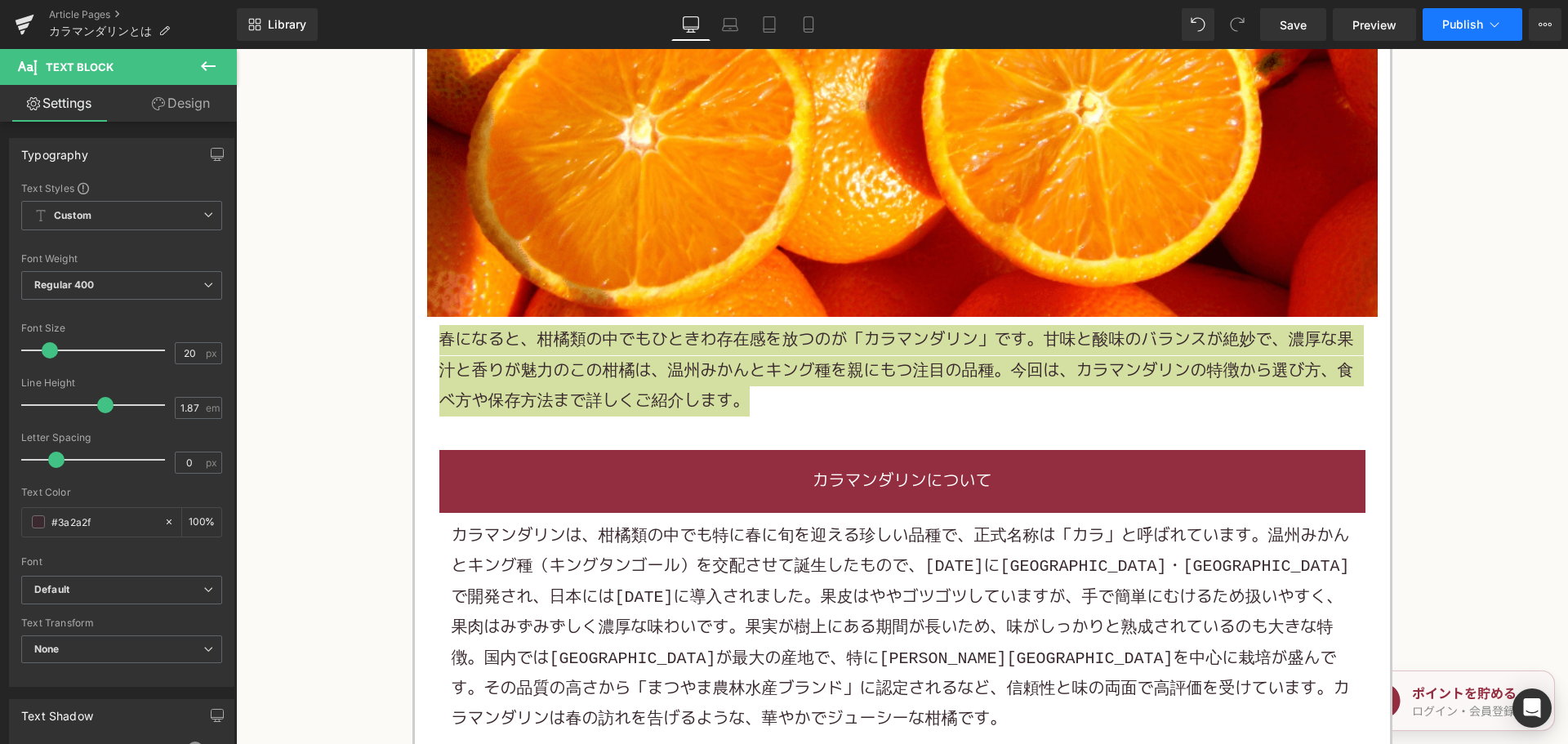 click on "Publish" at bounding box center (1463, 25) 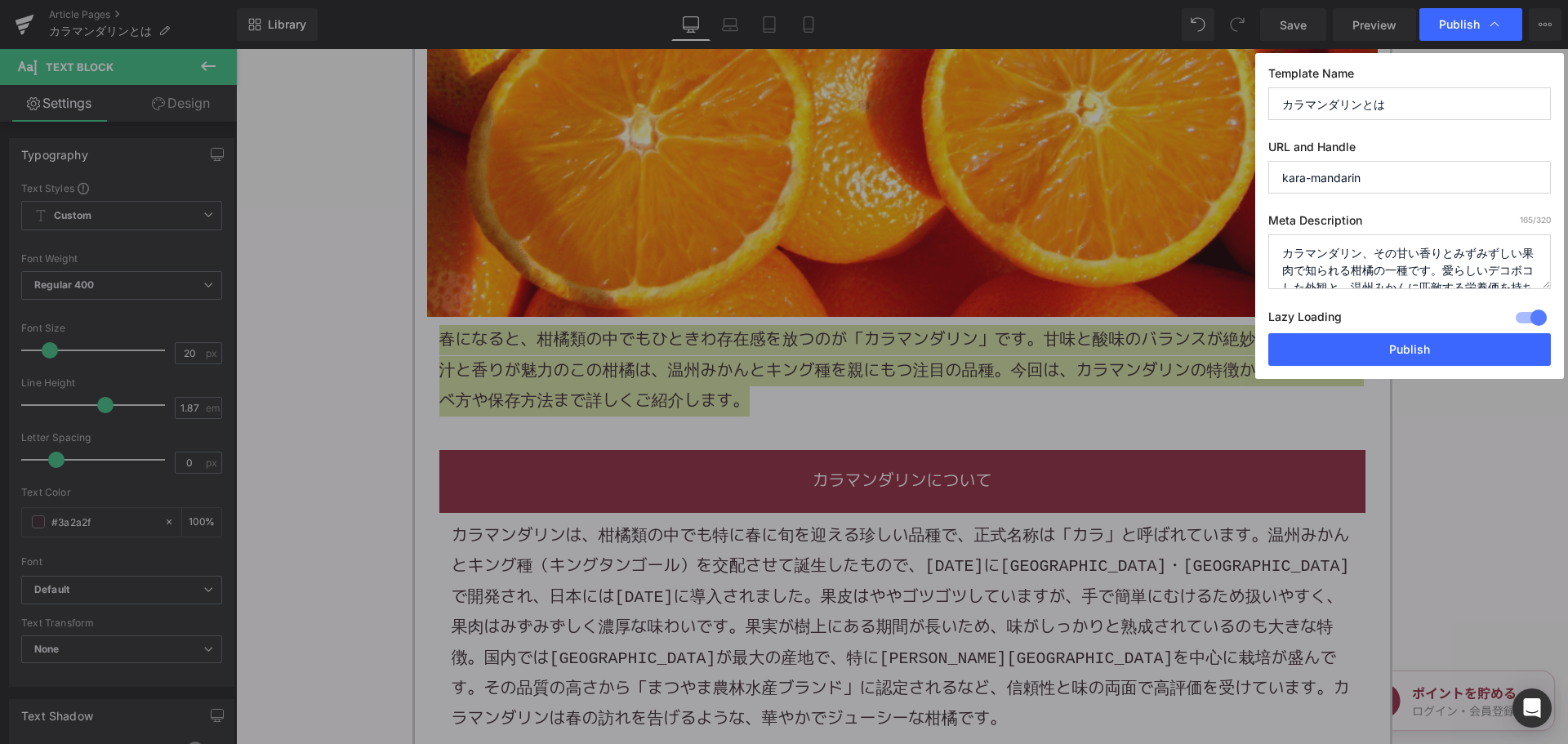 click on "カラマンダリン、その甘い香りとみずみずしい果肉で知られる柑橘の一種です。愛らしいデコボコした外観と、温州みかんに匹敵する栄養価を持ちながら、その独自の風味が魅力です。本記事では、カラマンダリンの起源や特徴、旬の時期から、主要な生産地である愛媛県での栽培について探ります。果物の中でも特に注目を集めるカラマンダリンの魅力に迫ります。" at bounding box center (1410, 261) 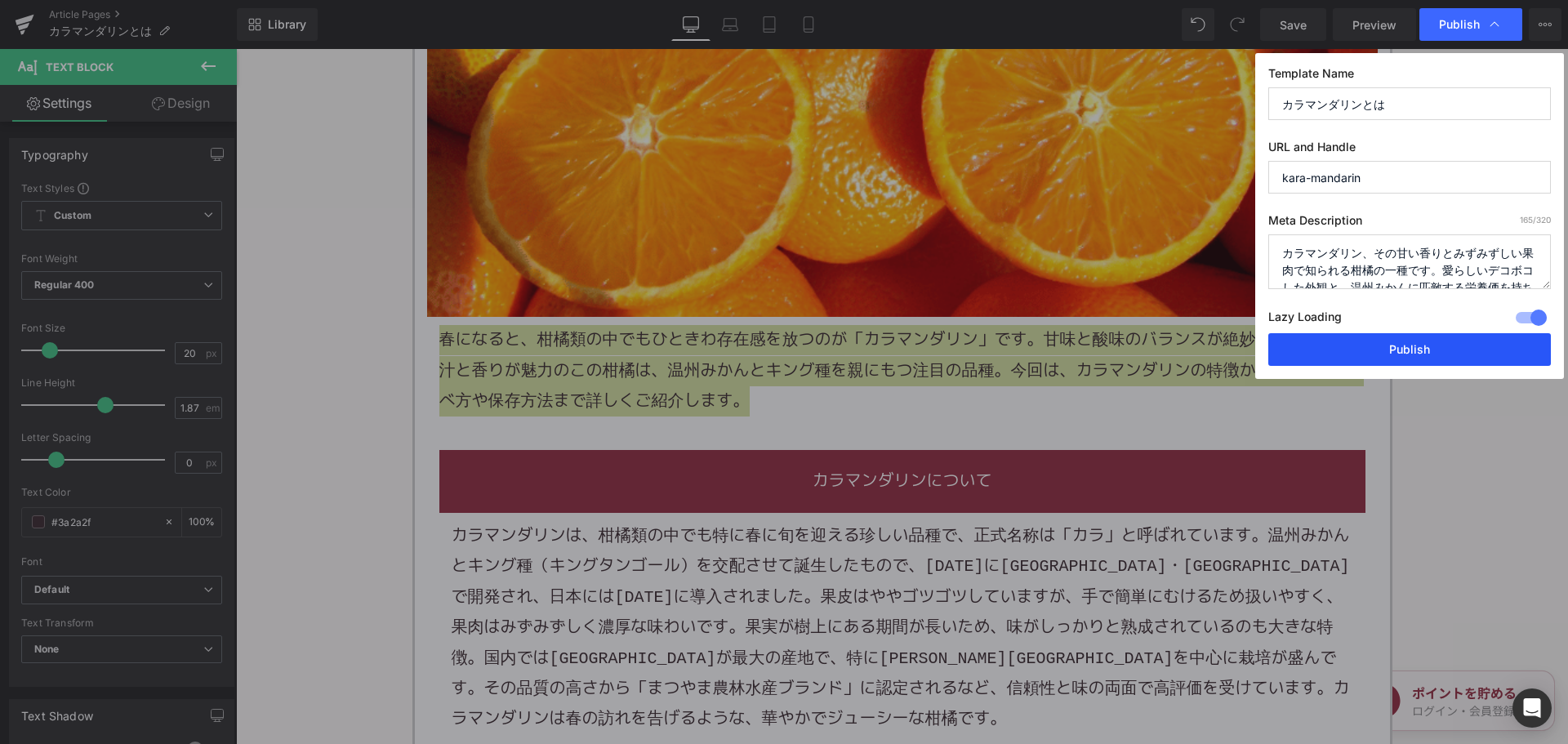 paste on "春になると、柑橘類の中でもひときわ存在感を放つのが「カラマンダリン」です。甘味と酸味のバランスが絶妙で、濃厚な果汁と香りが魅力のこの柑橘は、温州みかんとキング種を親にもつ注目の品種。今回は、カラマンダリンの特徴から選び方、食べ方や保存方法まで詳しくご紹介し" 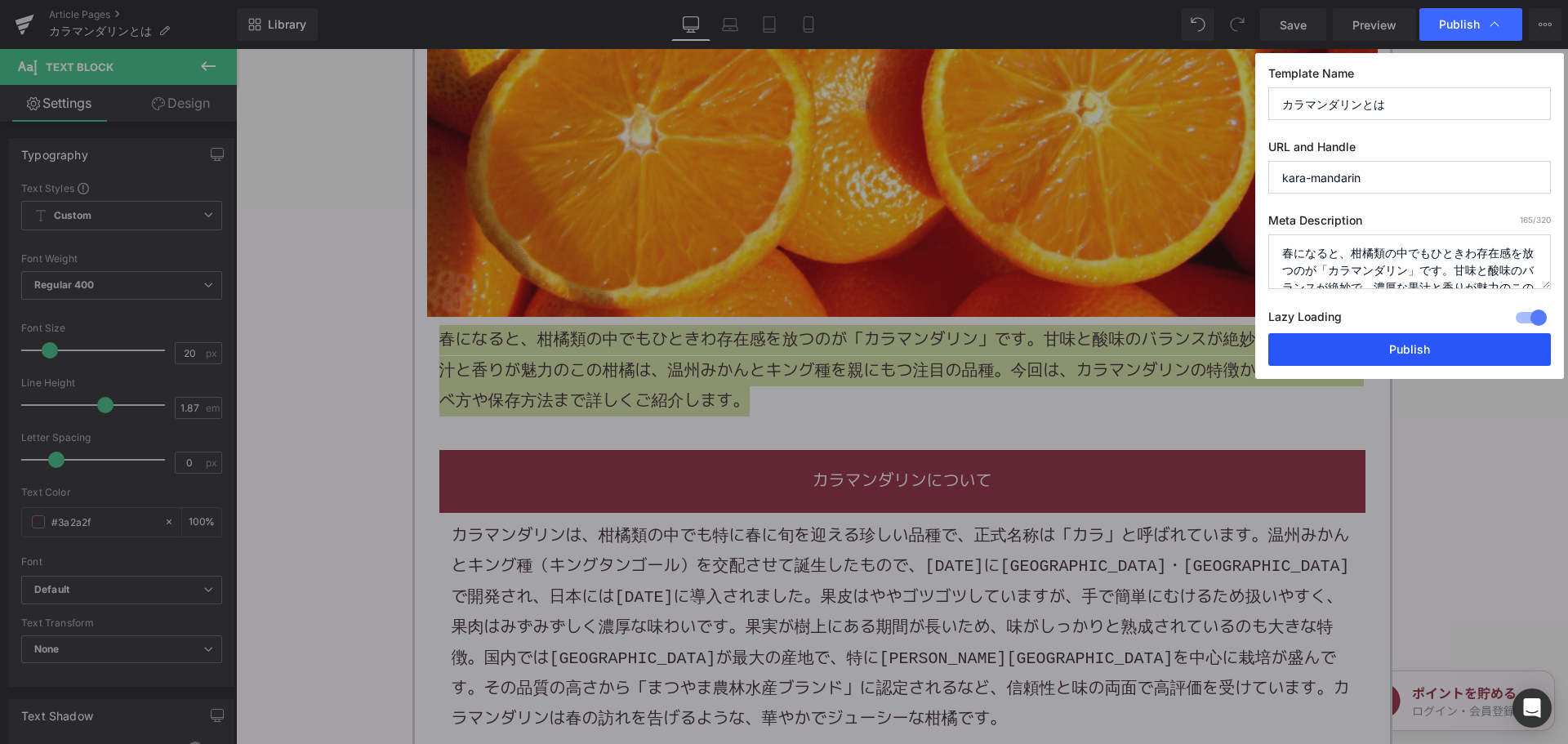 scroll, scrollTop: 74, scrollLeft: 0, axis: vertical 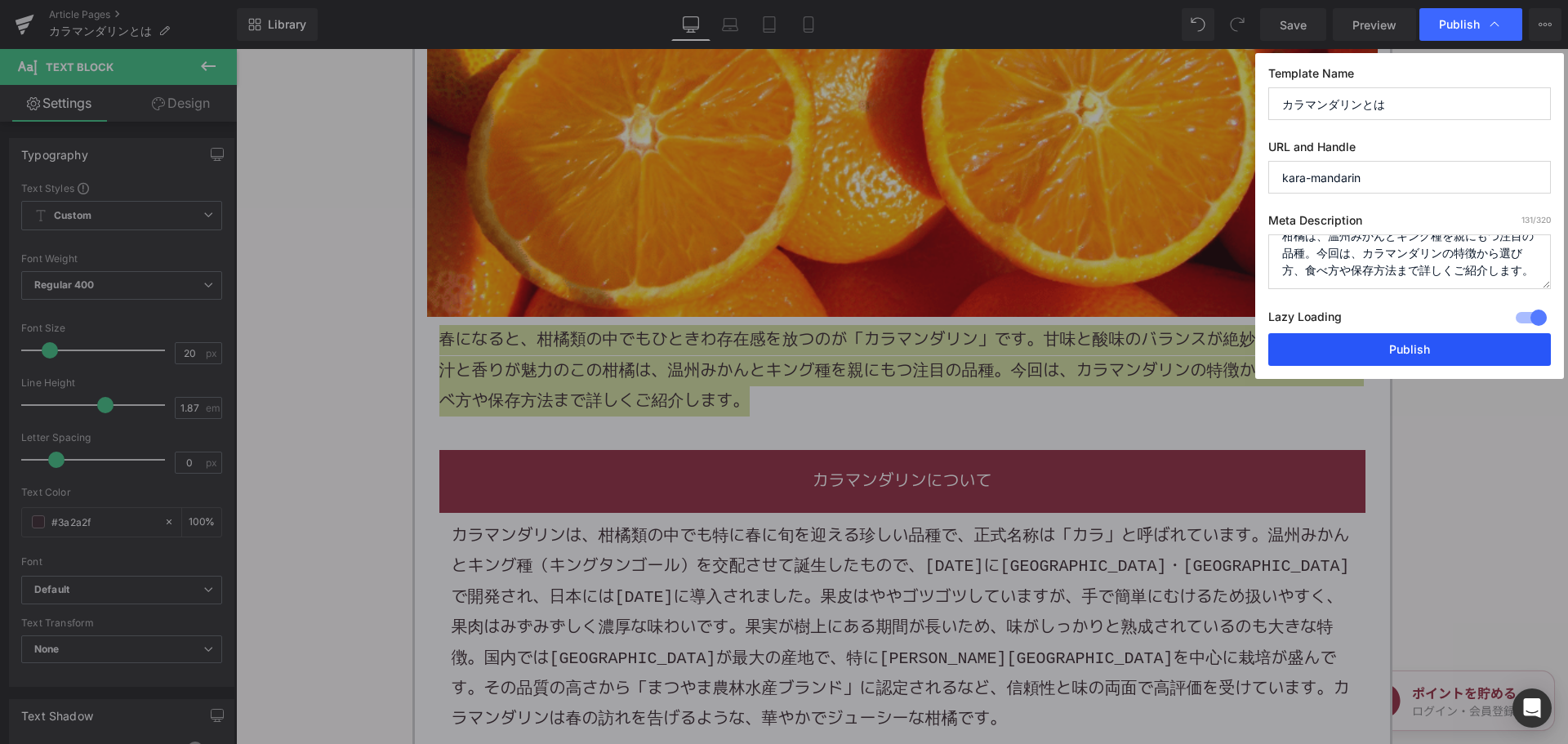 type on "春になると、柑橘類の中でもひときわ存在感を放つのが「カラマンダリン」です。甘味と酸味のバランスが絶妙で、濃厚な果汁と香りが魅力のこの柑橘は、温州みかんとキング種を親にもつ注目の品種。今回は、カラマンダリンの特徴から選び方、食べ方や保存方法まで詳しくご紹介します。" 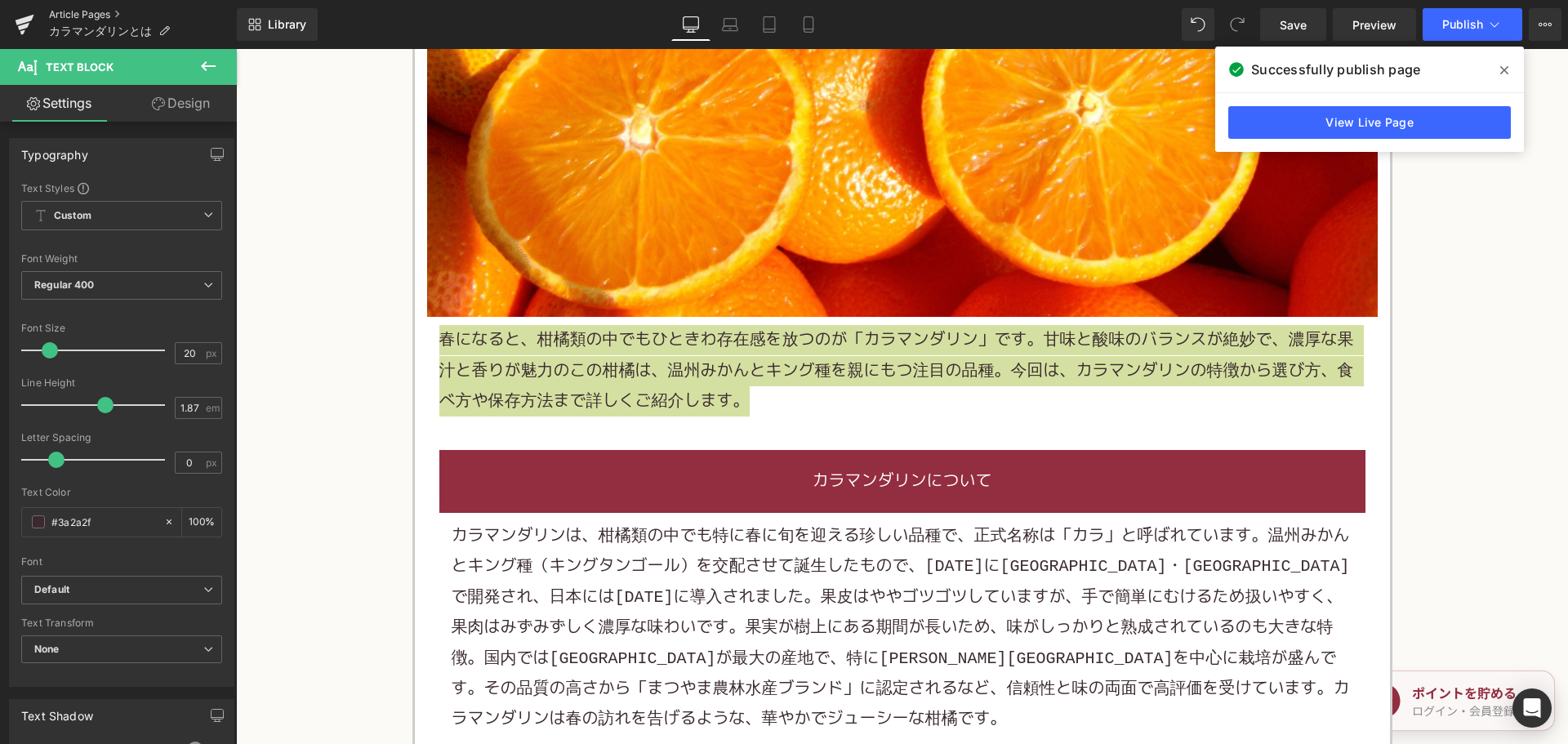 click on "Article Pages" at bounding box center (143, 15) 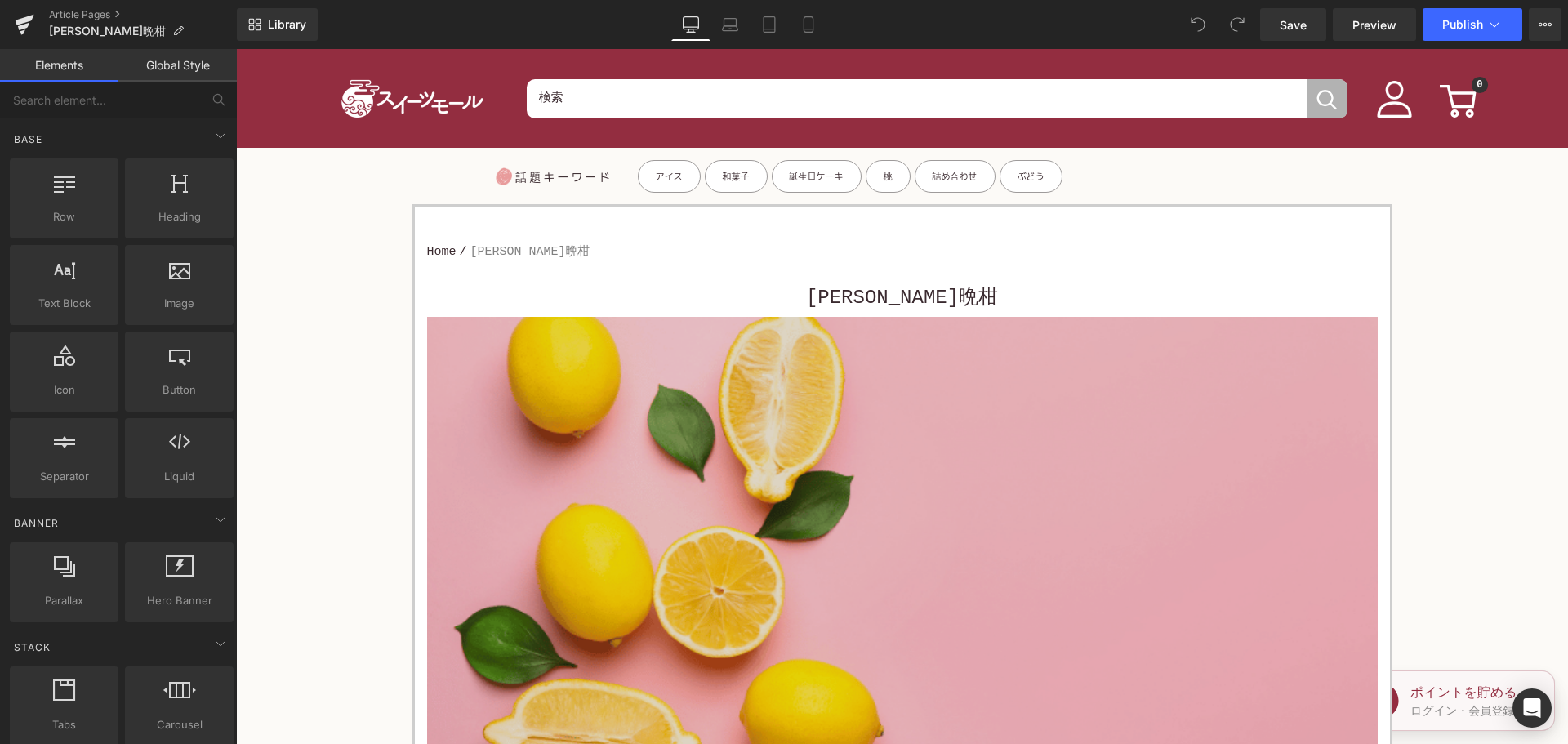 scroll, scrollTop: 251, scrollLeft: 0, axis: vertical 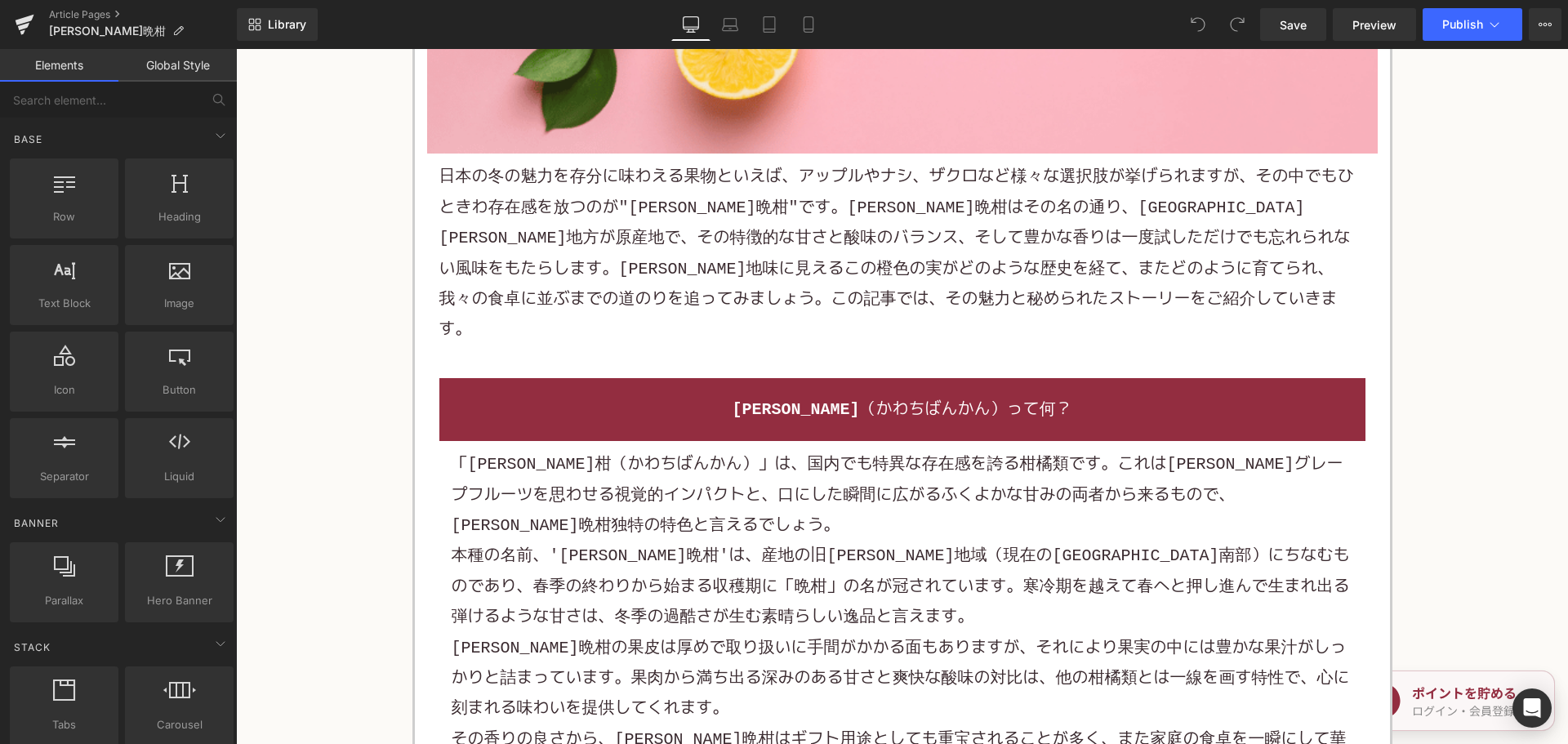 click on "日本の冬の魅力を存分に味わえる果物といえば、アップルやナシ、ザクロなど様々な選択肢が挙げられますが、その中でもひときわ存在感を放つのが"[PERSON_NAME]晩柑"です。[PERSON_NAME]晩柑はその名の通り、[GEOGRAPHIC_DATA][PERSON_NAME]地方が原産地で、その特徴的な甘さと酸味のバランス、そして豊かな香りは一度試しただけでも忘れられない風味をもたらします。[PERSON_NAME]地味に見えるこの橙色の実がどのような歴史を経て、またどのように育てられ、我々の食卓に並ぶまでの道のりを追ってみましょう。この記事では、その魅力と秘められたストーリーをご紹介していきます。" at bounding box center [902, 253] 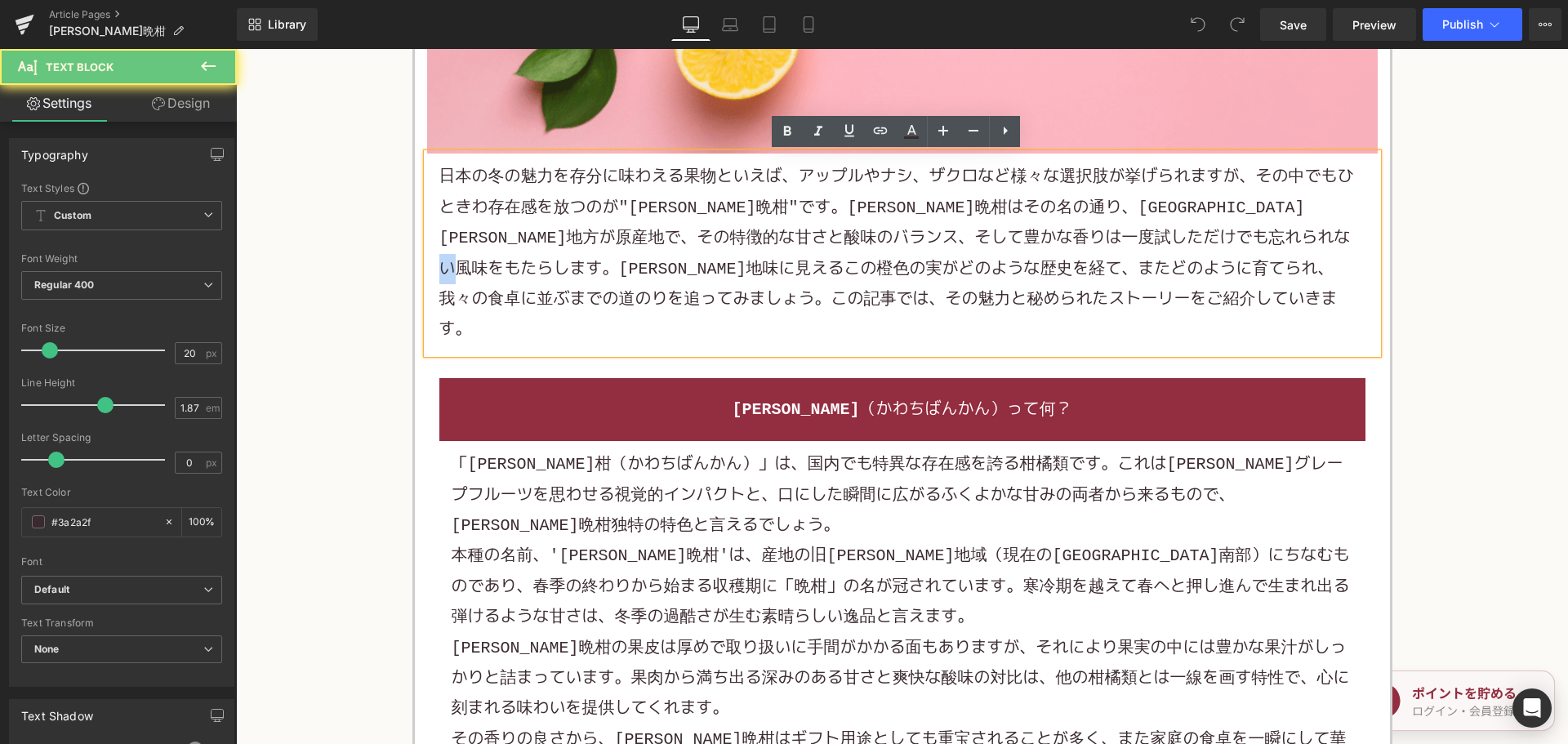 click on "日本の冬の魅力を存分に味わえる果物といえば、アップルやナシ、ザクロなど様々な選択肢が挙げられますが、その中でもひときわ存在感を放つのが"[PERSON_NAME]晩柑"です。[PERSON_NAME]晩柑はその名の通り、[GEOGRAPHIC_DATA][PERSON_NAME]地方が原産地で、その特徴的な甘さと酸味のバランス、そして豊かな香りは一度試しただけでも忘れられない風味をもたらします。[PERSON_NAME]地味に見えるこの橙色の実がどのような歴史を経て、またどのように育てられ、我々の食卓に並ぶまでの道のりを追ってみましょう。この記事では、その魅力と秘められたストーリーをご紹介していきます。" at bounding box center [902, 253] 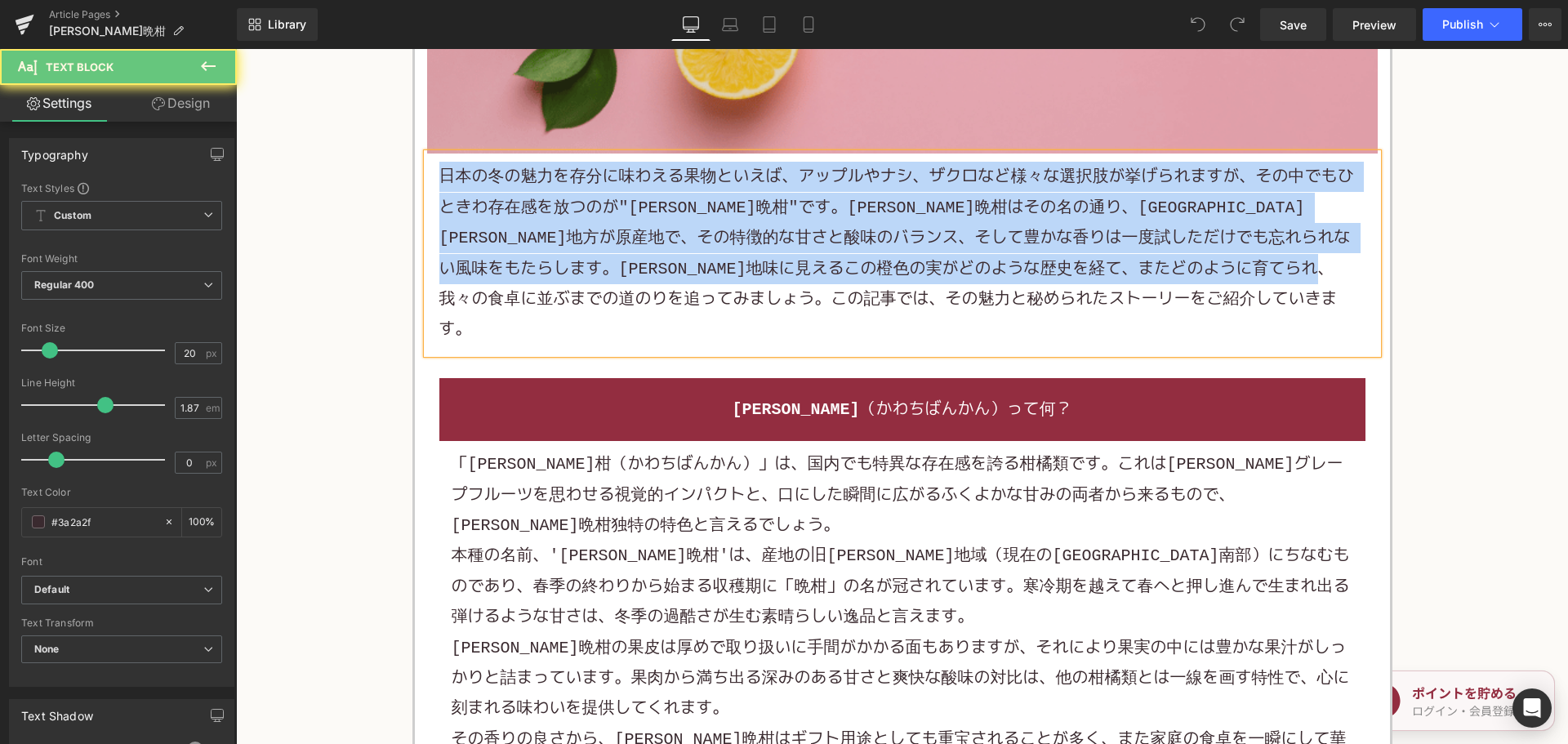 paste 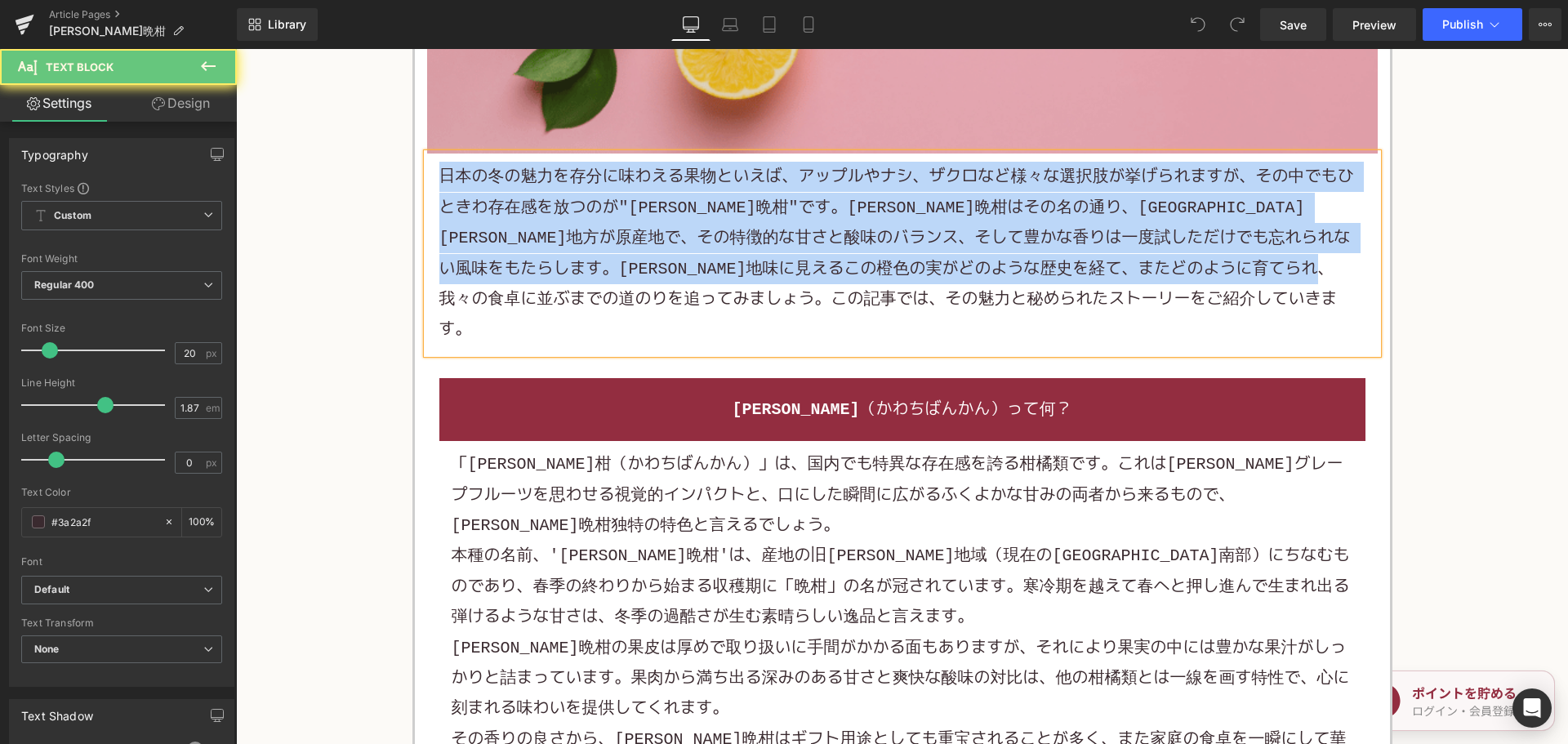 type 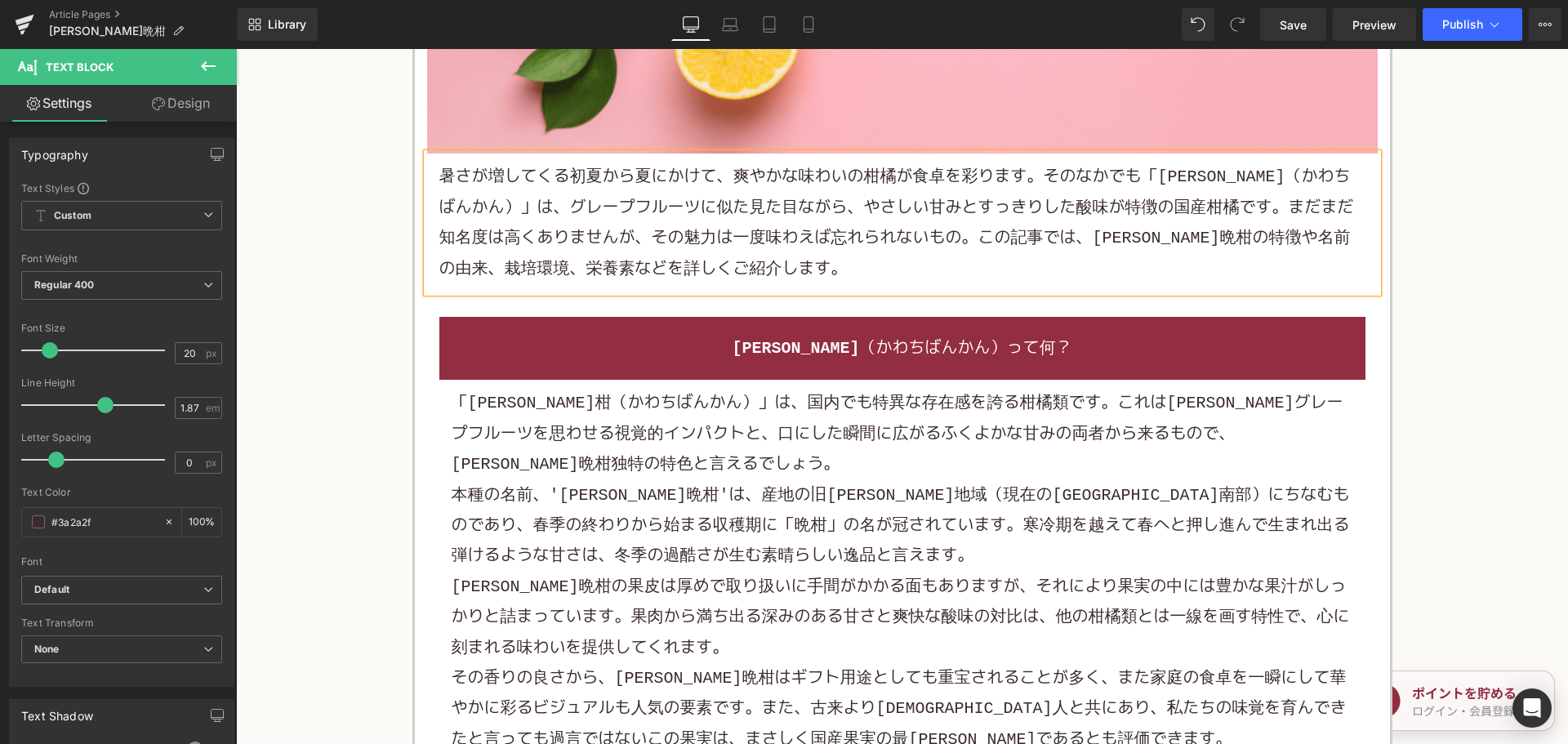 click on "「[PERSON_NAME]柑（かわちばんかん）」は、国内でも特異な存在感を誇る柑橘類です。これは[PERSON_NAME]グレープフルーツを思わせる視覚的インパクトと、口にした瞬間に広がるふくよかな甘みの両者から来るもので、[PERSON_NAME]晩柑独特の特色と言えるでしょう。" at bounding box center [902, 434] 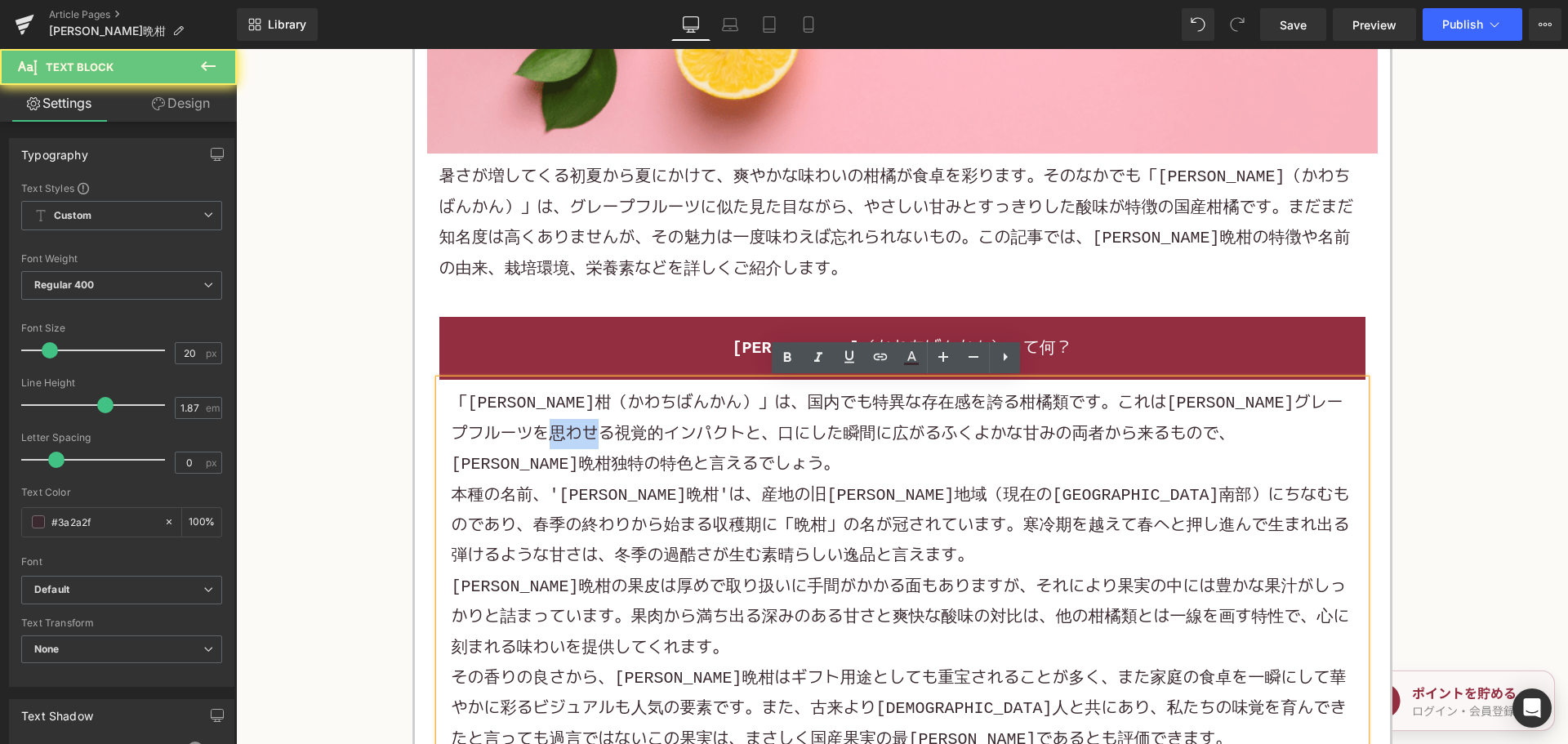 click on "「河内晩柑（かわちばんかん）」は、国内でも特異な存在感を誇る柑橘類です。これは一見グレープフルーツを思わせる視覚的インパクトと、口にした瞬間に広がるふくよかな甘みの両者から来るもので、河内晩柑独特の特色と言えるでしょう。" at bounding box center [902, 434] 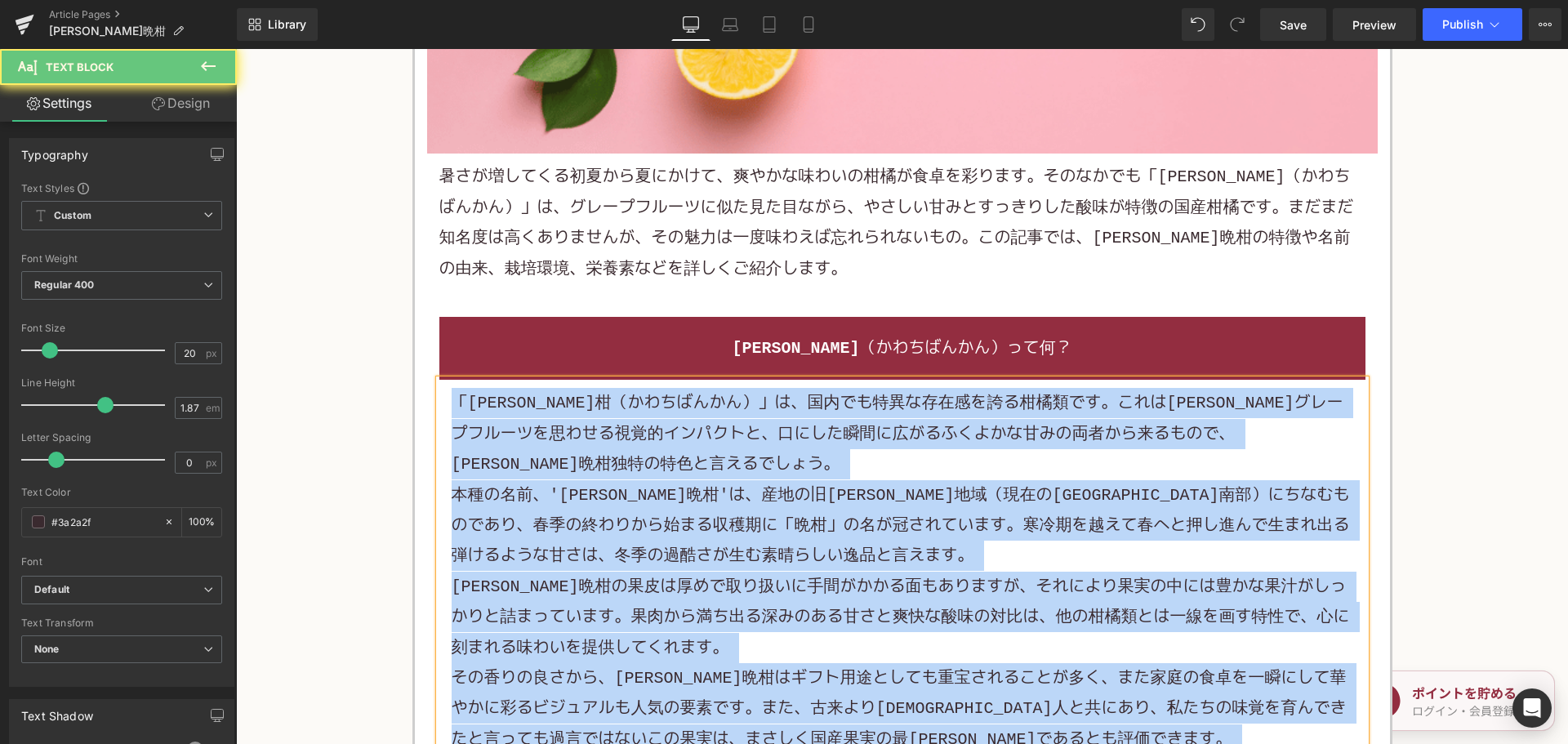 paste 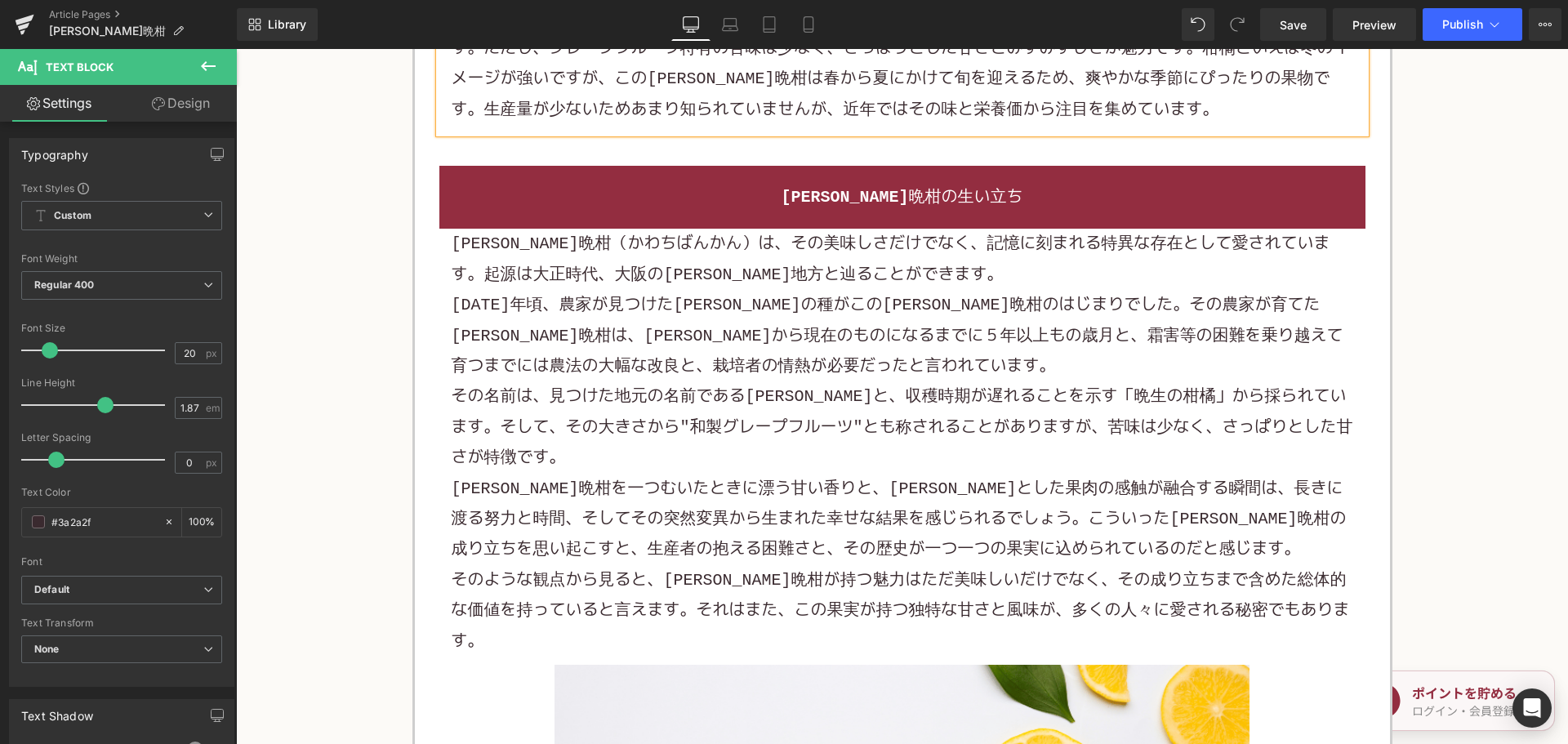 scroll, scrollTop: 1225, scrollLeft: 0, axis: vertical 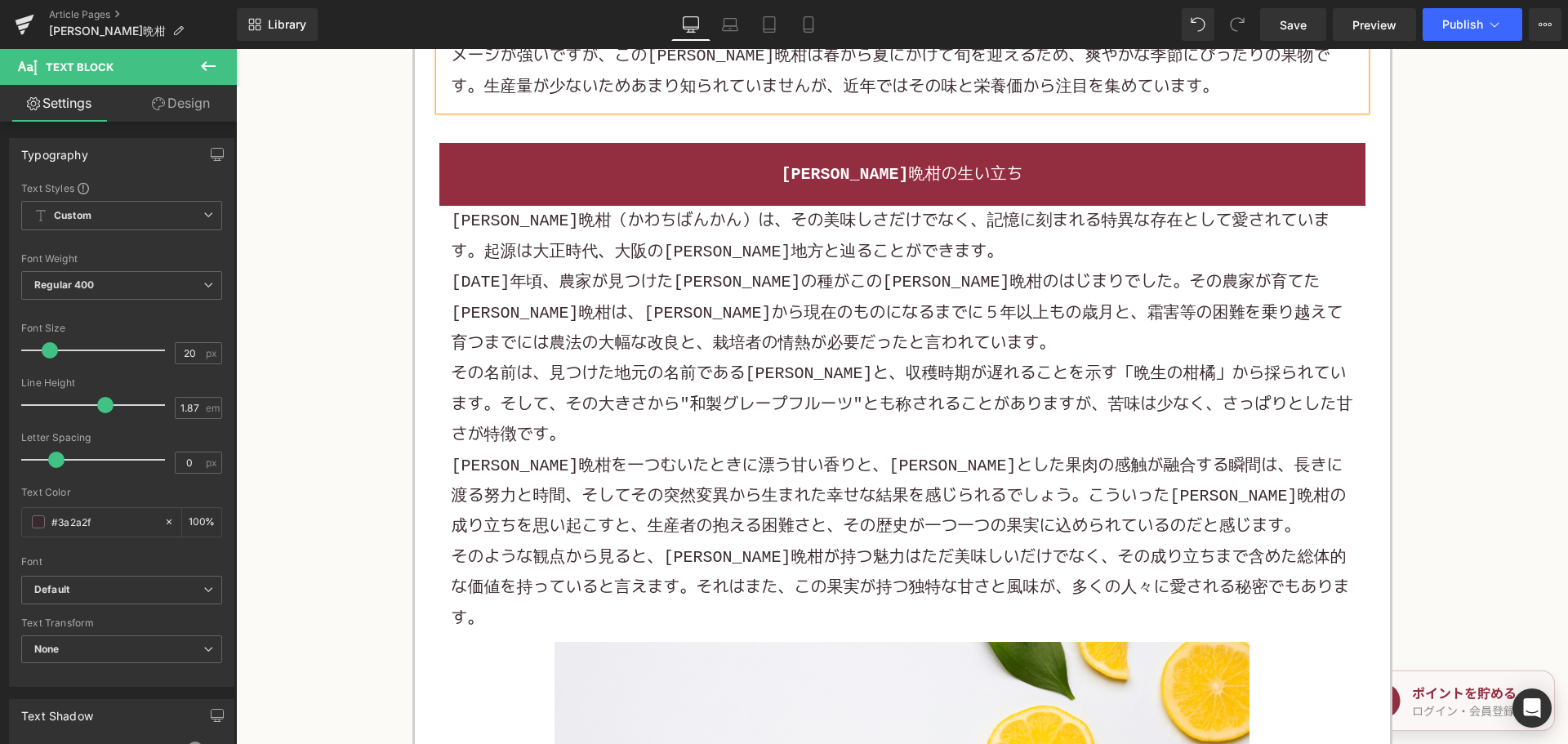 click on "1905年頃、農家が見つけた未知の種がこの河内晩柑のはじまりでした。その農家が育てた河内晩柑は、初代から現在のものになるまでに５年以上もの歳月と、霜害等の困難を乗り越えて育つまでには農法の大幅な改良と、栽培者の情熱が必要だったと言われています。" at bounding box center (902, 313) 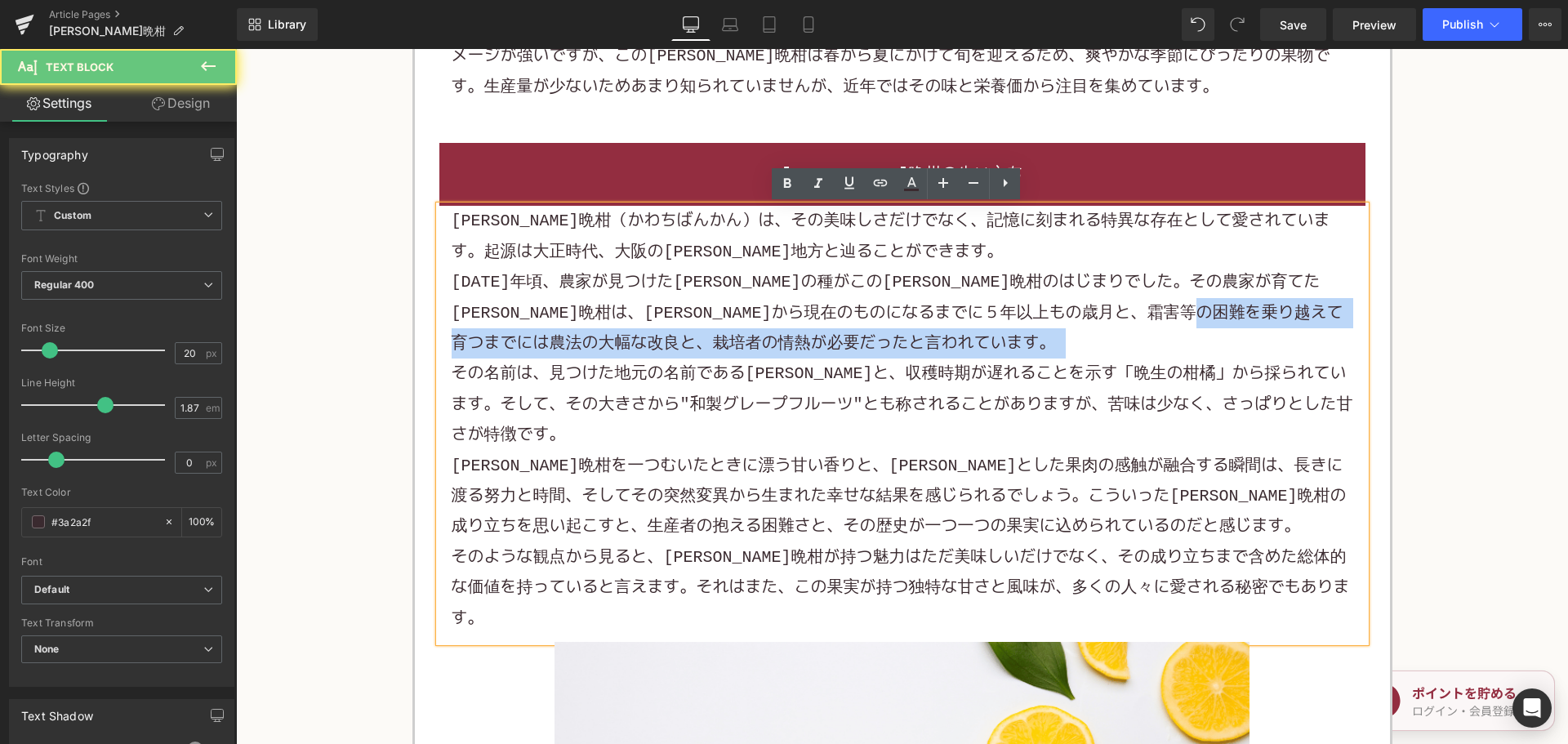 click on "1905年頃、農家が見つけた未知の種がこの河内晩柑のはじまりでした。その農家が育てた河内晩柑は、初代から現在のものになるまでに５年以上もの歳月と、霜害等の困難を乗り越えて育つまでには農法の大幅な改良と、栽培者の情熱が必要だったと言われています。" at bounding box center (902, 313) 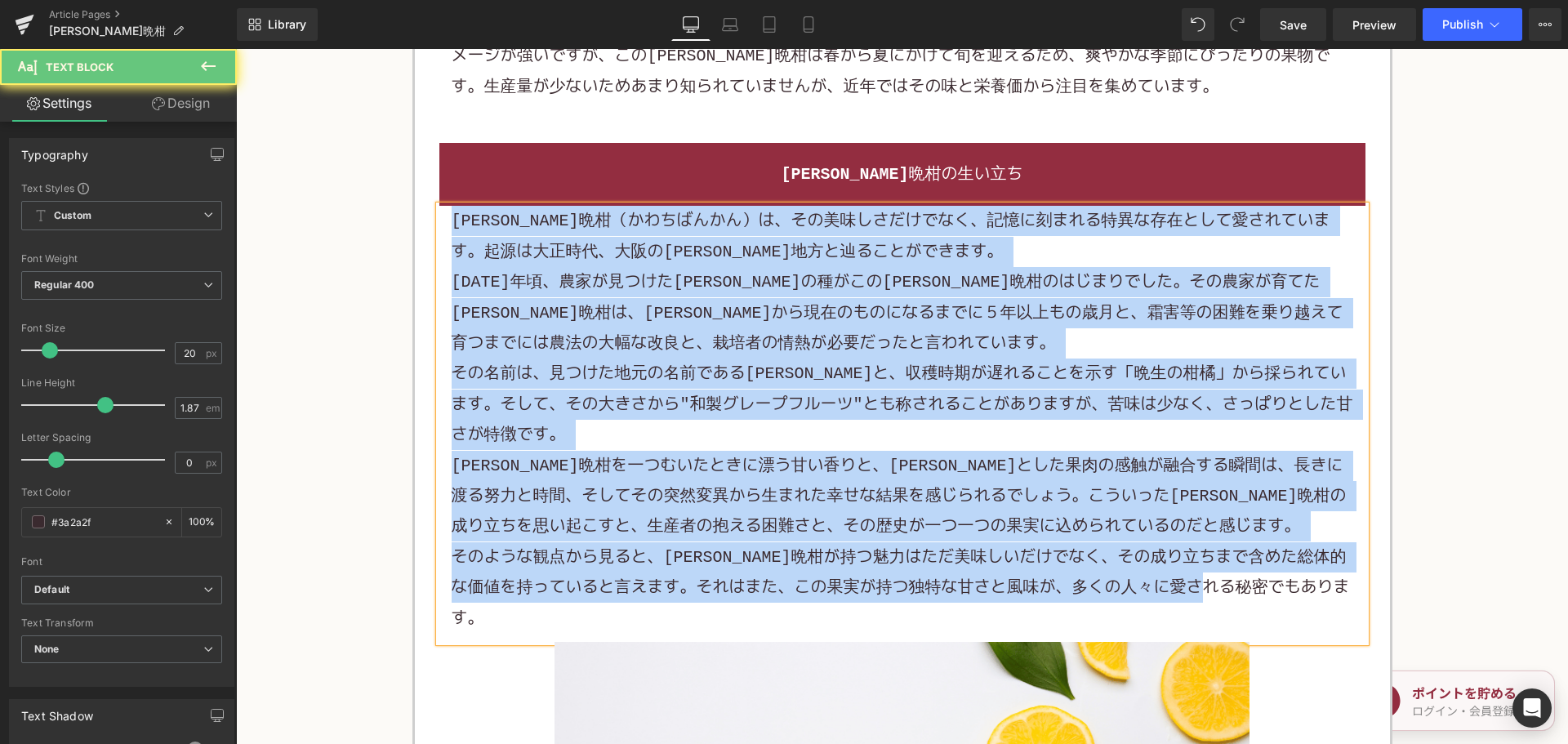 paste 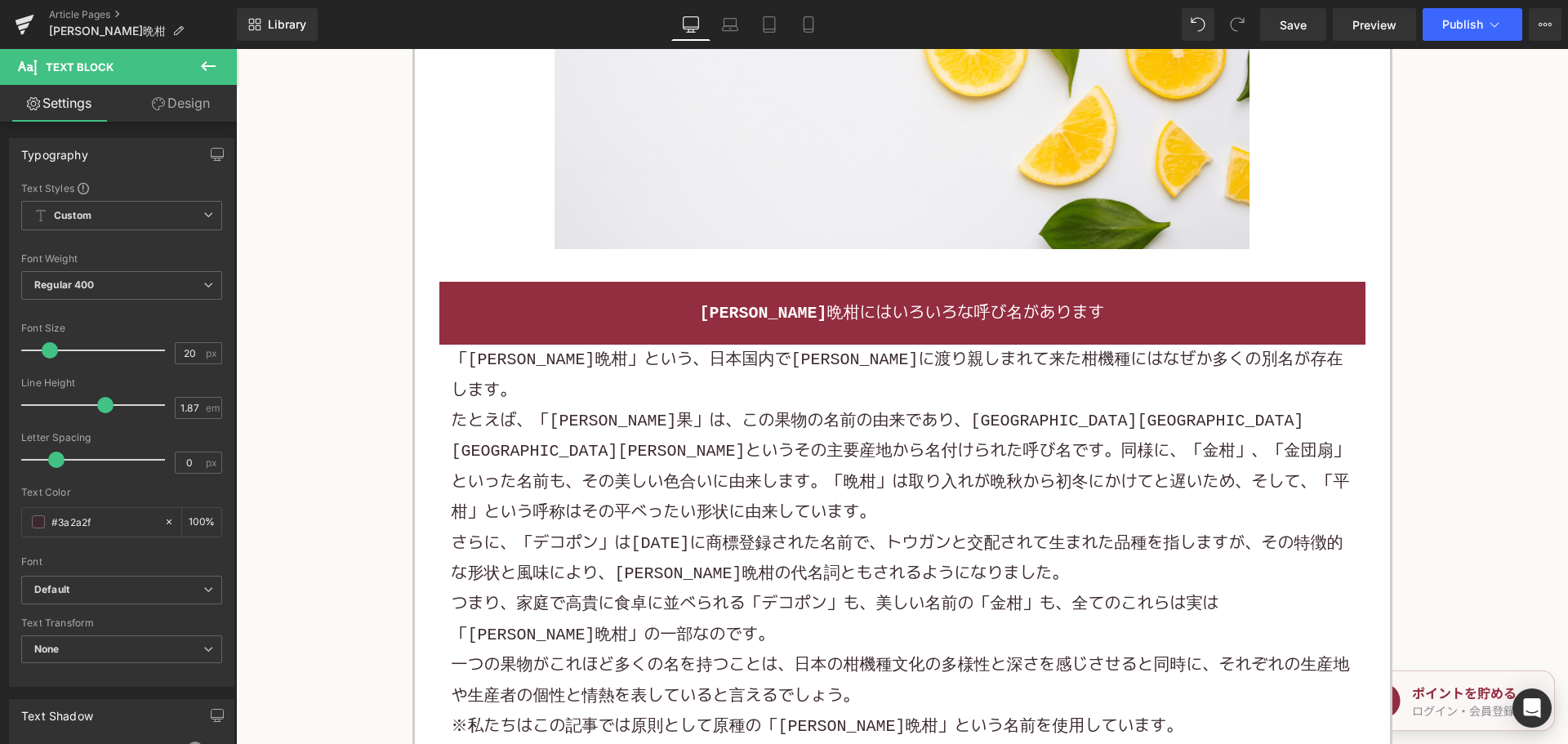 scroll, scrollTop: 1797, scrollLeft: 0, axis: vertical 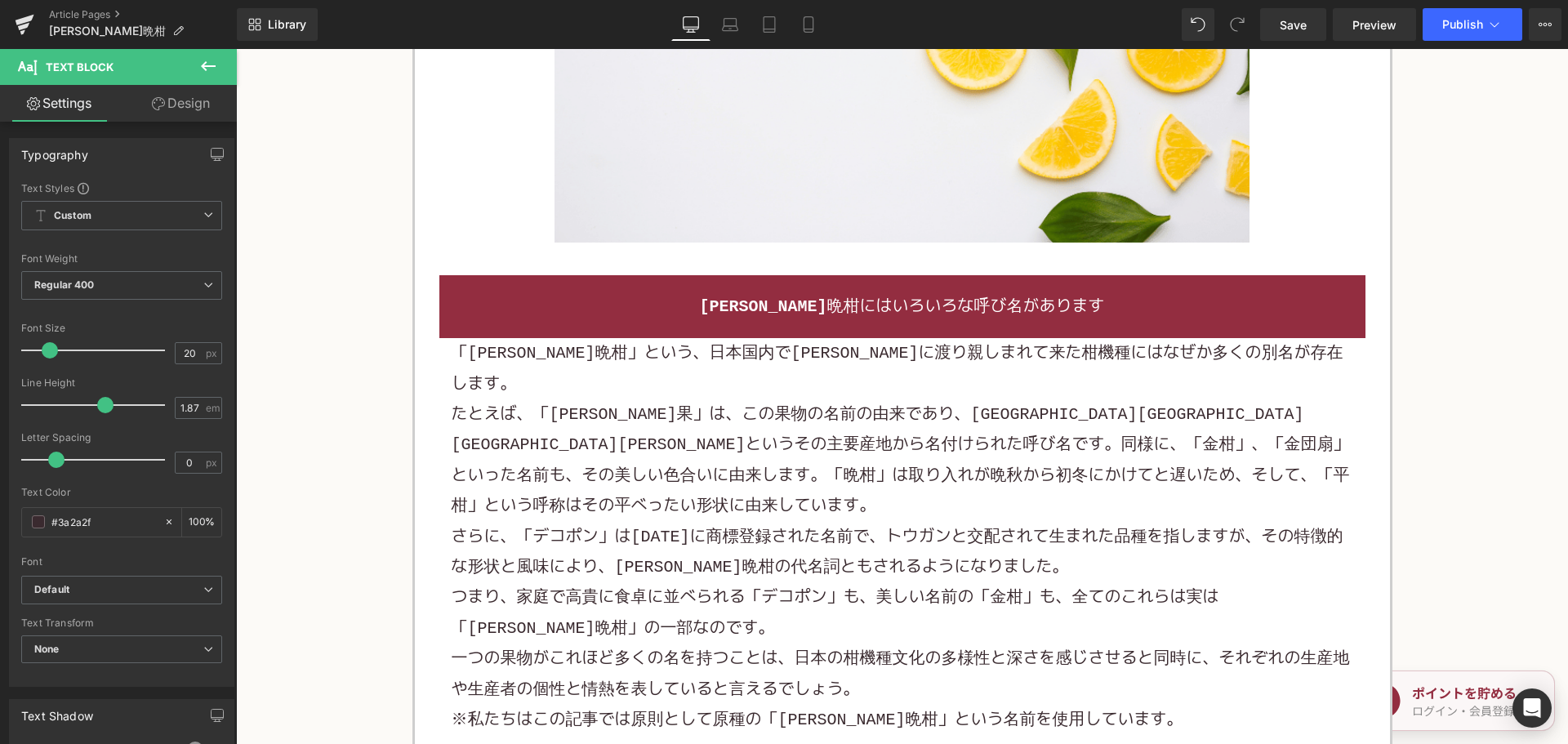 click on "たとえば、「河内果」は、この果物の名前の由来であり、大阪府東大阪市旧河内町というその主要産地から名付けられた呼び名です。同様に、「金柑」、「金団扇」といった名前も、その美しい色合いに由来します。「晩柑」は取り入れが晩秋から初冬にかけてと遅いため、そして、「平柑」という呼称はその平べったい形状に由来しています。" at bounding box center (902, 461) 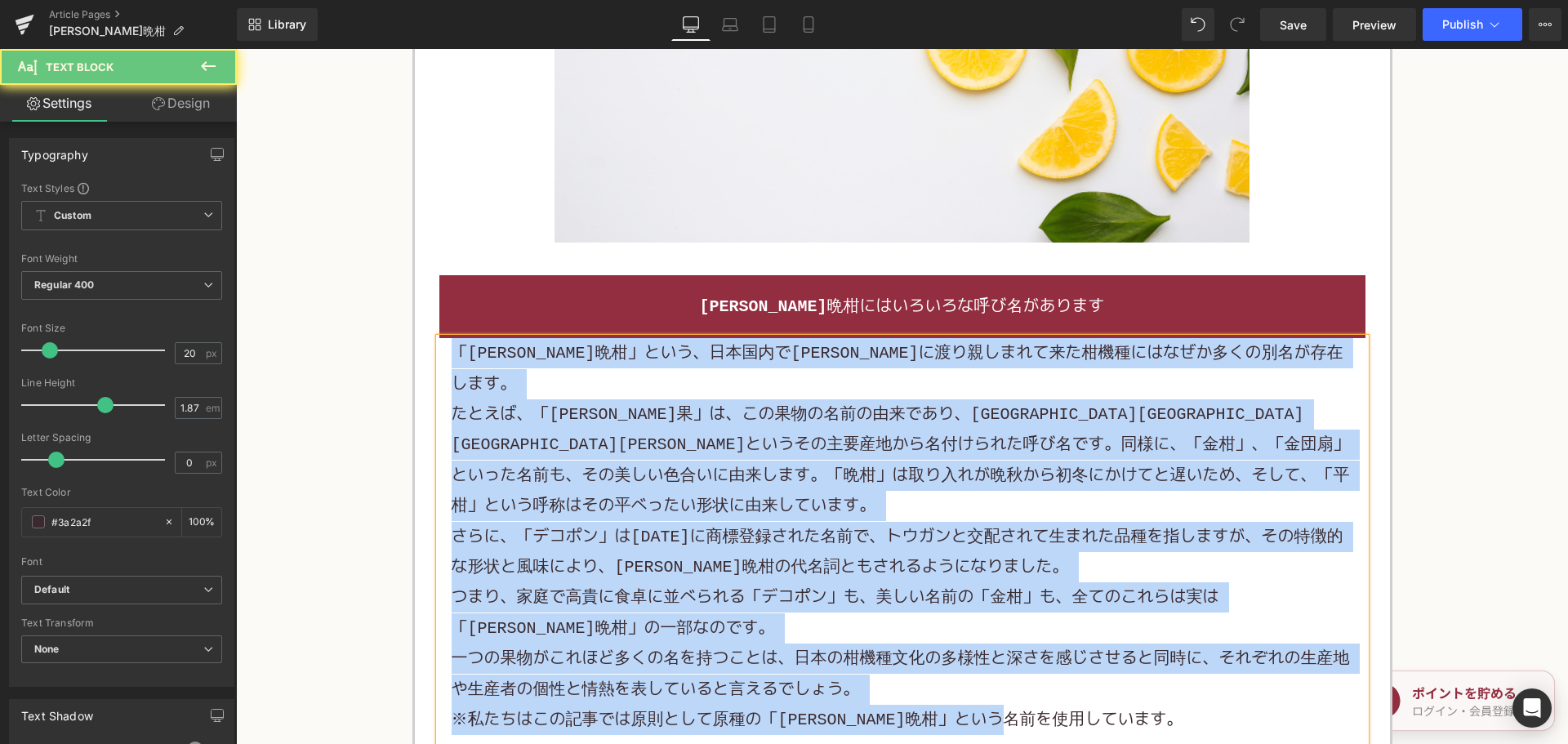 click on "たとえば、「河内果」は、この果物の名前の由来であり、大阪府東大阪市旧河内町というその主要産地から名付けられた呼び名です。同様に、「金柑」、「金団扇」といった名前も、その美しい色合いに由来します。「晩柑」は取り入れが晩秋から初冬にかけてと遅いため、そして、「平柑」という呼称はその平べったい形状に由来しています。" at bounding box center (902, 461) 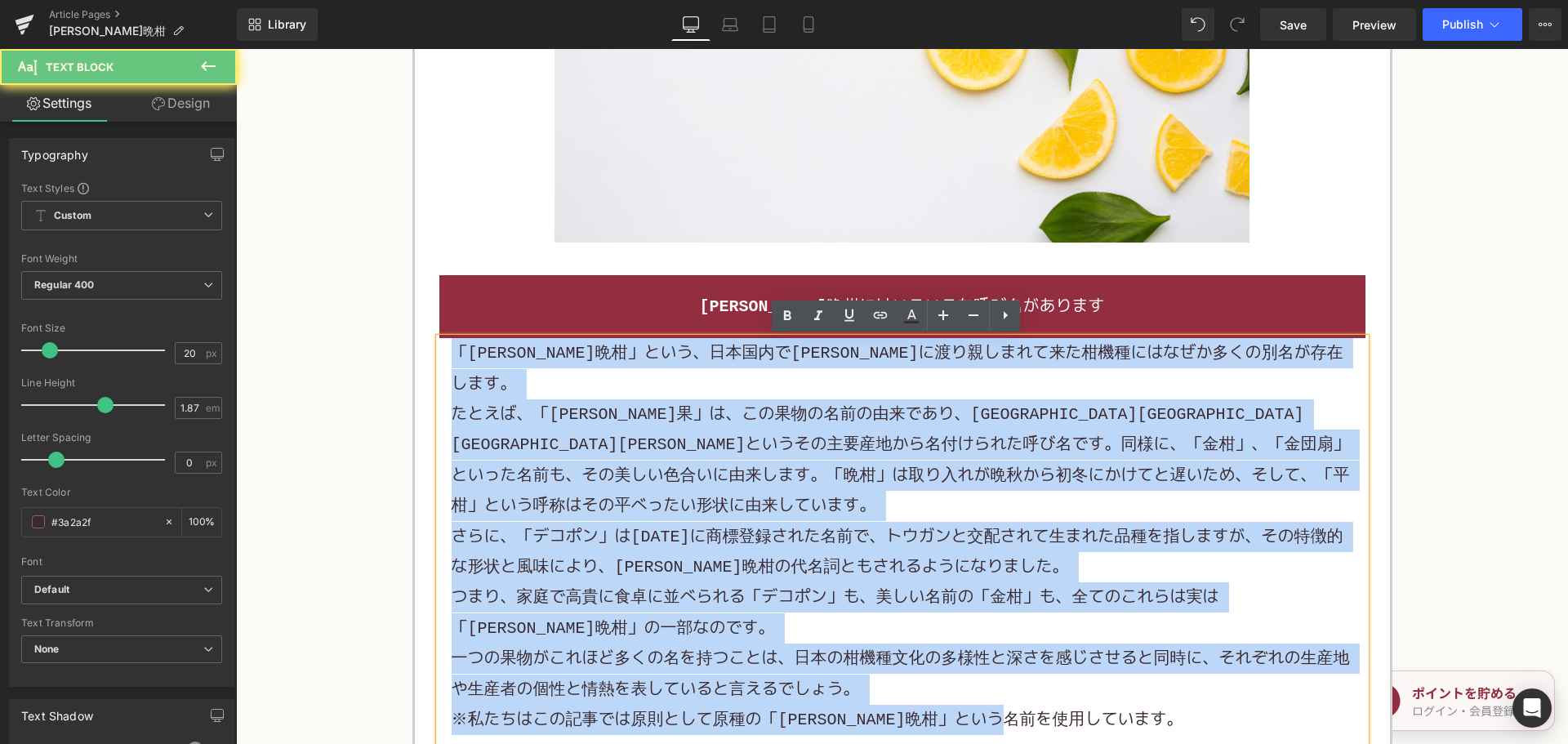paste 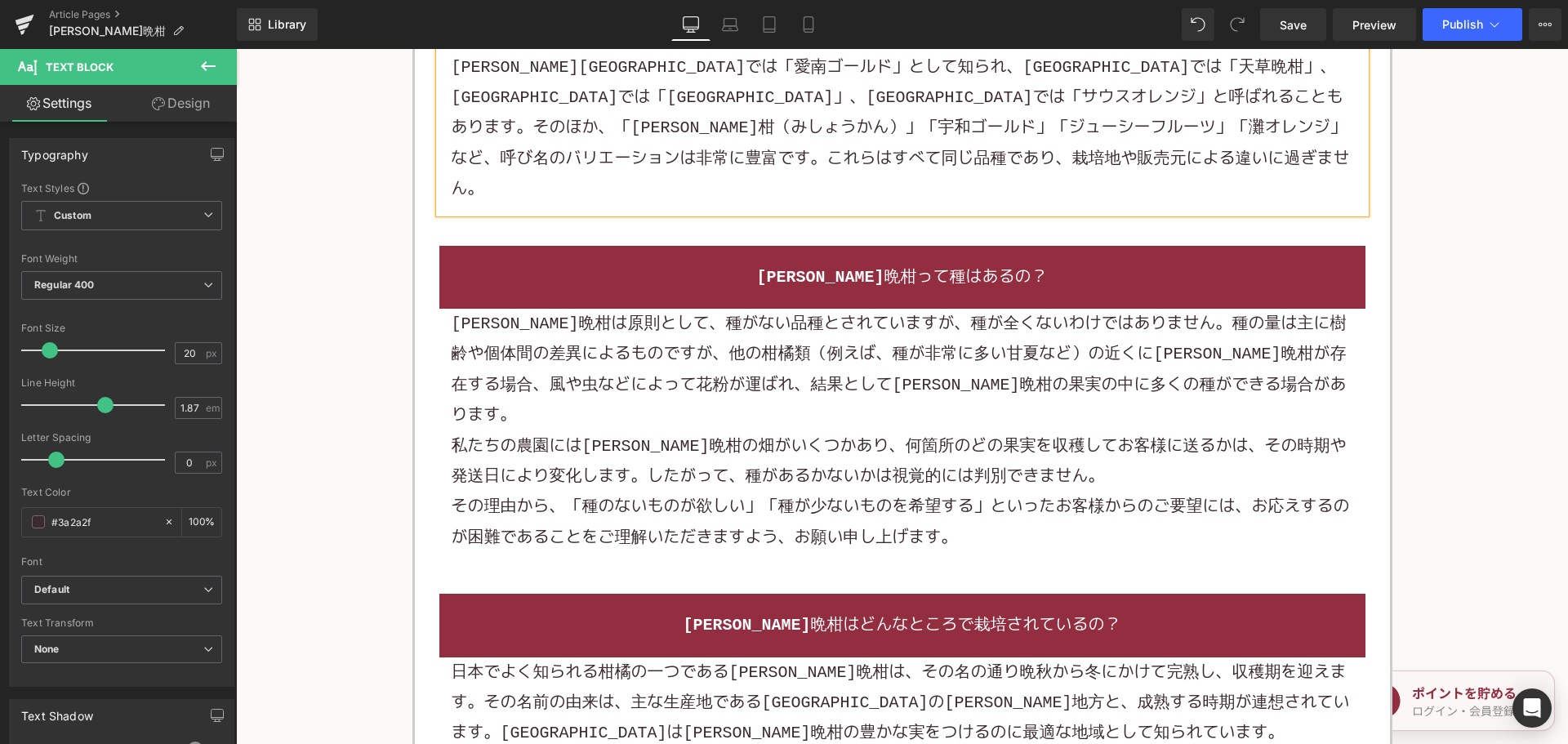 scroll, scrollTop: 2123, scrollLeft: 0, axis: vertical 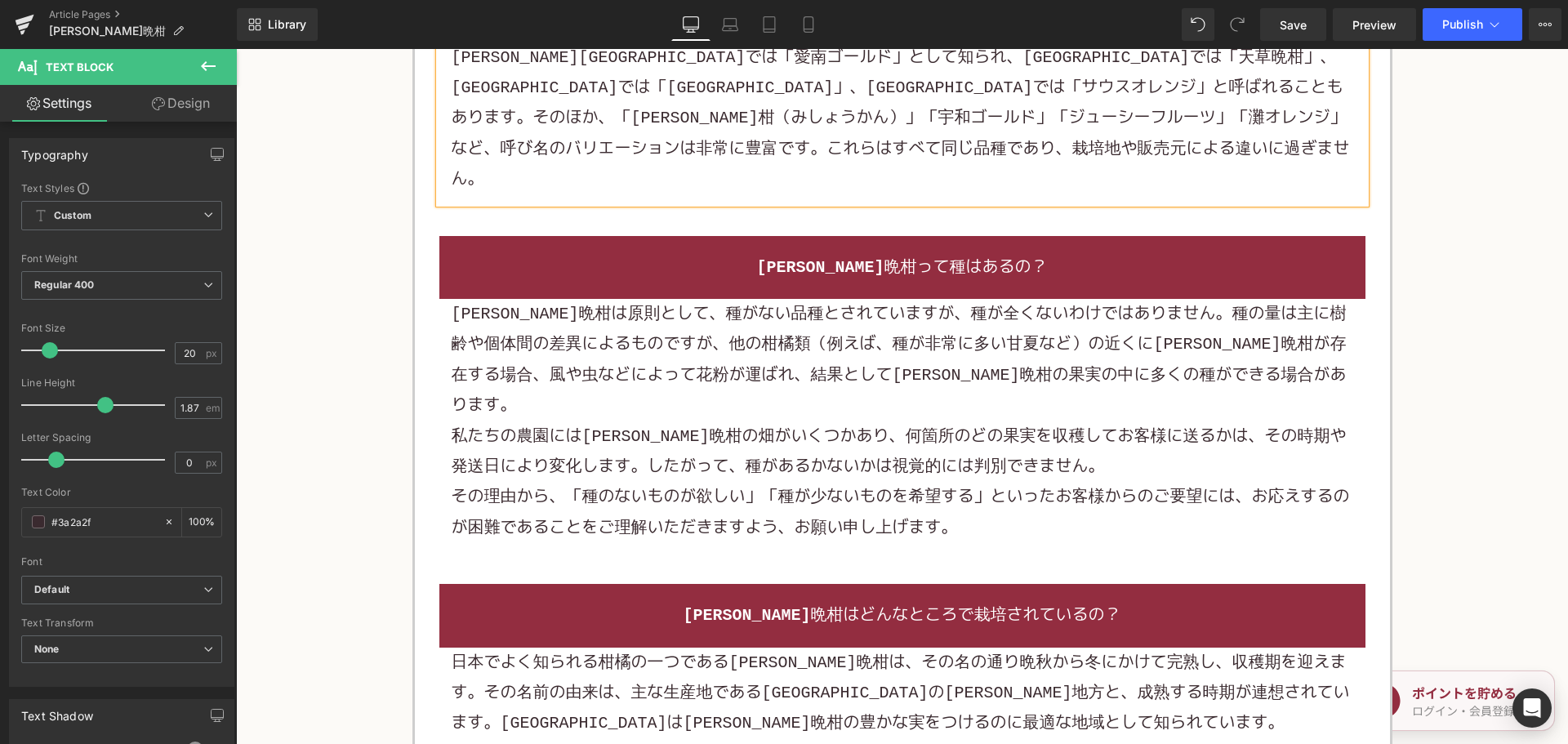 click on "河内晩柑は原則として、種がない品種とされていますが、種が全くないわけではありません。種の量は主に樹齢や個体間の差異によるものですが、他の柑橘類（例えば、種が非常に多い甘夏など）の近くに河内晩柑が存在する場合、風や虫などによって花粉が運ばれ、結果として河内晩柑の果実の中に多くの種ができる場合があります。" at bounding box center [902, 360] 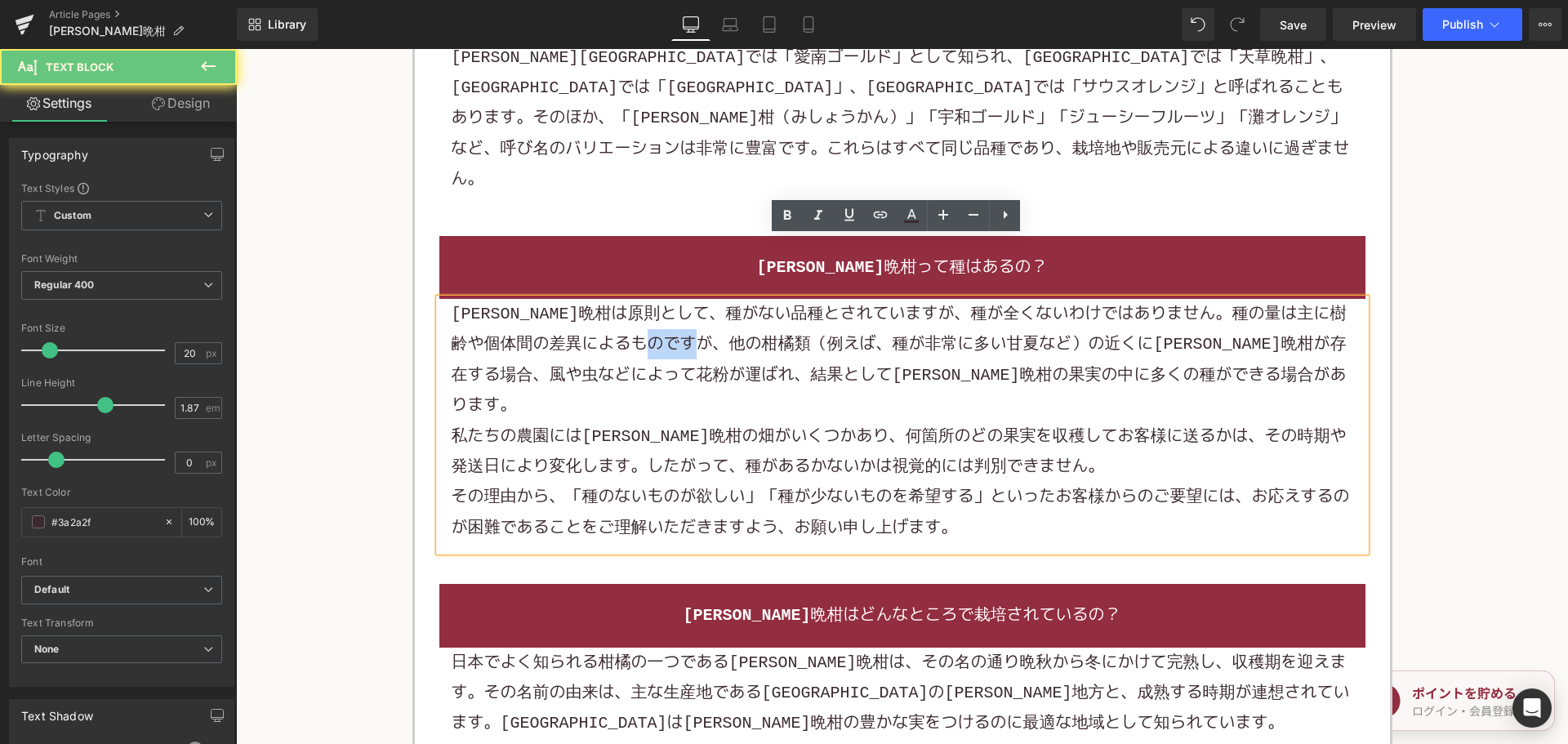 click on "河内晩柑は原則として、種がない品種とされていますが、種が全くないわけではありません。種の量は主に樹齢や個体間の差異によるものですが、他の柑橘類（例えば、種が非常に多い甘夏など）の近くに河内晩柑が存在する場合、風や虫などによって花粉が運ばれ、結果として河内晩柑の果実の中に多くの種ができる場合があります。" at bounding box center (902, 360) 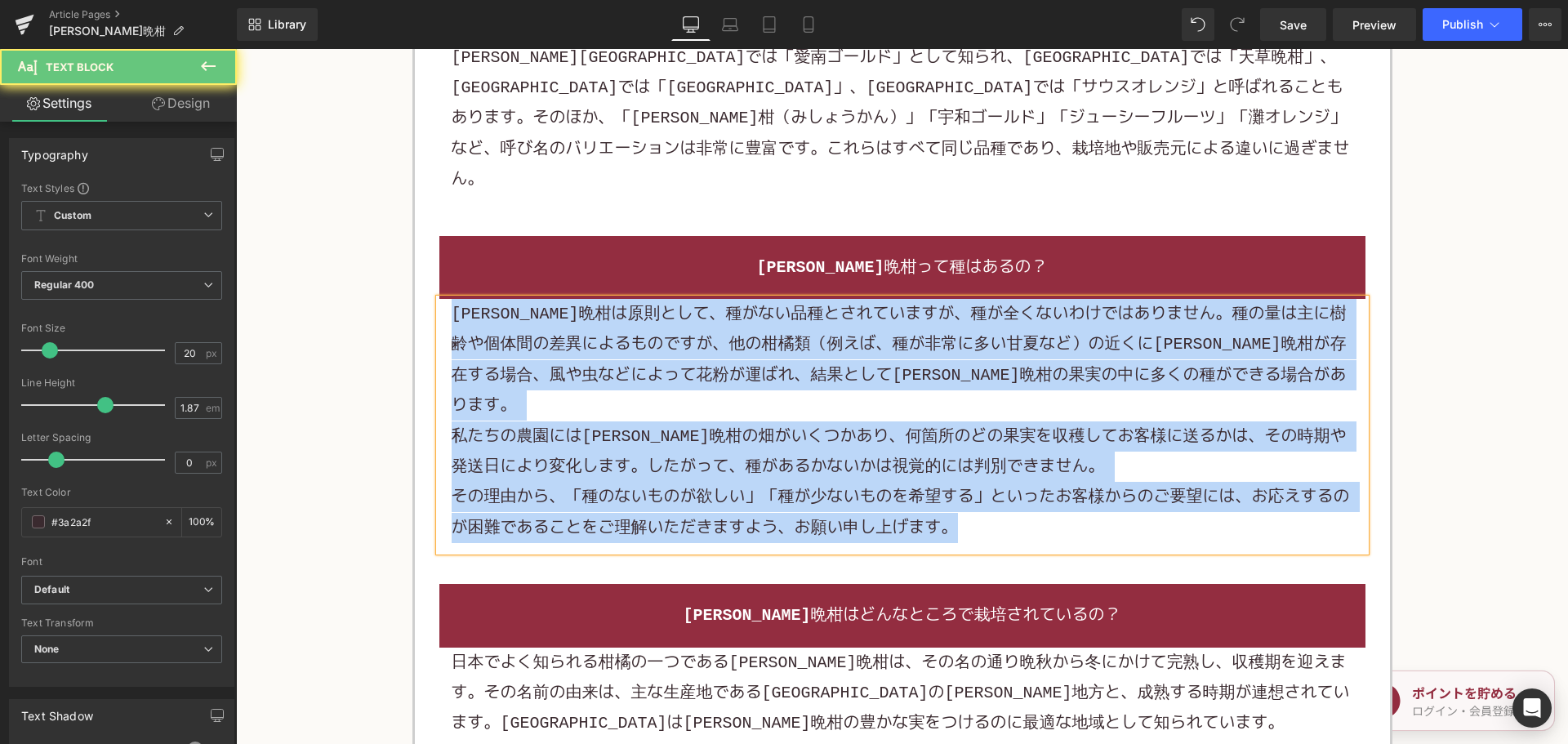 paste 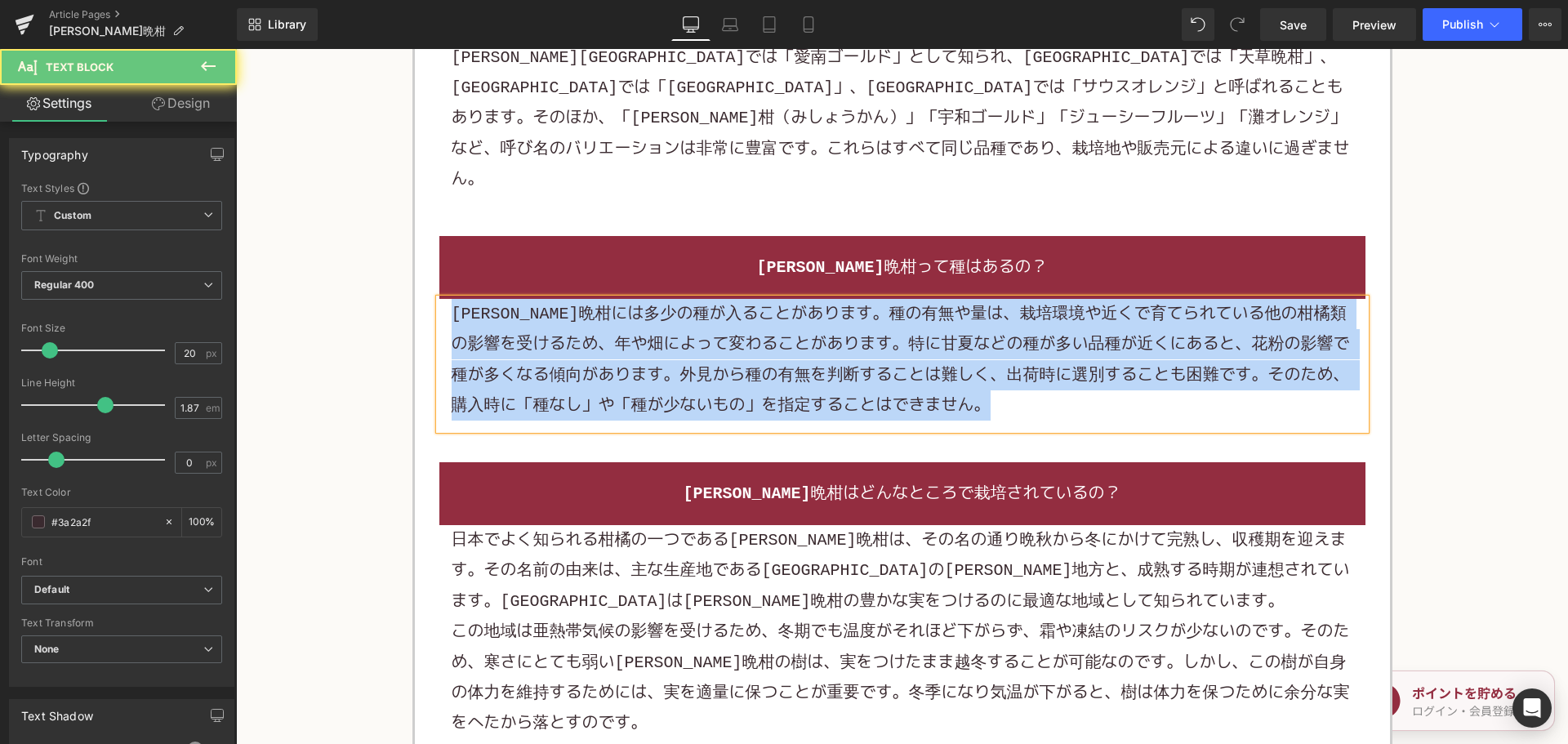 type 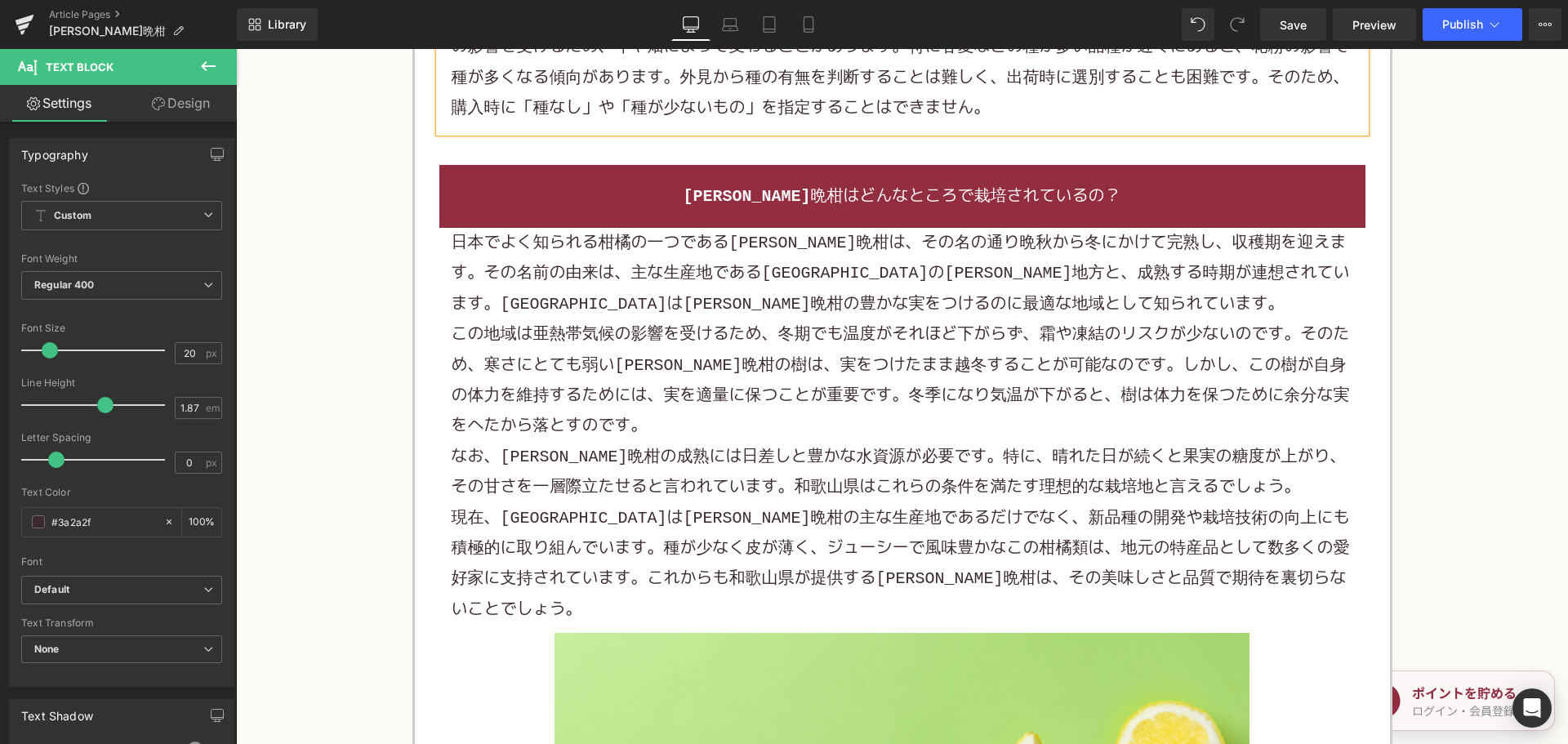 scroll, scrollTop: 2450, scrollLeft: 0, axis: vertical 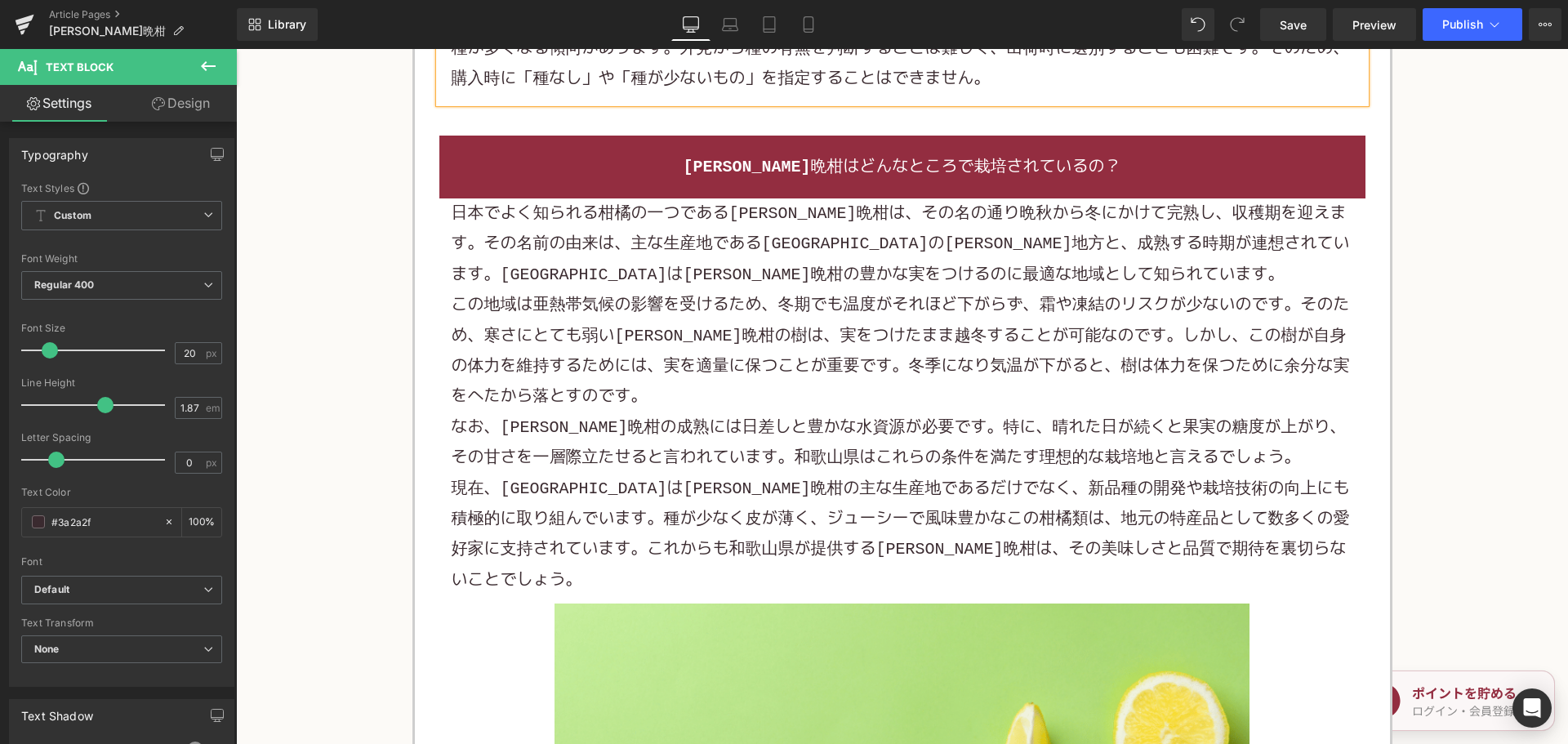 click on "この地域は亜熱帯気候の影響を受けるため、冬期でも温度がそれほど下がらず、霜や凍結のリスクが少ないのです。そのため、寒さにとても弱い河内晩柑の樹は、実をつけたまま越冬することが可能なのです。しかし、この樹が自身の体力を維持するためには、実を適量に保つことが重要です。冬季になり気温が下がると、樹は体力を保つために余分な実をへたから落とすのです。" at bounding box center [902, 351] 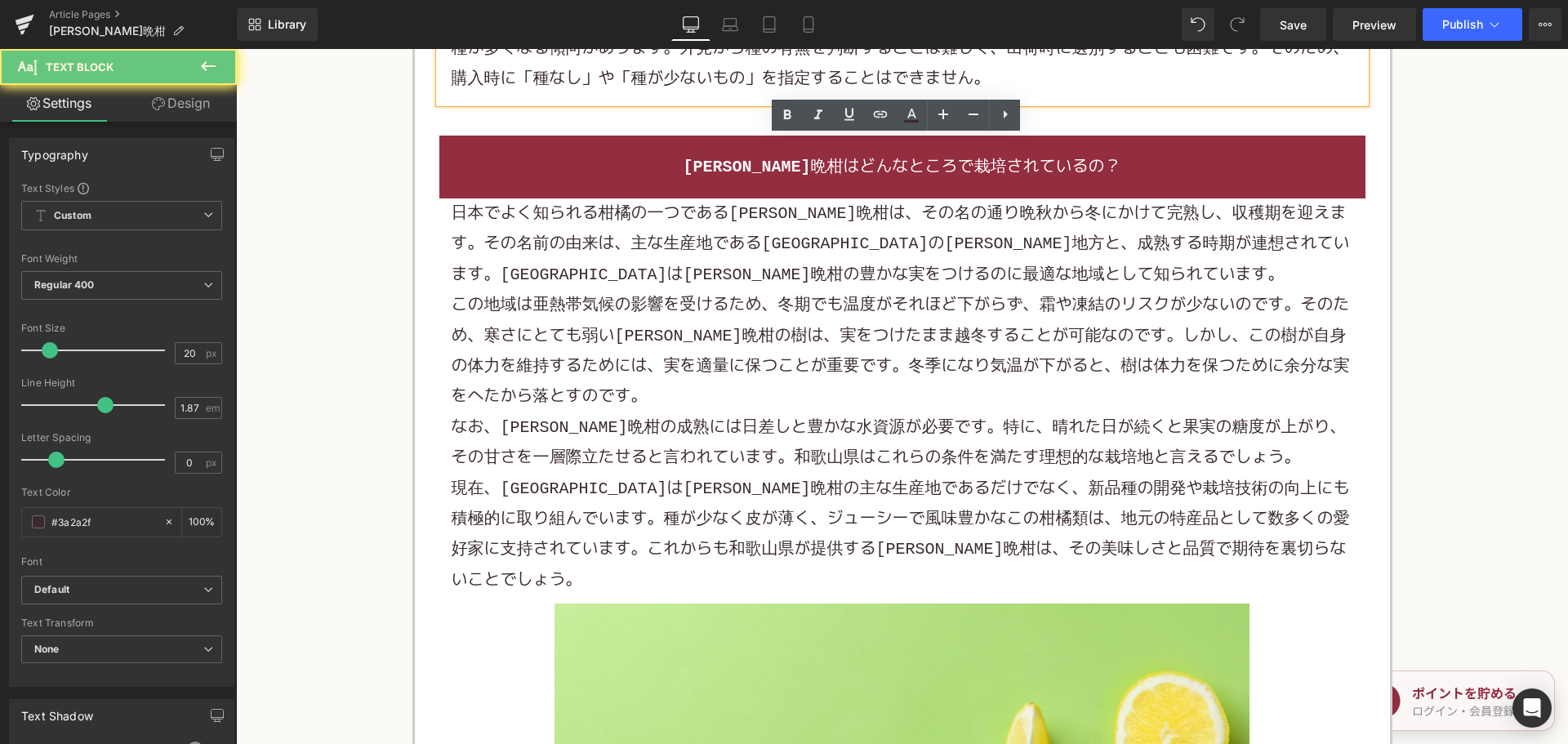 click on "この地域は亜熱帯気候の影響を受けるため、冬期でも温度がそれほど下がらず、霜や凍結のリスクが少ないのです。そのため、寒さにとても弱い河内晩柑の樹は、実をつけたまま越冬することが可能なのです。しかし、この樹が自身の体力を維持するためには、実を適量に保つことが重要です。冬季になり気温が下がると、樹は体力を保つために余分な実をへたから落とすのです。" at bounding box center (902, 351) 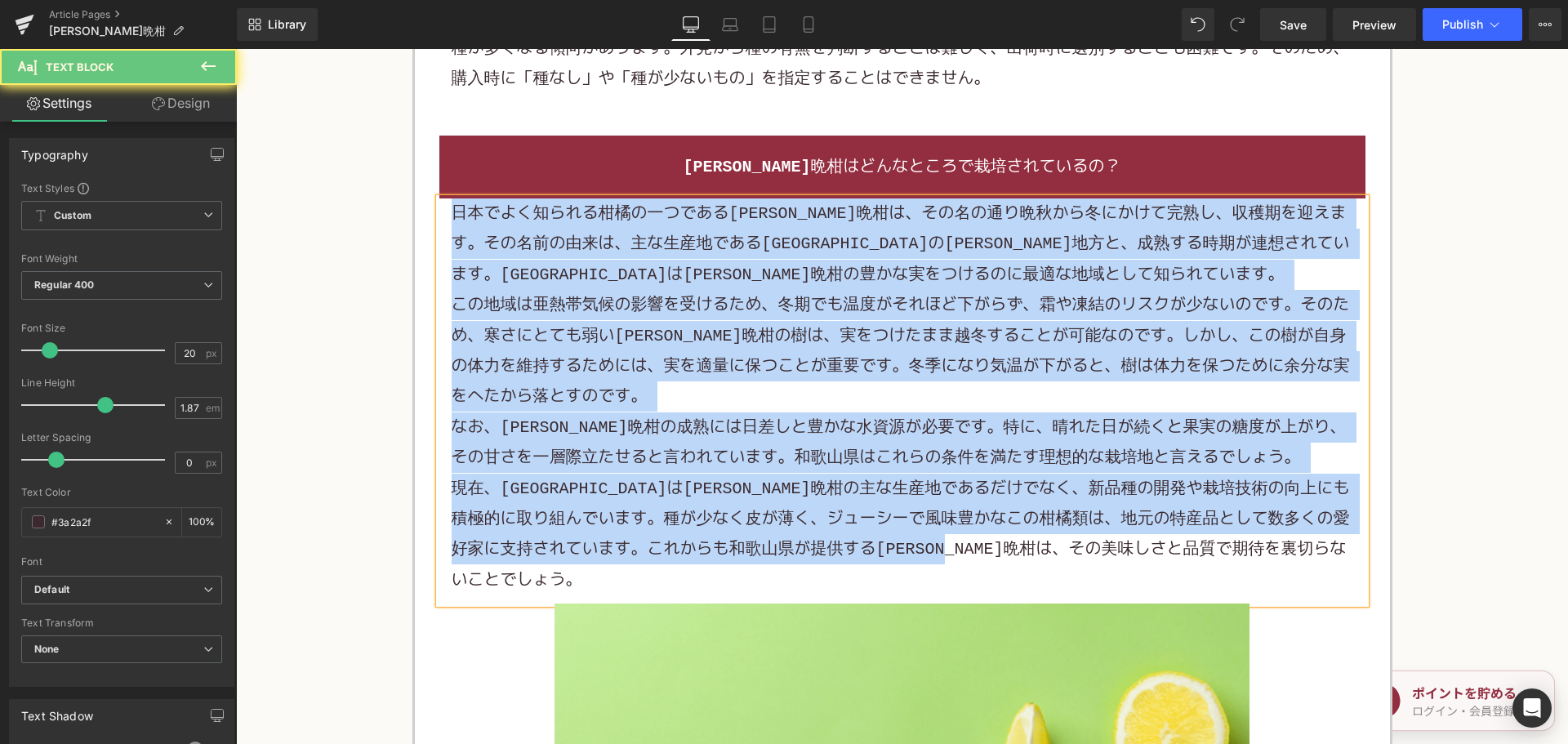 paste 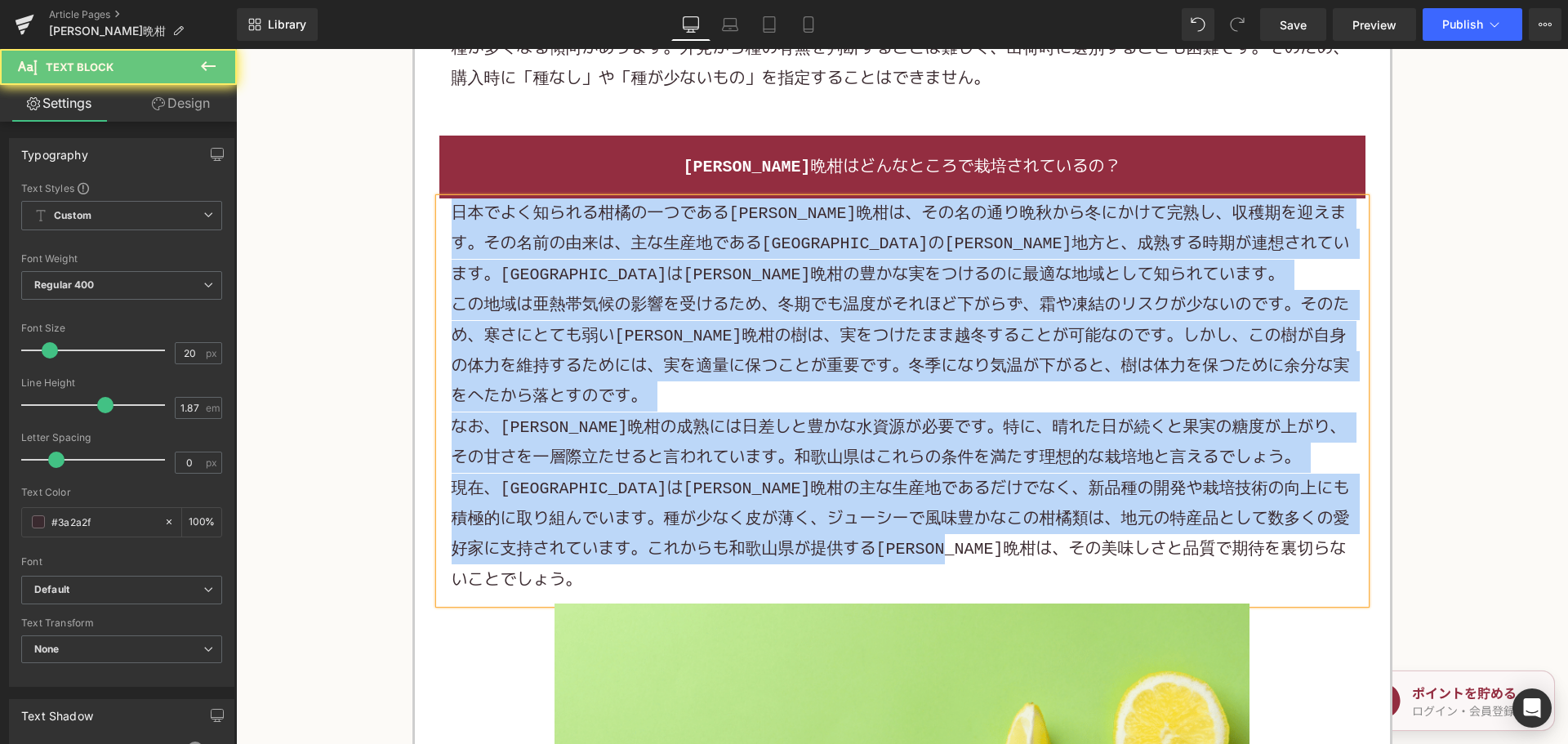 type 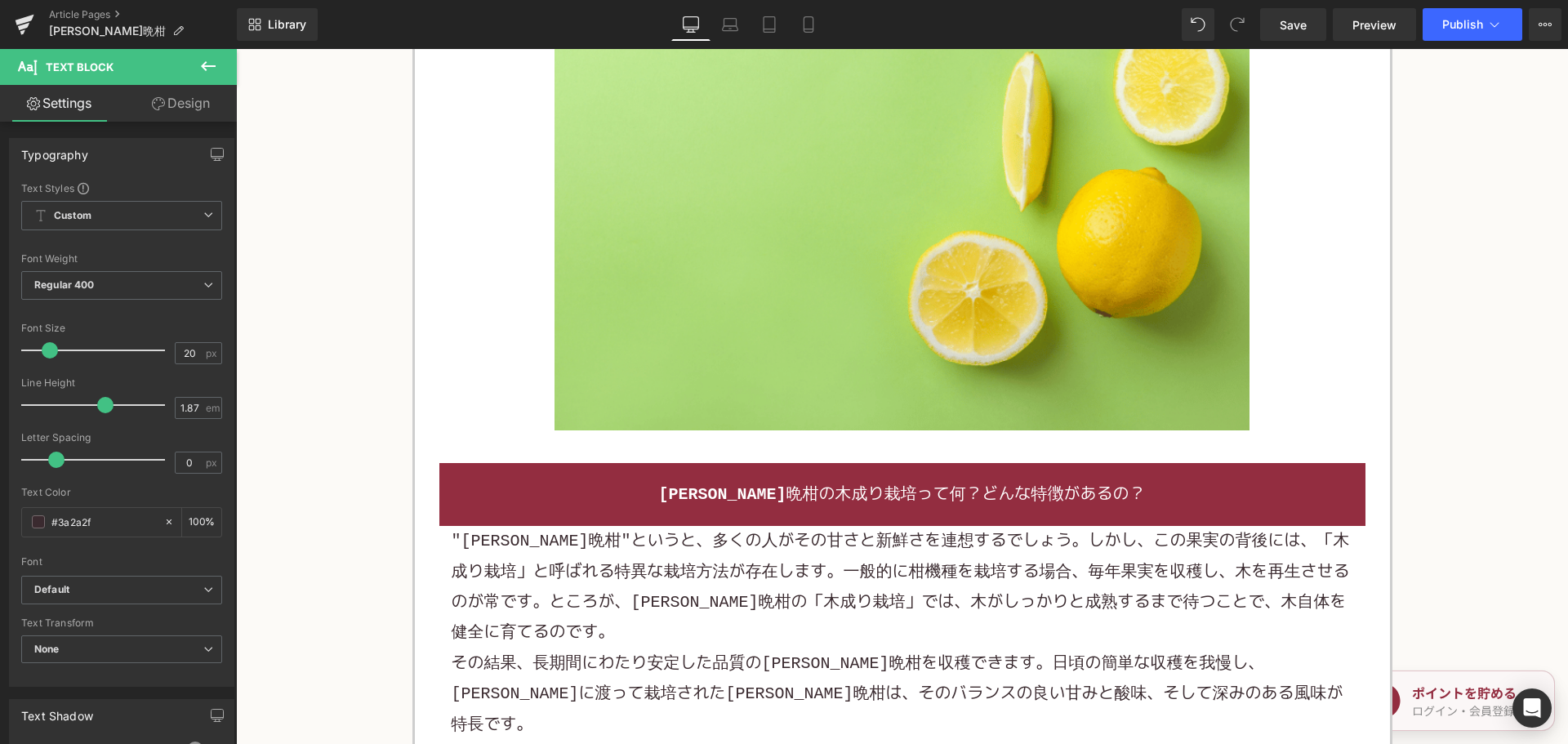scroll, scrollTop: 2940, scrollLeft: 0, axis: vertical 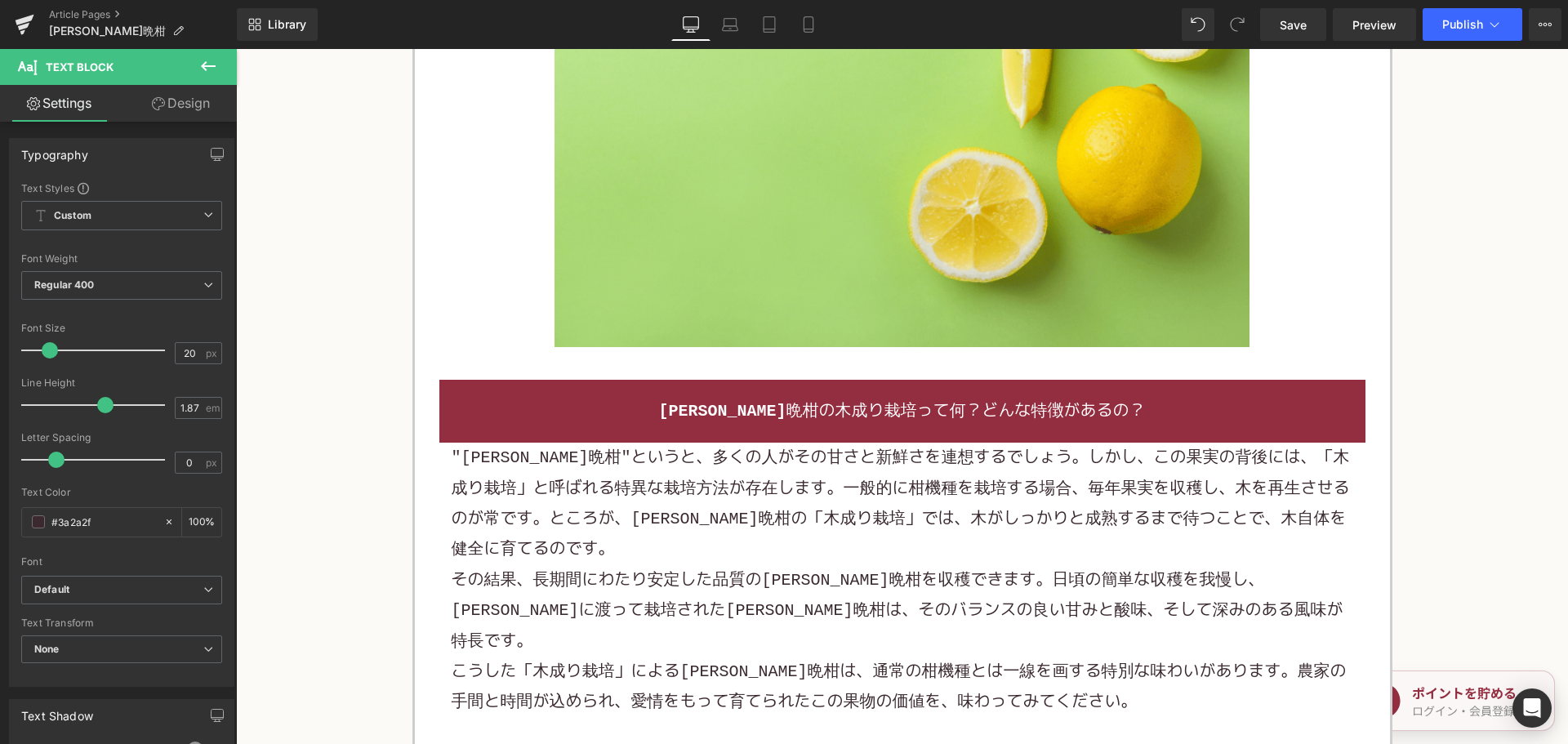 click on ""河内晩柑"というと、多くの人がその甘さと新鮮さを連想するでしょう。しかし、この果実の背後には、「木成り栽培」と呼ばれる特異な栽培方法が存在します。一般的に柑機種を栽培する場合、毎年果実を収穫し、木を再生させるのが常です。ところが、河内晩柑の「木成り栽培」では、木がしっかりと成熟するまで待つことで、木自体を健全に育てるのです。" at bounding box center [902, 504] 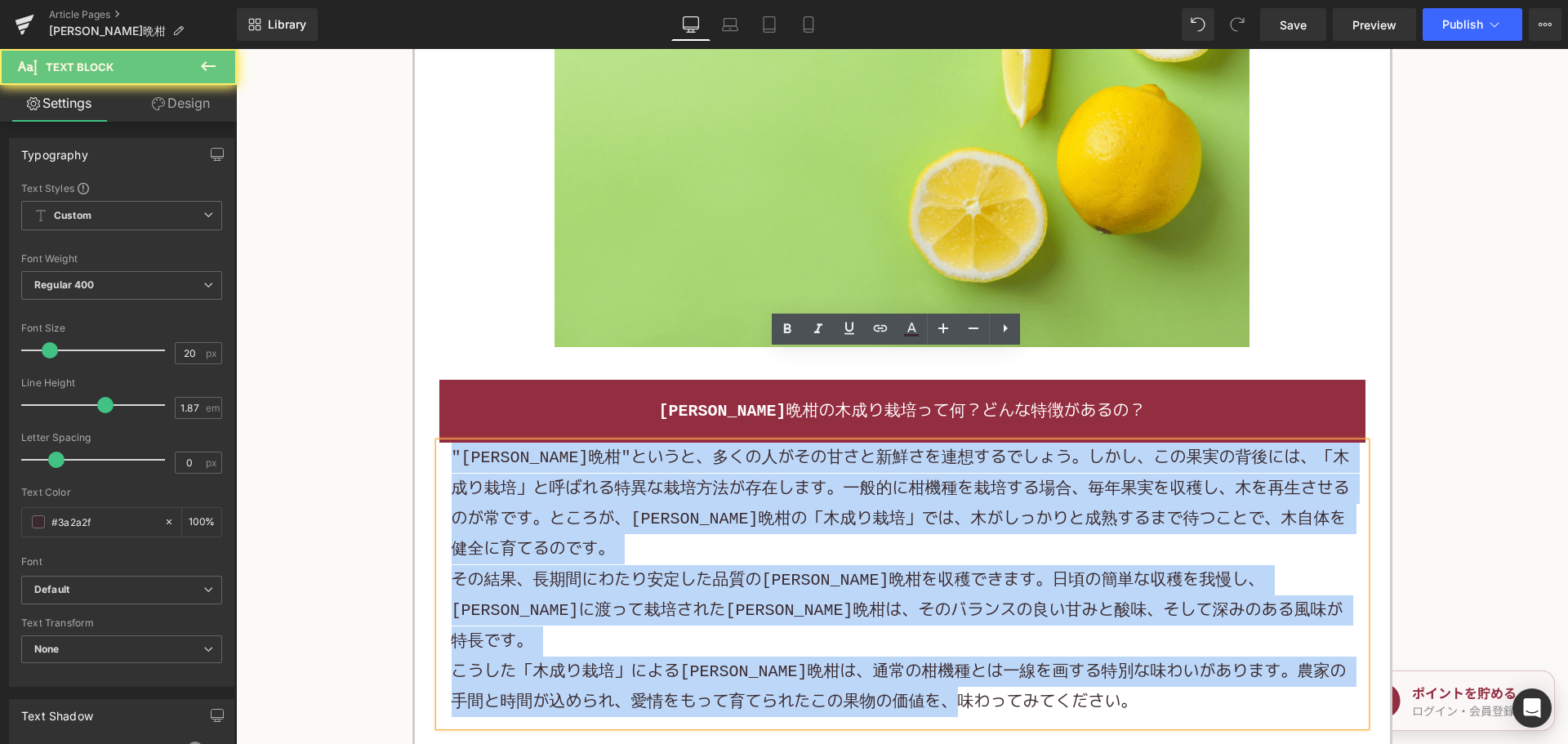 click on ""河内晩柑"というと、多くの人がその甘さと新鮮さを連想するでしょう。しかし、この果実の背後には、「木成り栽培」と呼ばれる特異な栽培方法が存在します。一般的に柑機種を栽培する場合、毎年果実を収穫し、木を再生させるのが常です。ところが、河内晩柑の「木成り栽培」では、木がしっかりと成熟するまで待つことで、木自体を健全に育てるのです。" at bounding box center [902, 504] 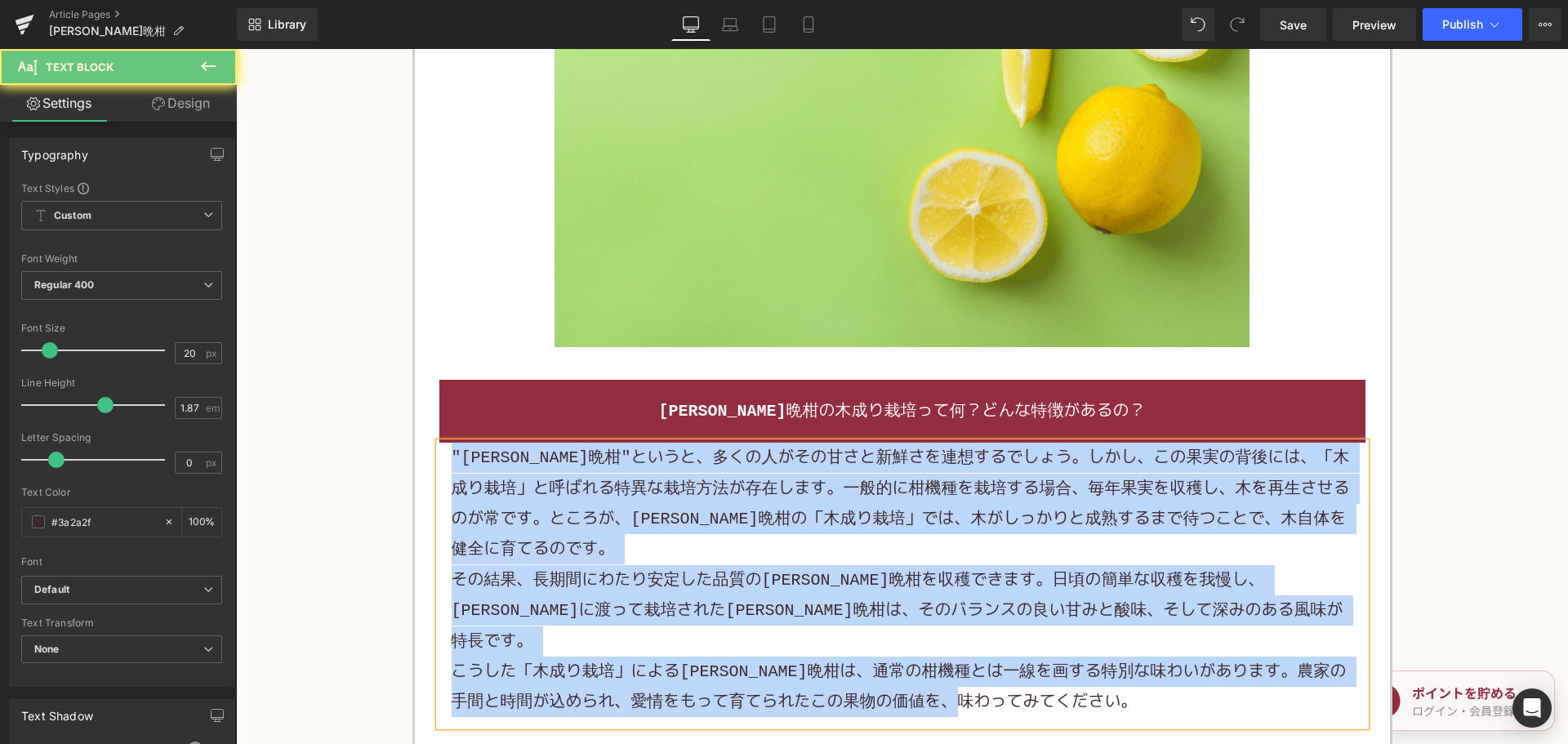 paste 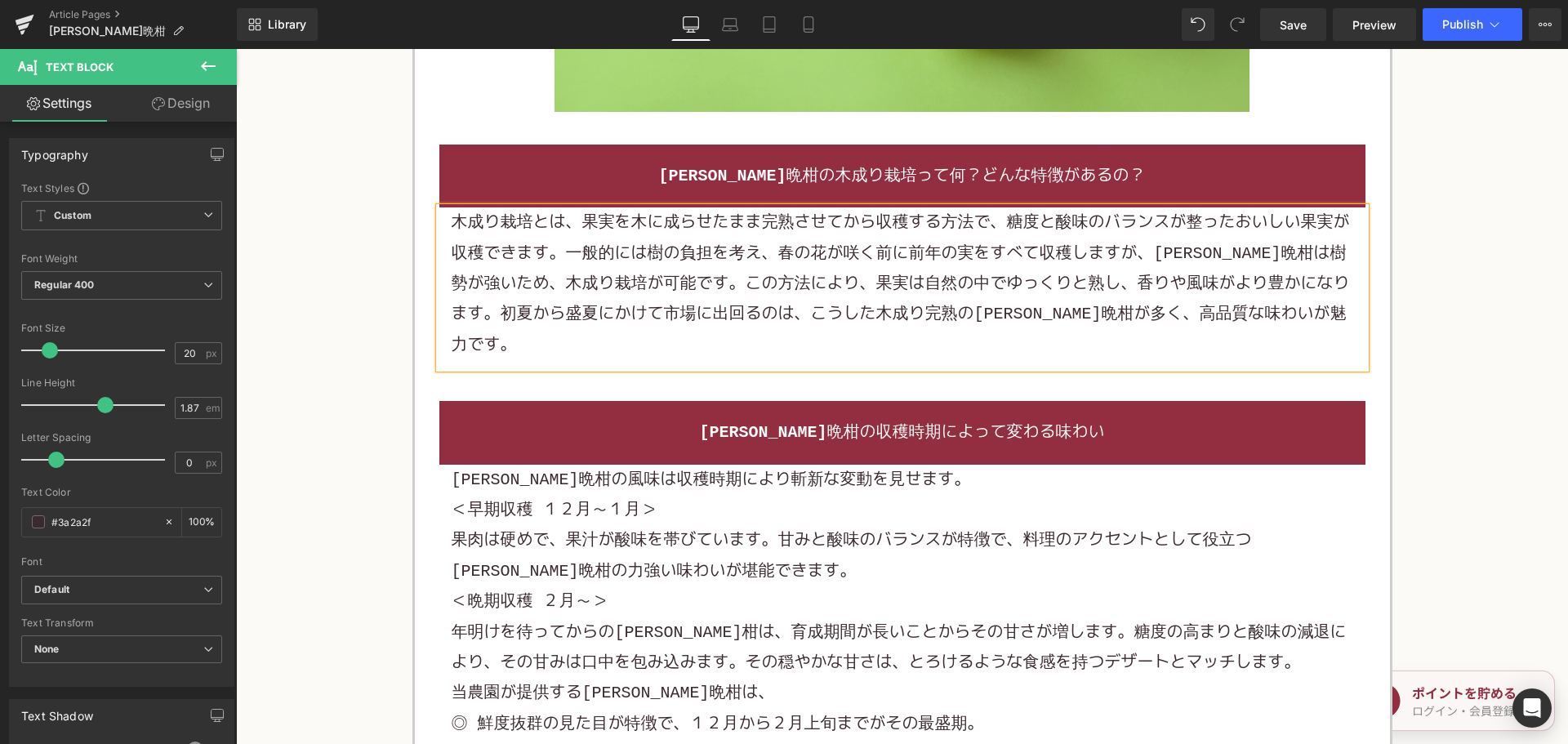 scroll, scrollTop: 3185, scrollLeft: 0, axis: vertical 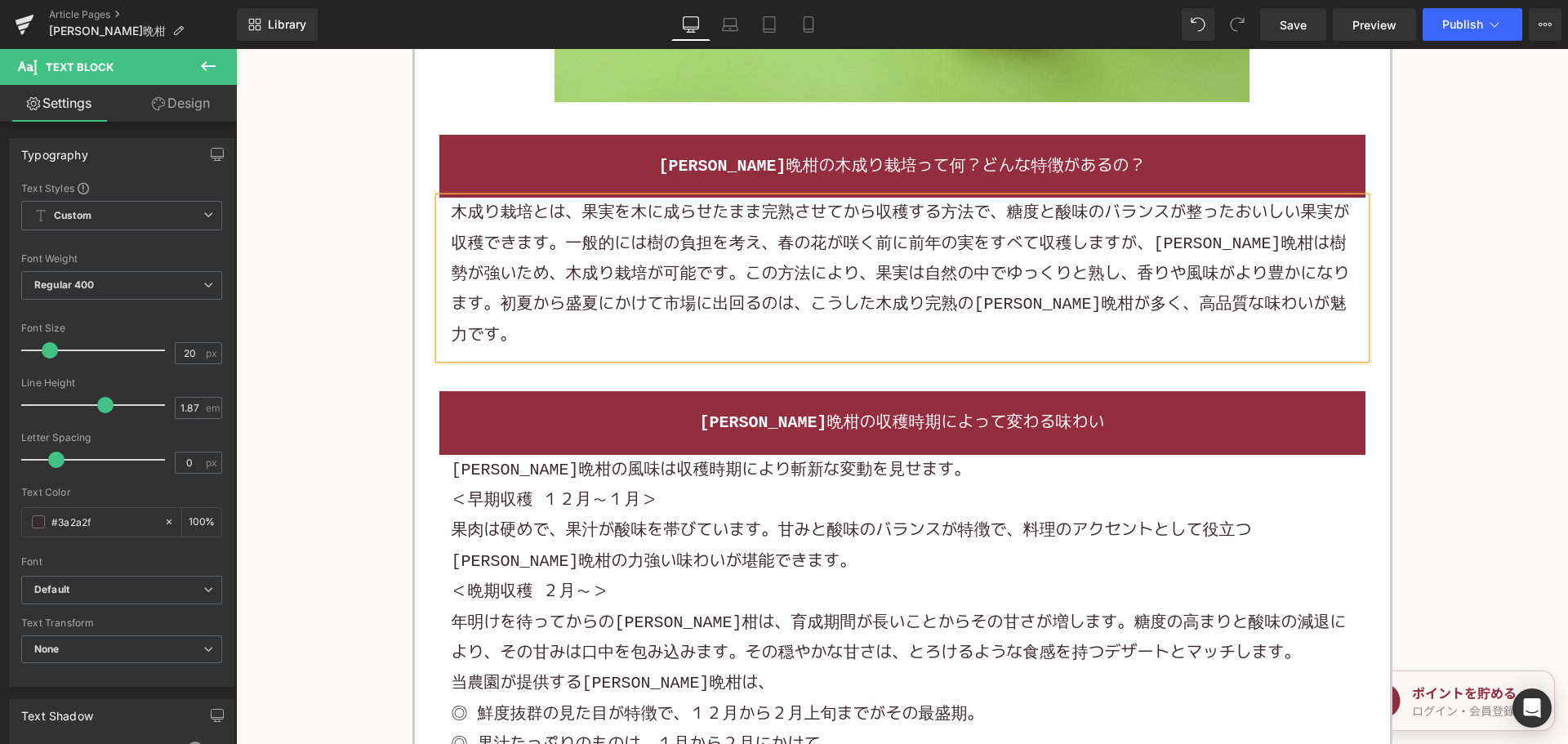 click on "果肉は硬めで、果汁が酸味を帯びています。甘みと酸味のバランスが特徴で、料理のアクセントとして役立つ河内晩柑の力強い味わいが堪能できます。" at bounding box center (902, 546) 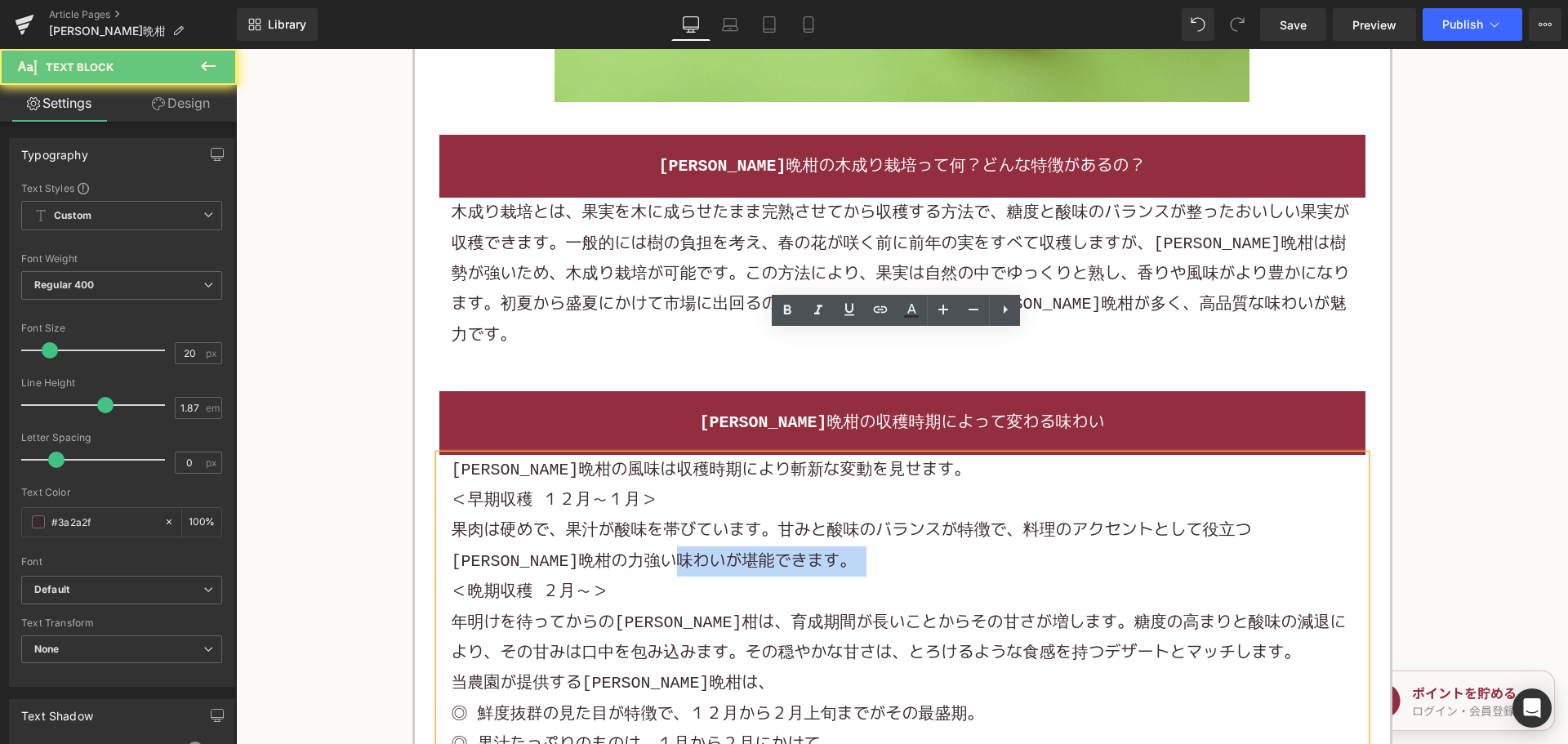click on "果肉は硬めで、果汁が酸味を帯びています。甘みと酸味のバランスが特徴で、料理のアクセントとして役立つ河内晩柑の力強い味わいが堪能できます。" at bounding box center (902, 546) 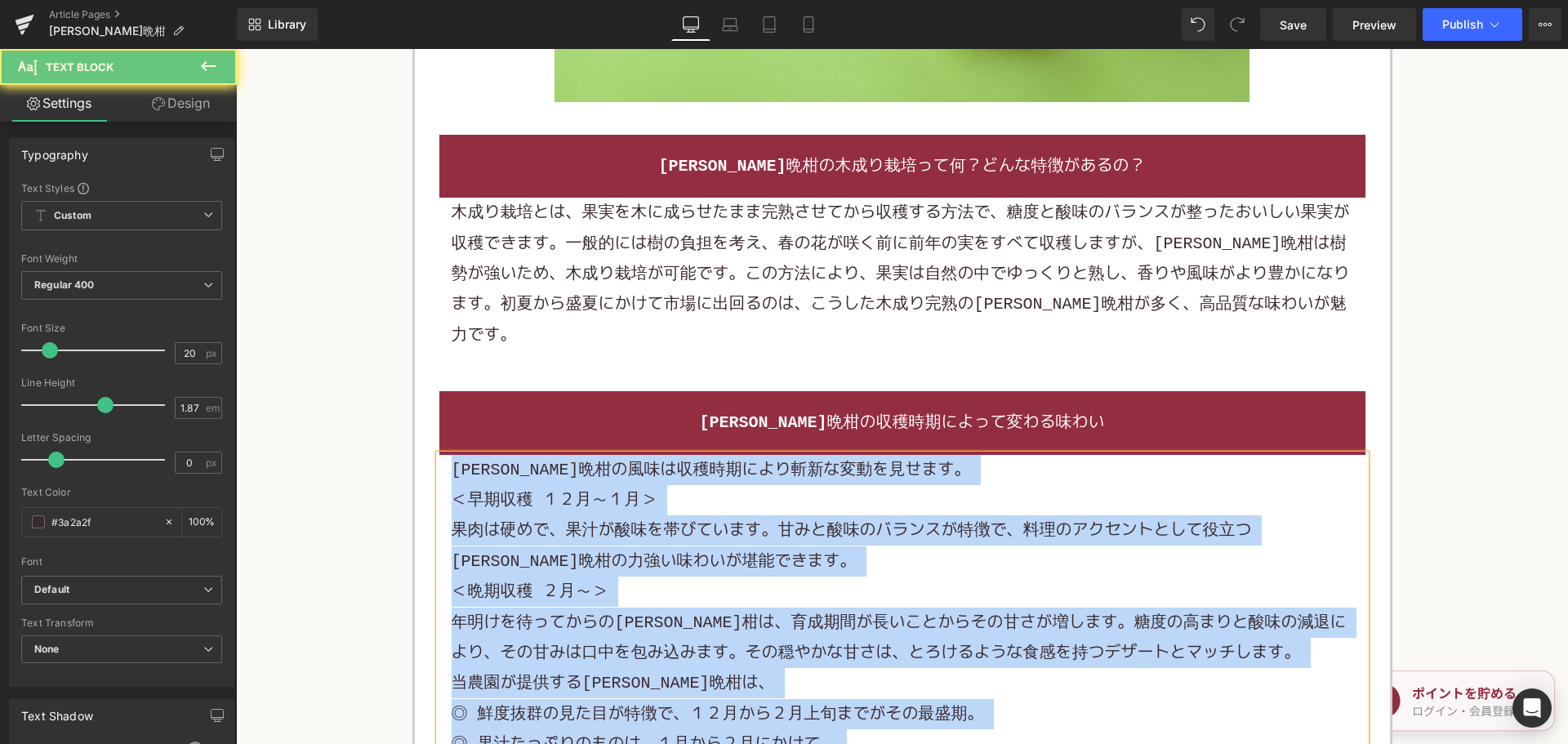 paste 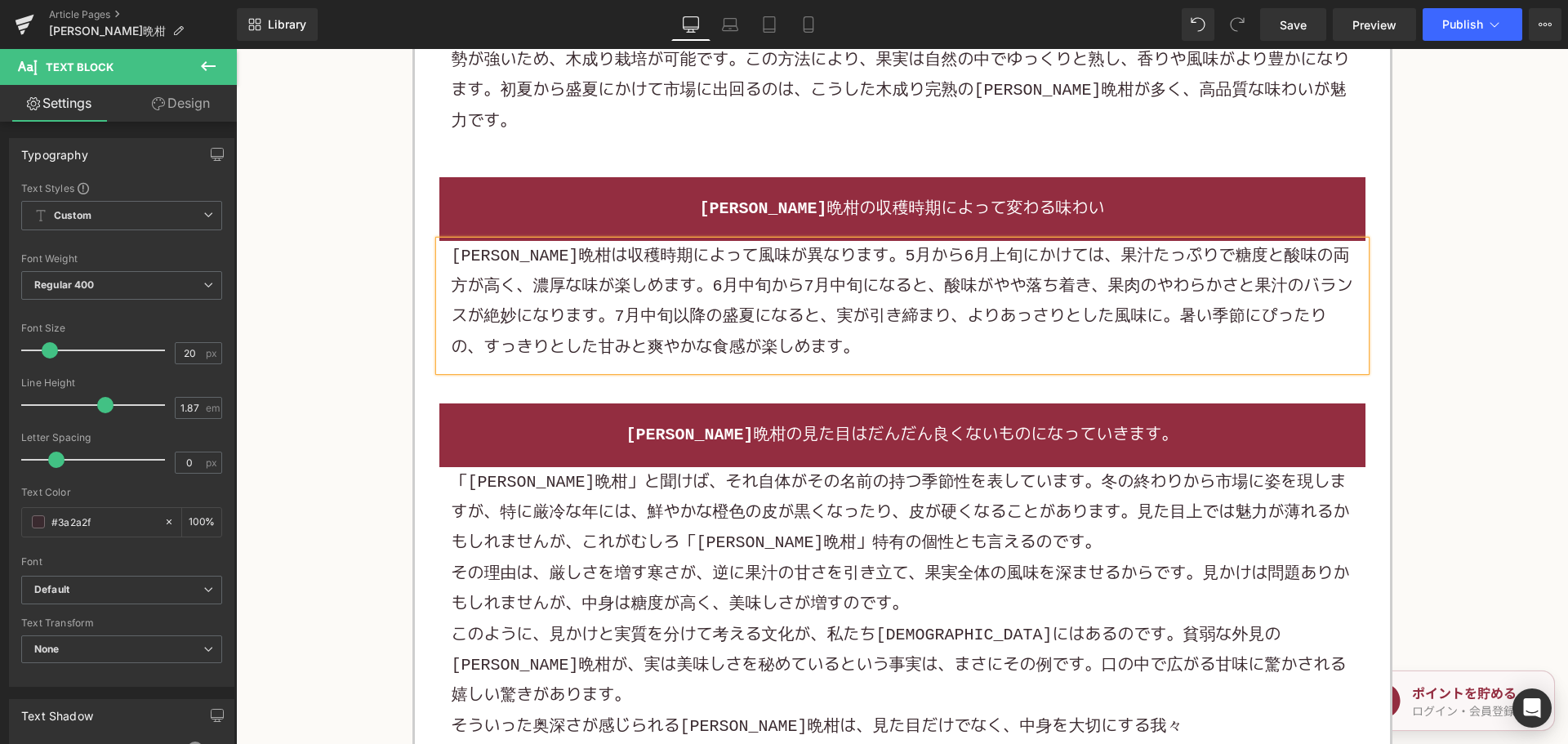 scroll, scrollTop: 3430, scrollLeft: 0, axis: vertical 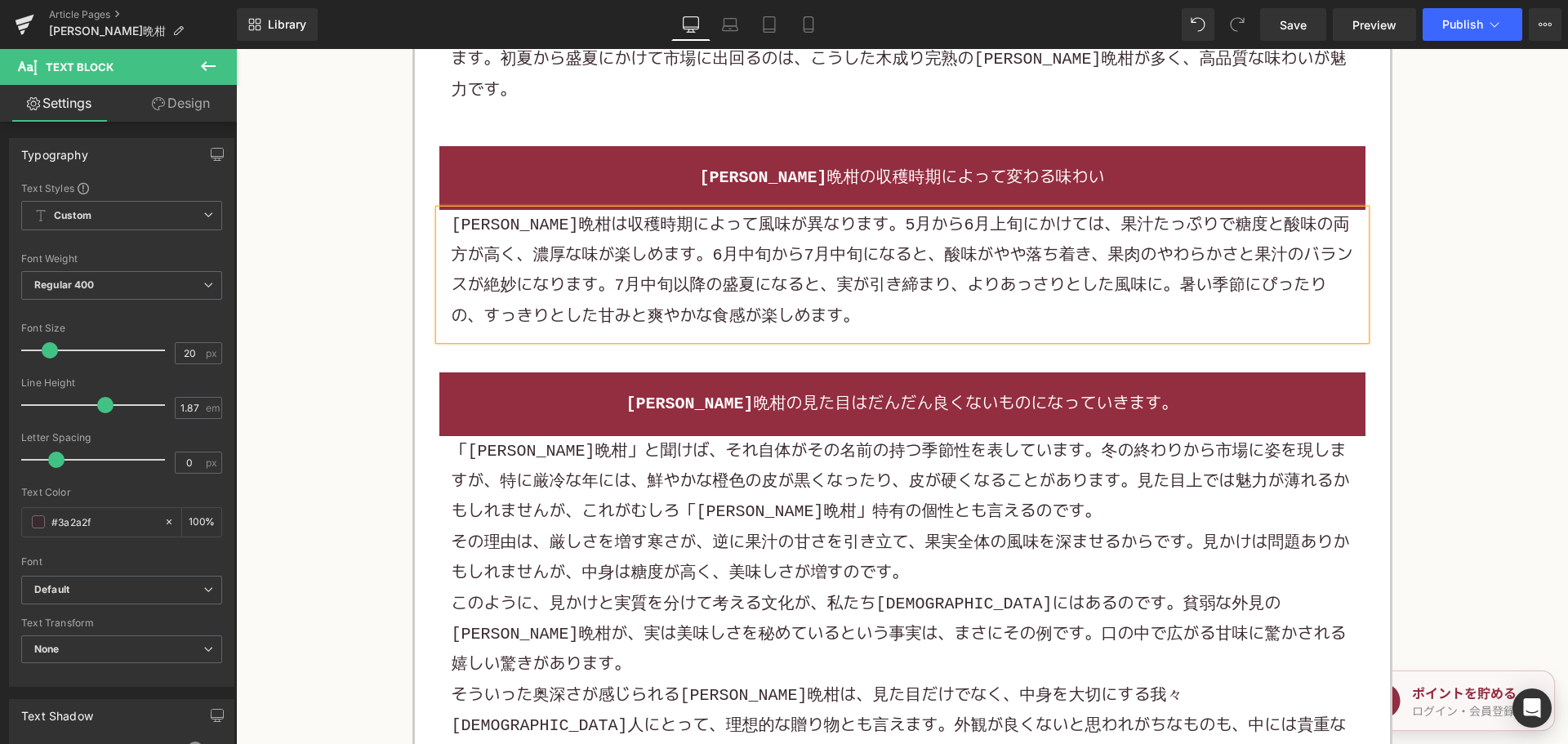 click on "「河内晩柑」と聞けば、それ自体がその名前の持つ季節性を表しています。冬の終わりから市場に姿を現しますが、特に厳冷な年には、鮮やかな橙色の皮が黒くなったり、皮が硬くなることがあります。見た目上では魅力が薄れるかもしれませんが、これがむしろ「河内晩柑」特有の個性とも言えるのです。" at bounding box center (902, 482) 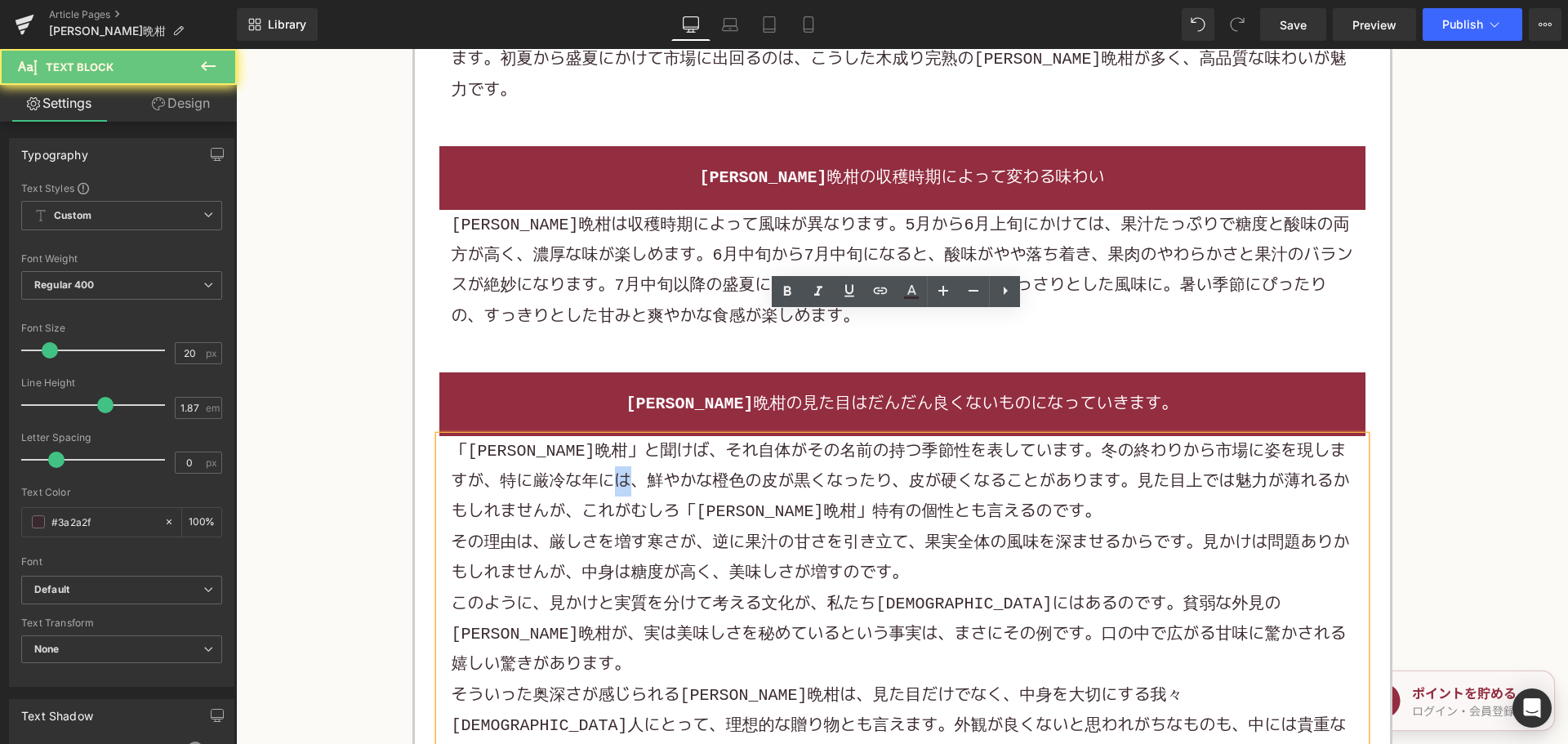 click on "「河内晩柑」と聞けば、それ自体がその名前の持つ季節性を表しています。冬の終わりから市場に姿を現しますが、特に厳冷な年には、鮮やかな橙色の皮が黒くなったり、皮が硬くなることがあります。見た目上では魅力が薄れるかもしれませんが、これがむしろ「河内晩柑」特有の個性とも言えるのです。" at bounding box center (902, 482) 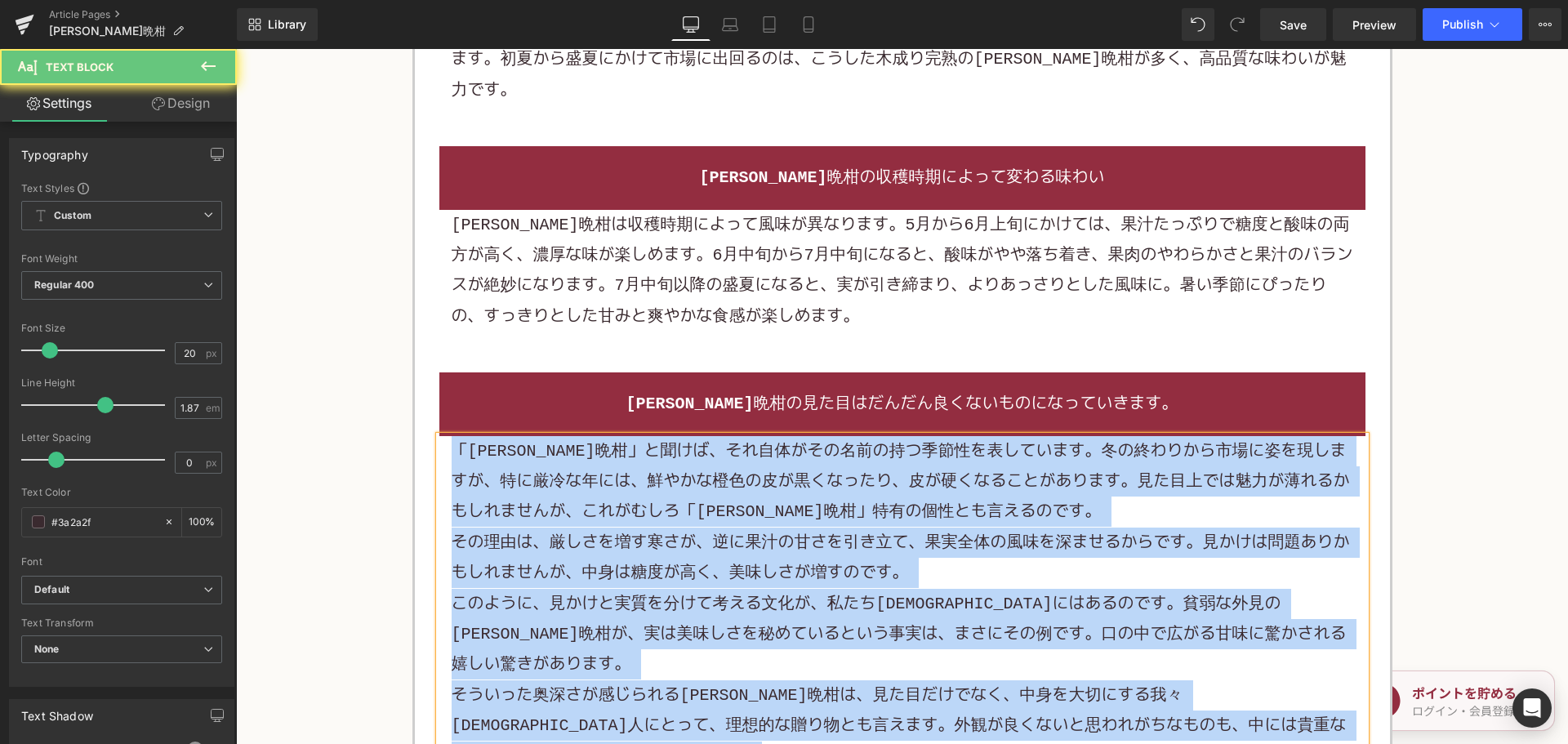 paste 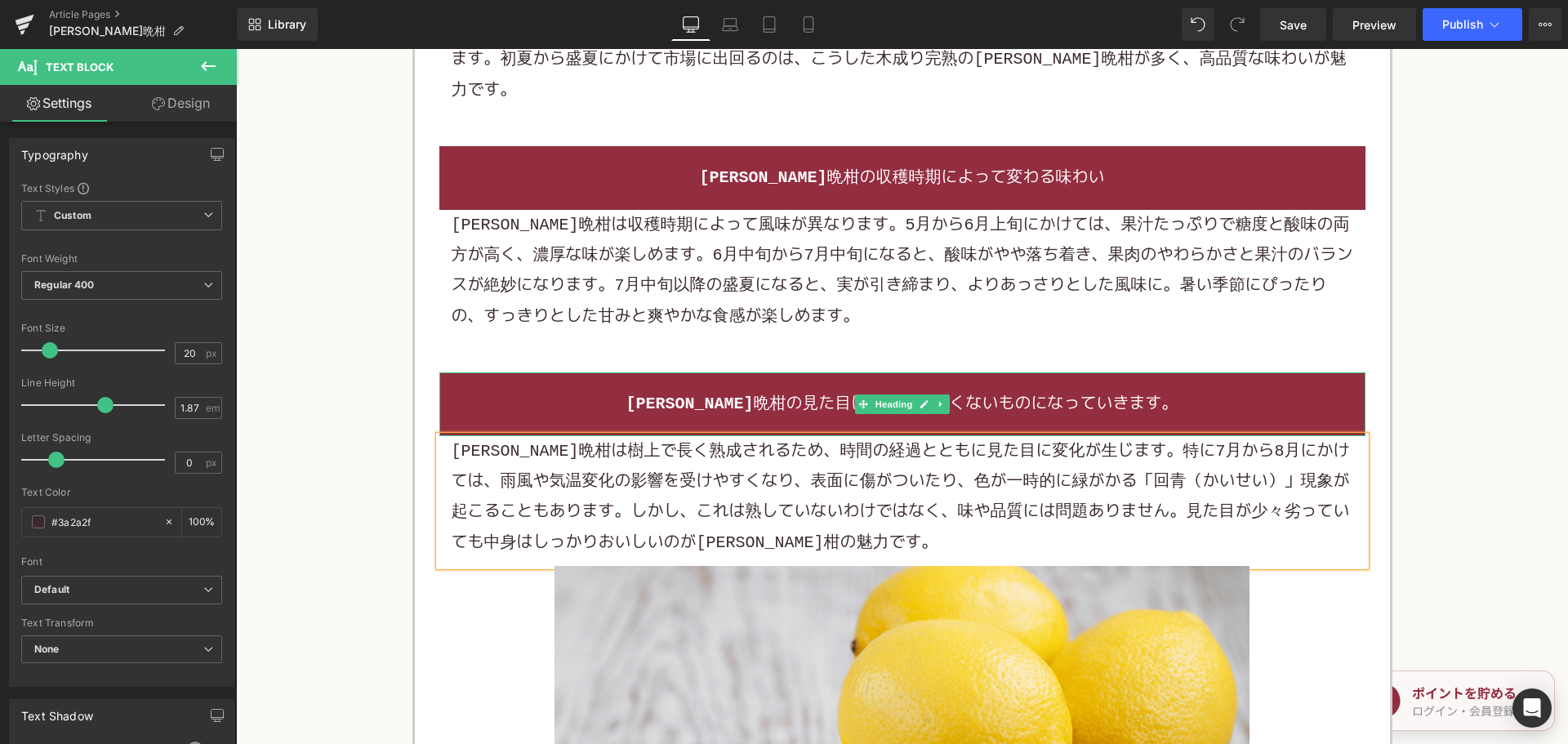 click on "河内晩柑の見た目はだんだん良くないものになっていきます。" at bounding box center (902, 403) 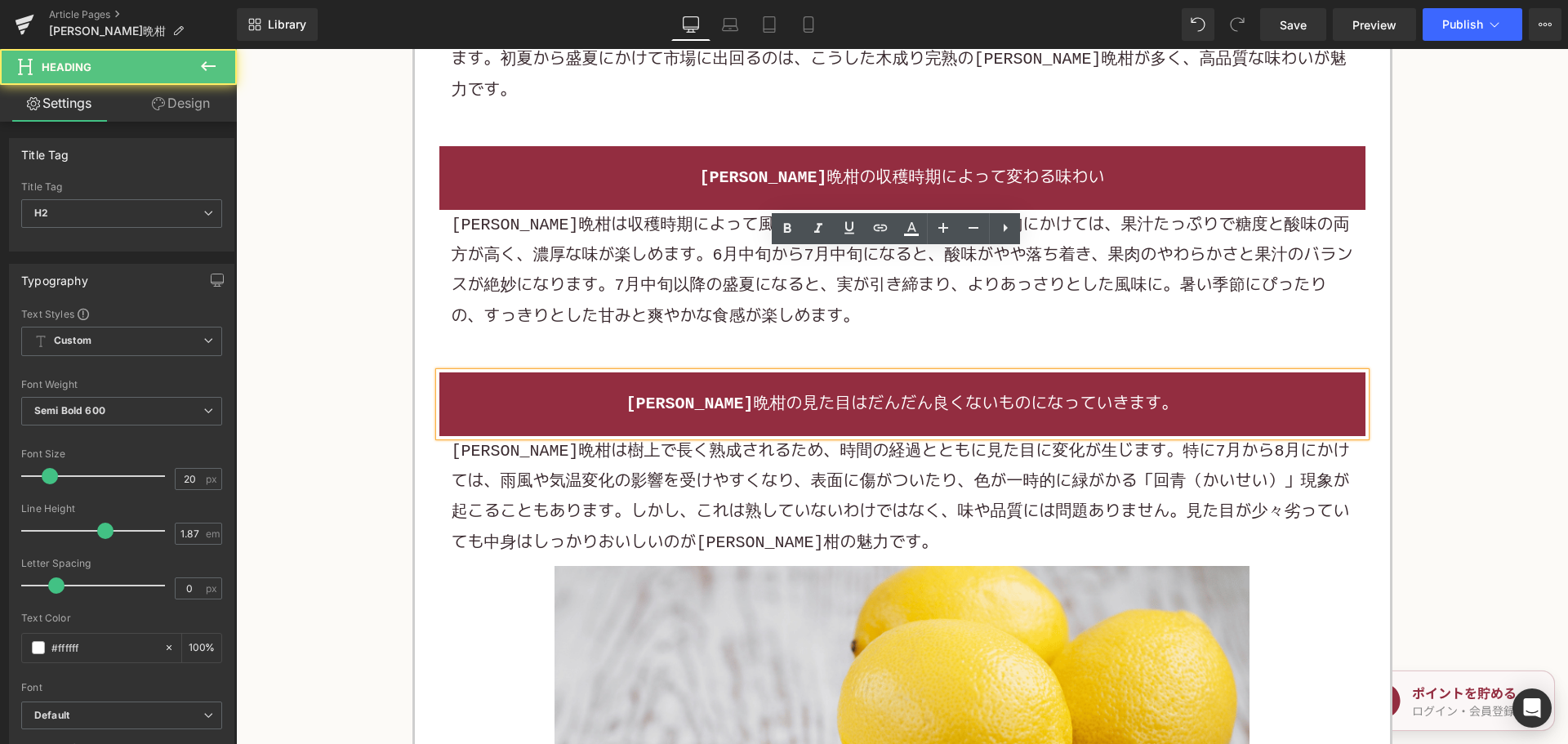 click on "河内晩柑の見た目はだんだん良くないものになっていきます。" at bounding box center (902, 403) 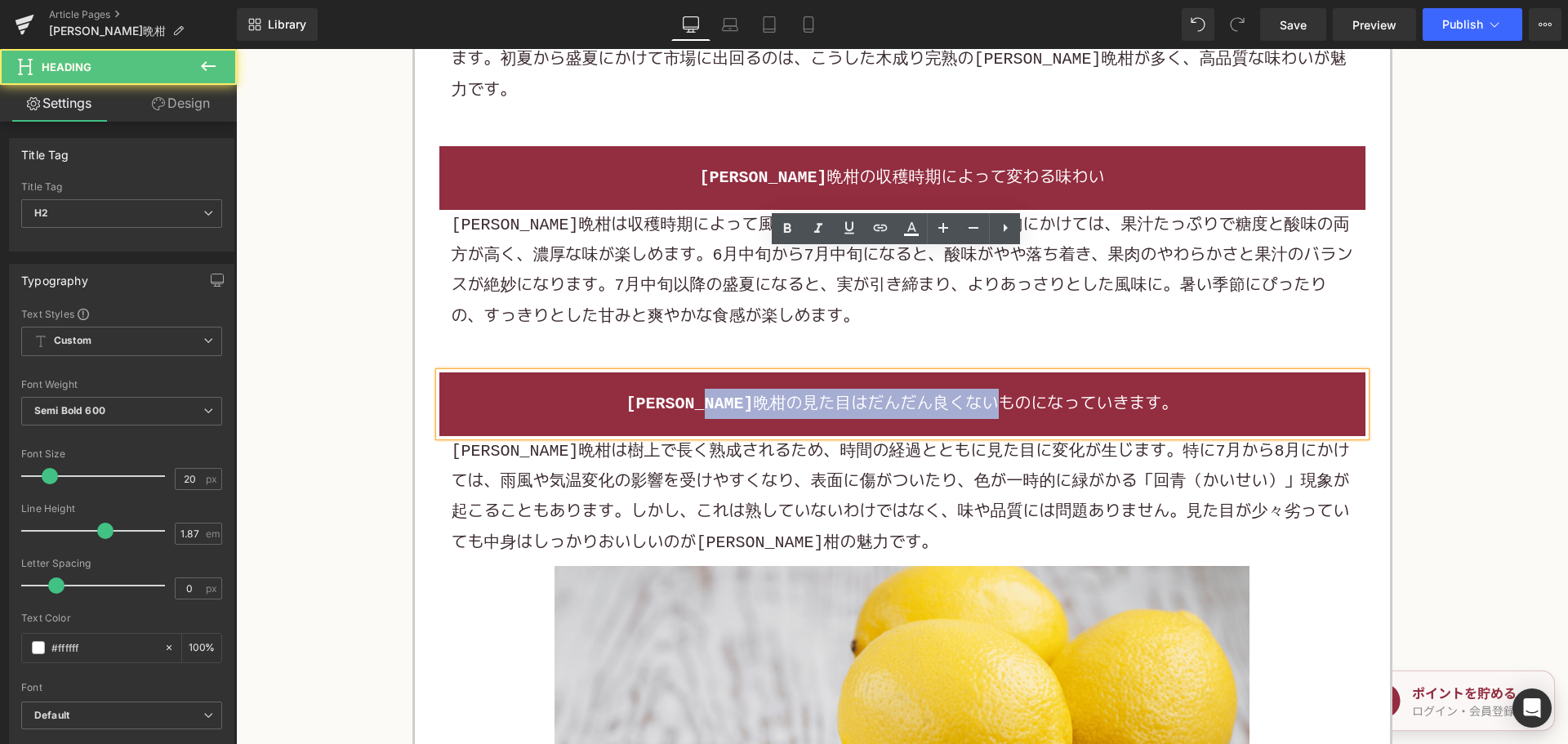 drag, startPoint x: 803, startPoint y: 274, endPoint x: 1168, endPoint y: 282, distance: 365.0877 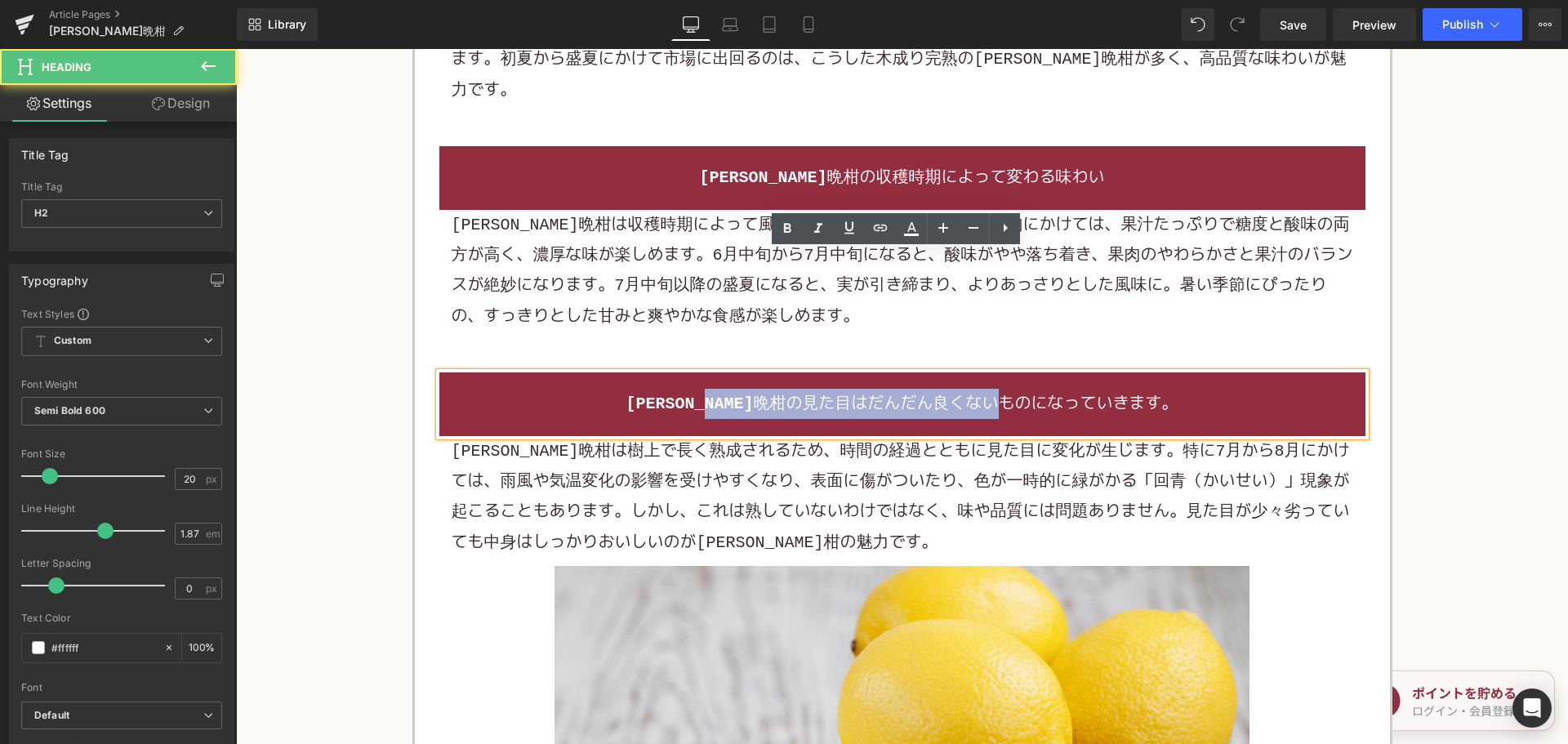 click on "河内晩柑の見た目はだんだん良くないものになっていきます。" at bounding box center [902, 403] 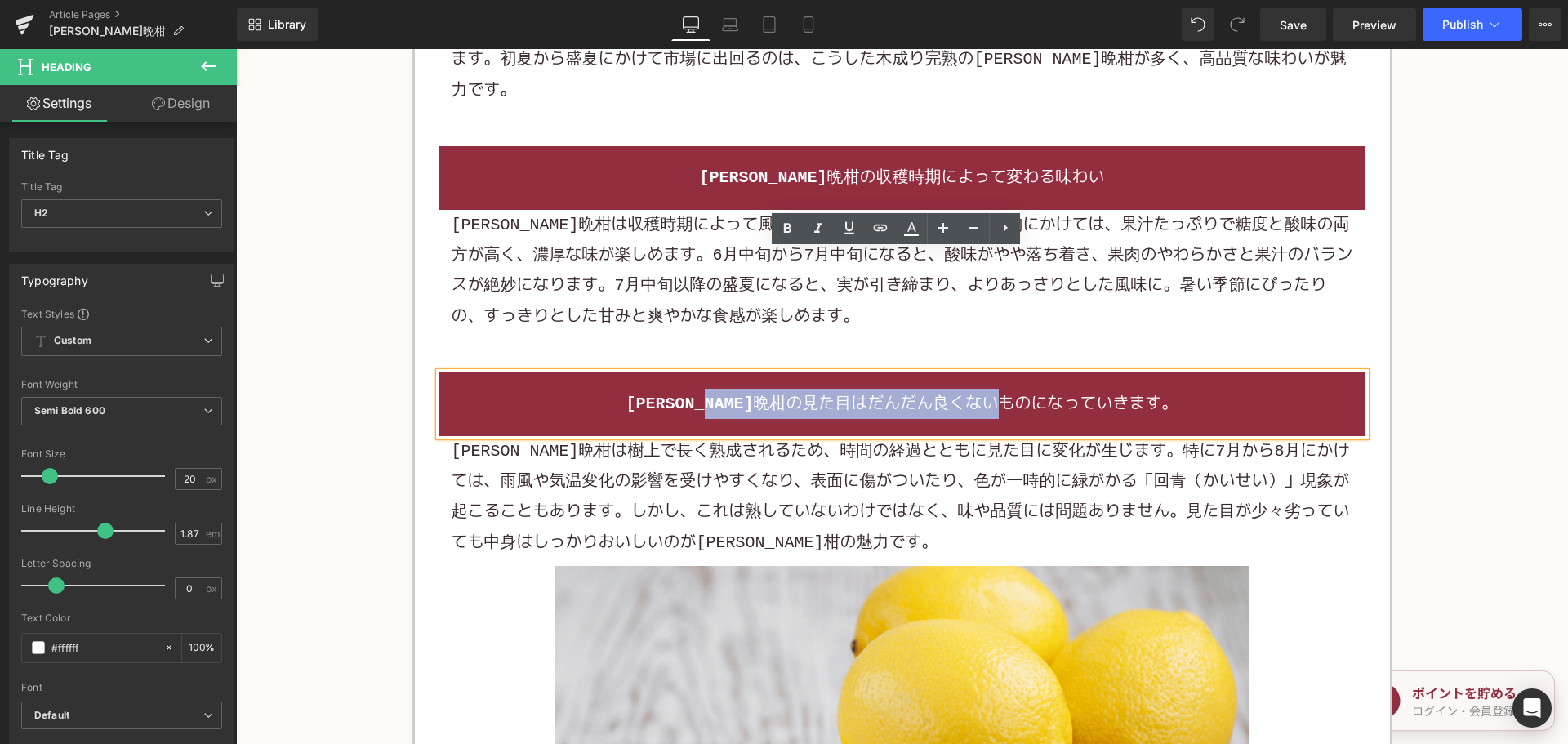 type 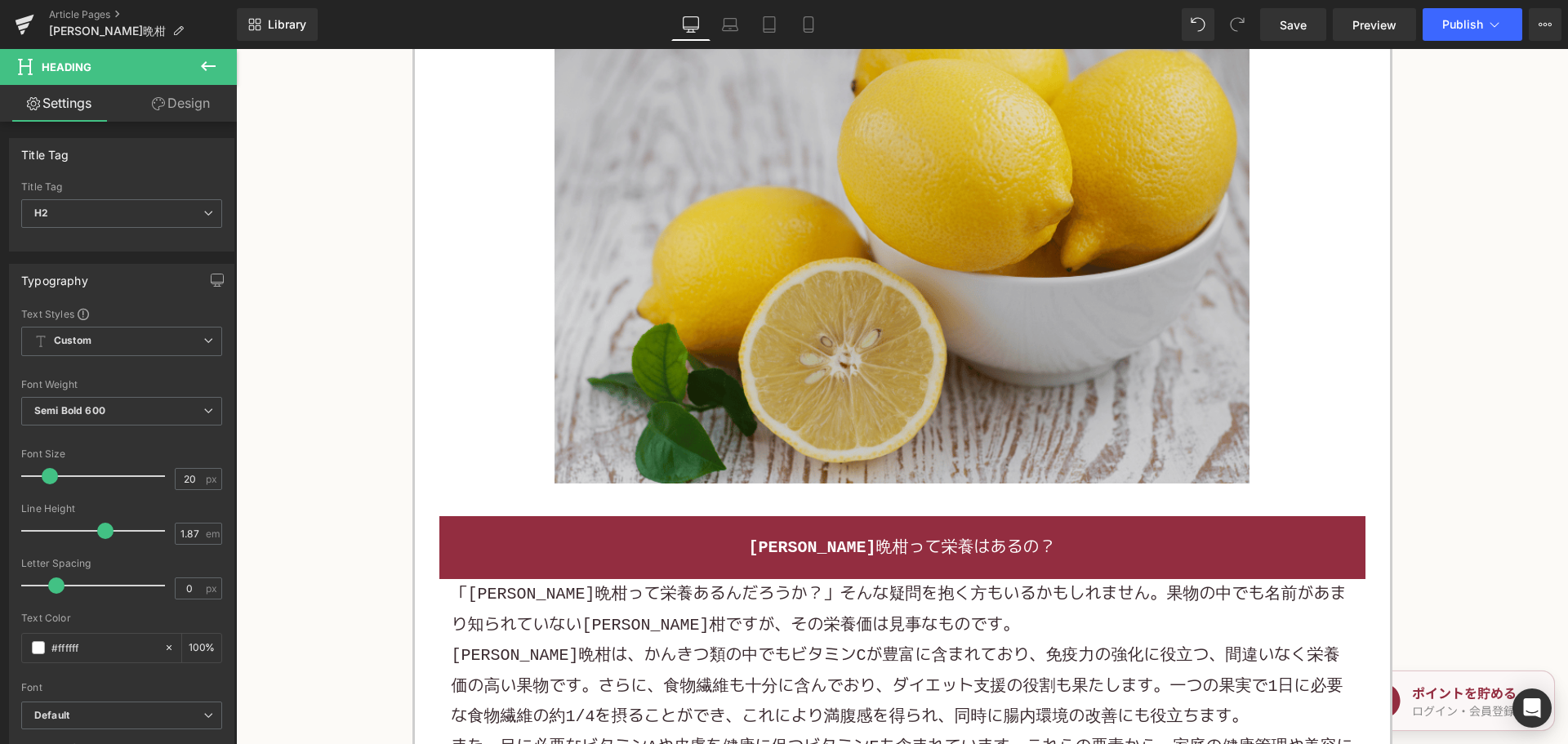 scroll, scrollTop: 4002, scrollLeft: 0, axis: vertical 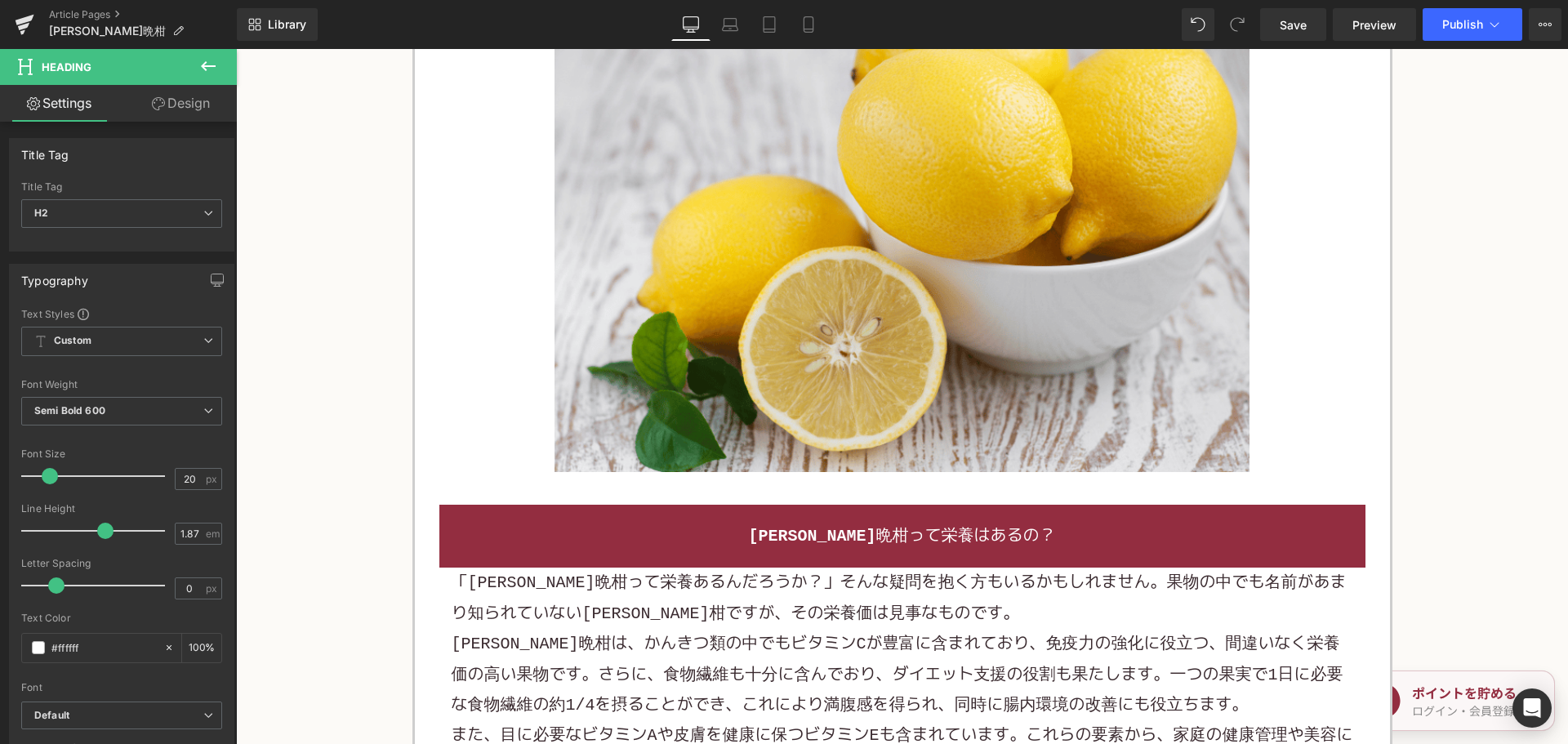 click on "河内晩柑は、かんきつ類の中でもビタミンCが豊富に含まれており、免疫力の強化に役立つ、間違いなく栄養価の高い果物です。さらに、食物繊維も十分に含んでおり、ダイエット支援の役割も果たします。一つの果実で1日に必要な食物繊維の約1/4を摂ることができ、これにより満腹感を得られ、同時に腸内環境の改善にも役立ちます。" at bounding box center [902, 675] 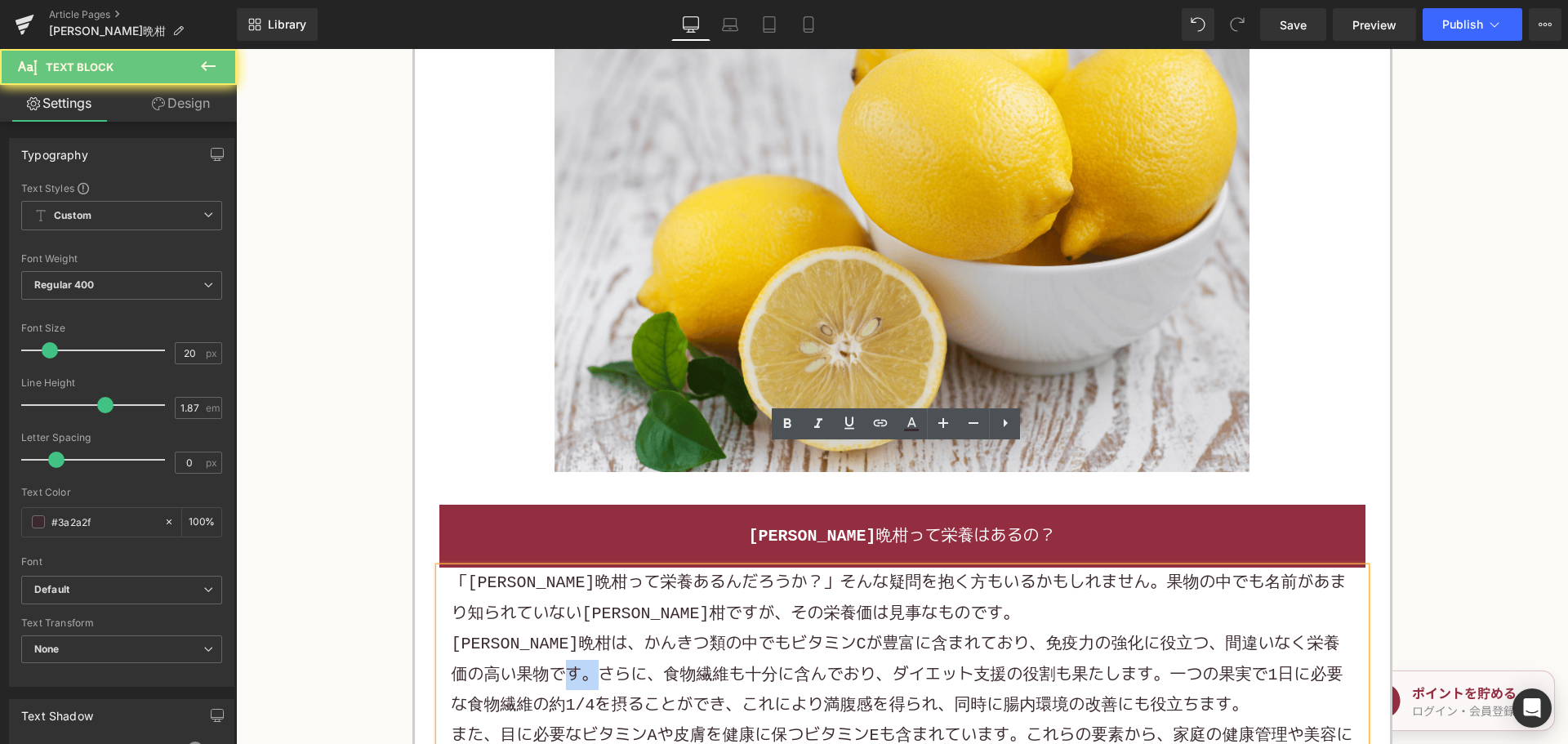 click on "河内晩柑は、かんきつ類の中でもビタミンCが豊富に含まれており、免疫力の強化に役立つ、間違いなく栄養価の高い果物です。さらに、食物繊維も十分に含んでおり、ダイエット支援の役割も果たします。一つの果実で1日に必要な食物繊維の約1/4を摂ることができ、これにより満腹感を得られ、同時に腸内環境の改善にも役立ちます。" at bounding box center [902, 675] 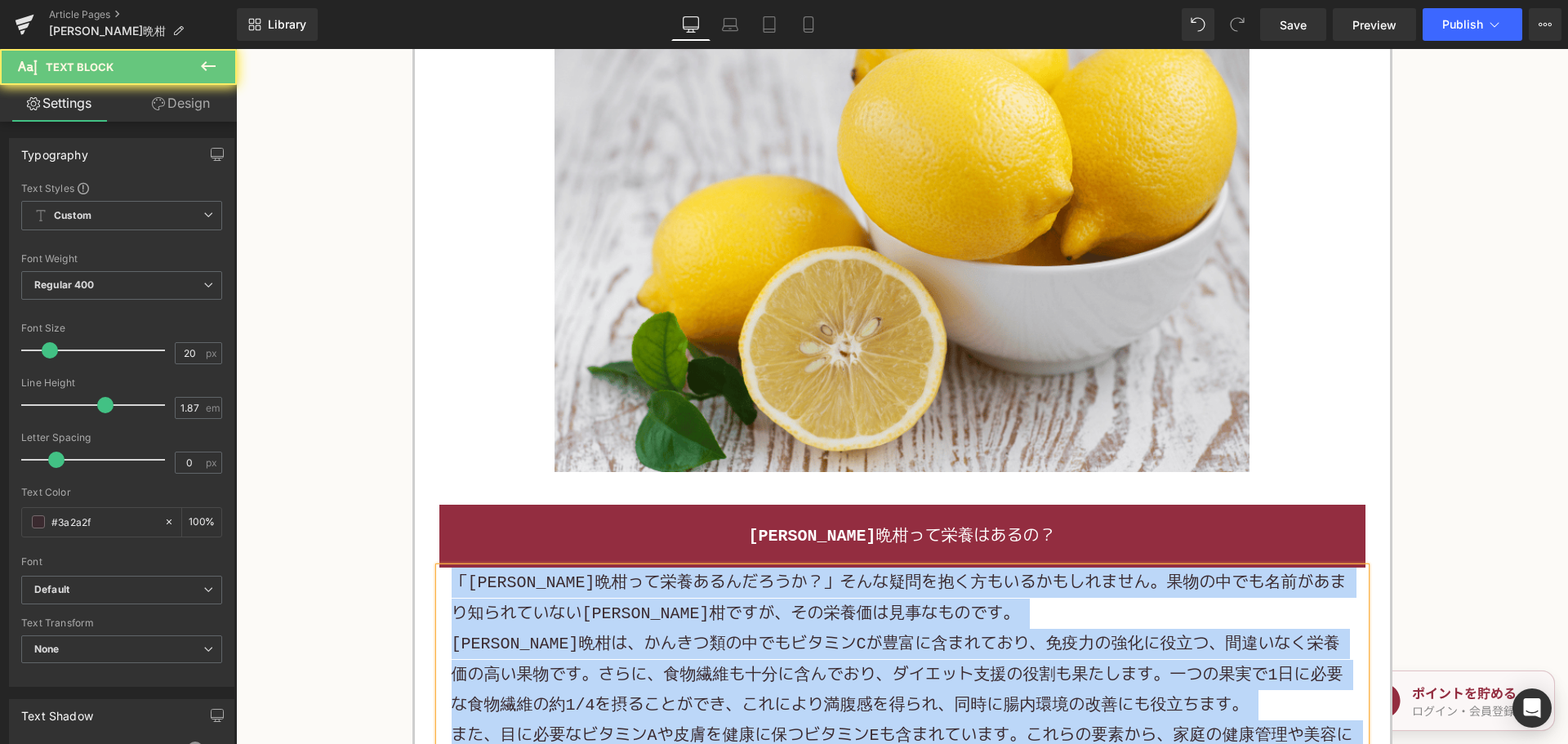 paste 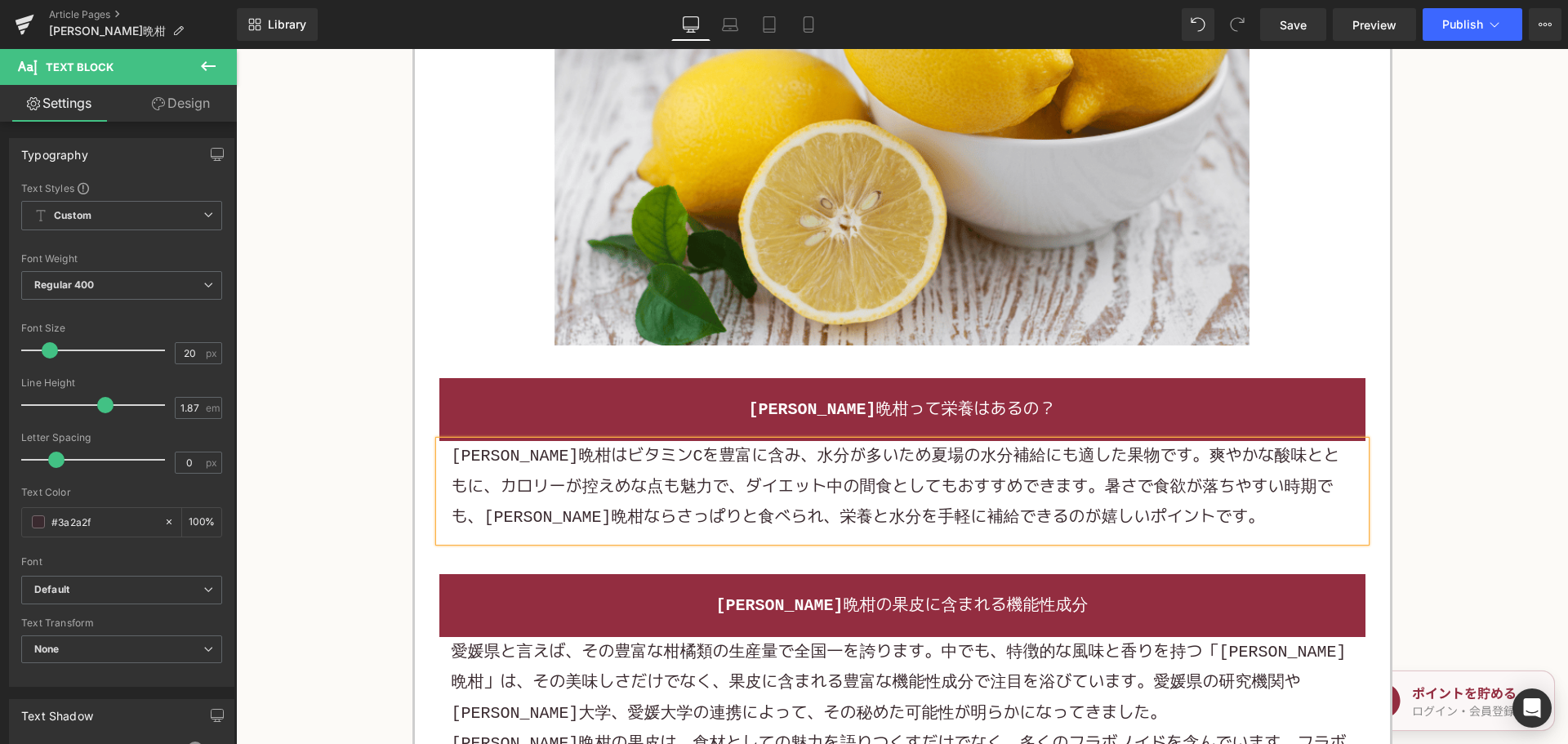 scroll, scrollTop: 4247, scrollLeft: 0, axis: vertical 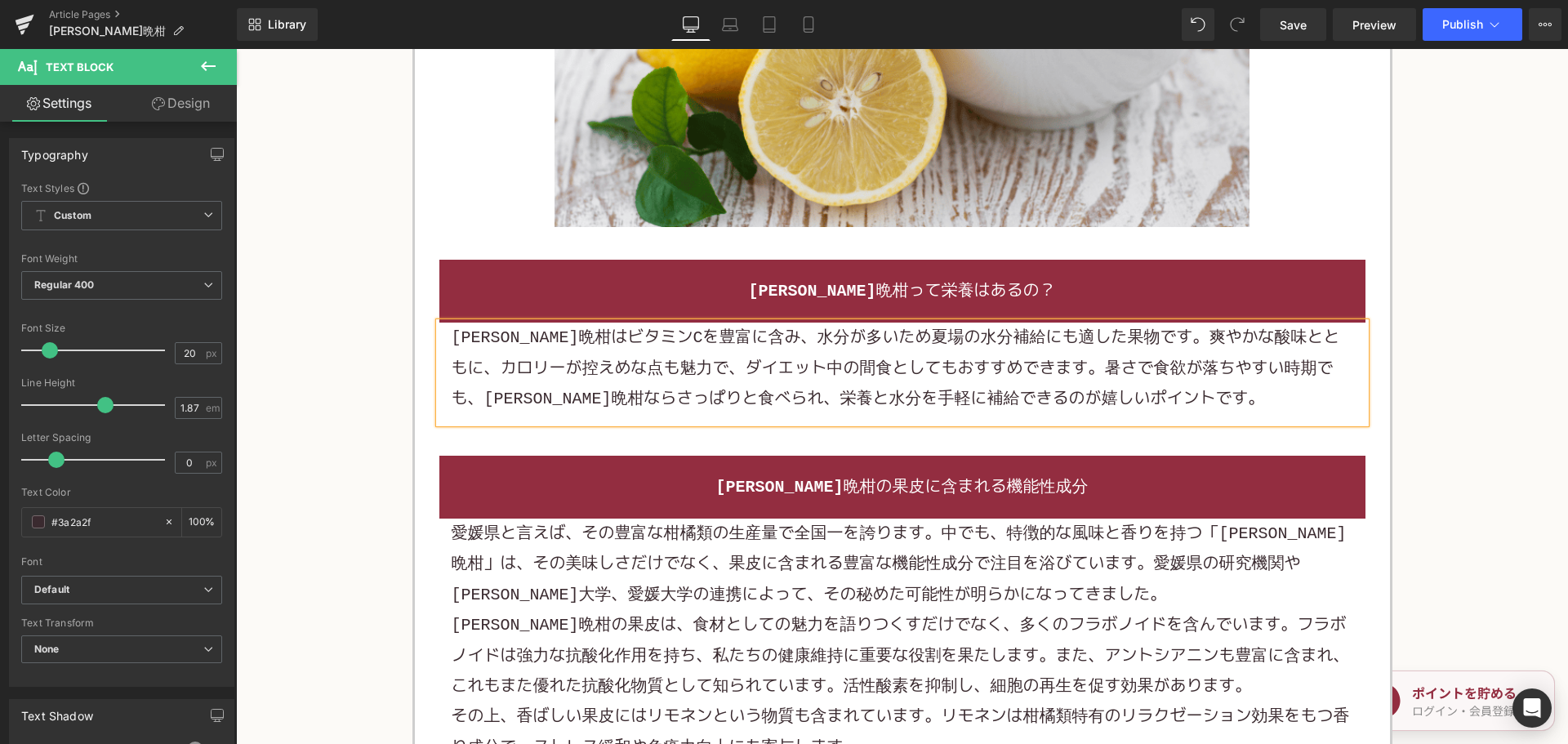 click on "愛媛県と言えば、その豊富な柑橘類の生産量で全国一を誇ります。中でも、特徴的な風味と香りを持つ「河内晩柑」は、その美味しさだけでなく、果皮に含まれる豊富な機能性成分で注目を浴びています。愛媛県の研究機関や松山大学、愛媛大学の連携によって、その秘めた可能性が明らかになってきました。" at bounding box center (902, 564) 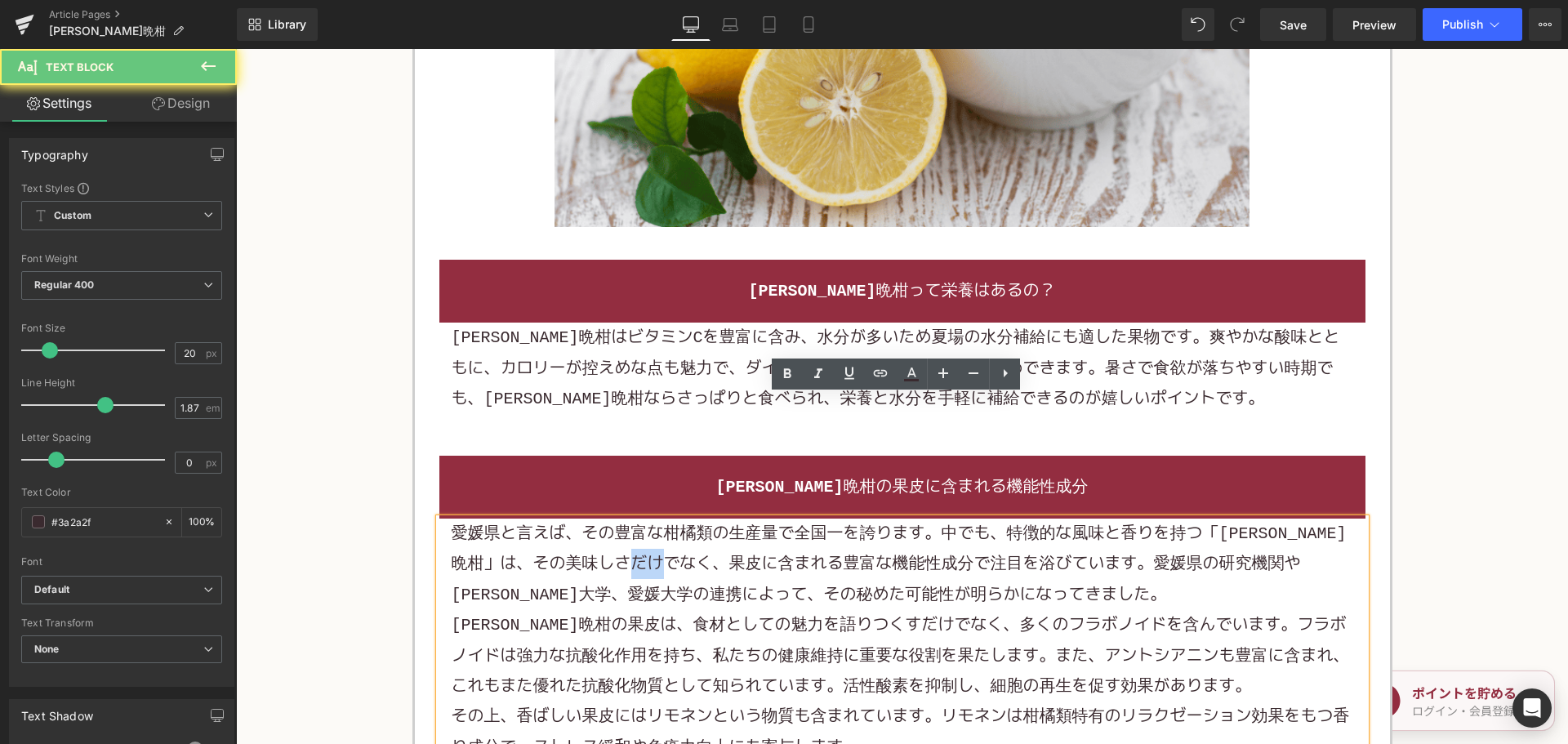click on "愛媛県と言えば、その豊富な柑橘類の生産量で全国一を誇ります。中でも、特徴的な風味と香りを持つ「河内晩柑」は、その美味しさだけでなく、果皮に含まれる豊富な機能性成分で注目を浴びています。愛媛県の研究機関や松山大学、愛媛大学の連携によって、その秘めた可能性が明らかになってきました。" at bounding box center [902, 564] 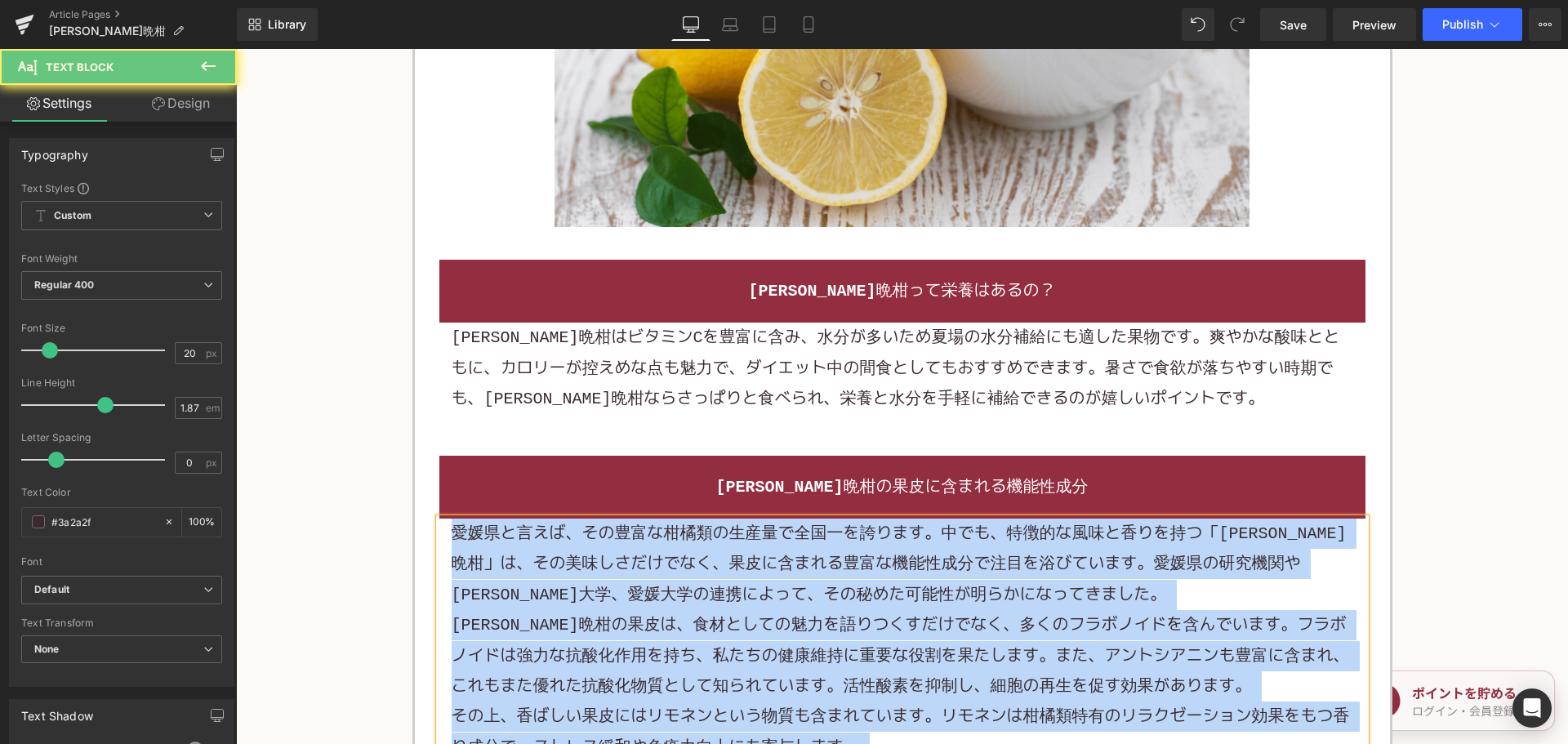 paste 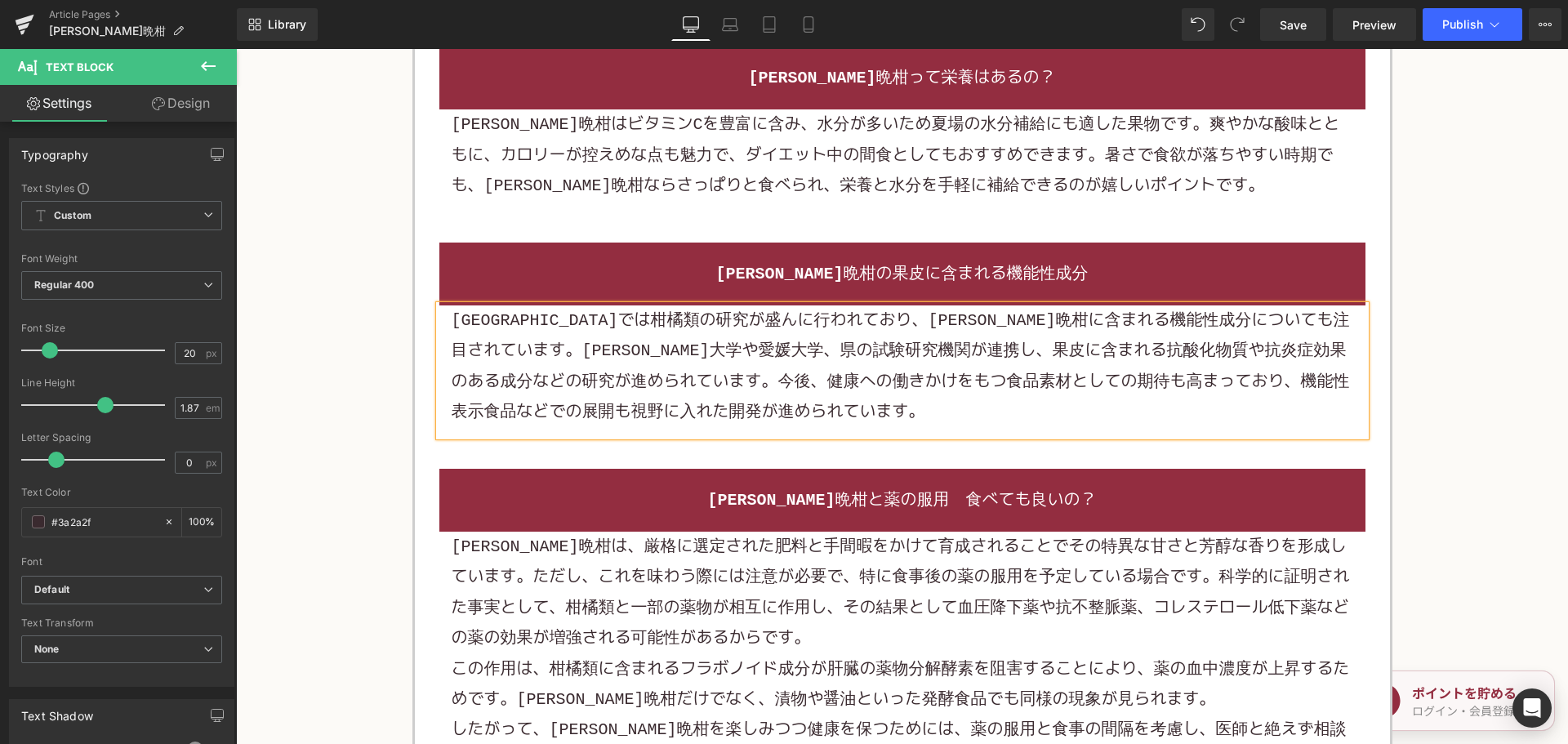 scroll, scrollTop: 4573, scrollLeft: 0, axis: vertical 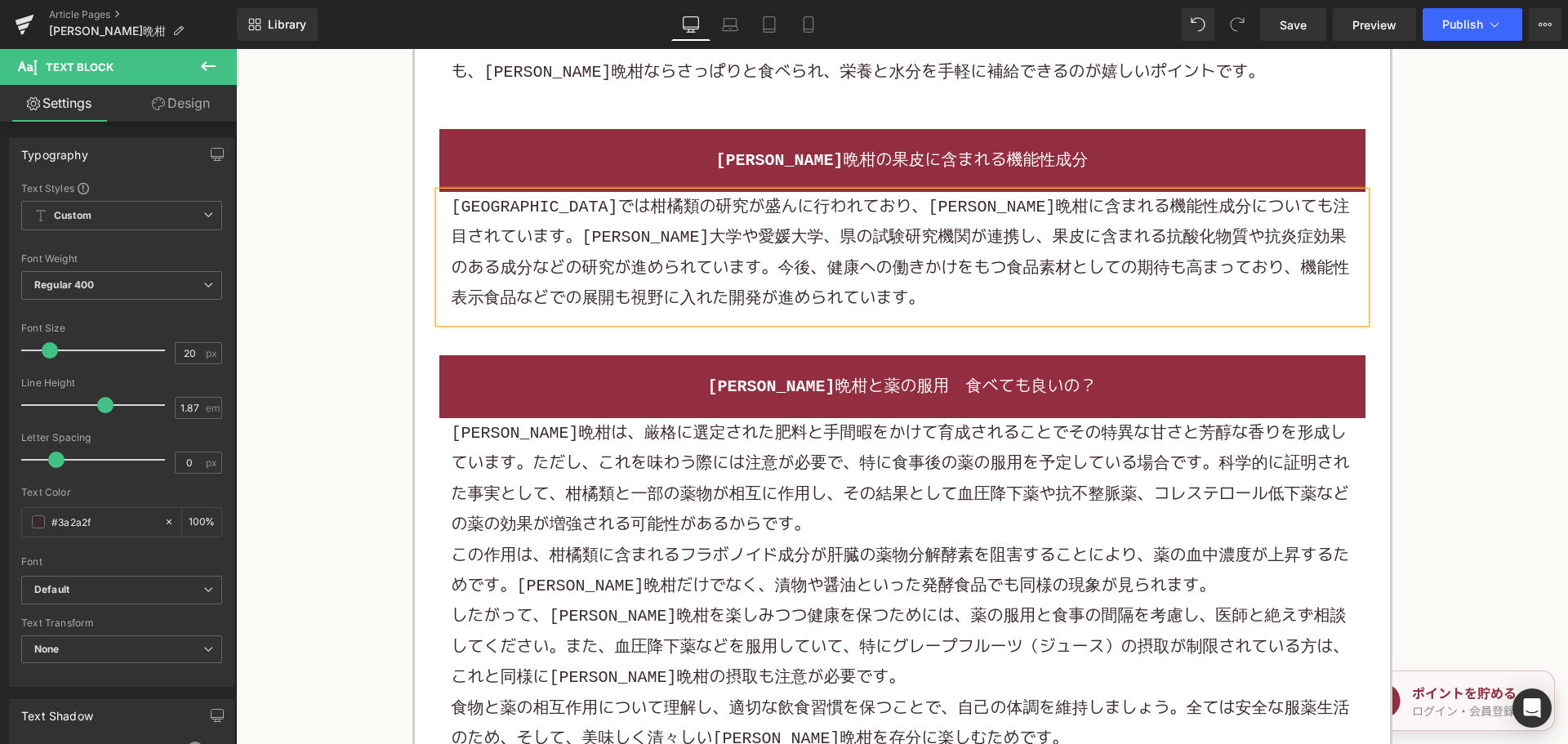 click on "河内晩柑は、厳格に選定された肥料と手間暇をかけて育成されることでその特異な甘さと芳醇な香りを形成しています。ただし、これを味わう際には注意が必要で、特に食事後の薬の服用を予定している場合です。科学的に証明された事実として、柑橘類と一部の薬物が相互に作用し、その結果として血圧降下薬や抗不整脈薬、コレステロール低下薬などの薬の効果が増強される可能性があるからです。" at bounding box center (902, 479) 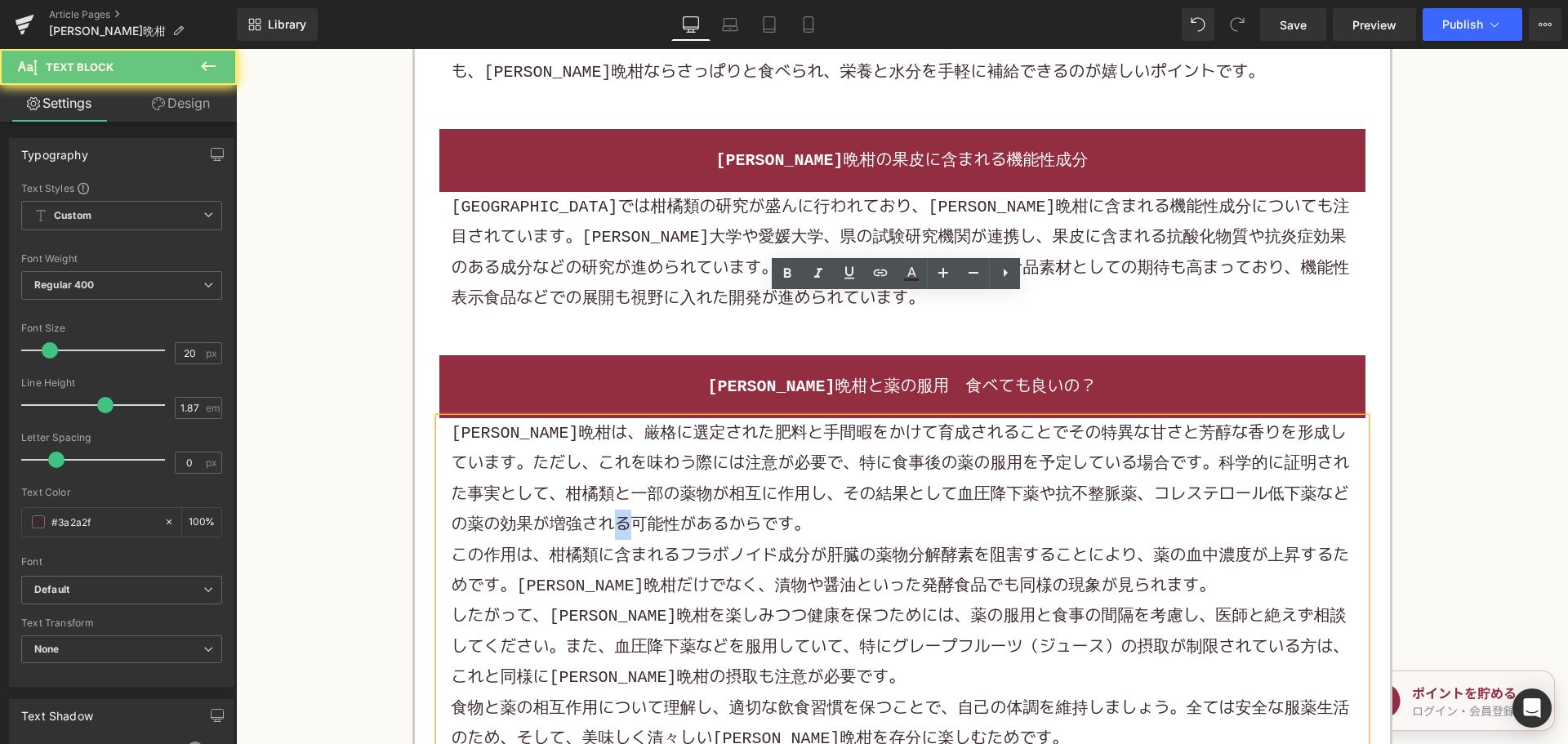 click on "河内晩柑は、厳格に選定された肥料と手間暇をかけて育成されることでその特異な甘さと芳醇な香りを形成しています。ただし、これを味わう際には注意が必要で、特に食事後の薬の服用を予定している場合です。科学的に証明された事実として、柑橘類と一部の薬物が相互に作用し、その結果として血圧降下薬や抗不整脈薬、コレステロール低下薬などの薬の効果が増強される可能性があるからです。" at bounding box center [902, 479] 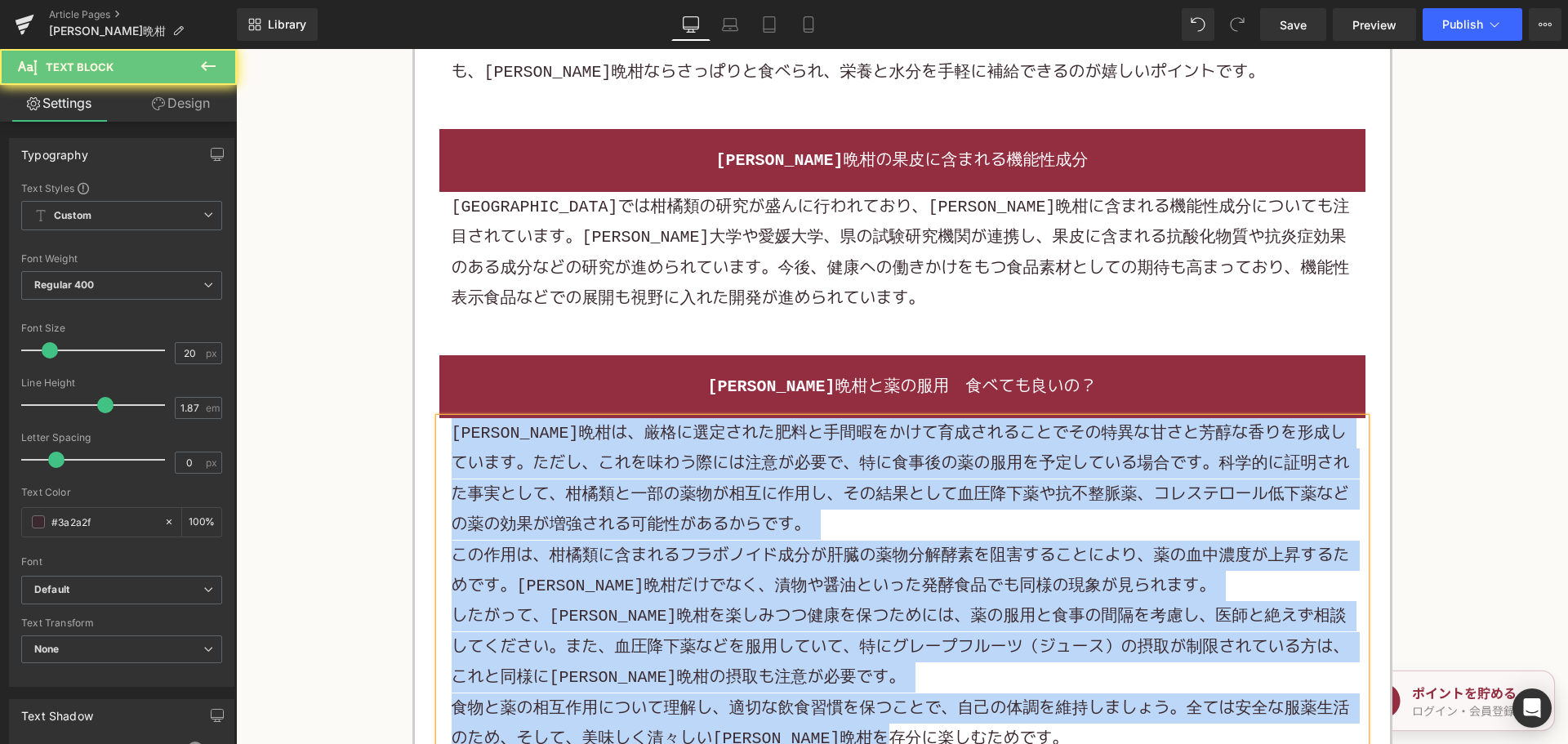 paste 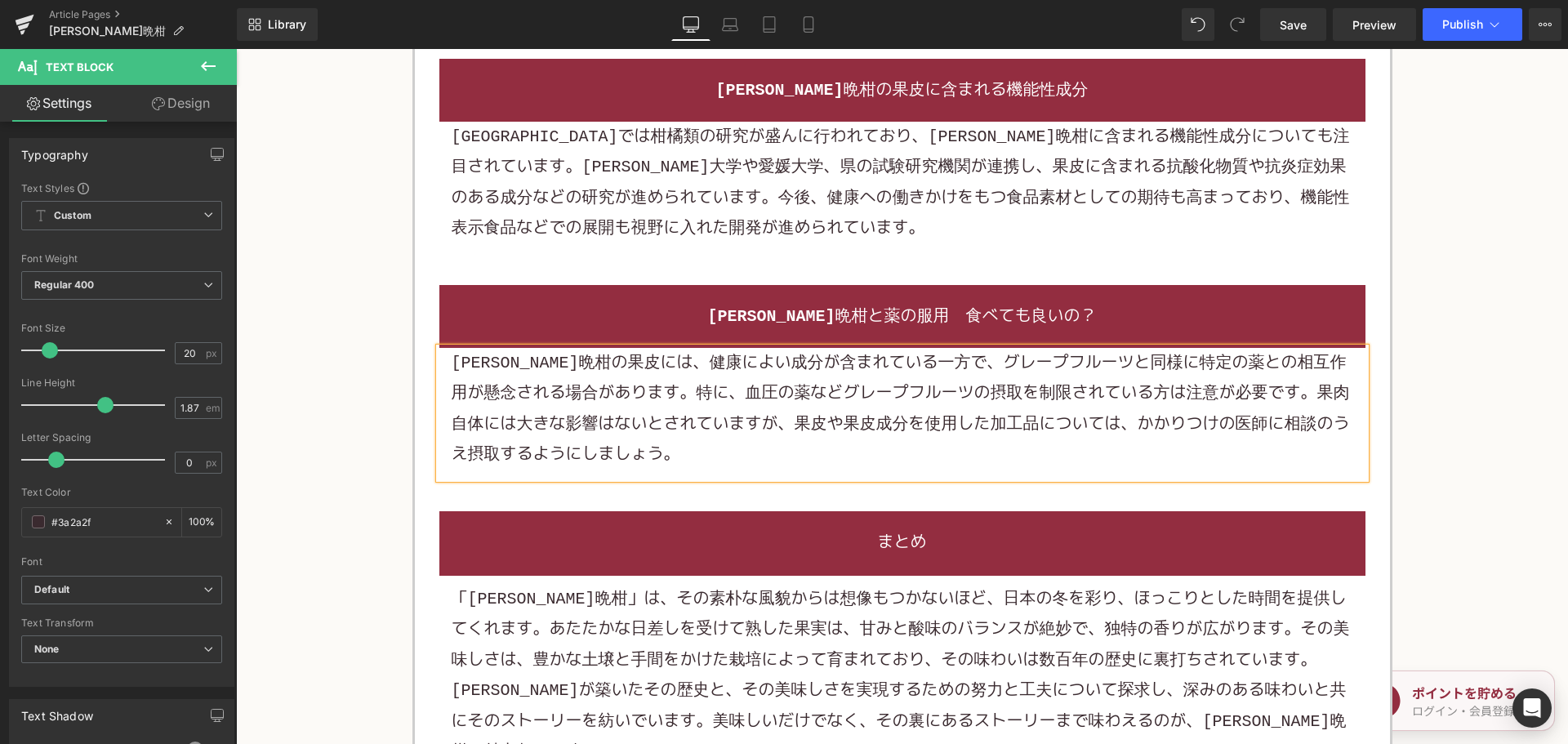 scroll, scrollTop: 4737, scrollLeft: 0, axis: vertical 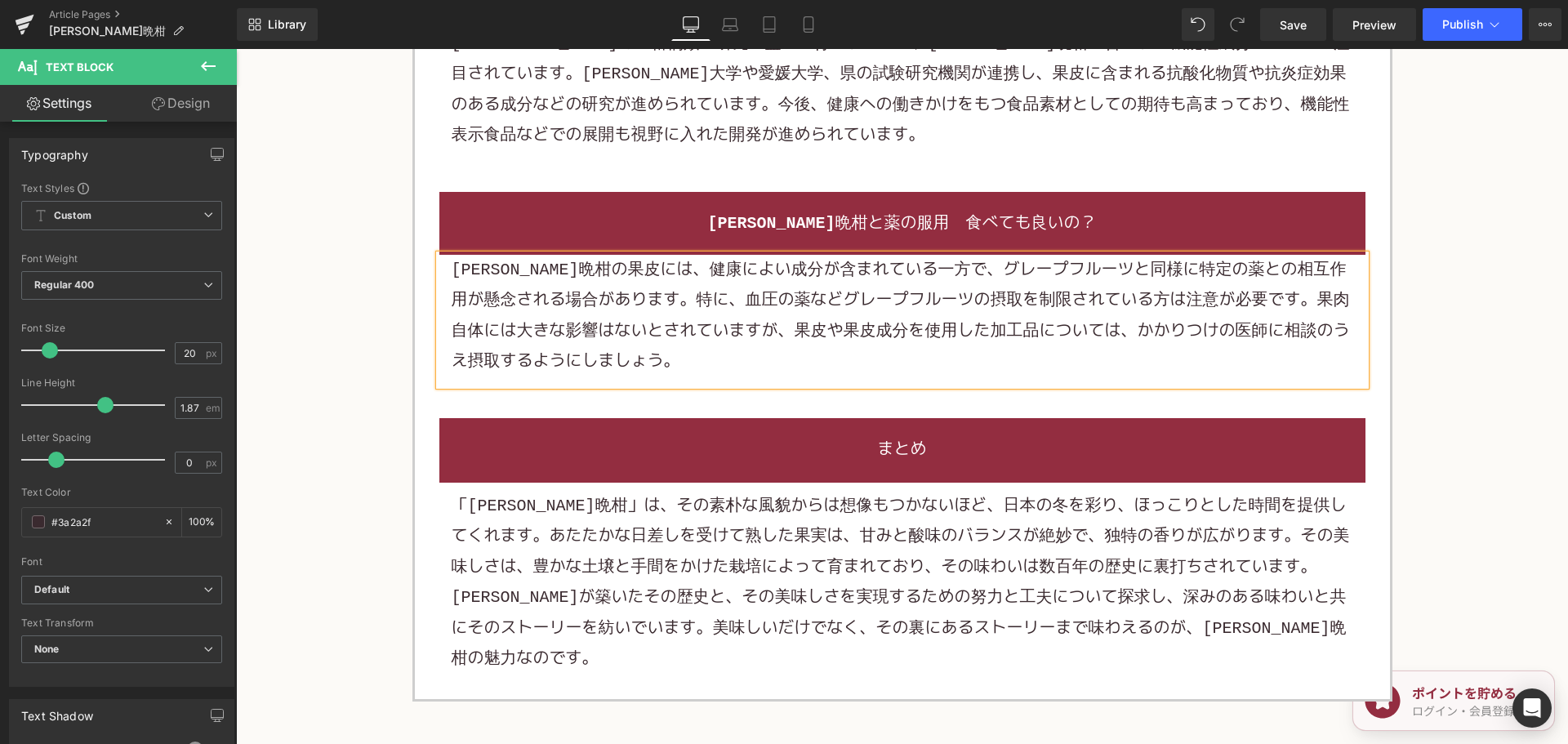 click on "「河内晩柑」は、その素朴な風貌からは想像もつかないほど、日本の冬を彩り、ほっこりとした時間を提供してくれます。あたたかな日差しを受けて熟した果実は、甘みと酸味のバランスが絶妙で、独特の香りが広がります。その美味しさは、豊かな土壌と手間をかけた栽培によって育まれており、その味わいは数百年の歴史に裏打ちされています。河内晩柑が築いたその歴史と、その美味しさを実現するための努力と工夫について探求し、深みのある味わいと共にそのストーリーを紡いでいます。美味しいだけでなく、その裏にあるストーリーまで味わえるのが、河内晩柑の魅力なのです。" at bounding box center [902, 582] 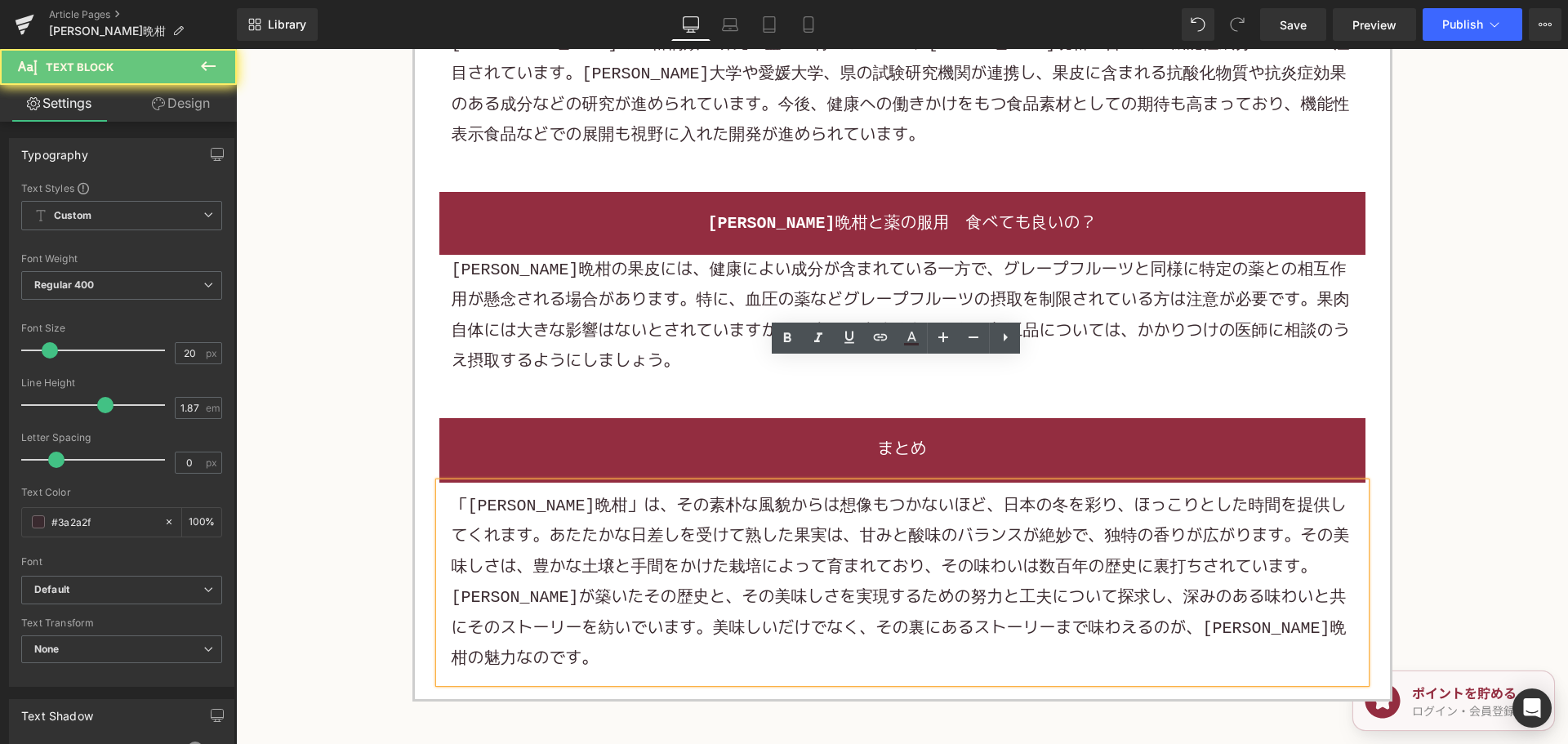 click on "「河内晩柑」は、その素朴な風貌からは想像もつかないほど、日本の冬を彩り、ほっこりとした時間を提供してくれます。あたたかな日差しを受けて熟した果実は、甘みと酸味のバランスが絶妙で、独特の香りが広がります。その美味しさは、豊かな土壌と手間をかけた栽培によって育まれており、その味わいは数百年の歴史に裏打ちされています。河内晩柑が築いたその歴史と、その美味しさを実現するための努力と工夫について探求し、深みのある味わいと共にそのストーリーを紡いでいます。美味しいだけでなく、その裏にあるストーリーまで味わえるのが、河内晩柑の魅力なのです。" at bounding box center [902, 582] 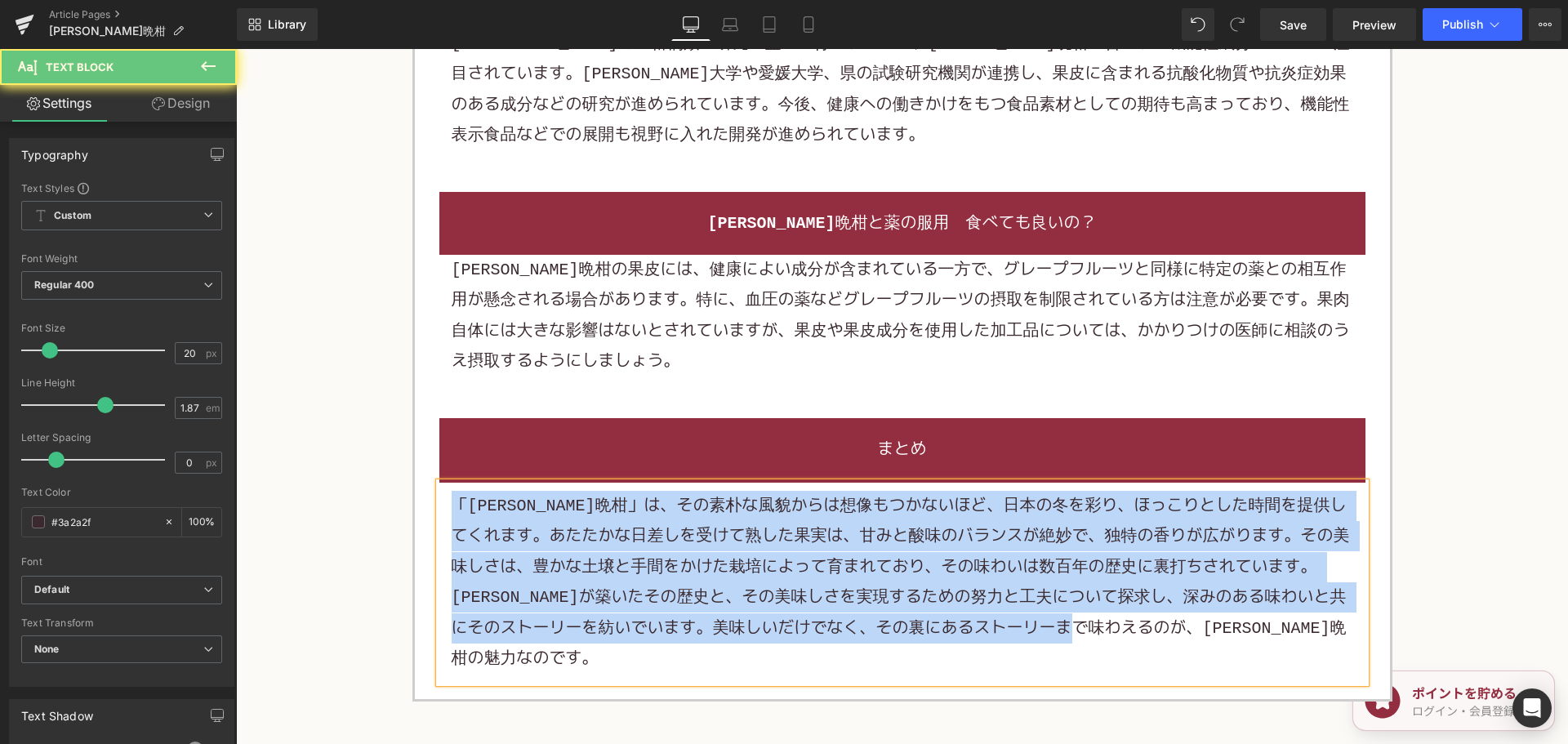 paste 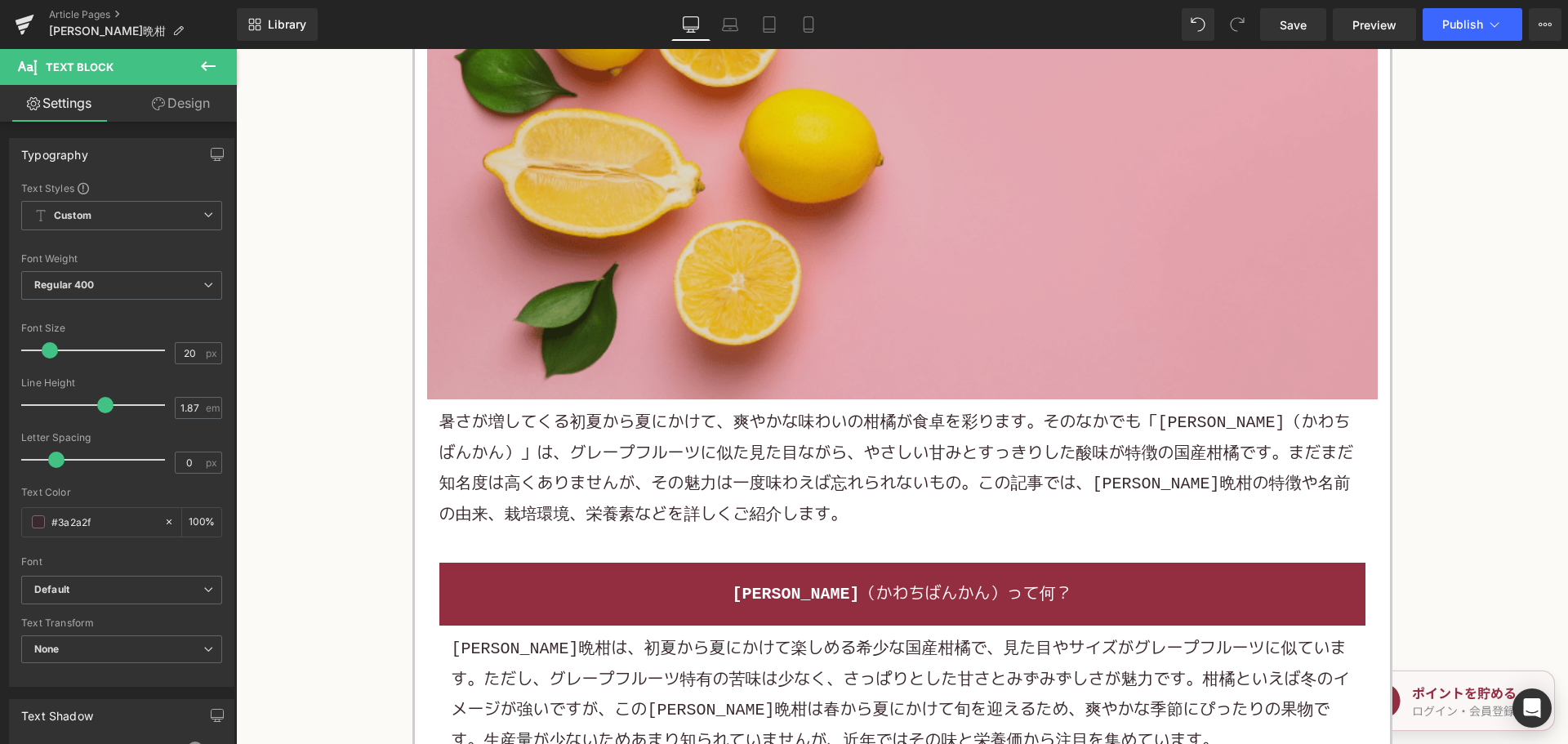 scroll, scrollTop: 572, scrollLeft: 0, axis: vertical 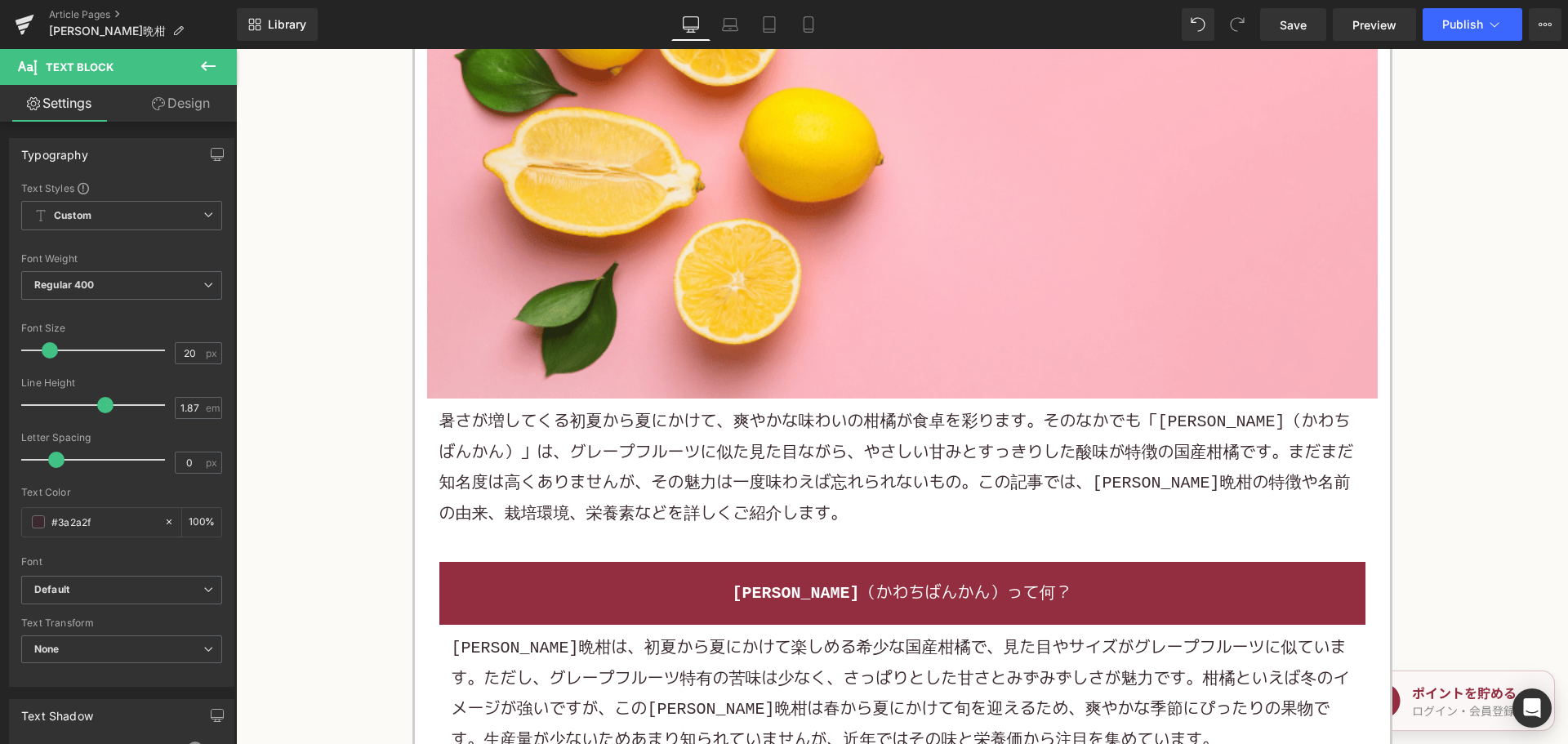 click on "暑さが増してくる初夏から夏にかけて、爽やかな味わいの柑橘が食卓を彩ります。そのなかでも「河内晩柑（かわちばんかん）」は、グレープフルーツに似た見た目ながら、やさしい甘みとすっきりした酸味が特徴の国産柑橘です。まだまだ知名度は高くありませんが、その魅力は一度味わえば忘れられないもの。この記事では、河内晩柑の特徴や名前の由来、栽培環境、栄養素などを詳しくご紹介します。" at bounding box center [902, 468] 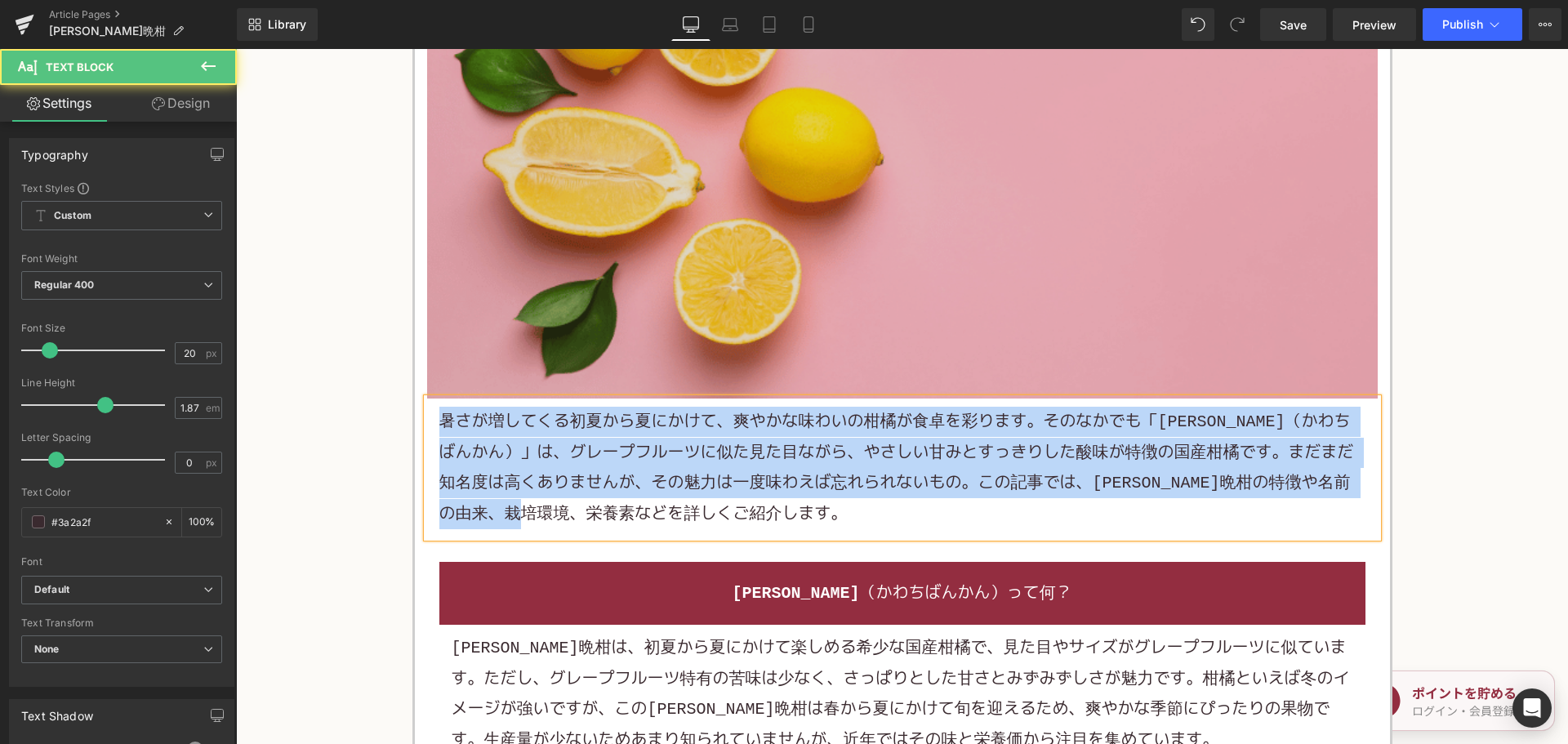 copy on "暑さが増してくる初夏から夏にかけて、爽やかな味わいの柑橘が食卓を彩ります。そのなかでも「河内晩柑（かわちばんかん）」は、グレープフルーツに似た見た目ながら、やさしい甘みとすっきりした酸味が特徴の国産柑橘です。まだまだ知名度は高くありませんが、その魅力は一度味わえば忘れられないもの。この記事では、河内晩柑の特徴や名前の由来、栽培環境、栄養素などを詳しくご紹介します。" 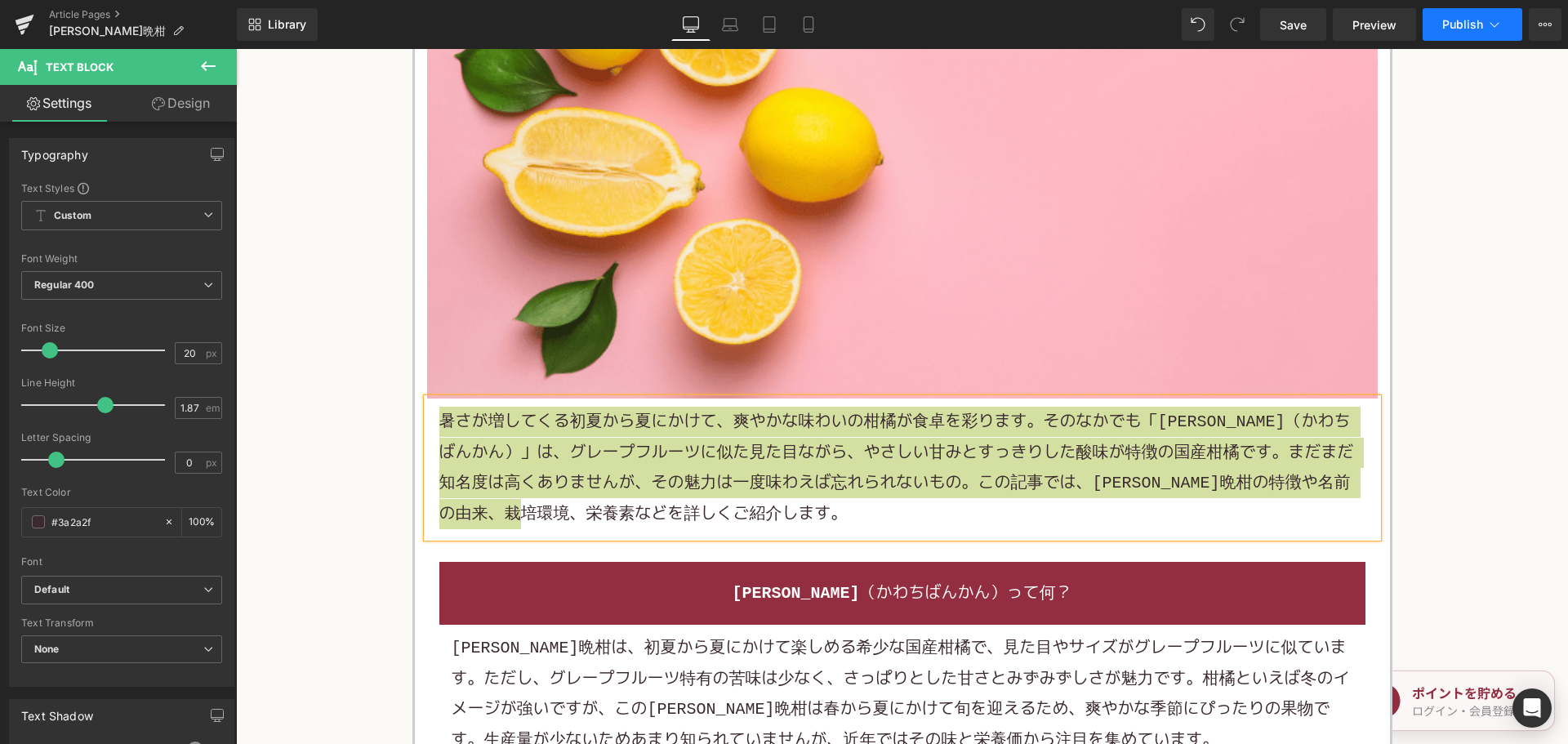 click on "Publish" at bounding box center [1472, 25] 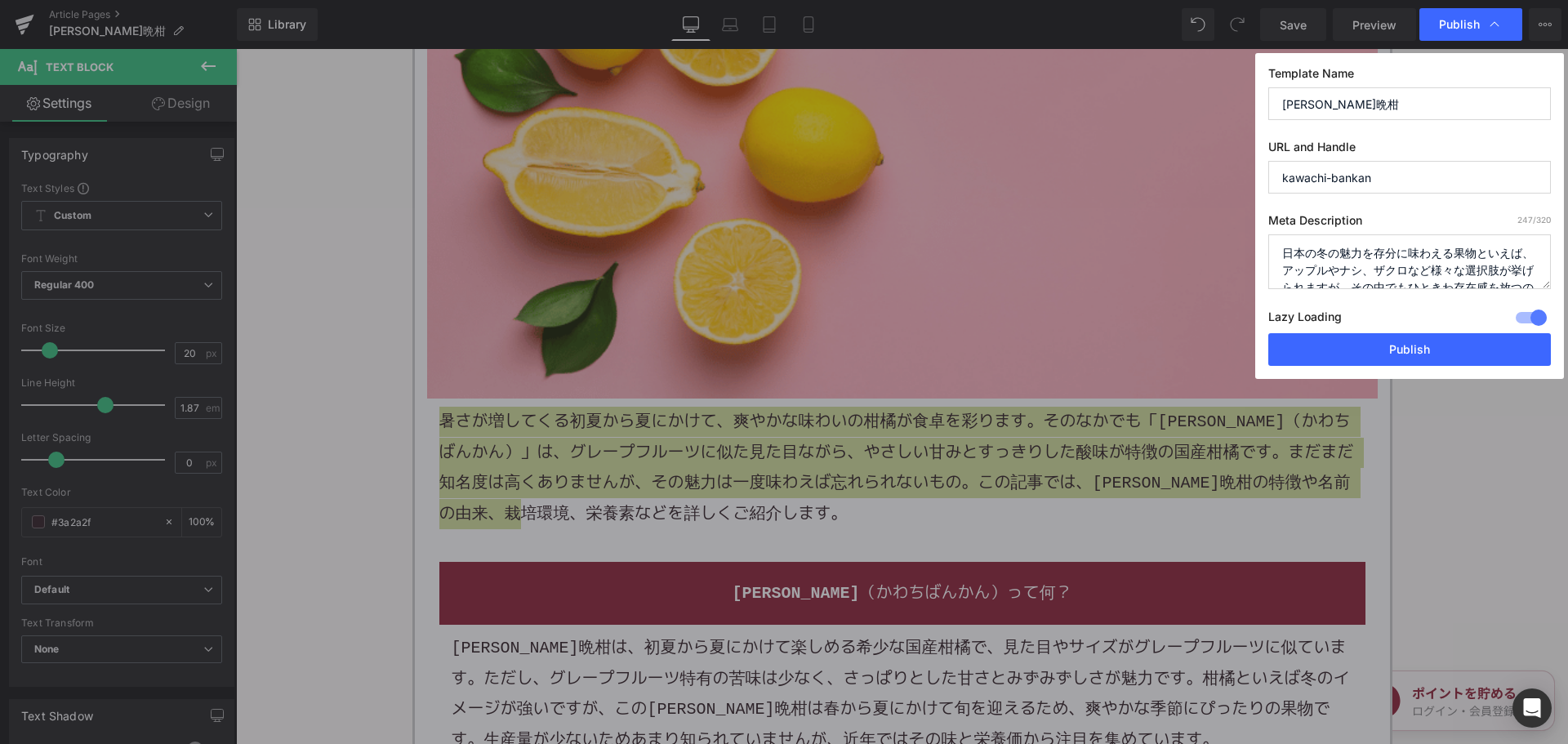 click on "日本の冬の魅力を存分に味わえる果物といえば、アップルやナシ、ザクロなど様々な選択肢が挙げられますが、その中でもひときわ存在感を放つのが"河内晩柑"です。河内晩柑はその名の通り、奈良県河内地方が原産地で、その特徴的な甘さと酸味のバランス、そして豊かな香りは一度試しただけでも忘れられない風味をもたらします。一見地味に見えるこの橙色の実がどのような歴史を経て、またどのように育てられ、我々の食卓に並ぶまでの道のりを追ってみましょう。この記事では、その魅力と秘められたストーリーをご紹介していきます。" at bounding box center [1410, 261] 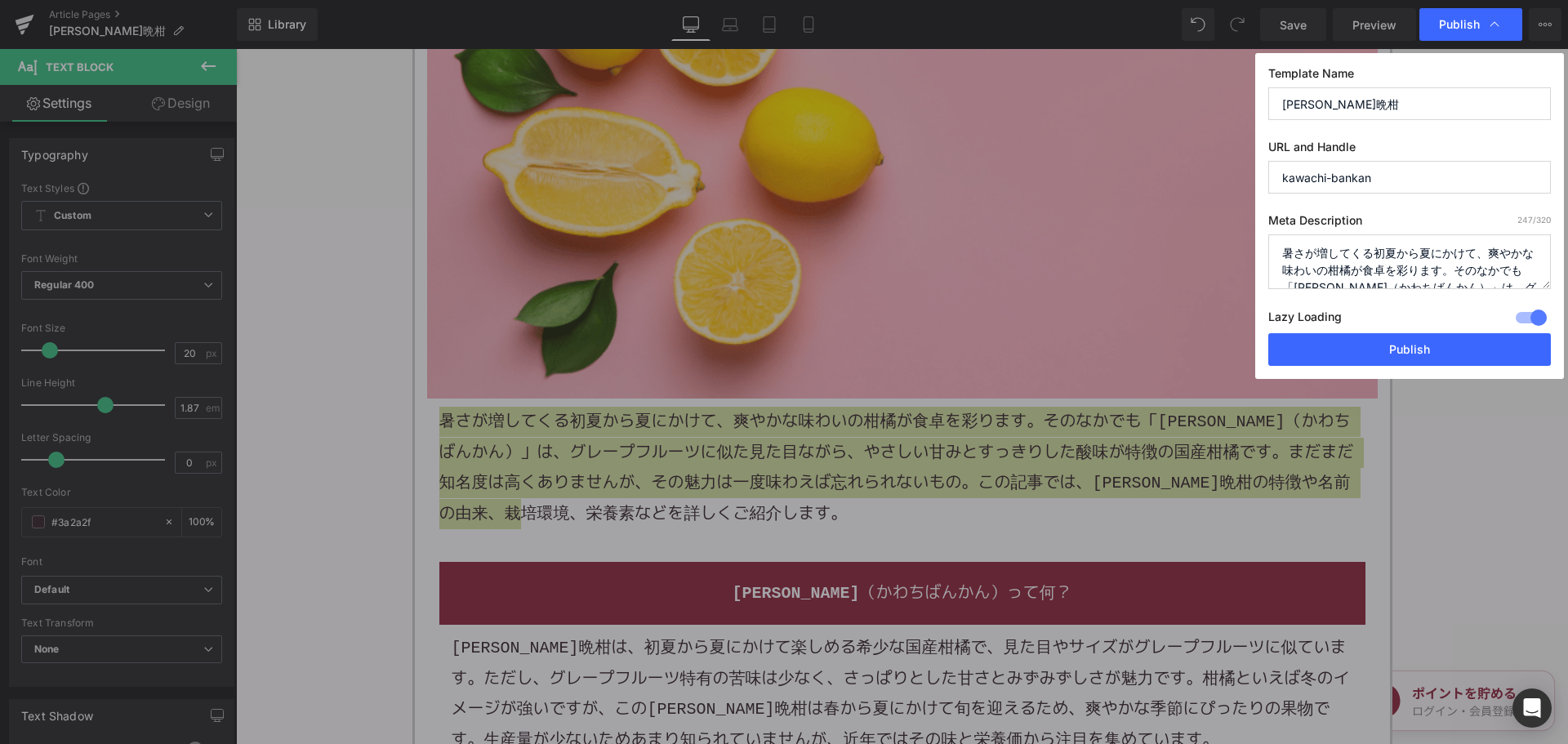 scroll, scrollTop: 109, scrollLeft: 0, axis: vertical 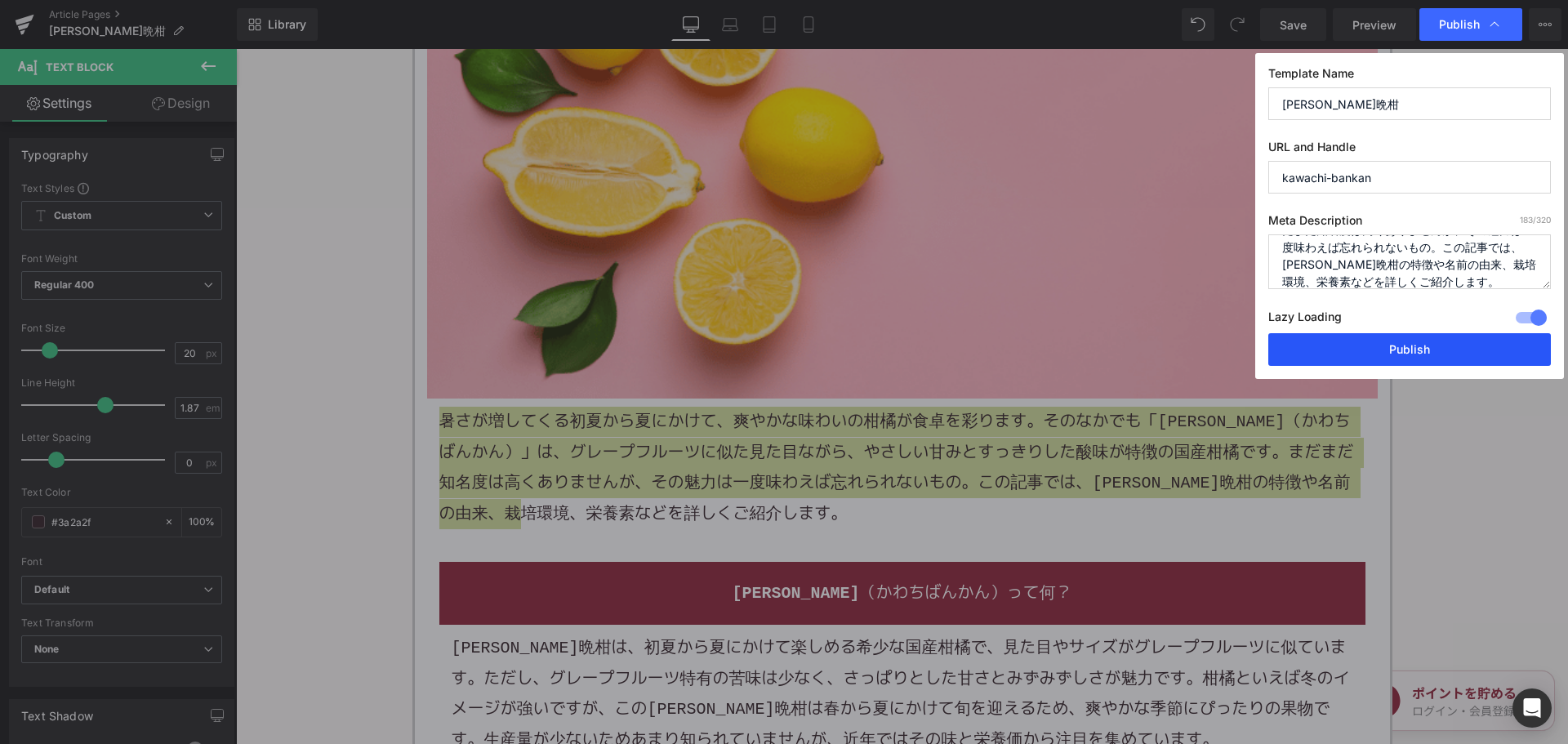 type on "暑さが増してくる初夏から夏にかけて、爽やかな味わいの柑橘が食卓を彩ります。そのなかでも「河内晩柑（かわちばんかん）」は、グレープフルーツに似た見た目ながら、やさしい甘みとすっきりした酸味が特徴の国産柑橘です。まだまだ知名度は高くありませんが、その魅力は一度味わえば忘れられないもの。この記事では、河内晩柑の特徴や名前の由来、栽培環境、栄養素などを詳しくご紹介します。" 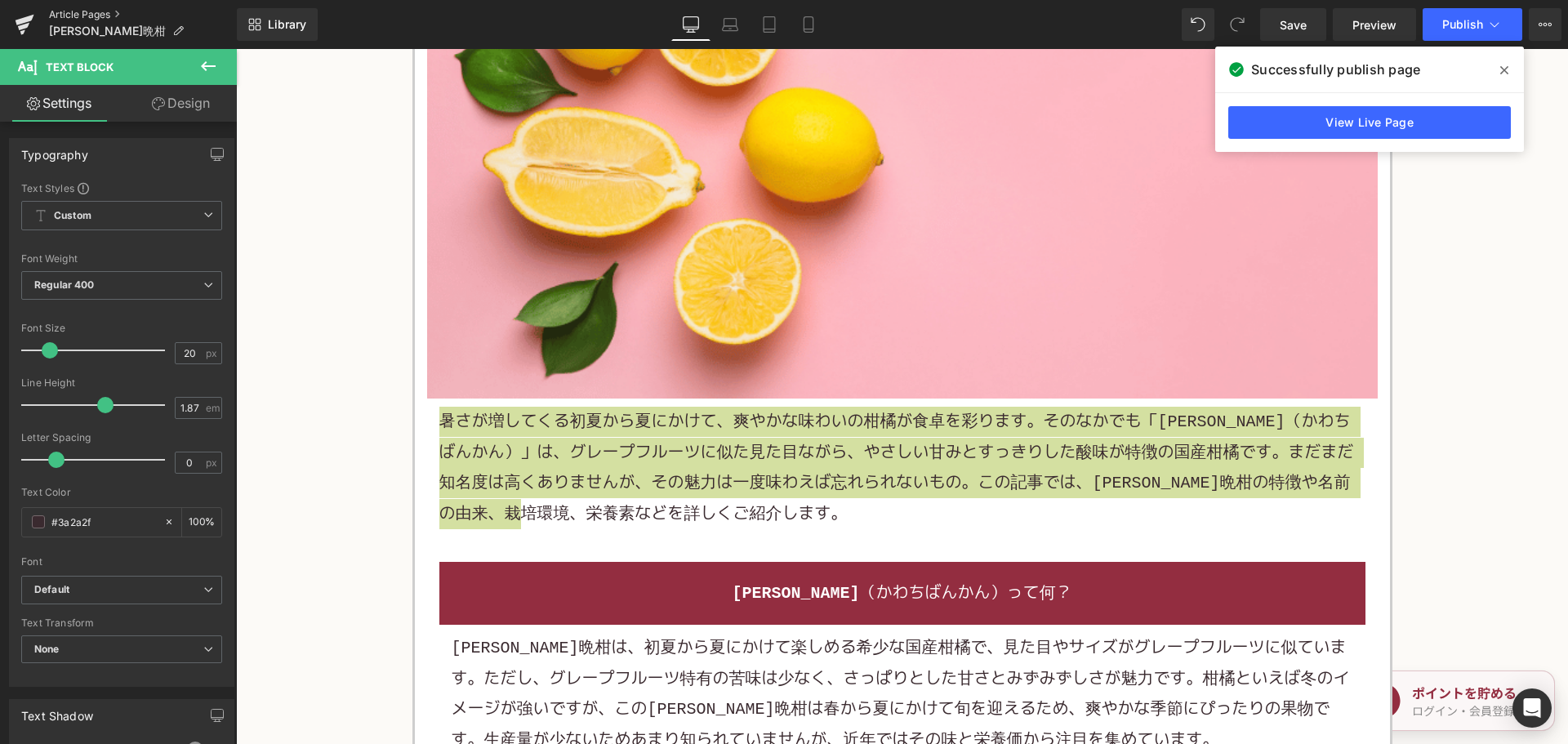 click on "Article Pages" at bounding box center (143, 15) 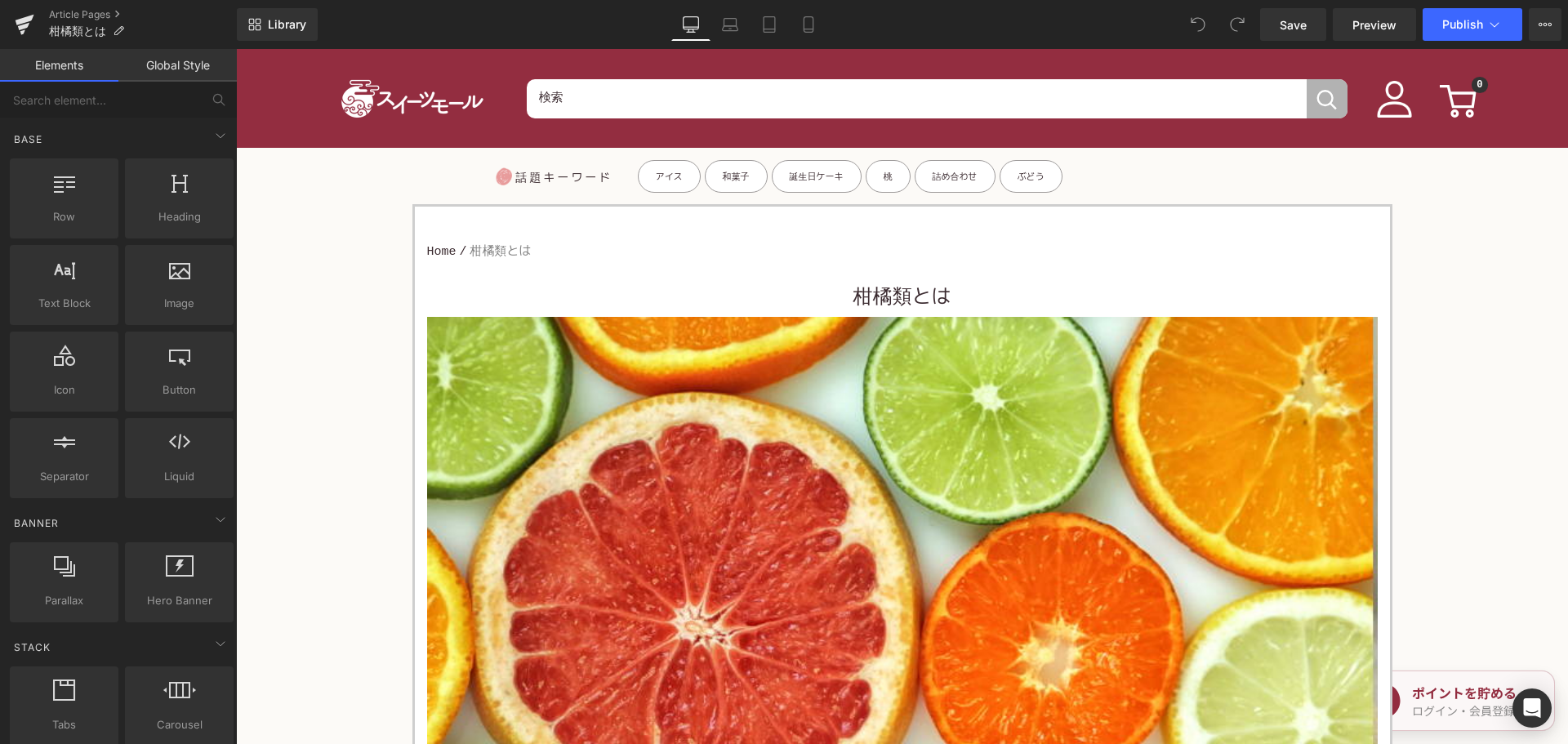scroll, scrollTop: 0, scrollLeft: 0, axis: both 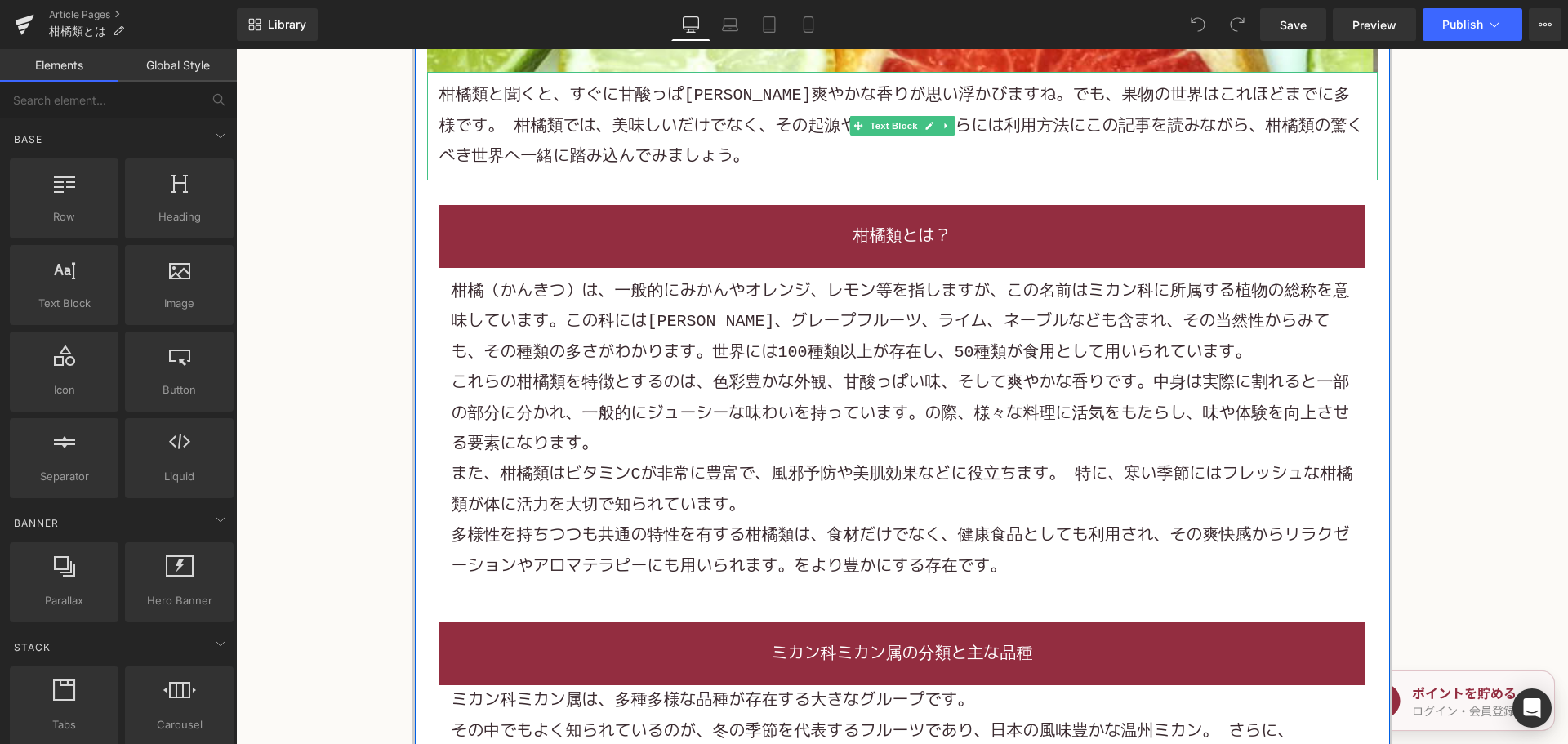 click on "柑橘類と聞くと、すぐに甘酸っぱ[PERSON_NAME]爽やかな香りが思い浮かびますね。でも、果物の世界はこれほどまでに多様です。 柑橘類では、美味しいだけでなく、その起源や栽培方法、さらには利用方法にこの記事を読みながら、柑橘類の驚くべき世界へ一緒に踏み込んでみましょう。" at bounding box center (902, 126) 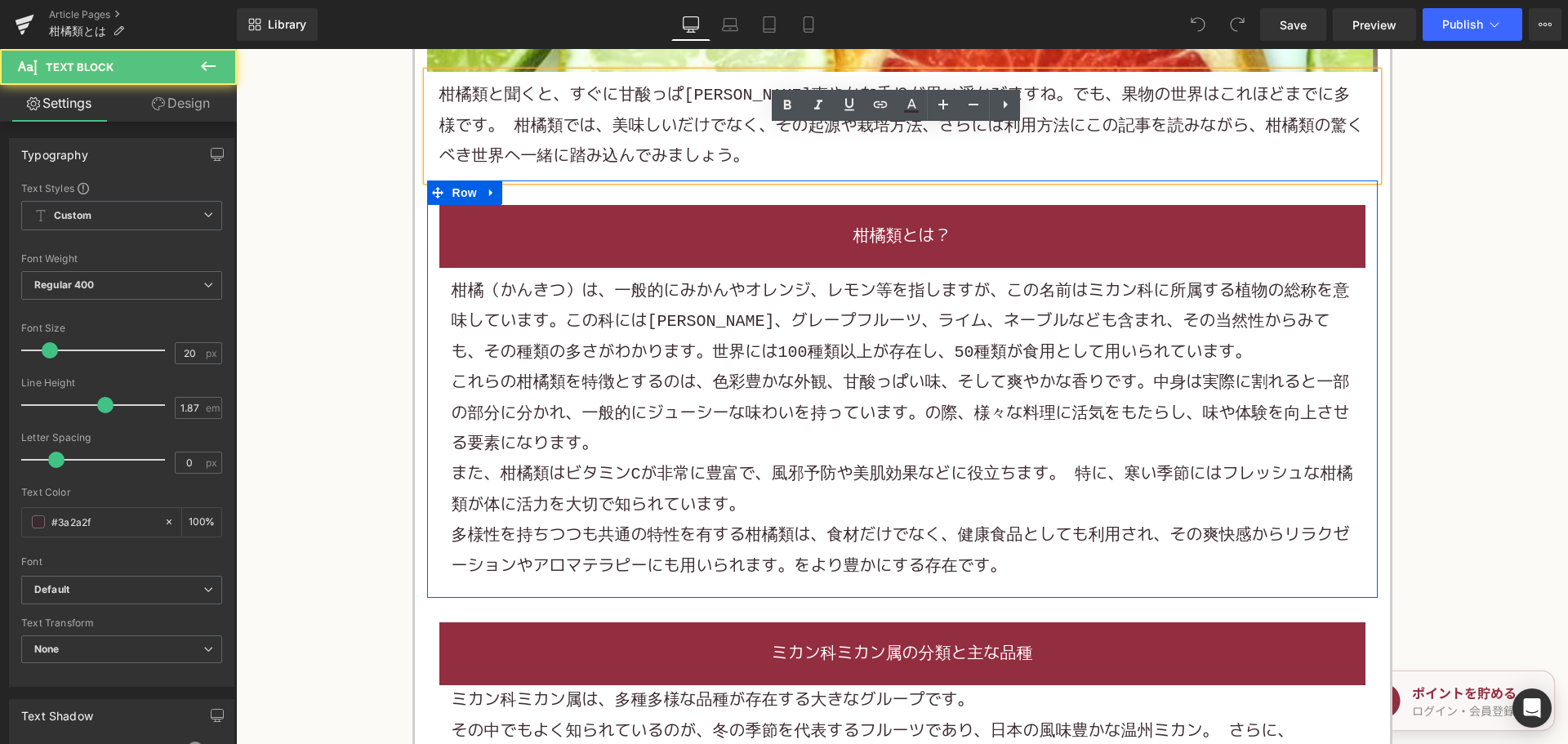 click on "柑橘類と聞くと、すぐに甘酸っぱ[PERSON_NAME]爽やかな香りが思い浮かびますね。でも、果物の世界はこれほどまでに多様です。 柑橘類では、美味しいだけでなく、その起源や栽培方法、さらには利用方法にこの記事を読みながら、柑橘類の驚くべき世界へ一緒に踏み込んでみましょう。" at bounding box center (902, 126) 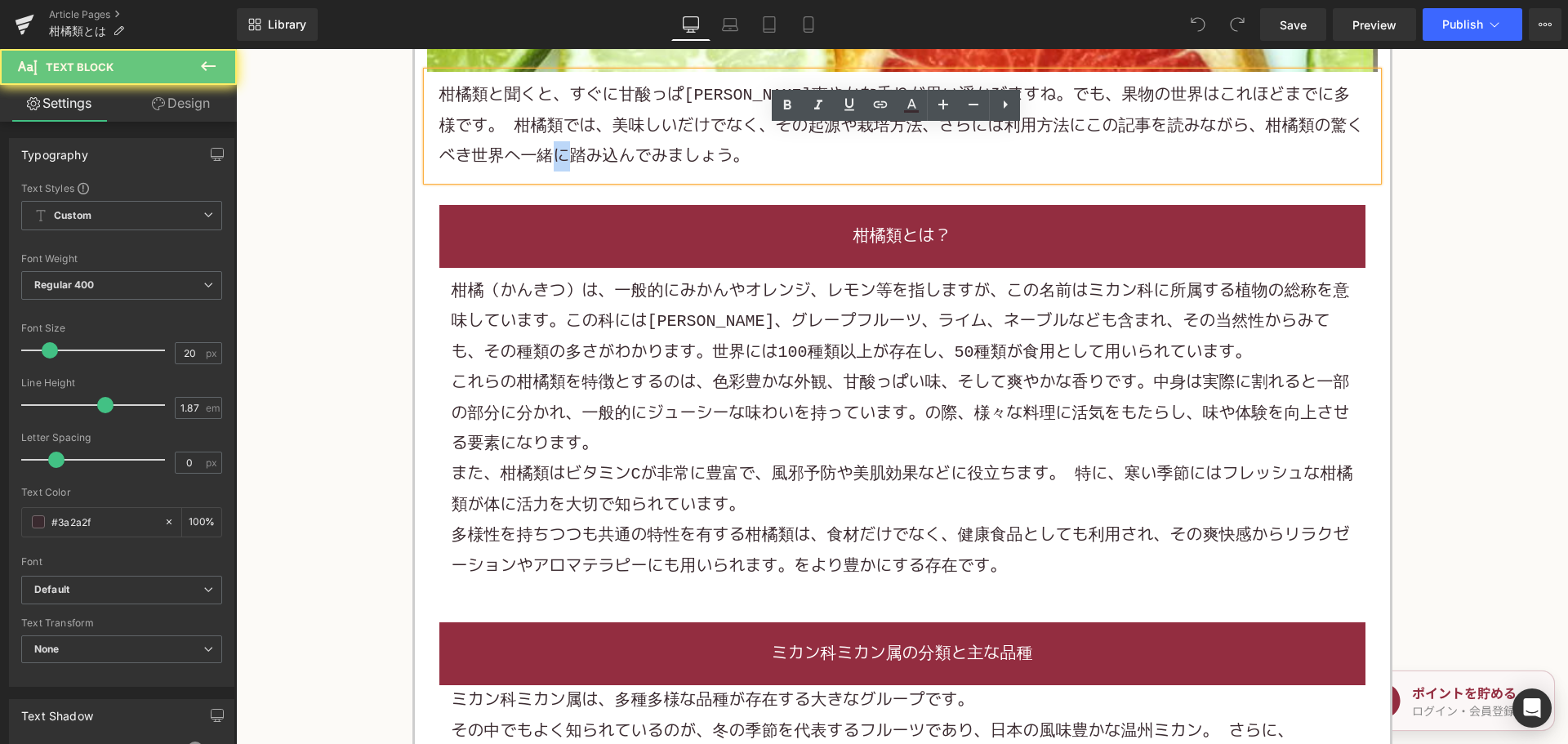 click on "柑橘類と聞くと、すぐに甘酸っぱ[PERSON_NAME]爽やかな香りが思い浮かびますね。でも、果物の世界はこれほどまでに多様です。 柑橘類では、美味しいだけでなく、その起源や栽培方法、さらには利用方法にこの記事を読みながら、柑橘類の驚くべき世界へ一緒に踏み込んでみましょう。" at bounding box center [902, 126] 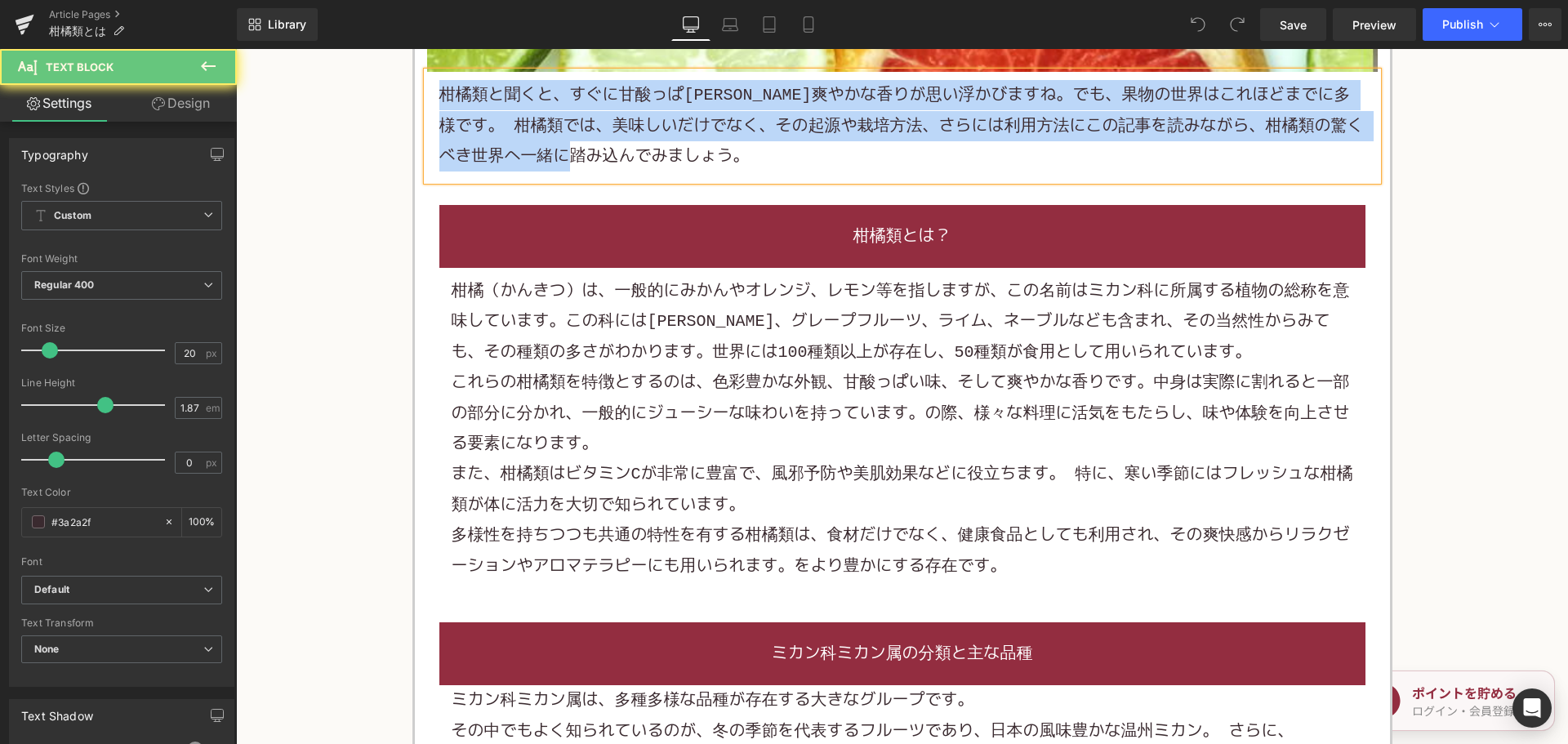 paste 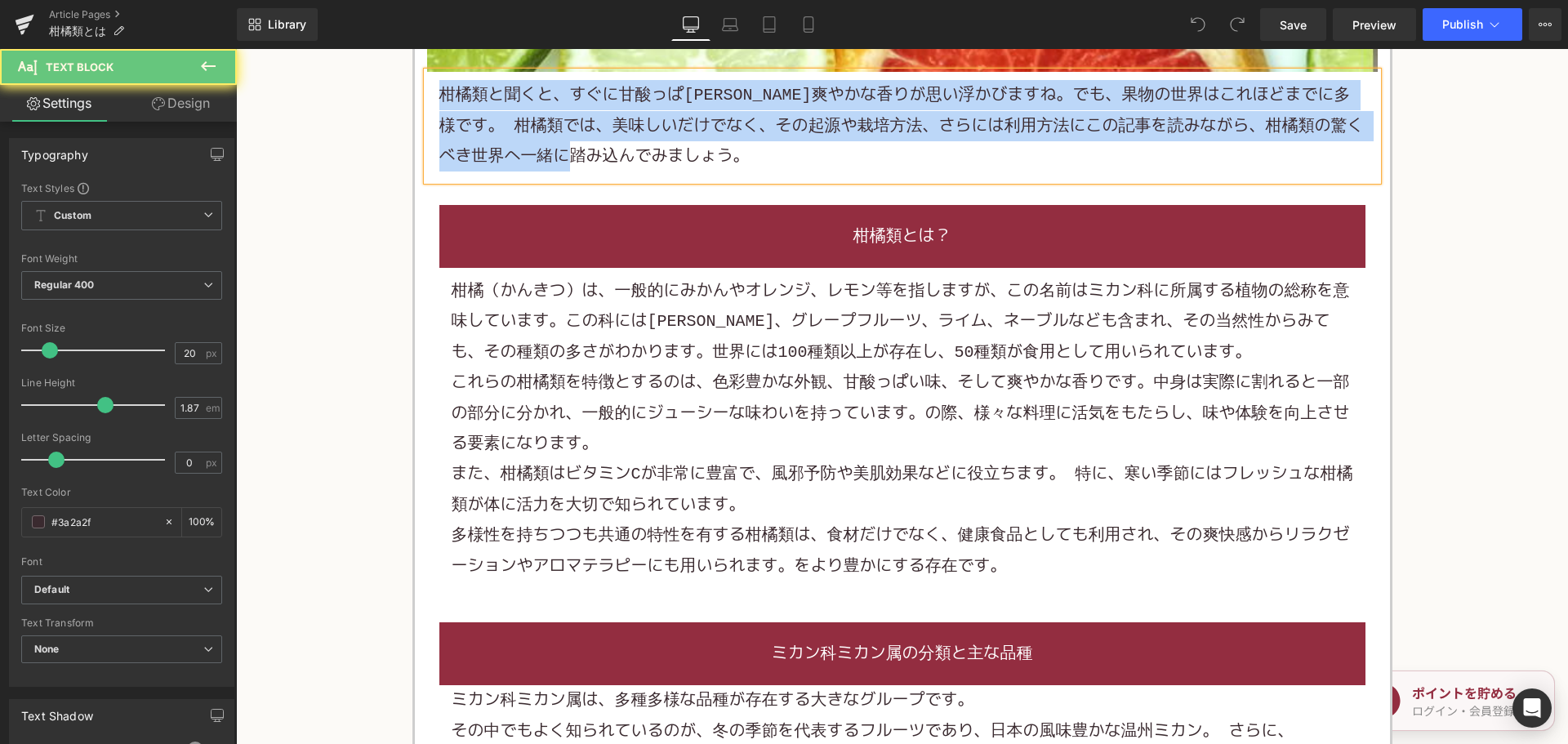 type 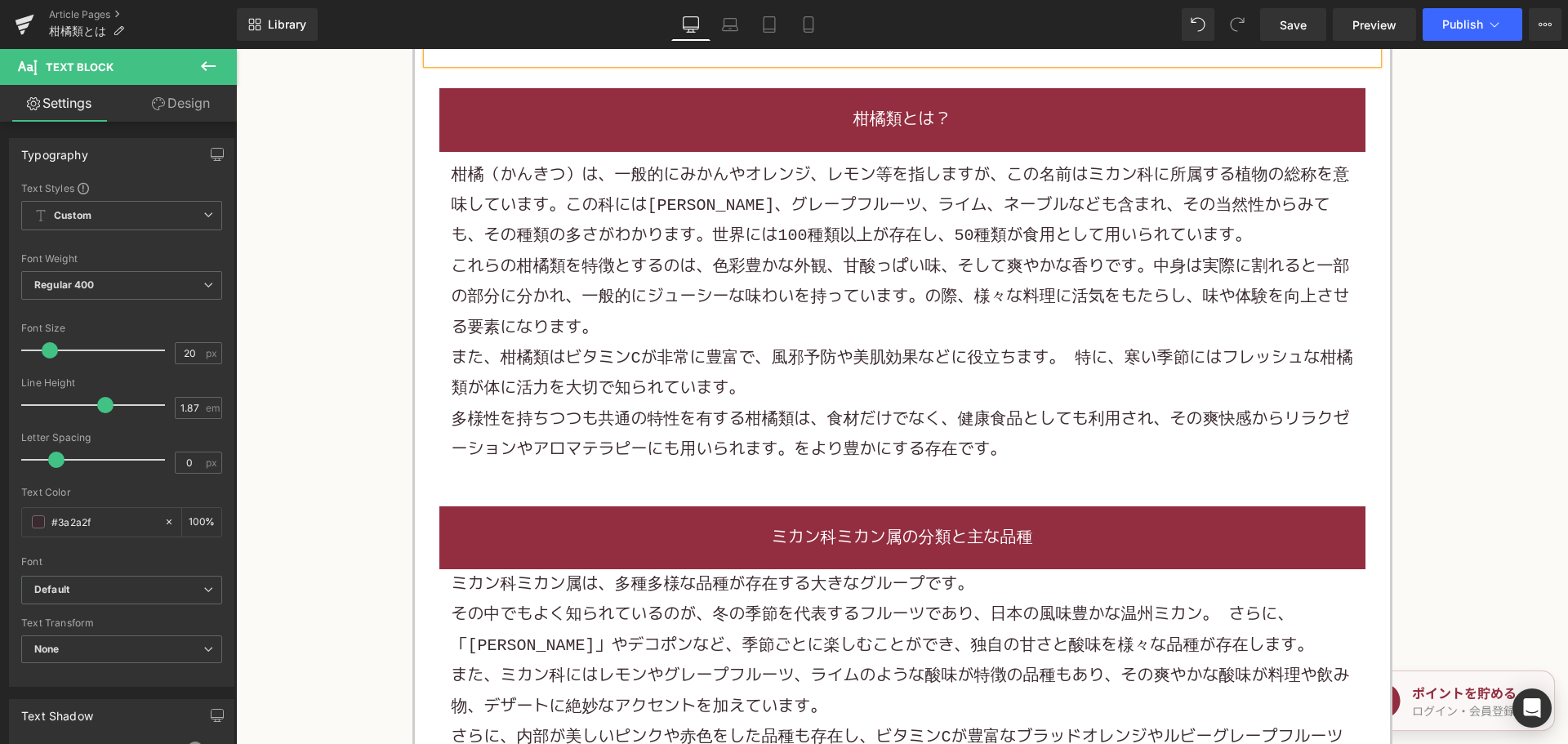 click on "これらの柑橘類を特徴とするのは、色彩豊かな外観、甘酸っぱい味、そして爽やかな香りです。中身は実際に割れると一部の部分に分かれ、一般的にジューシーな味わいを持っています。の際、様々な料理に活気をもたらし、味や体験を向上させる要素になります。" at bounding box center [902, 297] 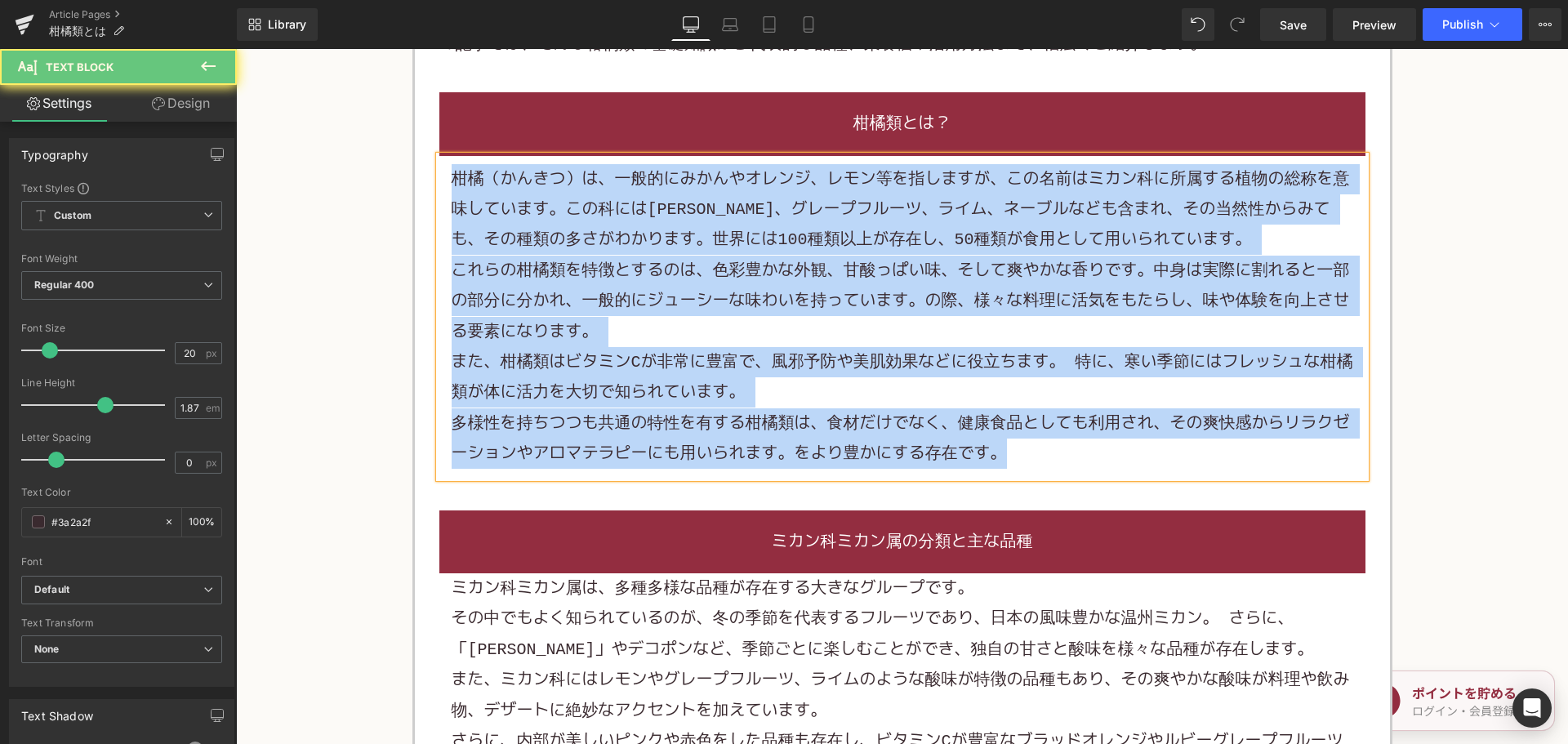 paste 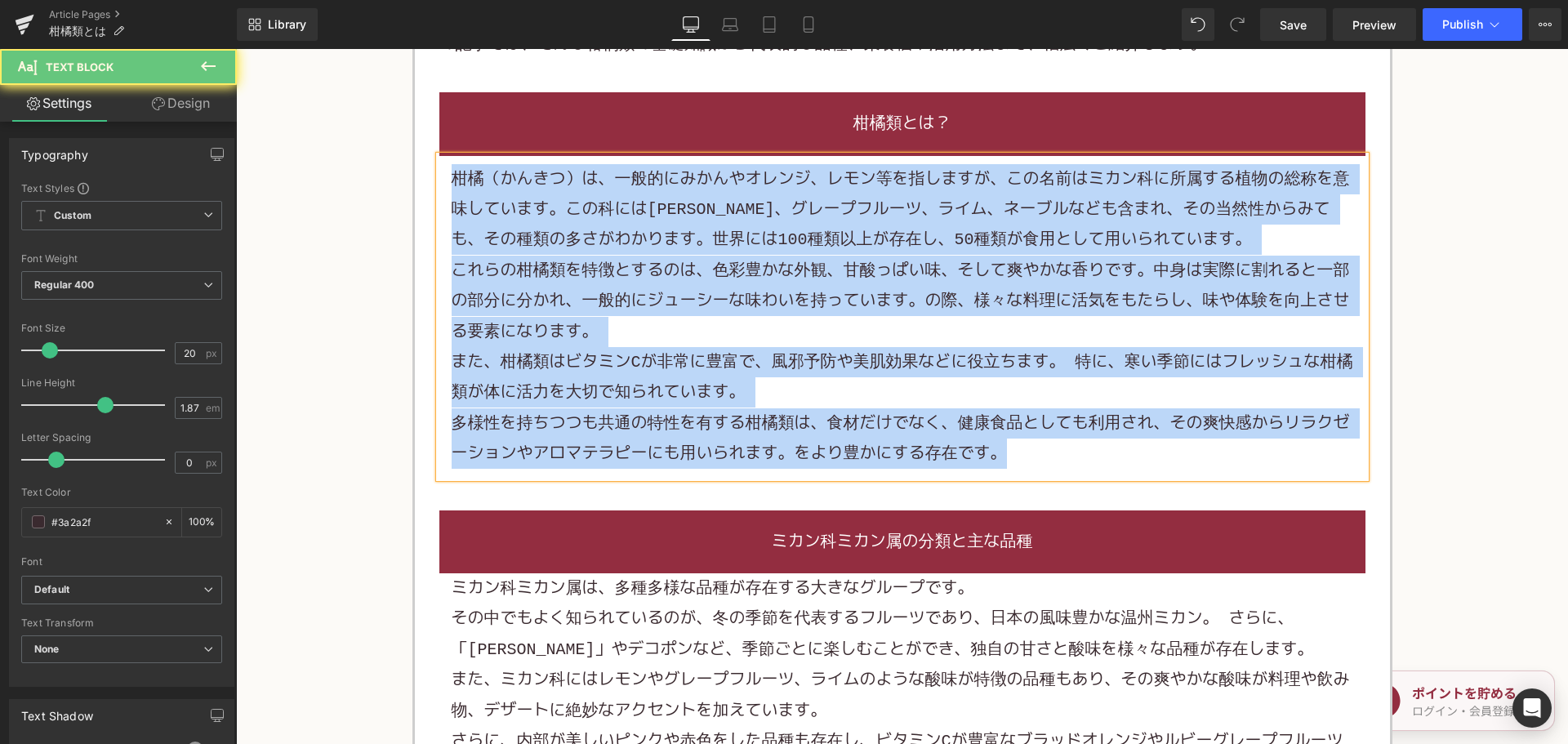 type 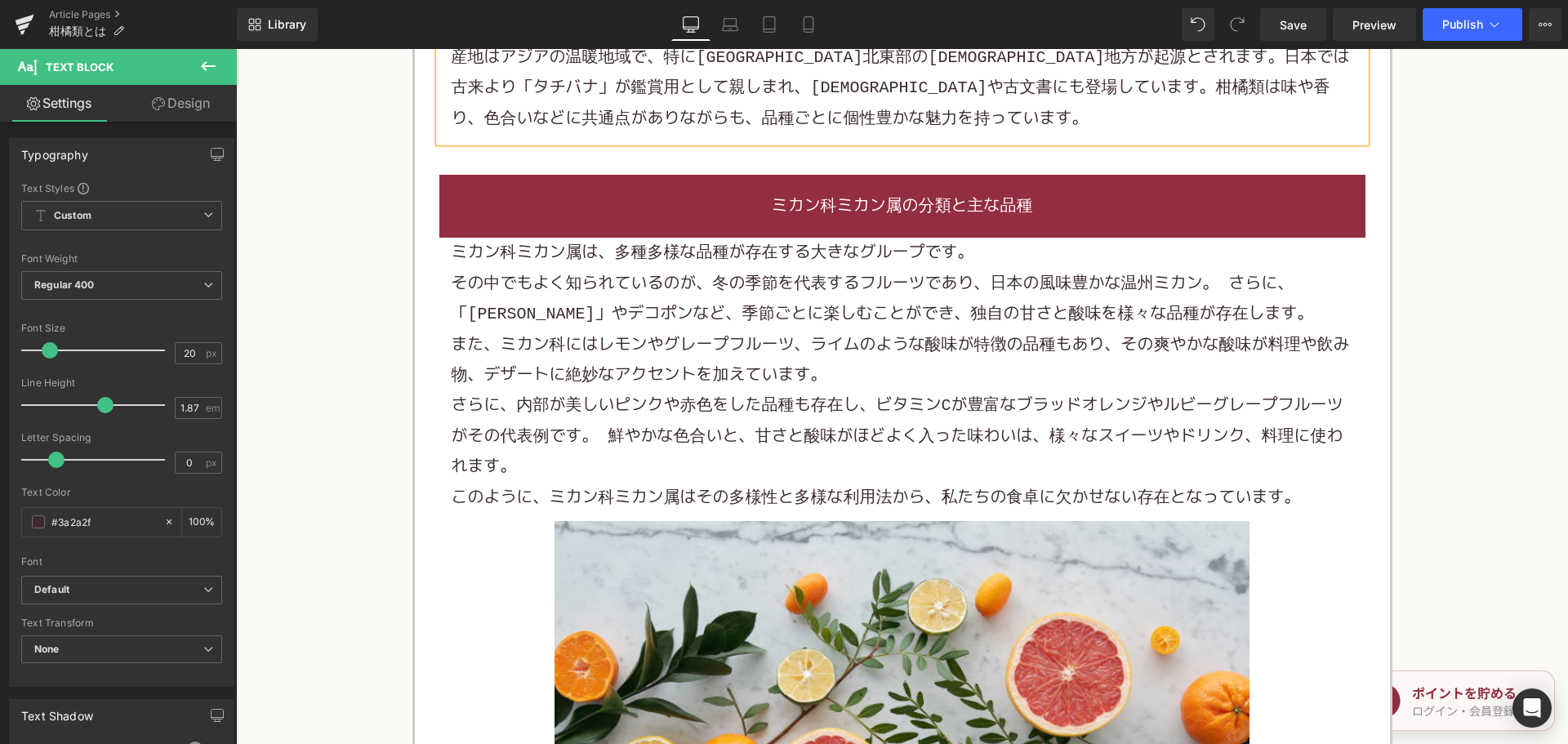 click on "さらに、内部が美しいピンクや赤色をした品種も存在し、ビタミンCが豊富なブラッドオレンジやルビーグレープフルーツがその代表例です。 鮮やかな色合いと、甘さと酸味がほどよく入った味わいは、様々なスイーツやドリンク、料理に使われます。" at bounding box center (902, 436) 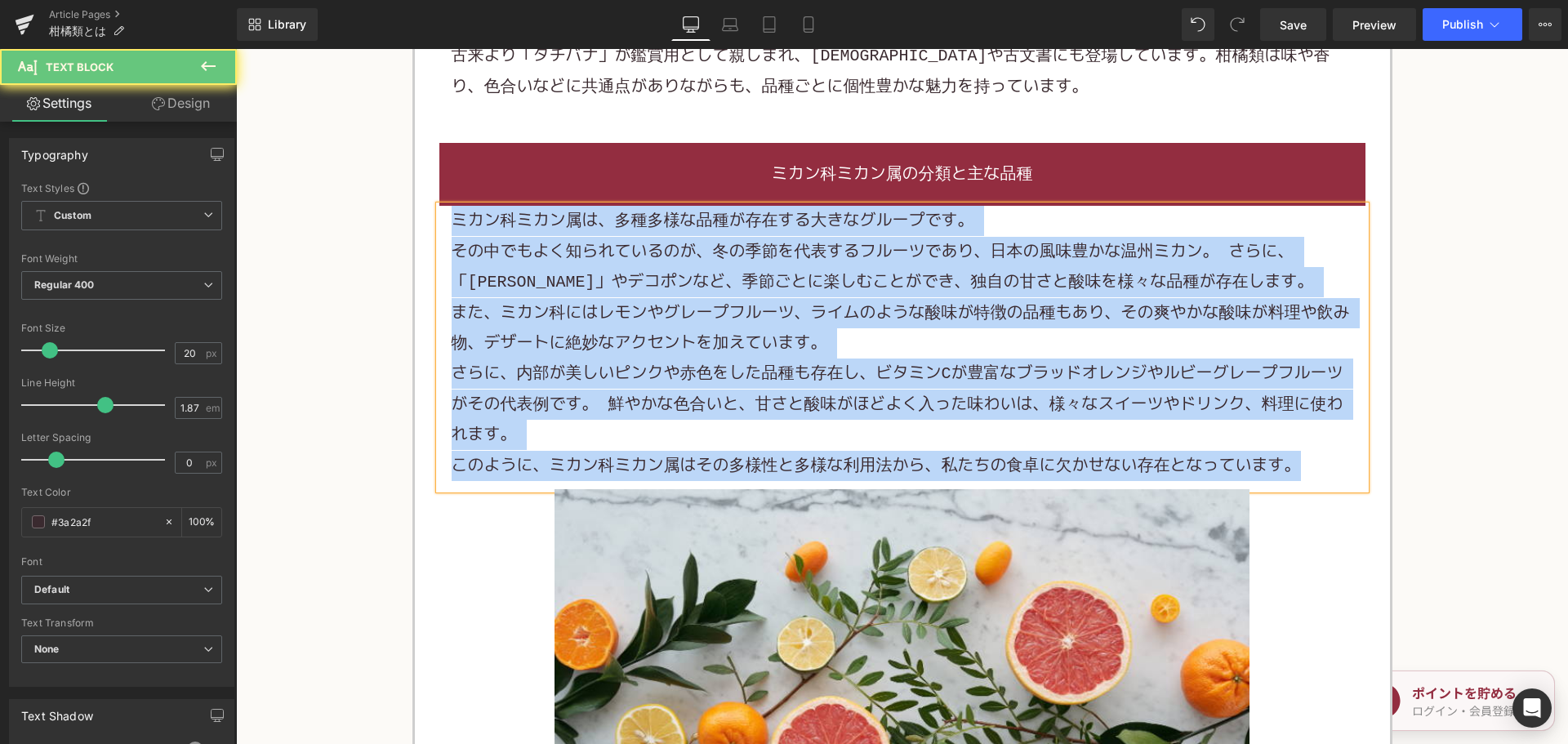 paste 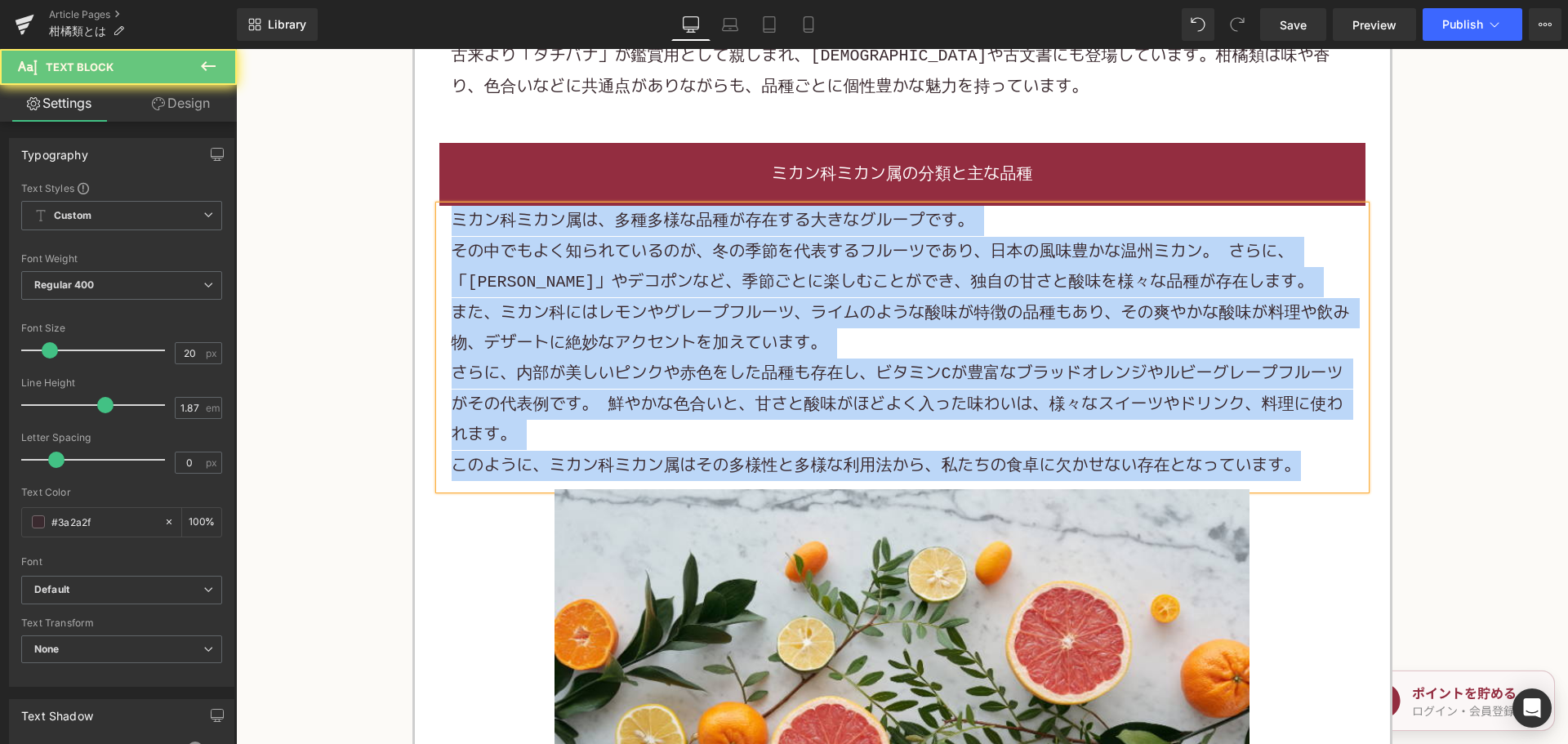 type 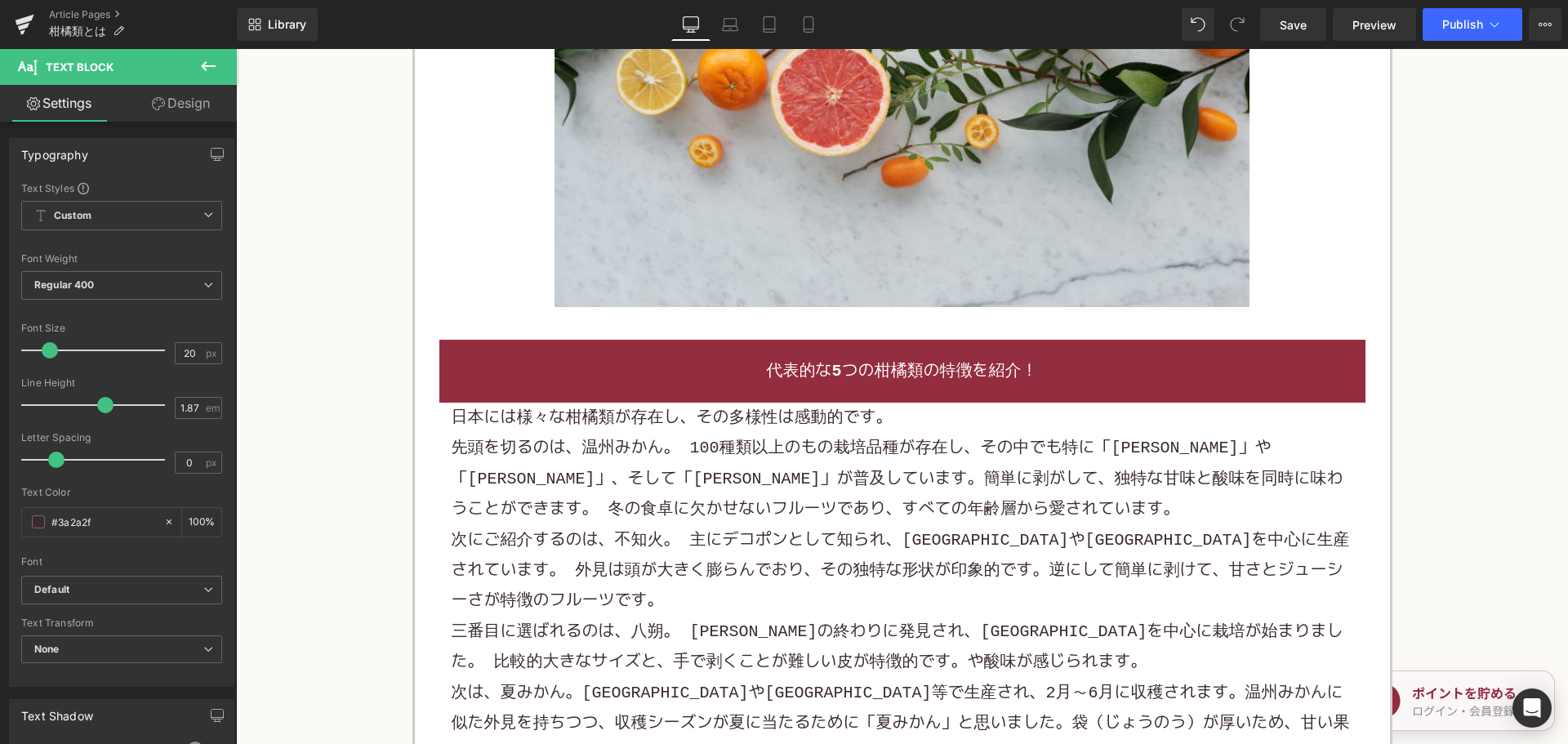 scroll, scrollTop: 1797, scrollLeft: 0, axis: vertical 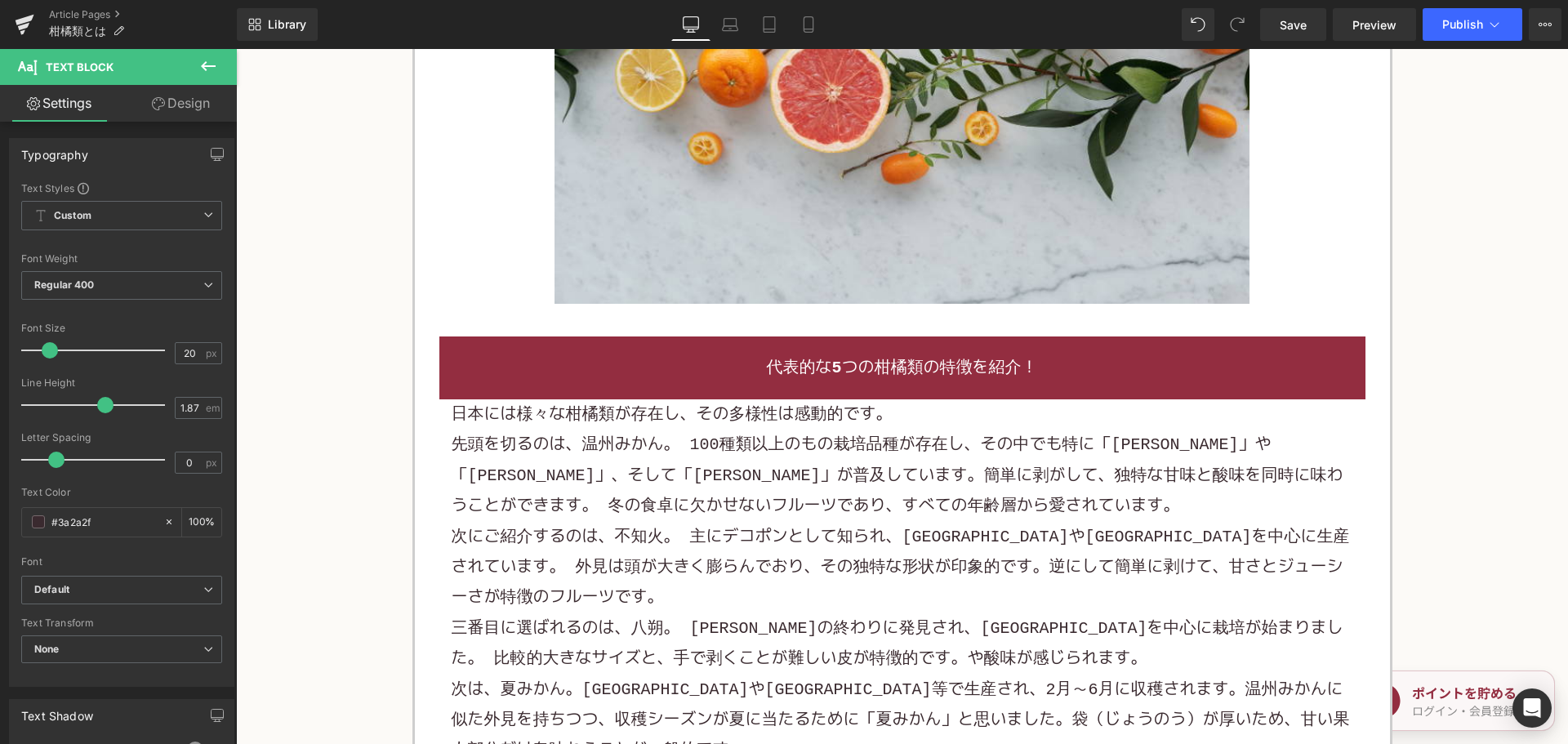 click on "先頭を切るのは、温州みかん。 100種類以上のもの栽培品種が存在し、その中でも特に「宮川早生」や「興津早生」、そして「青島温州」が普及しています。簡単に剥がして、独特な甘味と酸味を同時に味わうことができます。 冬の食卓に欠かせないフルーツであり、すべての年齢層から愛されています。" at bounding box center [898, 475] 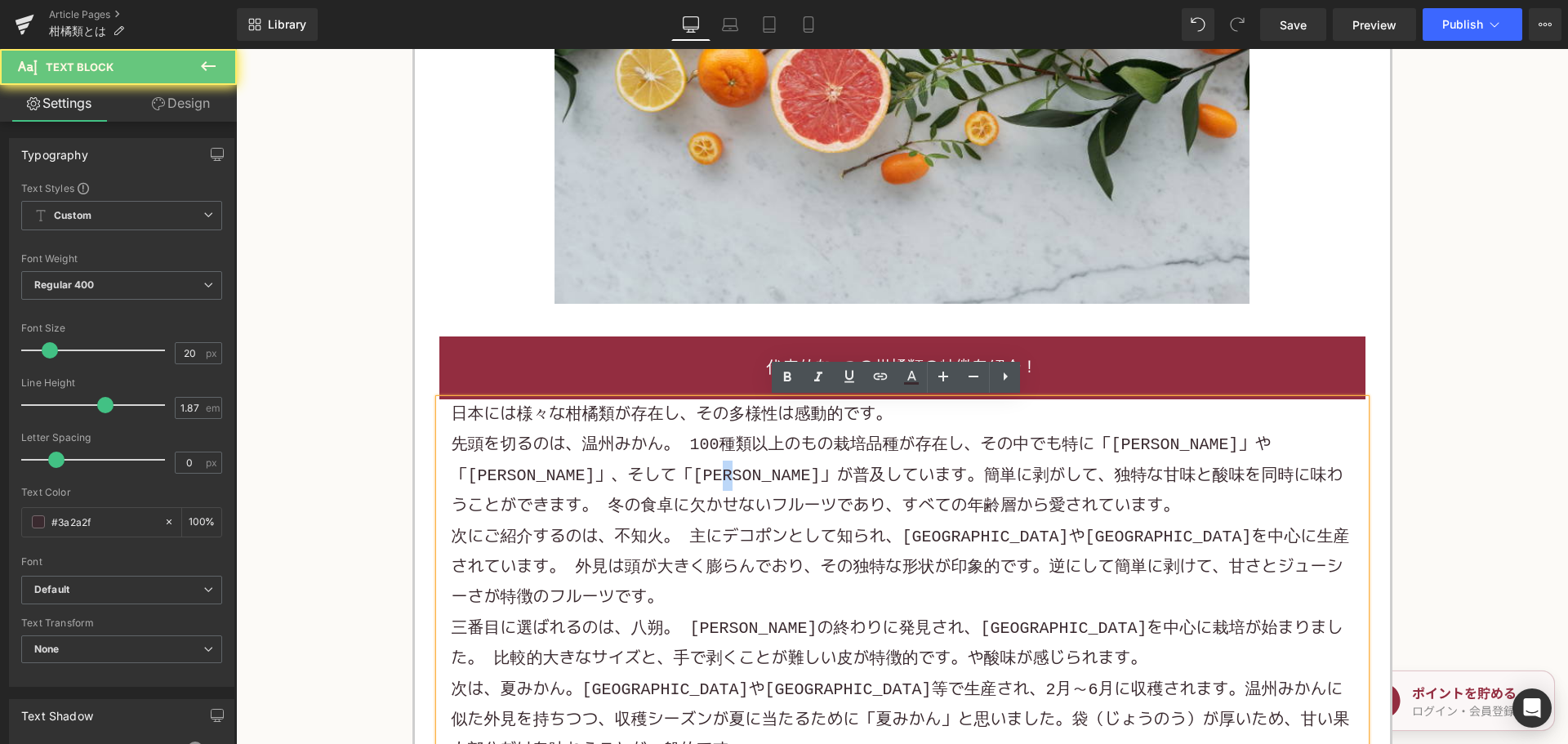 click on "先頭を切るのは、温州みかん。 100種類以上のもの栽培品種が存在し、その中でも特に「宮川早生」や「興津早生」、そして「青島温州」が普及しています。簡単に剥がして、独特な甘味と酸味を同時に味わうことができます。 冬の食卓に欠かせないフルーツであり、すべての年齢層から愛されています。" at bounding box center (898, 475) 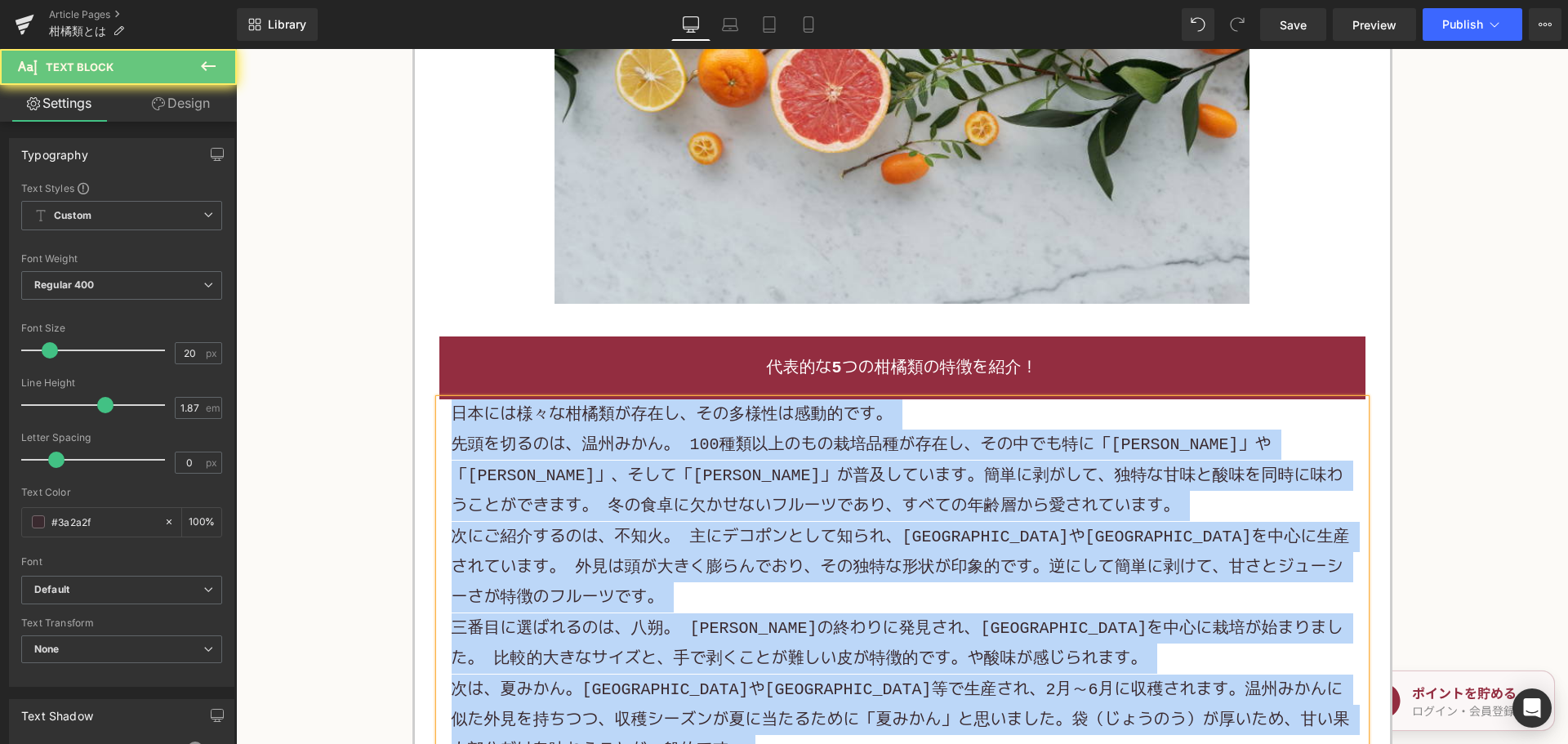paste 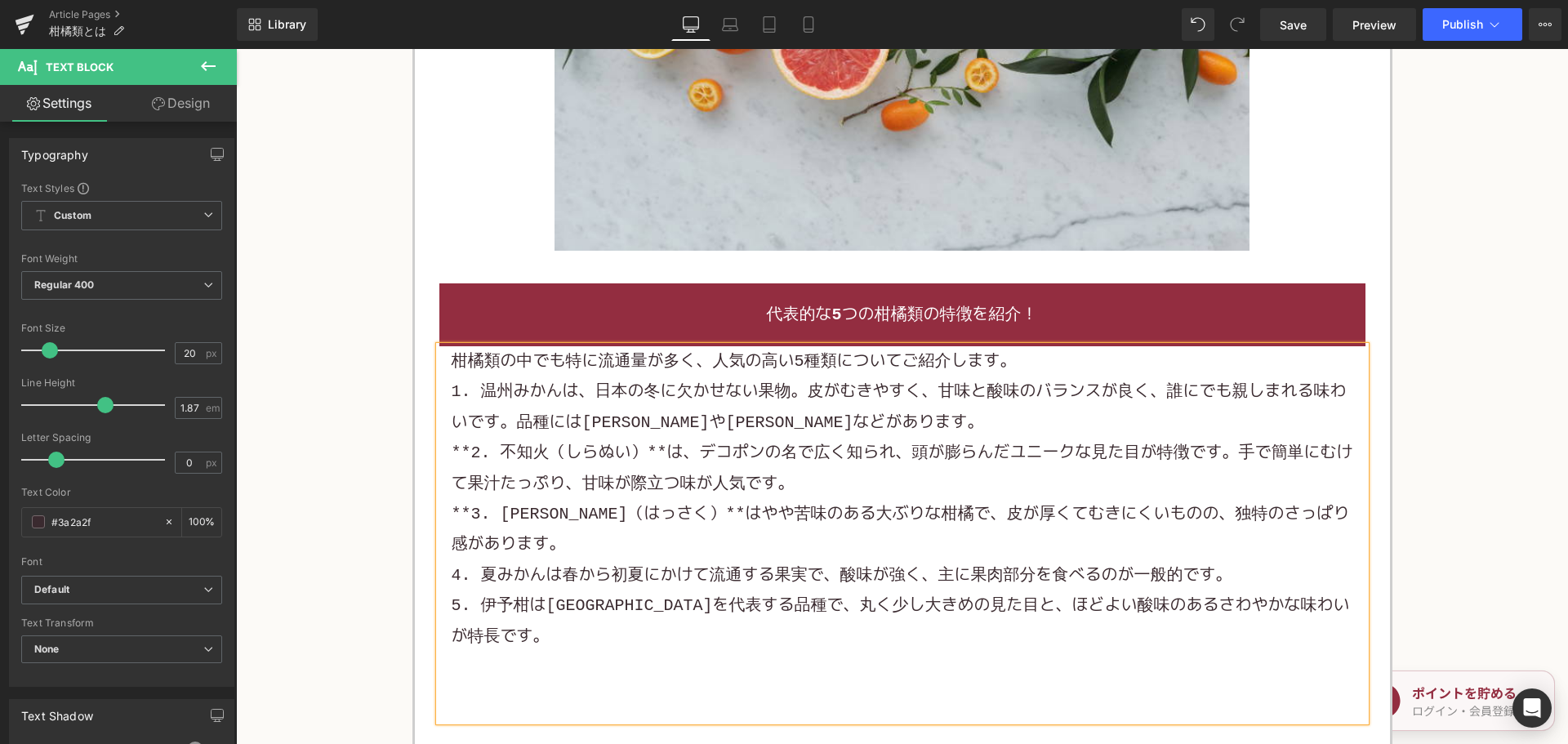 scroll, scrollTop: 1878, scrollLeft: 0, axis: vertical 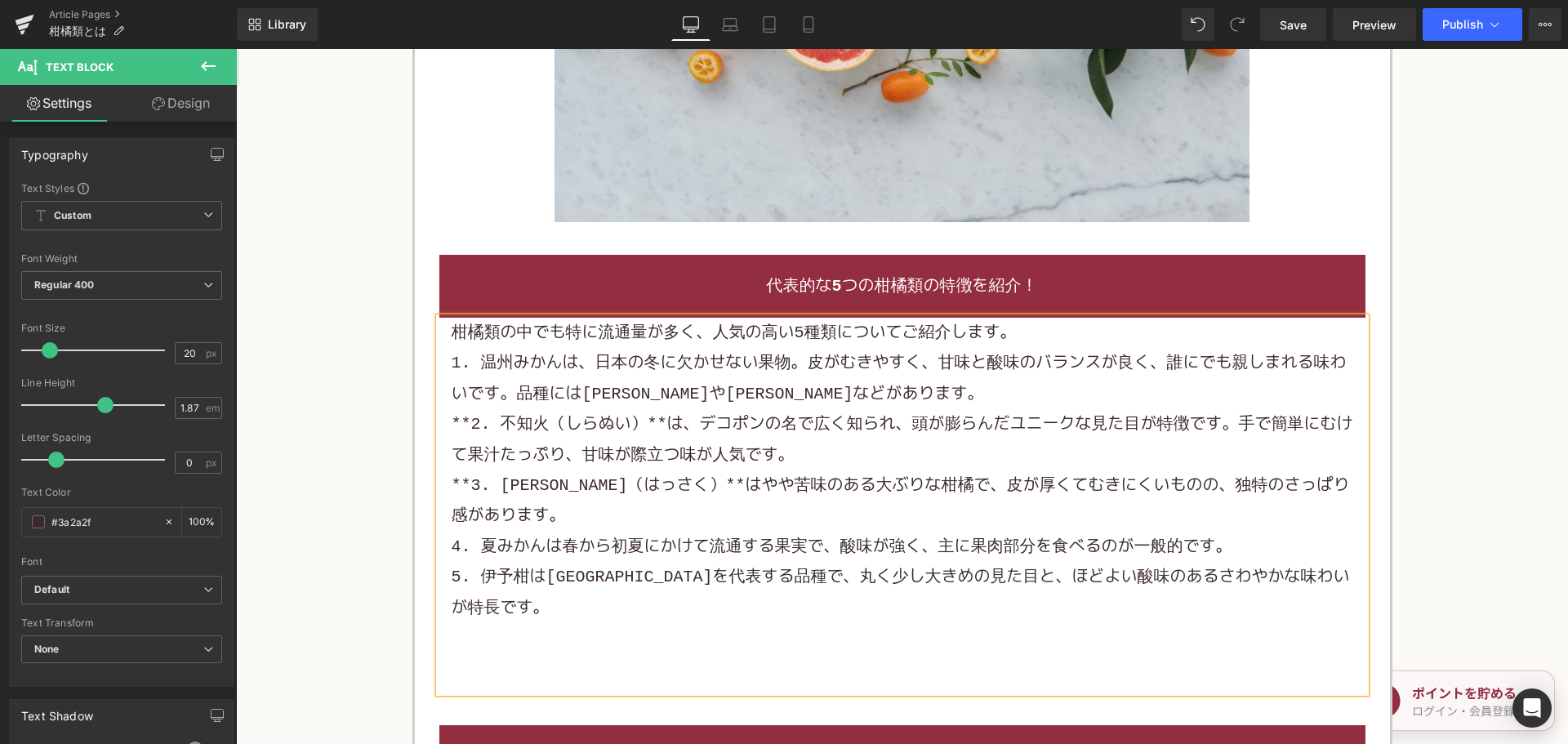 click on "**2. 不知火（しらぬい）**は、デコポンの名で広く知られ、頭が膨らんだユニークな見た目が特徴です。手で簡単にむけて果汁たっぷり、甘味が際立つ味が人気です。" at bounding box center (902, 439) 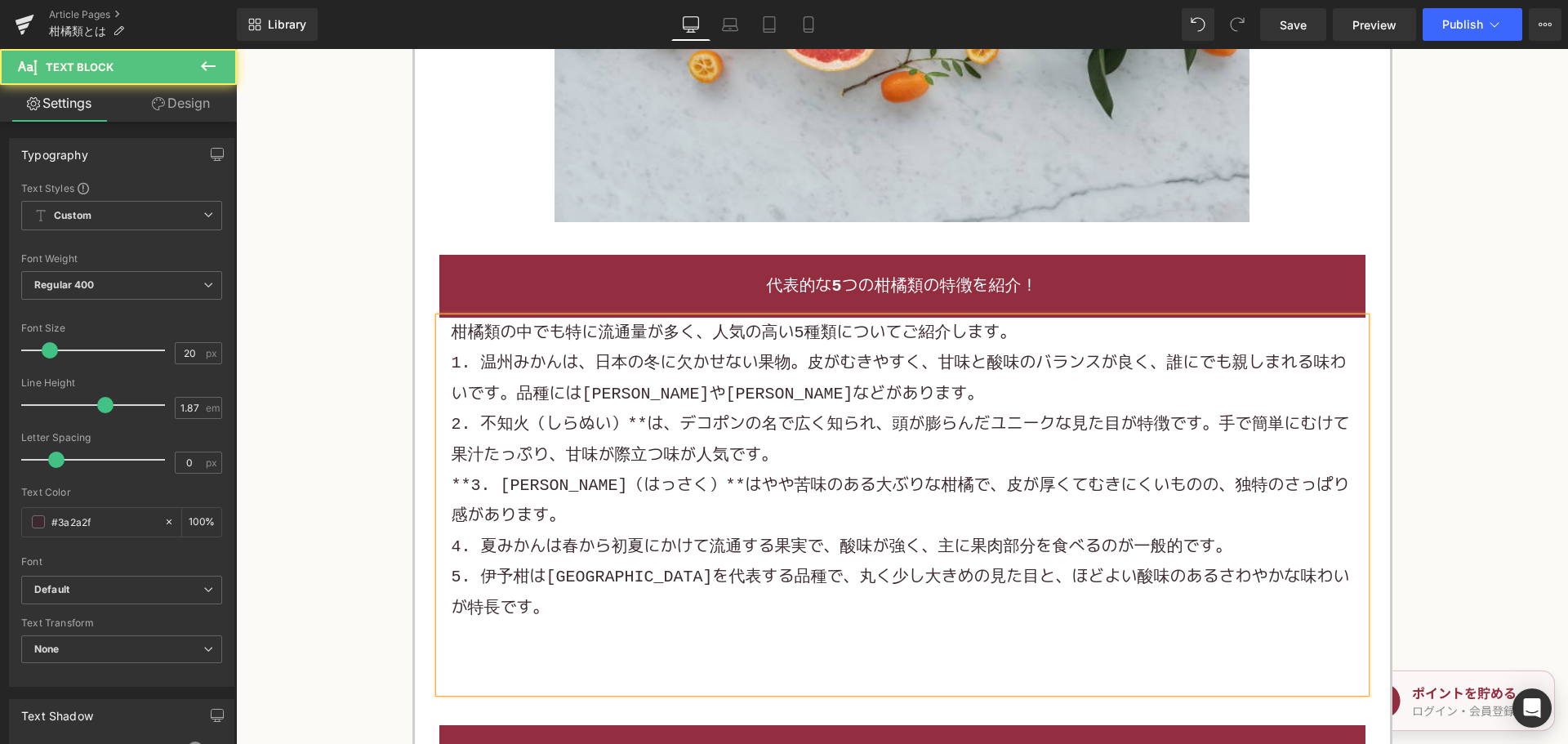 click on "**3. 八朔（はっさく）**はやや苦味のある大ぶりな柑橘で、皮が厚くてむきにくいものの、独特のさっぱり感があります。" at bounding box center (902, 501) 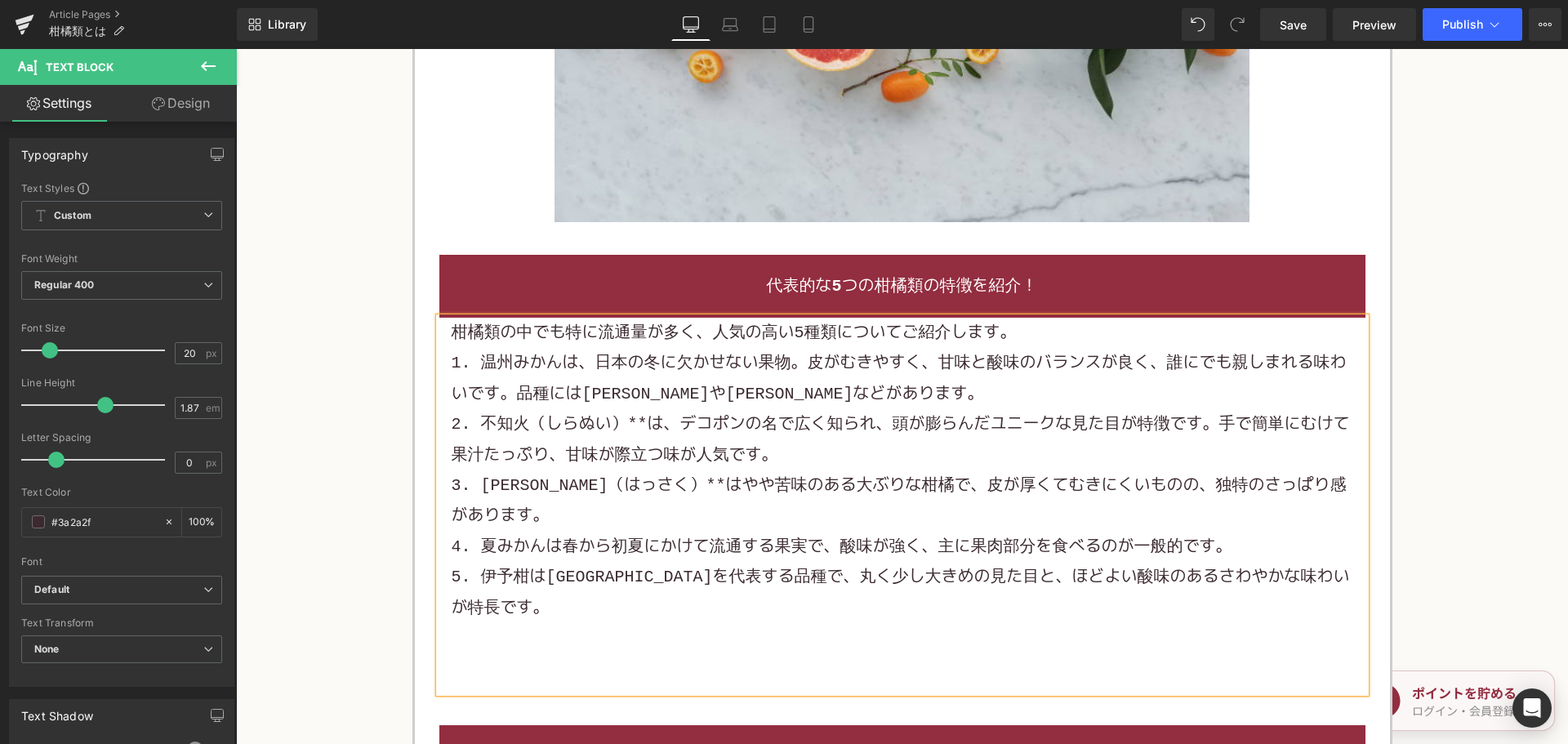 click on "2. 不知火（しらぬい）**は、デコポンの名で広く知られ、頭が膨らんだユニークな見た目が特徴です。手で簡単にむけて果汁たっぷり、甘味が際立つ味が人気です。" at bounding box center (902, 439) 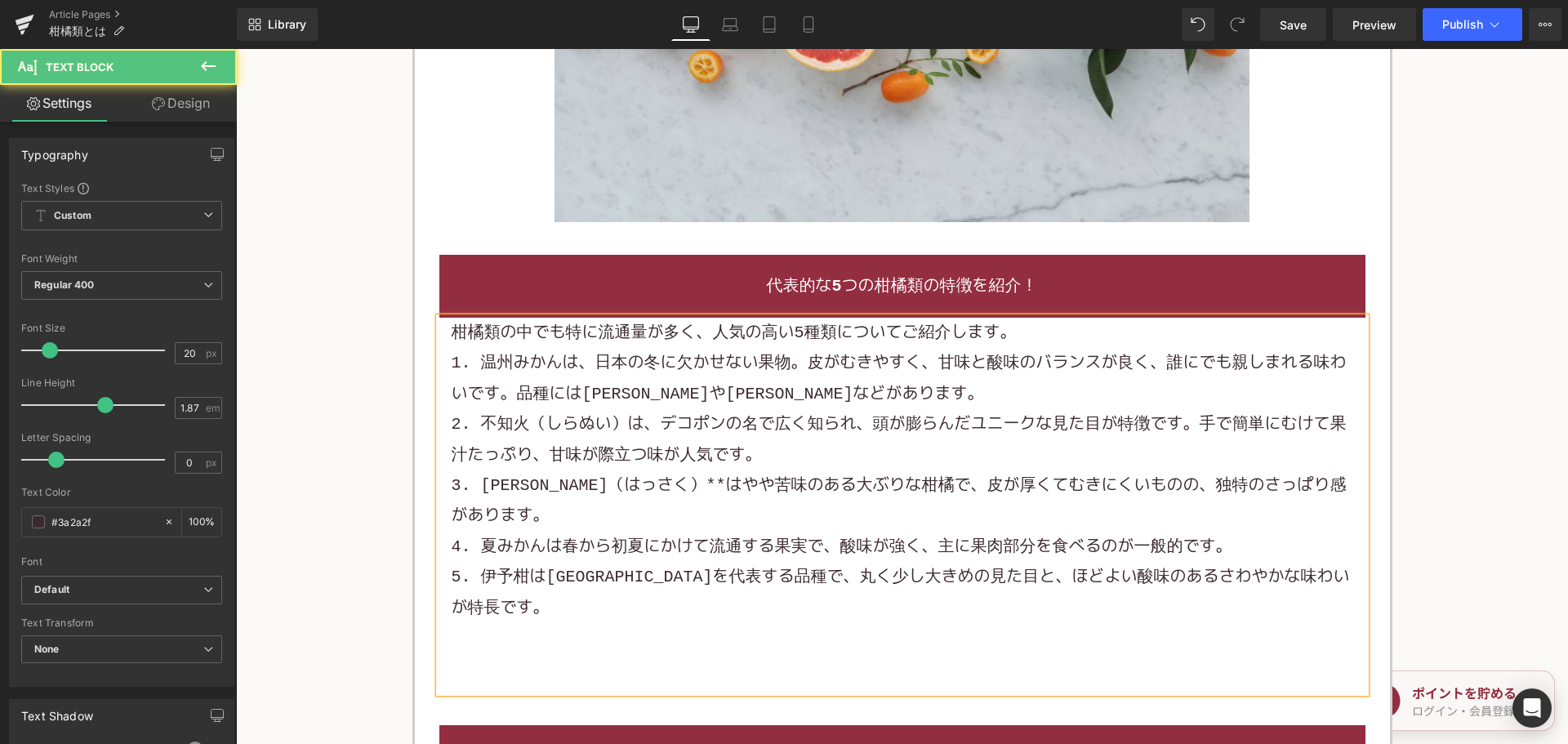 click on "3. 八朔（はっさく）**はやや苦味のある大ぶりな柑橘で、皮が厚くてむきにくいものの、独特のさっぱり感があります。" at bounding box center [902, 501] 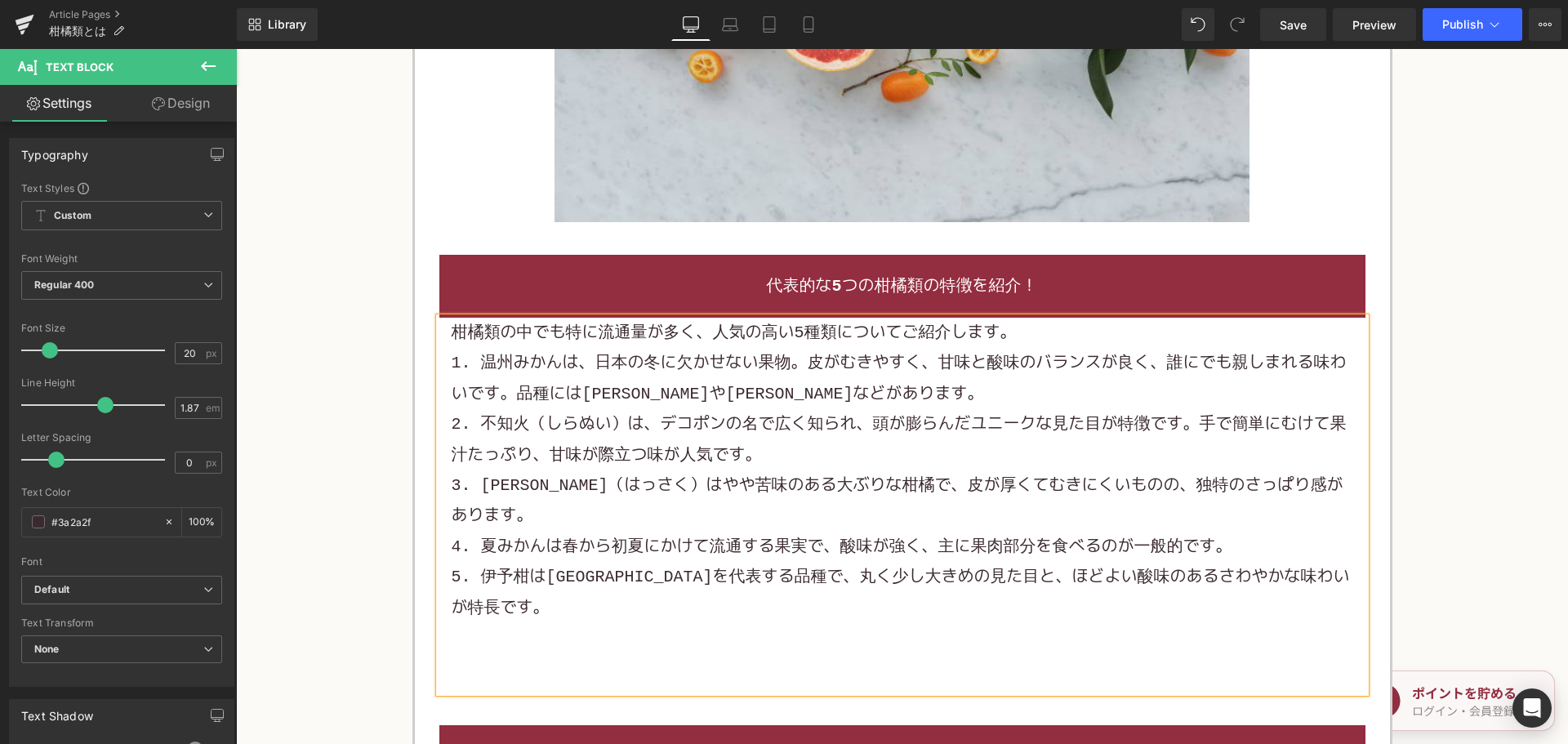 click on "2. 不知火（しらぬい）は、デコポンの名で広く知られ、頭が膨らんだユニークな見た目が特徴です。手で簡単にむけて果汁たっぷり、甘味が際立つ味が人気です。" at bounding box center (902, 439) 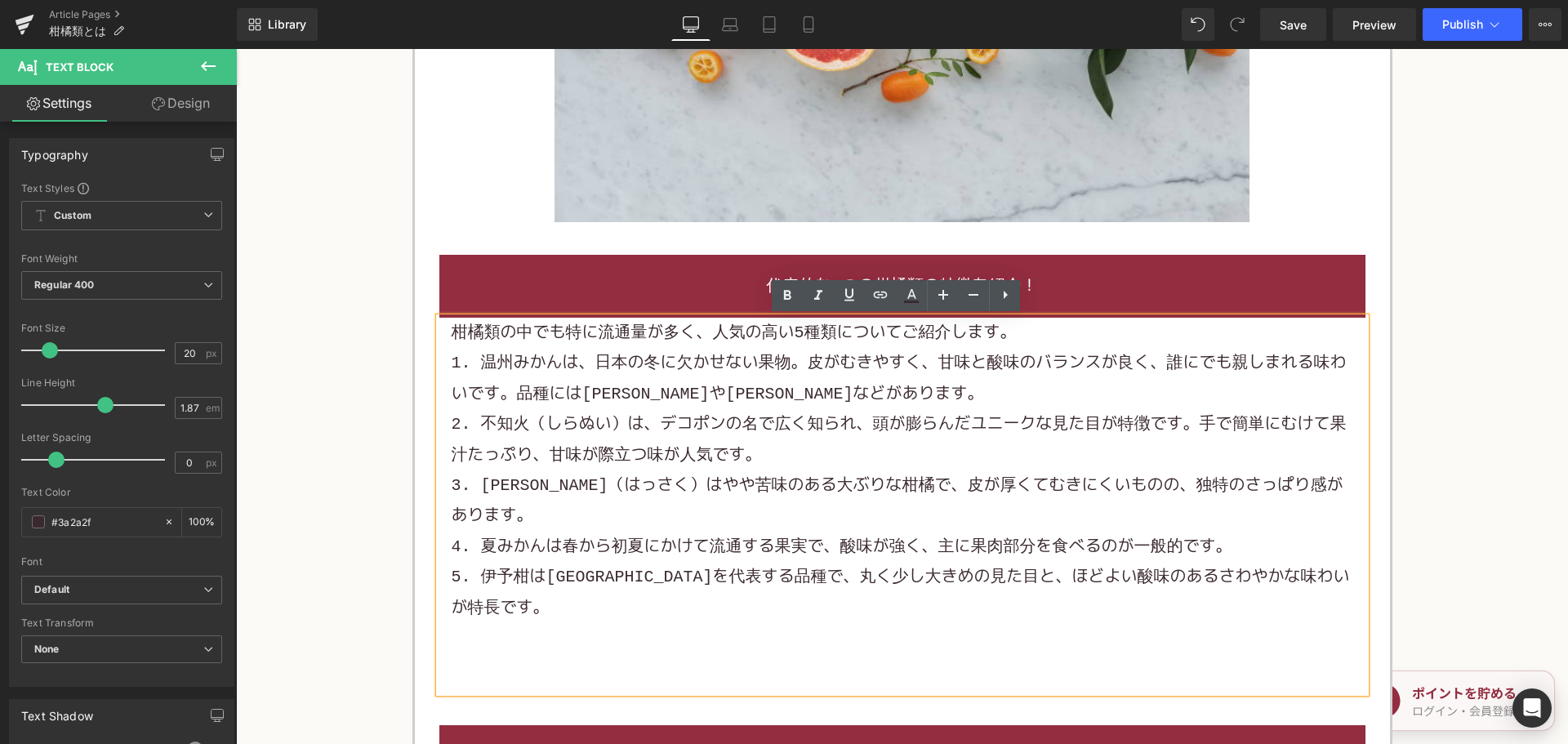 click at bounding box center [902, 668] 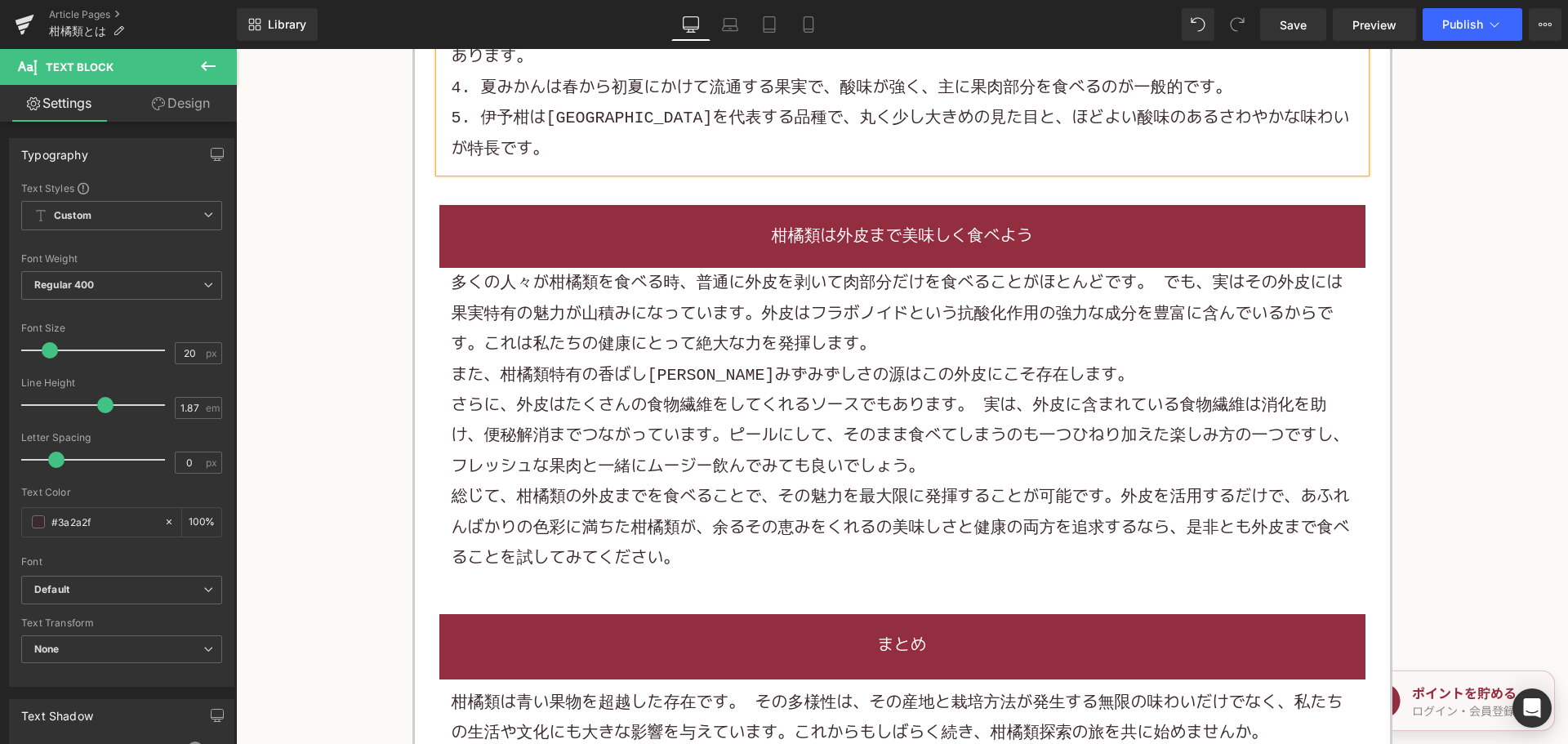 scroll, scrollTop: 2368, scrollLeft: 0, axis: vertical 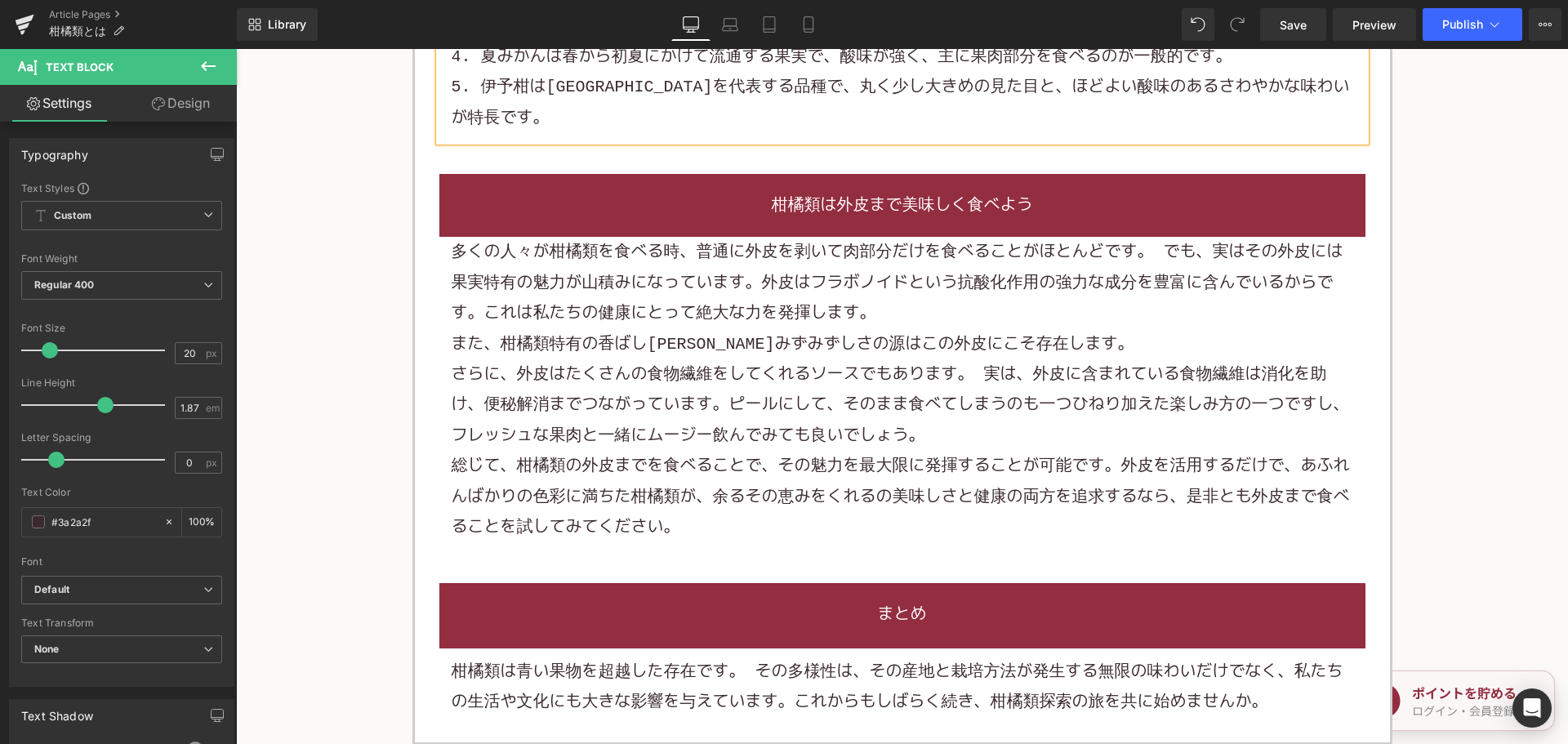 click on "さらに、外皮はたくさんの食物繊維をしてくれるソースでもあります。 実は、外皮に含まれている食物繊維は消化を助け、便秘解消までつながっています。ピールにして、そのまま食べてしまうのも一つひねり加えた楽しみ方の一つですし、フレッシュな果肉と一緒にムージー飲んでみても良いでしょう。" at bounding box center (901, 405) 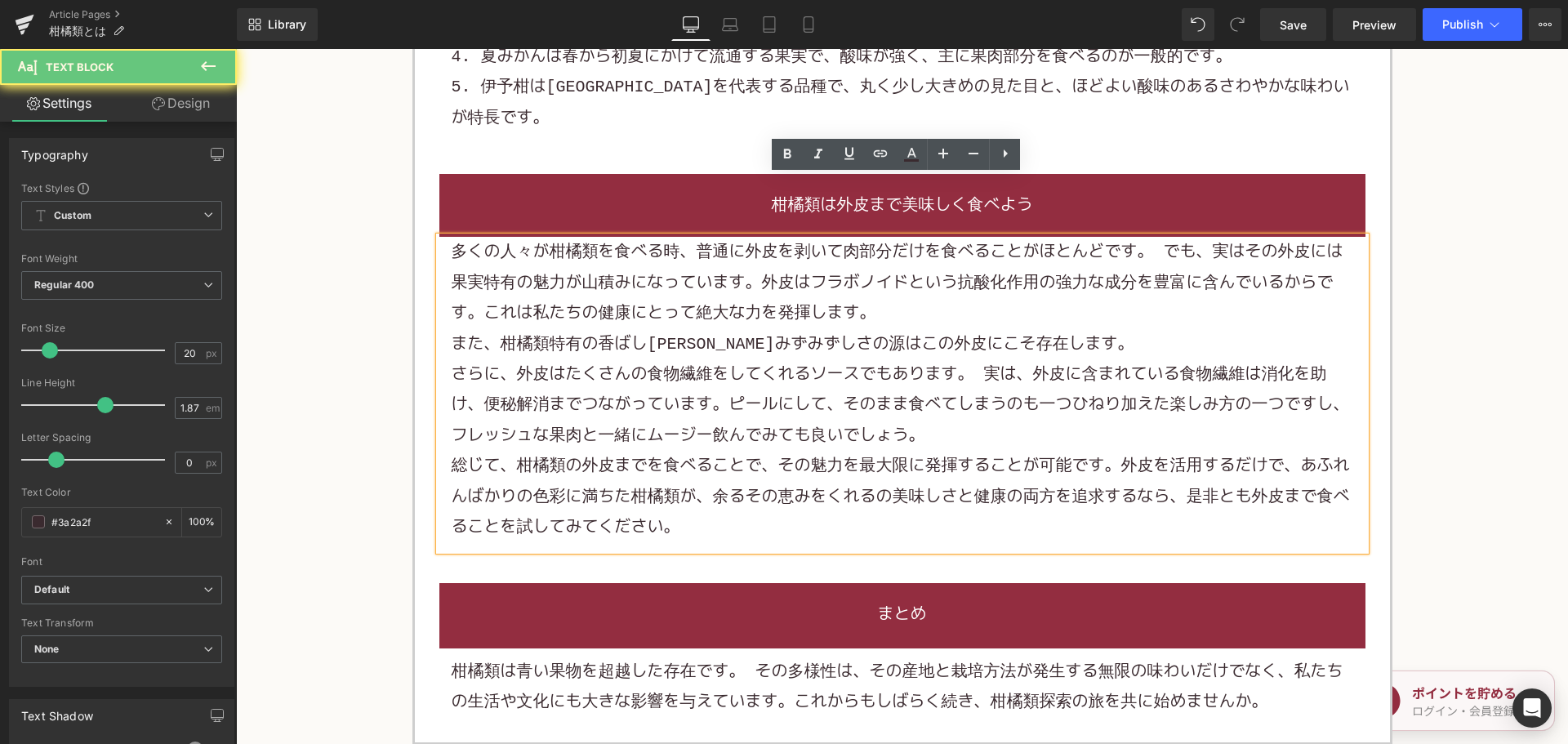 click on "さらに、外皮はたくさんの食物繊維をしてくれるソースでもあります。 実は、外皮に含まれている食物繊維は消化を助け、便秘解消までつながっています。ピールにして、そのまま食べてしまうのも一つひねり加えた楽しみ方の一つですし、フレッシュな果肉と一緒にムージー飲んでみても良いでしょう。" at bounding box center (902, 405) 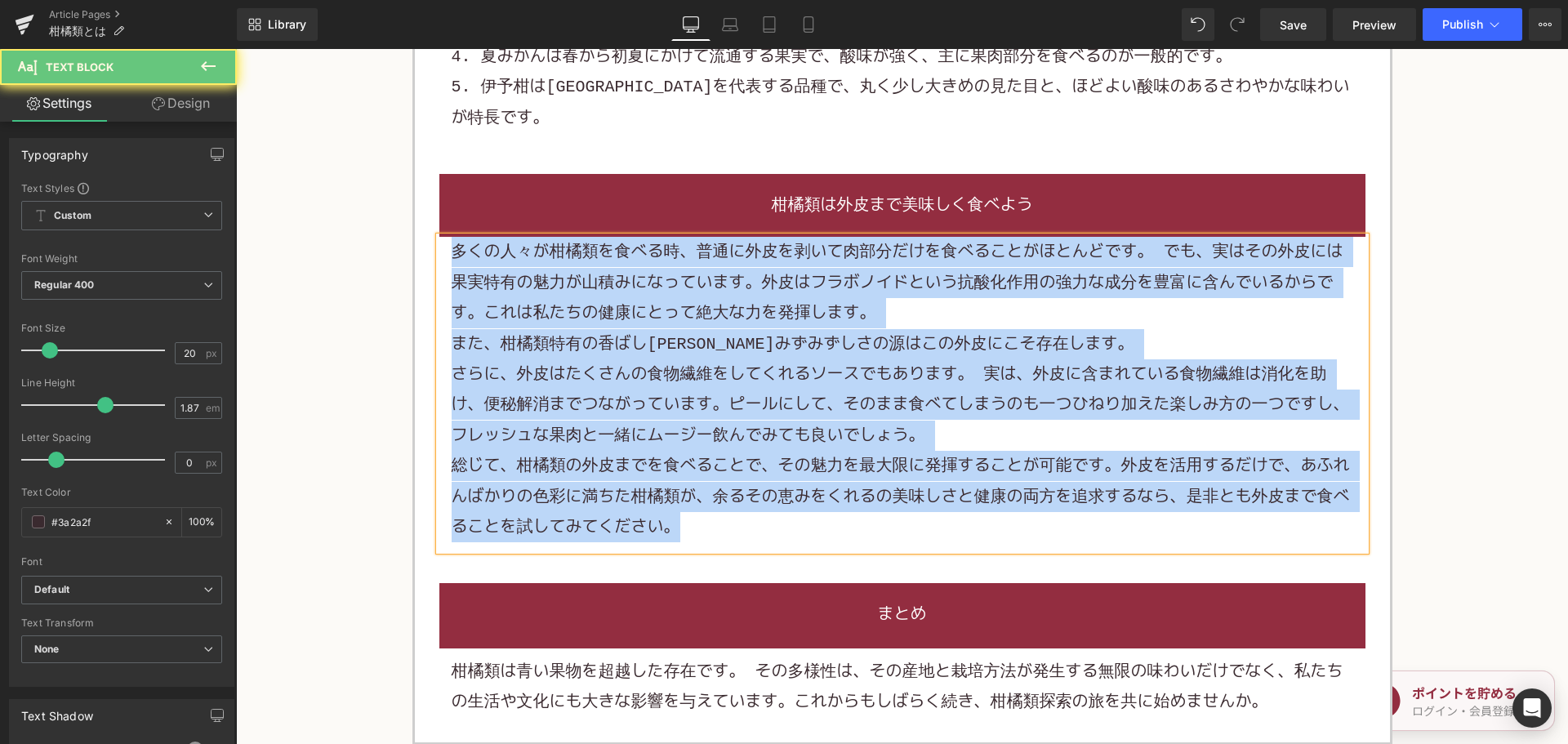 paste 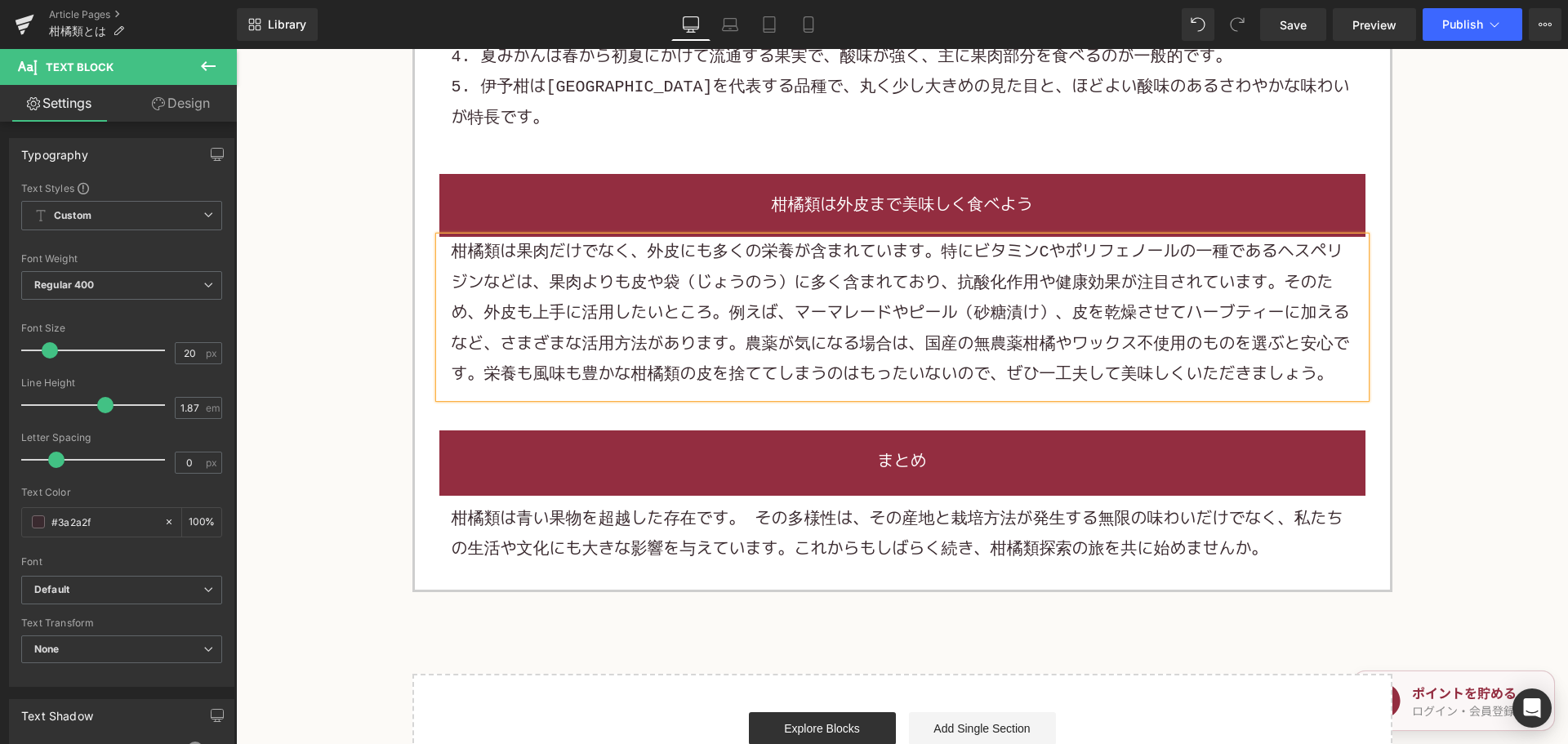 click on "柑橘類は青い果物を超越した存在です。 その多様性は、その産地と栽培方法が発生する無限の味わいだけでなく、私たちの生活や文化にも大きな影響を与えています。これからもしばらく続き、柑橘類探索の旅を共に始めませんか。" at bounding box center [902, 534] 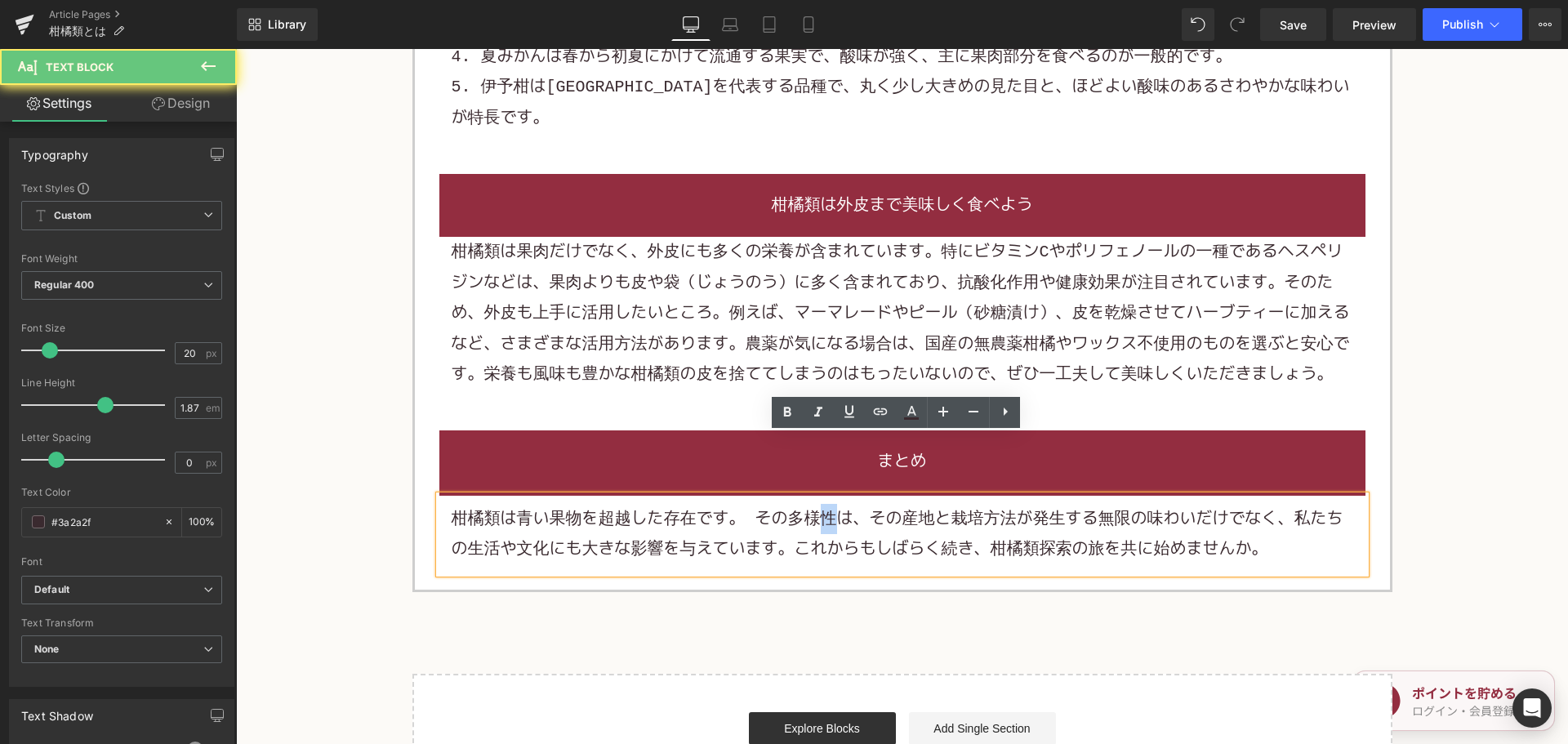 click on "柑橘類は青い果物を超越した存在です。 その多様性は、その産地と栽培方法が発生する無限の味わいだけでなく、私たちの生活や文化にも大きな影響を与えています。これからもしばらく続き、柑橘類探索の旅を共に始めませんか。" at bounding box center (902, 534) 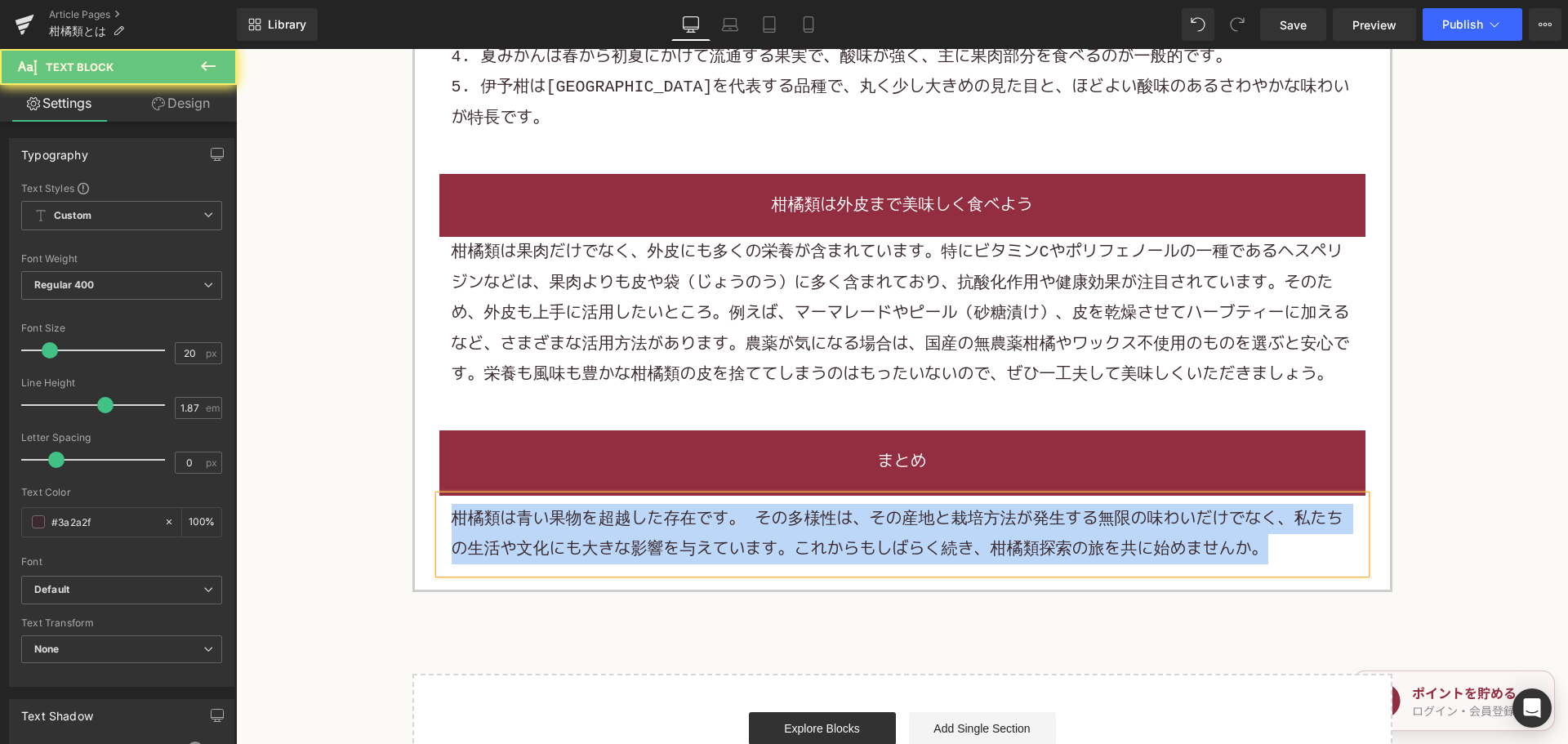 paste 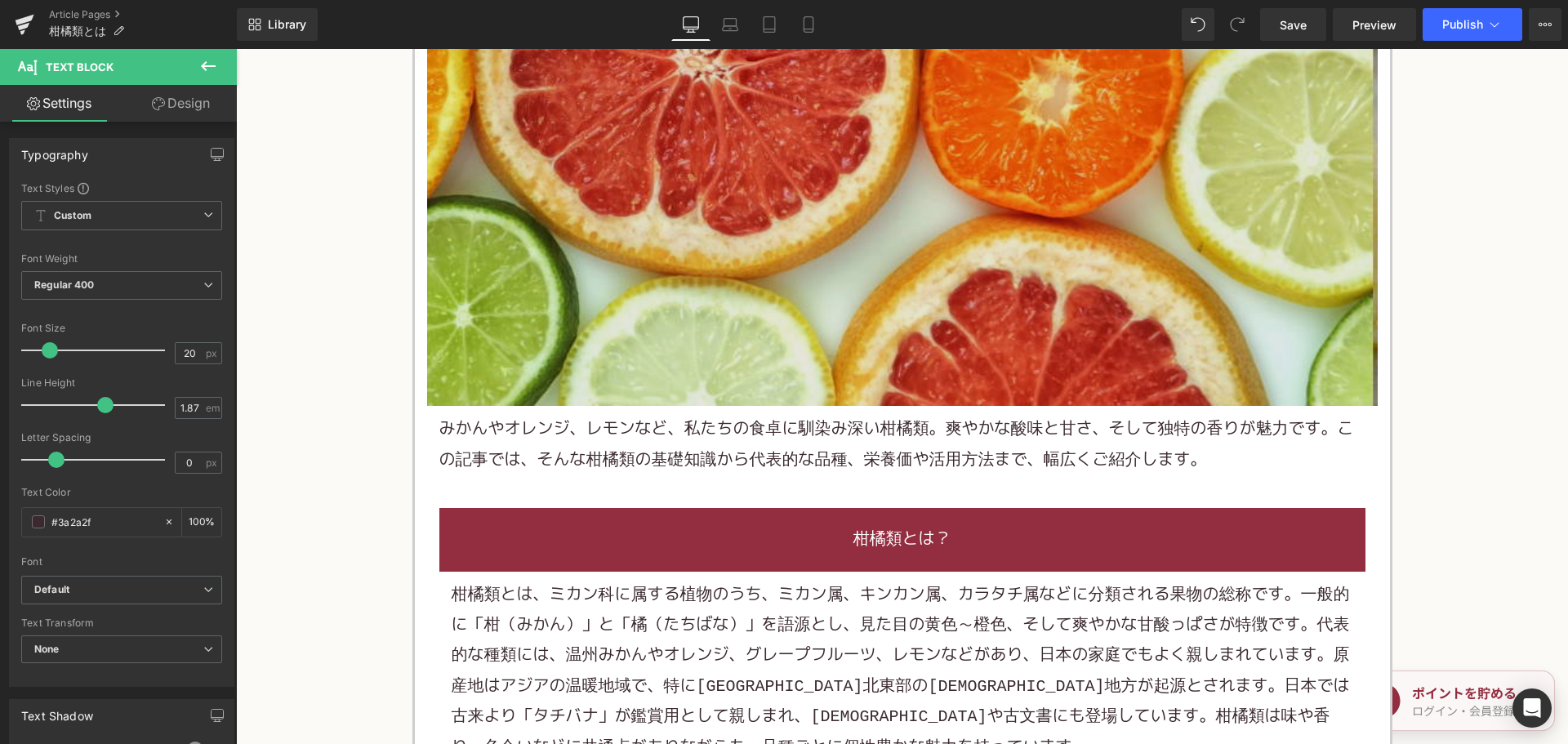 scroll, scrollTop: 572, scrollLeft: 0, axis: vertical 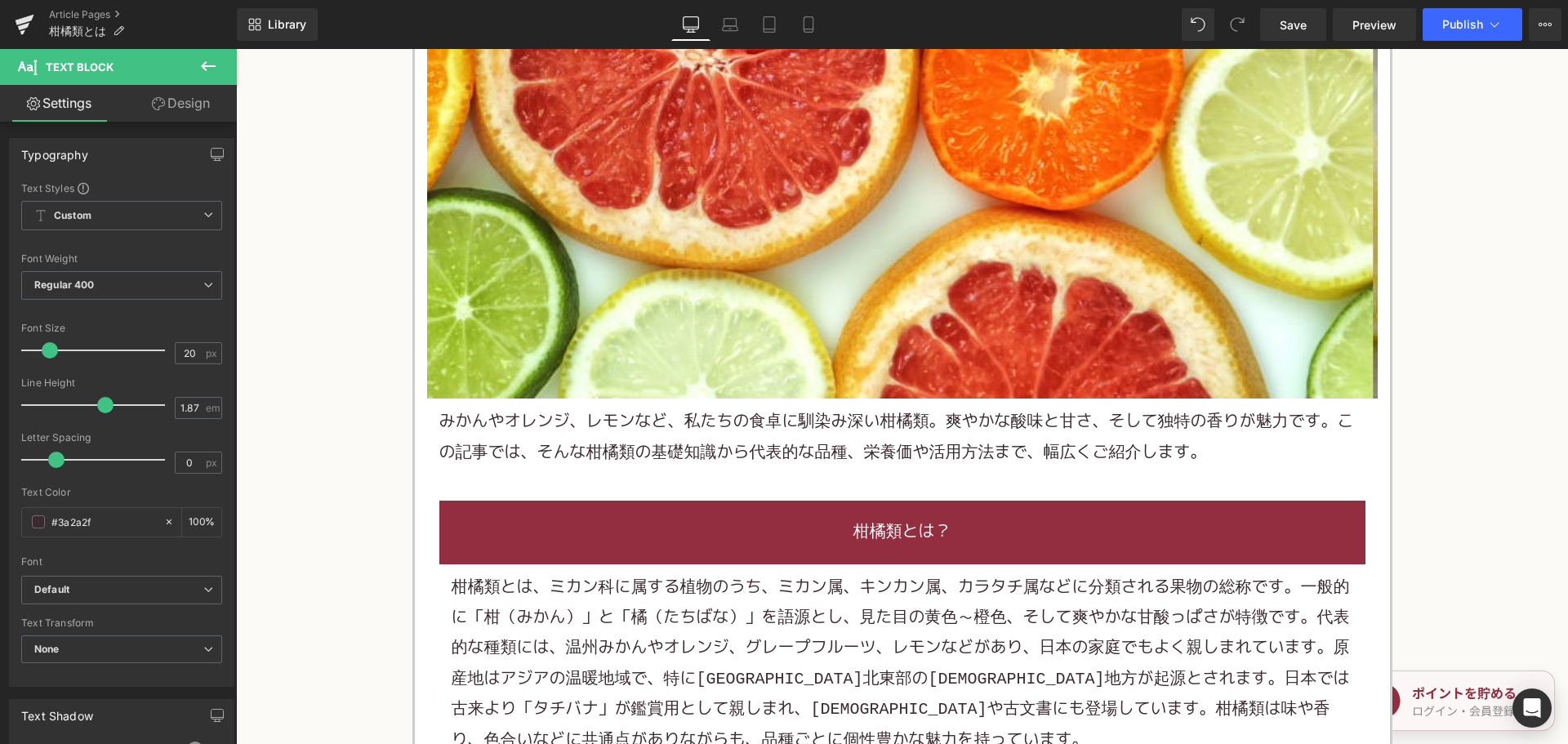 click on "みかんやオレンジ、レモンなど、私たちの食卓に馴染み深い柑橘類。爽やかな酸味と甘さ、そして独特の香りが魅力です。この記事では、そんな柑橘類の基礎知識から代表的な品種、栄養価や活用方法まで、幅広くご紹介します。" at bounding box center (897, 437) 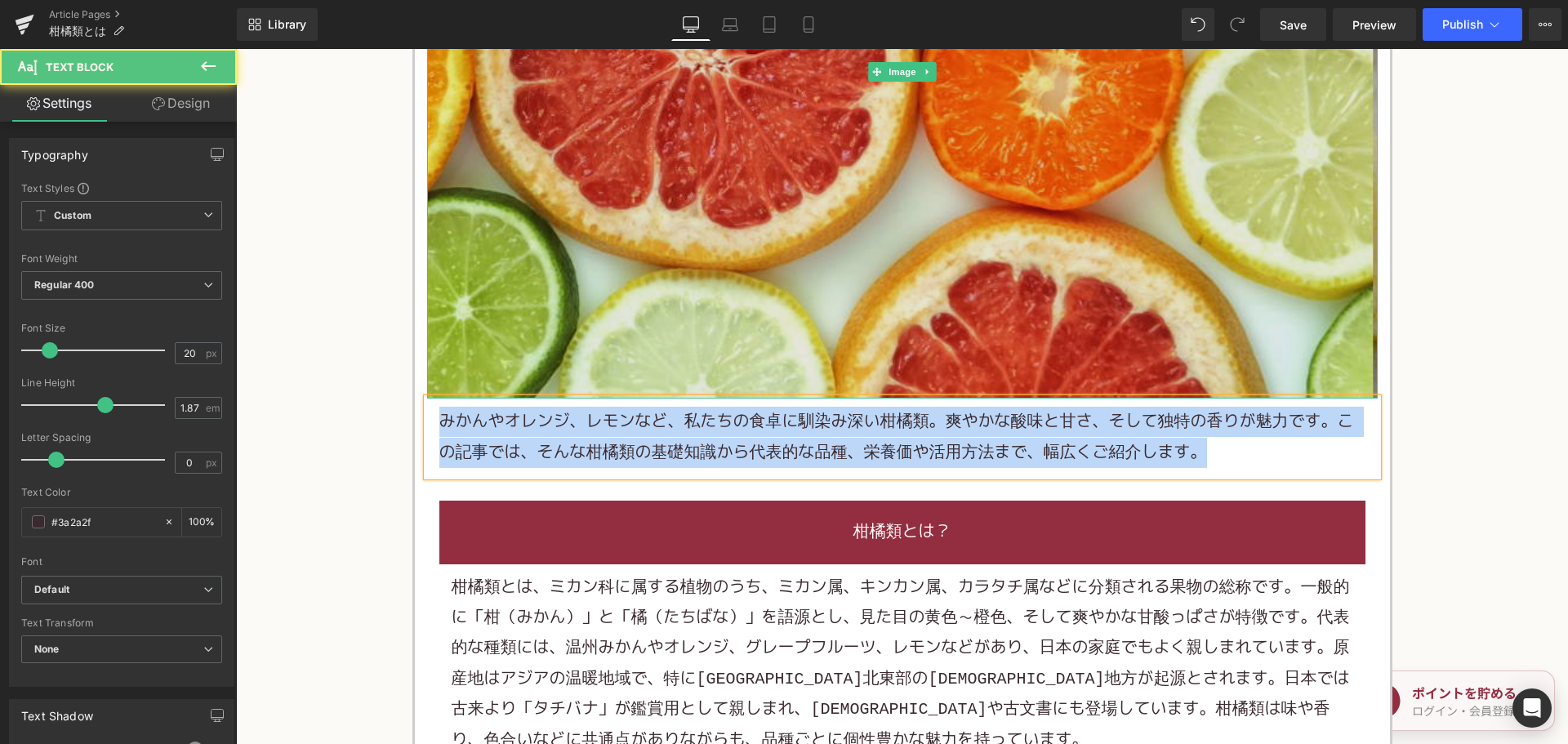 copy on "みかんやオレンジ、レモンなど、私たちの食卓に馴染み深い柑橘類。爽やかな酸味と甘さ、そして独特の香りが魅力です。この記事では、そんな柑橘類の基礎知識から代表的な品種、栄養価や活用方法まで、幅広くご紹介します。" 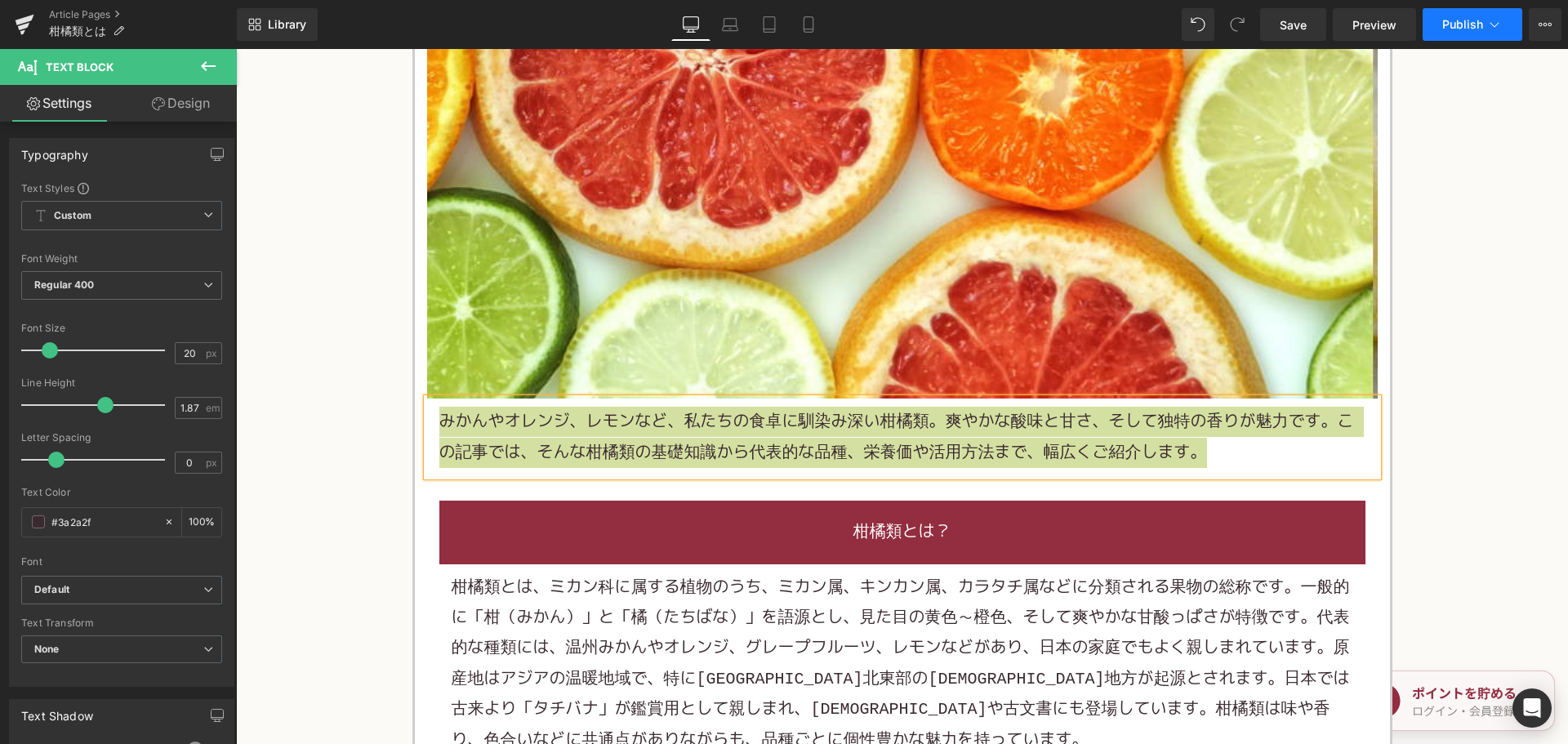 click on "Publish" at bounding box center [1463, 25] 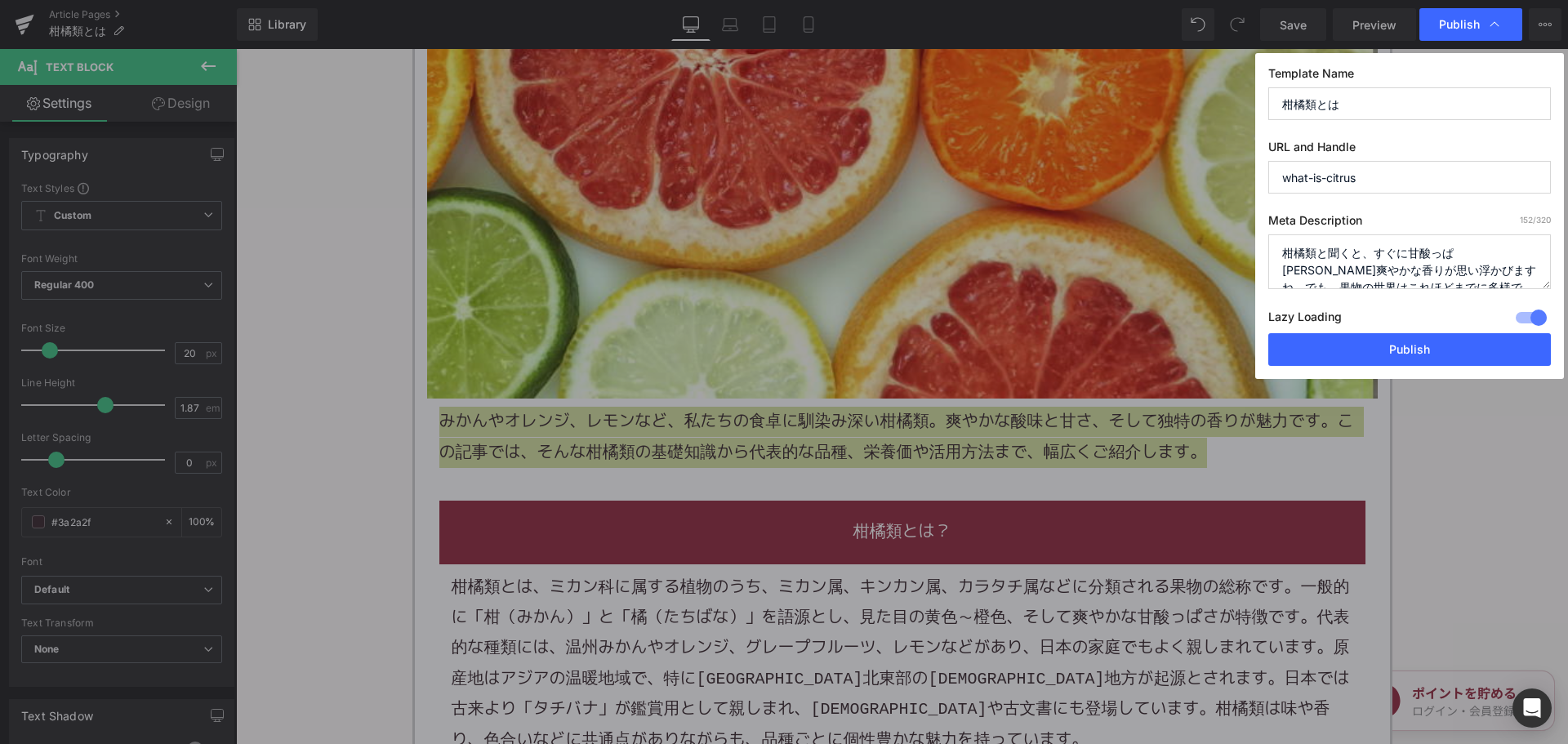click on "柑橘類と聞くと、すぐに甘酸っぱさや爽やかな香りが思い浮かびますね。でも、果物の世界はこれほどまでに多様です。柑橘類では、美味しいだけでなく、その起源や栽培方法、さらには利用方法に至るまで、私たちがまだまだ知らないことがたくさんあります。この記事を通じて、柑橘類の驚くべき世界へ一緒に踏み入れてみましょう。" at bounding box center (1410, 261) 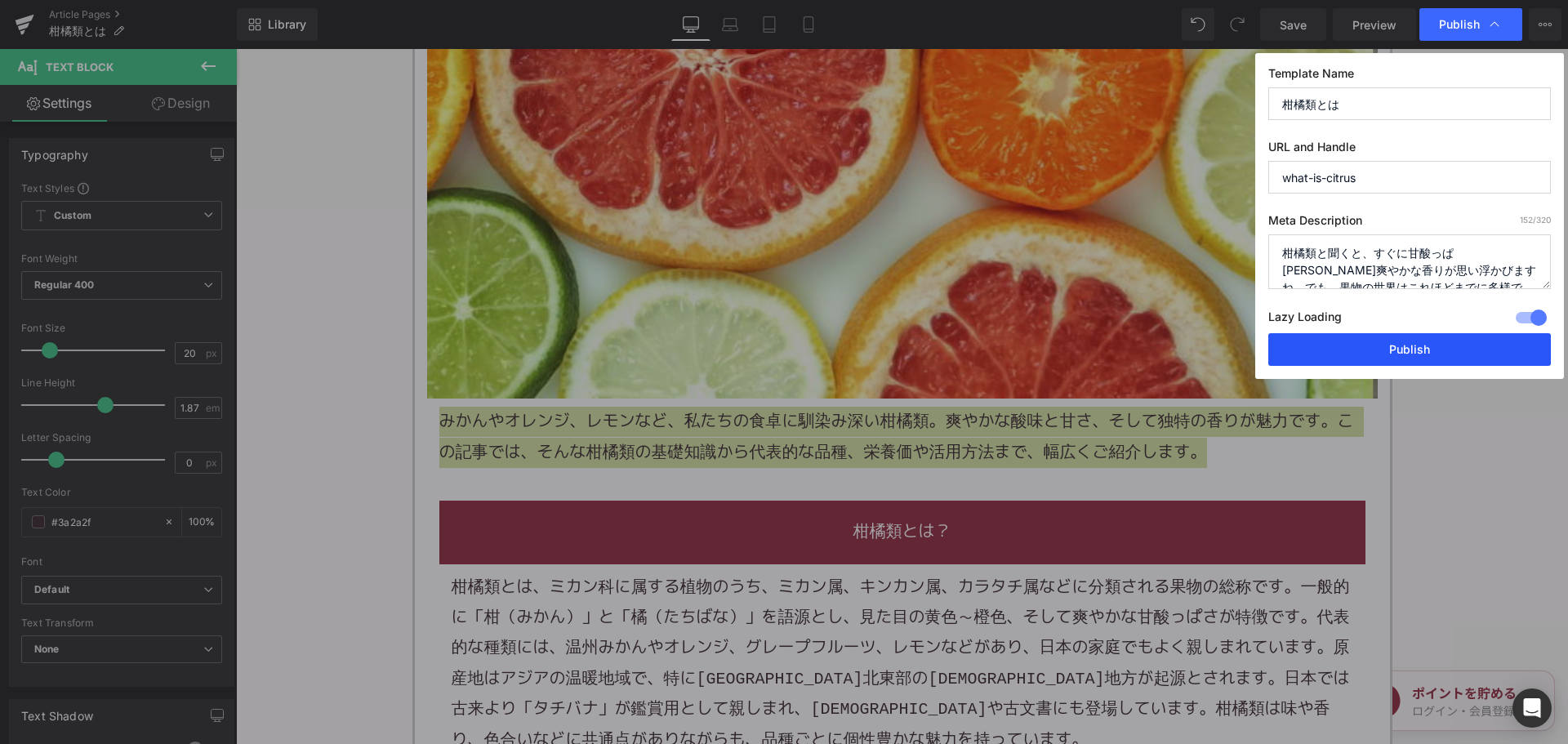 paste on "みかんやオレンジ、レモンなど、私たちの食卓に馴染み深い柑橘類。爽やかな酸味と甘さ、そして独特の香りが魅力です。この記事では、そんな柑橘類の基礎知識から代表的な品種、栄養価や活用方法まで、幅広くご紹介します" 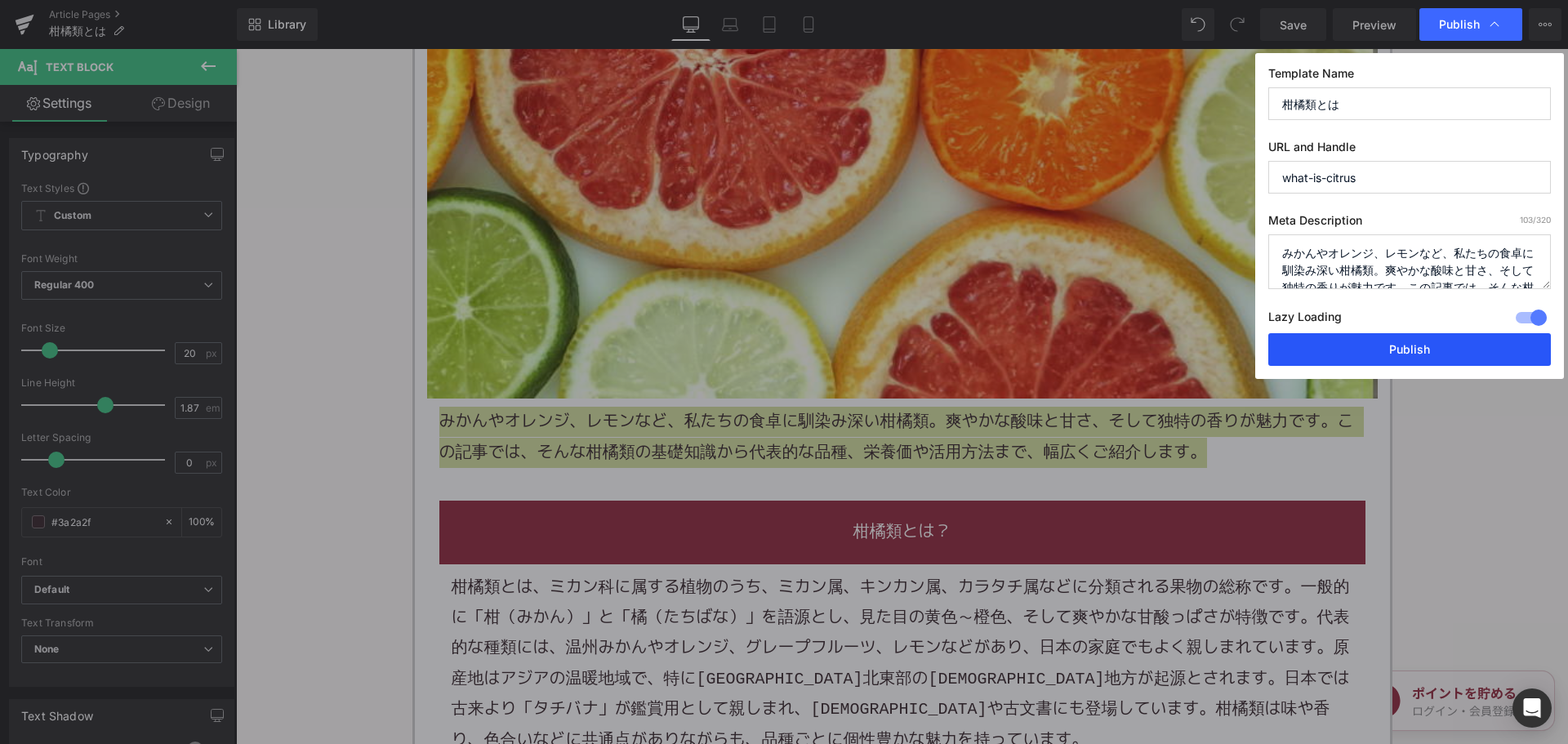 scroll, scrollTop: 40, scrollLeft: 0, axis: vertical 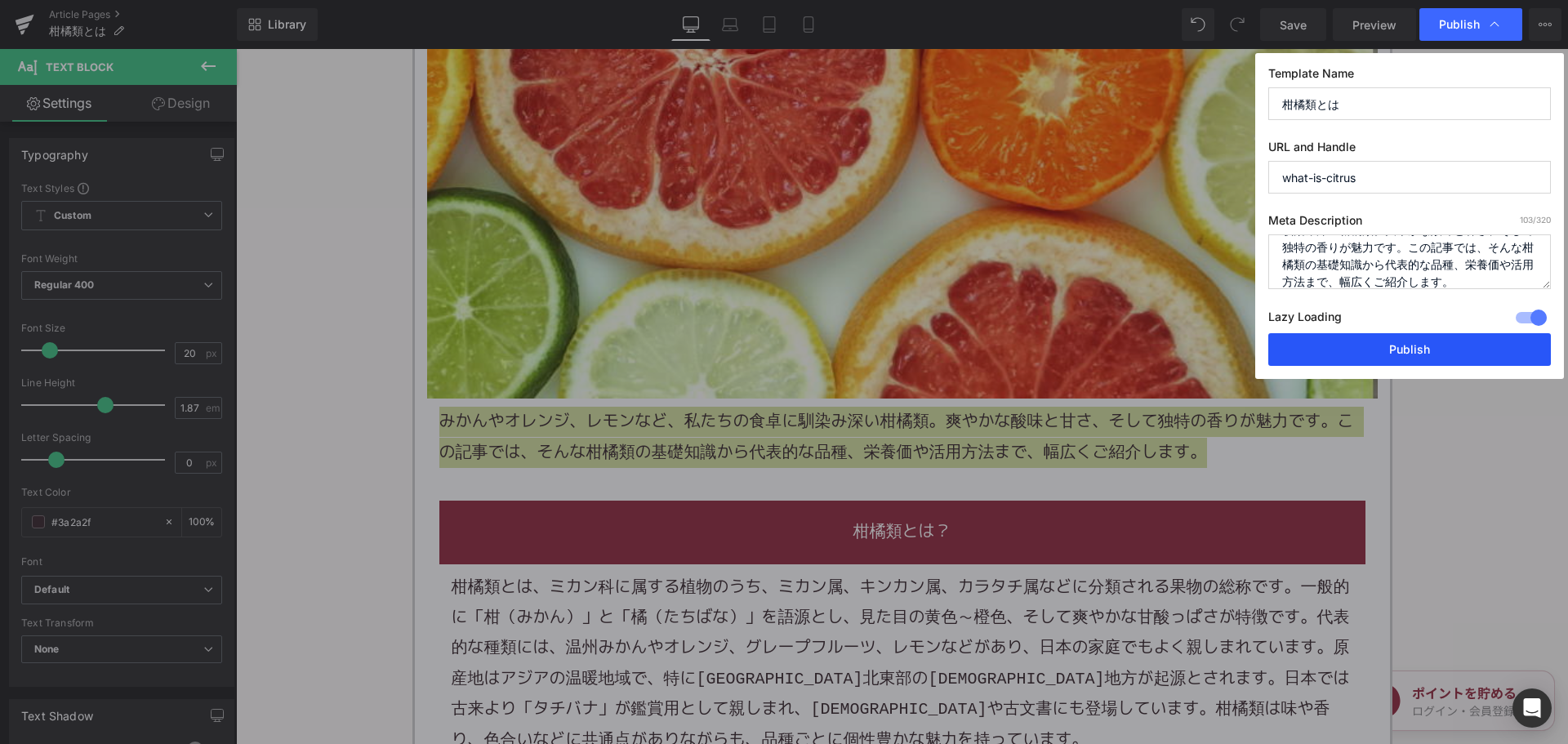 type on "みかんやオレンジ、レモンなど、私たちの食卓に馴染み深い柑橘類。爽やかな酸味と甘さ、そして独特の香りが魅力です。この記事では、そんな柑橘類の基礎知識から代表的な品種、栄養価や活用方法まで、幅広くご紹介します。" 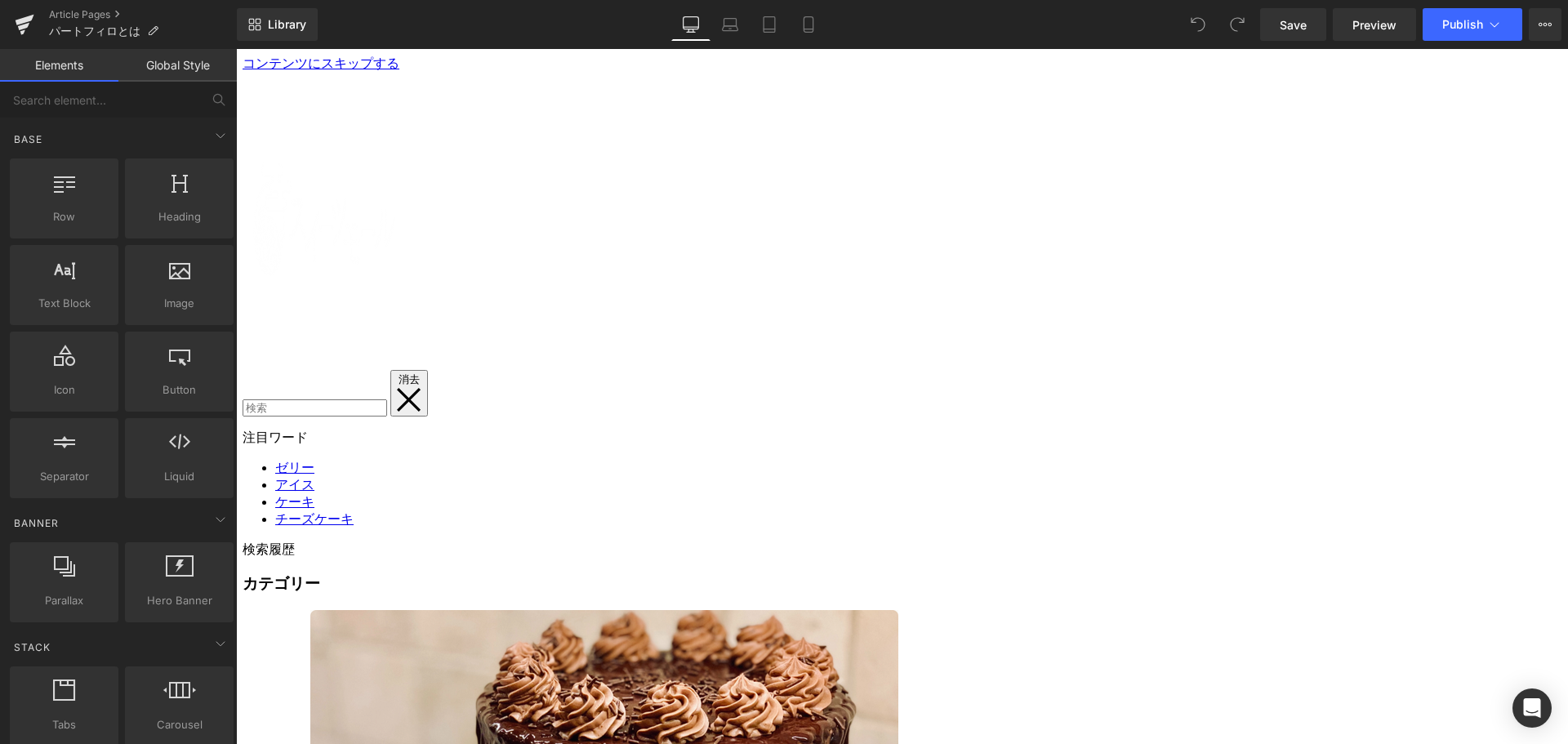 scroll, scrollTop: 0, scrollLeft: 0, axis: both 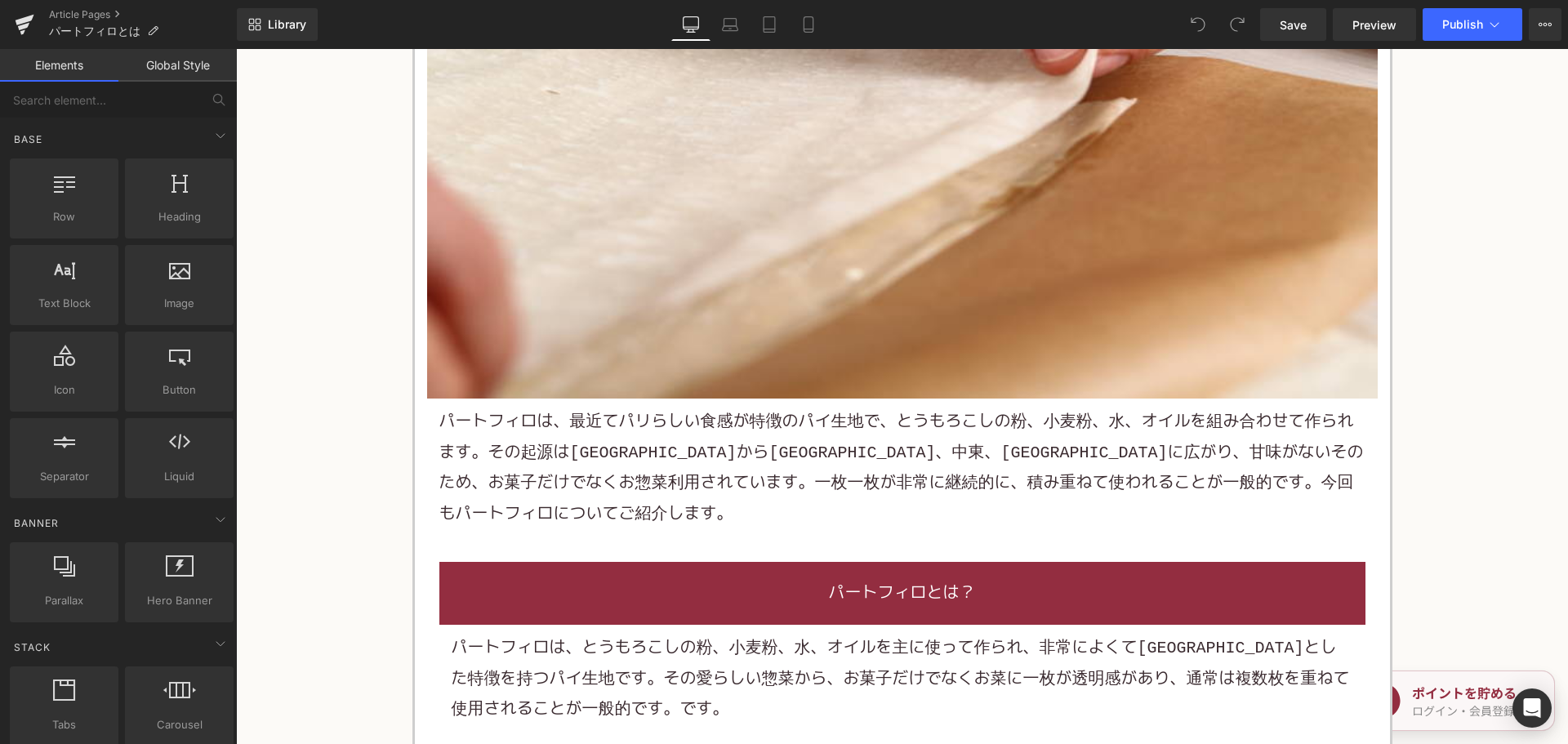 click on "パートフィロは、最近てパリらしい食感が特徴のパイ生地で、とうもろこしの粉、小麦粉、水、オイルを組み合わせて作られます。その起源はギリシャからトルコ、中東、ヨーロッパに広がり、甘味がないそのため、お菓子だけでなくお惣菜利用されています。一枚一枚が非常に継続的に、積み重ねて使われることが一般的です。今回もパートフィロについてご紹介します。" at bounding box center (902, 468) 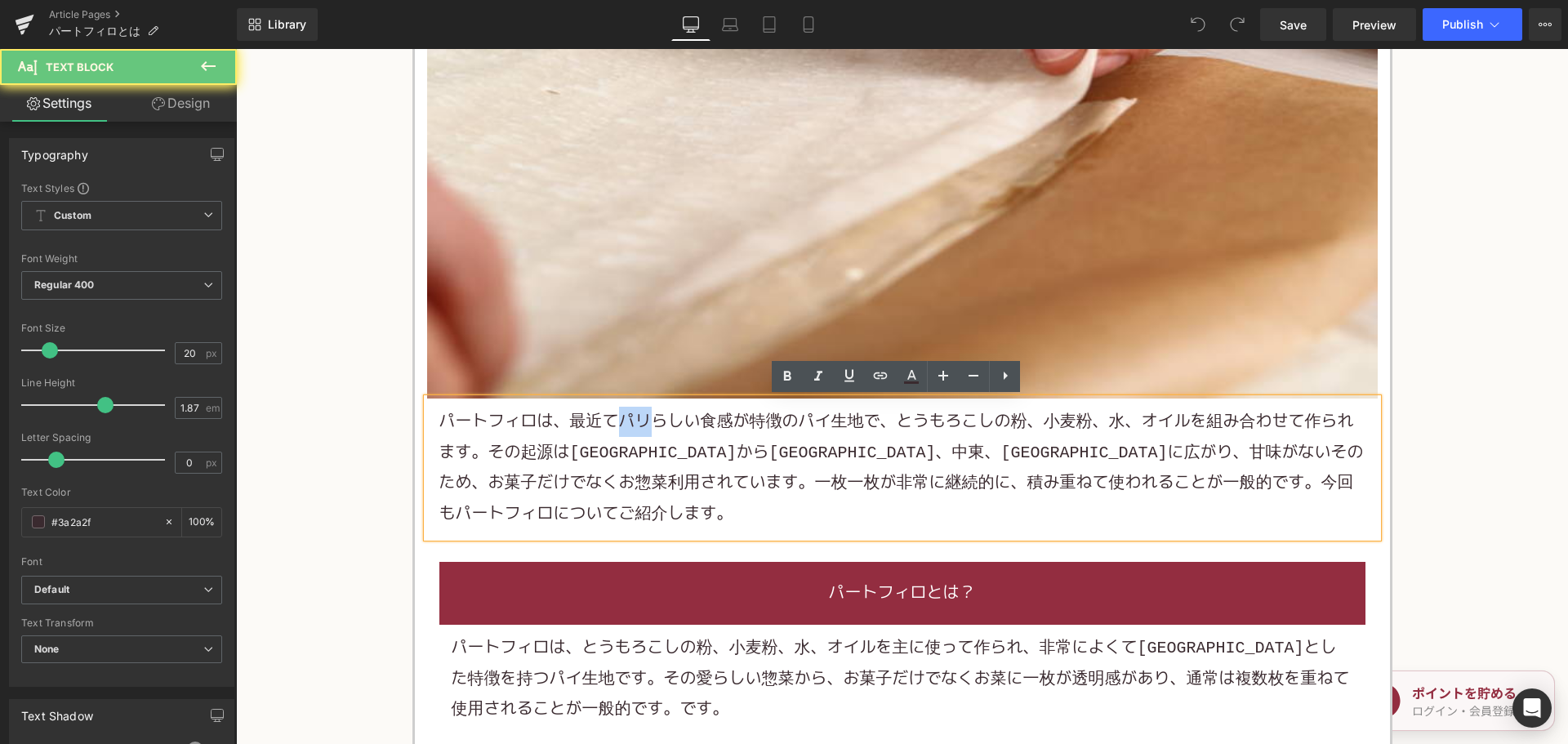 click on "パートフィロは、最近てパリらしい食感が特徴のパイ生地で、とうもろこしの粉、小麦粉、水、オイルを組み合わせて作られます。その起源はギリシャからトルコ、中東、ヨーロッパに広がり、甘味がないそのため、お菓子だけでなくお惣菜利用されています。一枚一枚が非常に継続的に、積み重ねて使われることが一般的です。今回もパートフィロについてご紹介します。" at bounding box center (902, 468) 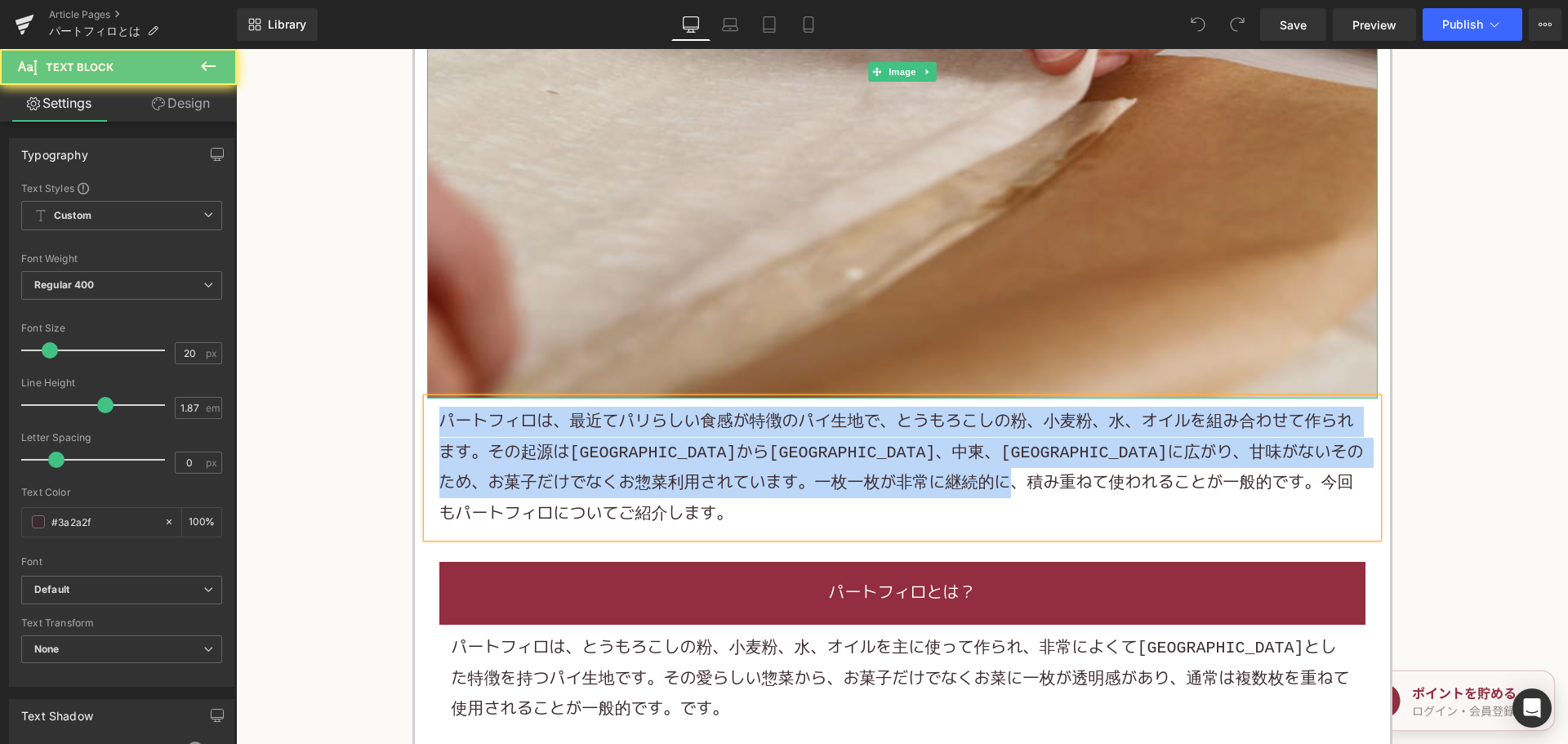 paste 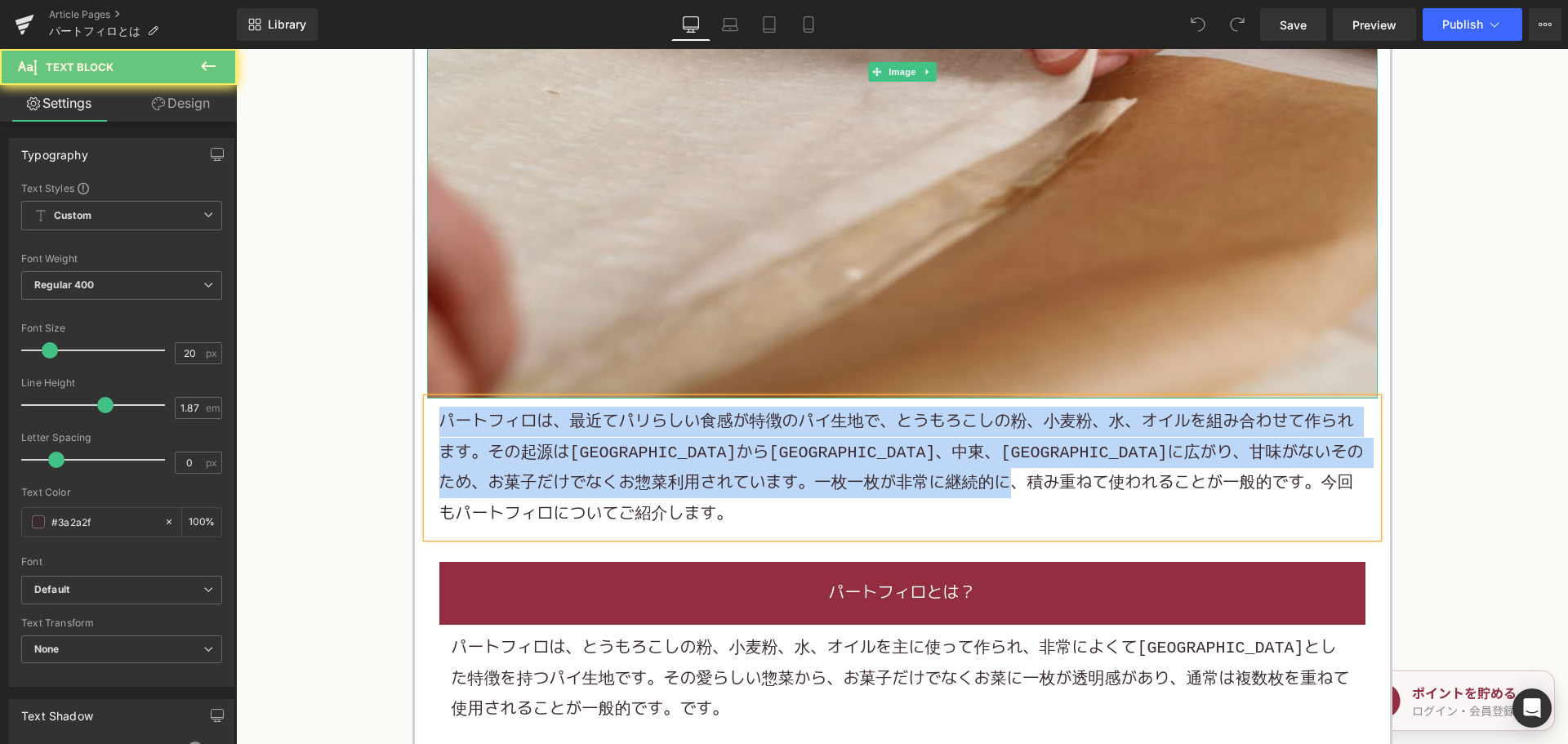 type 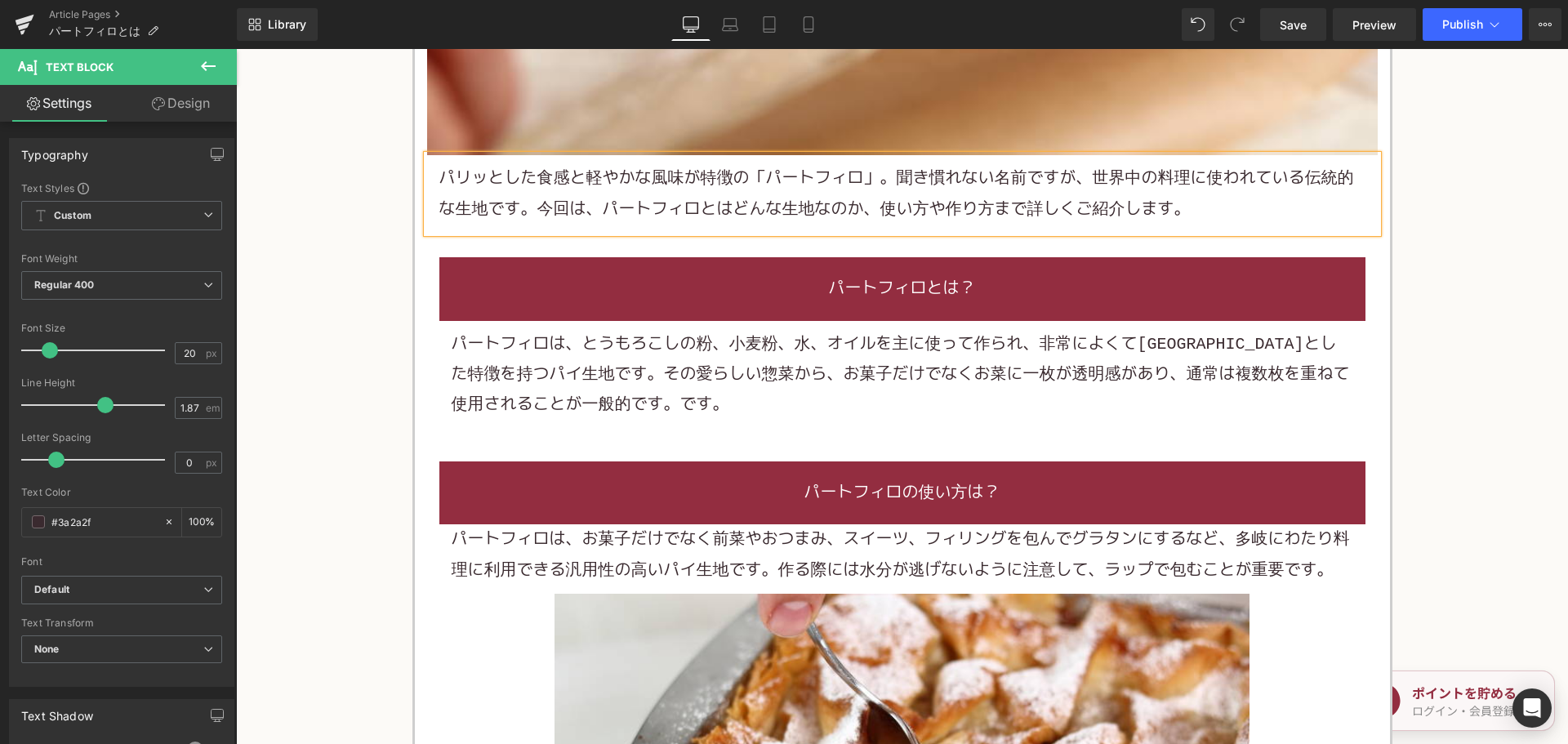 scroll, scrollTop: 817, scrollLeft: 0, axis: vertical 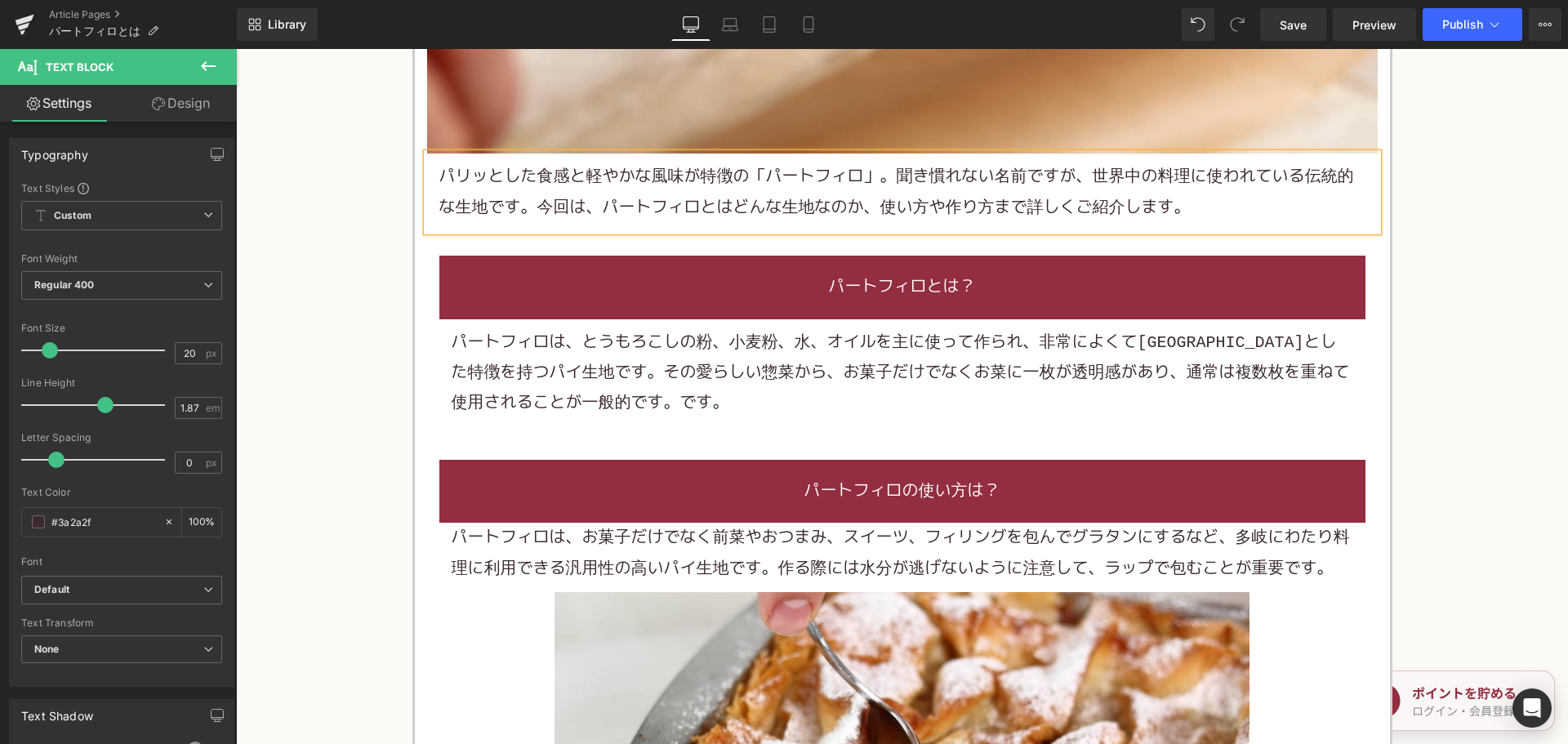 click on "パートフィロは、とうもろこしの粉、小麦粉、水、オイルを主に使って作られ、非常によくてパリっとした特徴を持つパイ生地です。その愛らしい惣菜から、お菓子だけでなくお菜に一枚が透明感があり、通常は複数枚を重ねて使用されることが一般的です。です。" at bounding box center [902, 373] 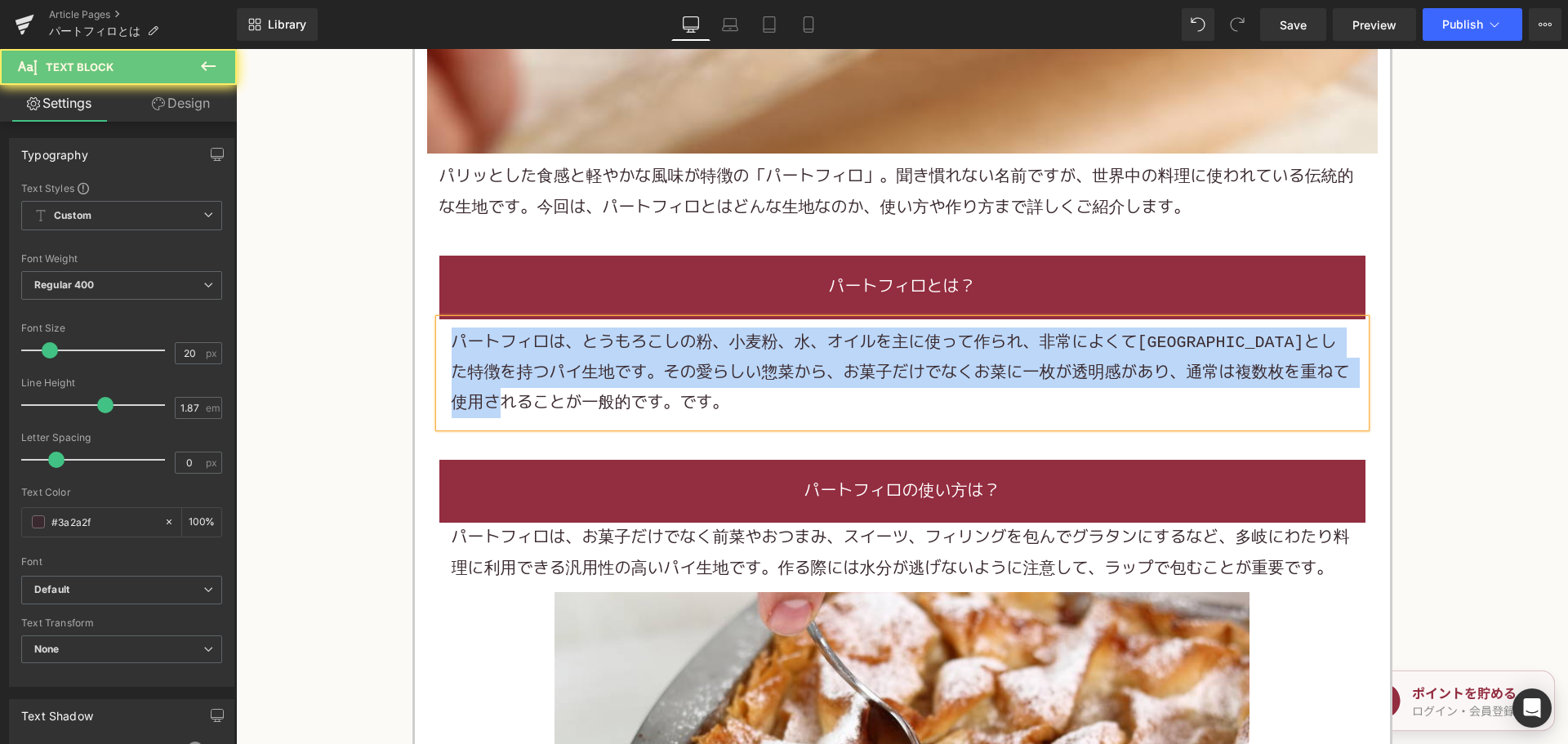 paste 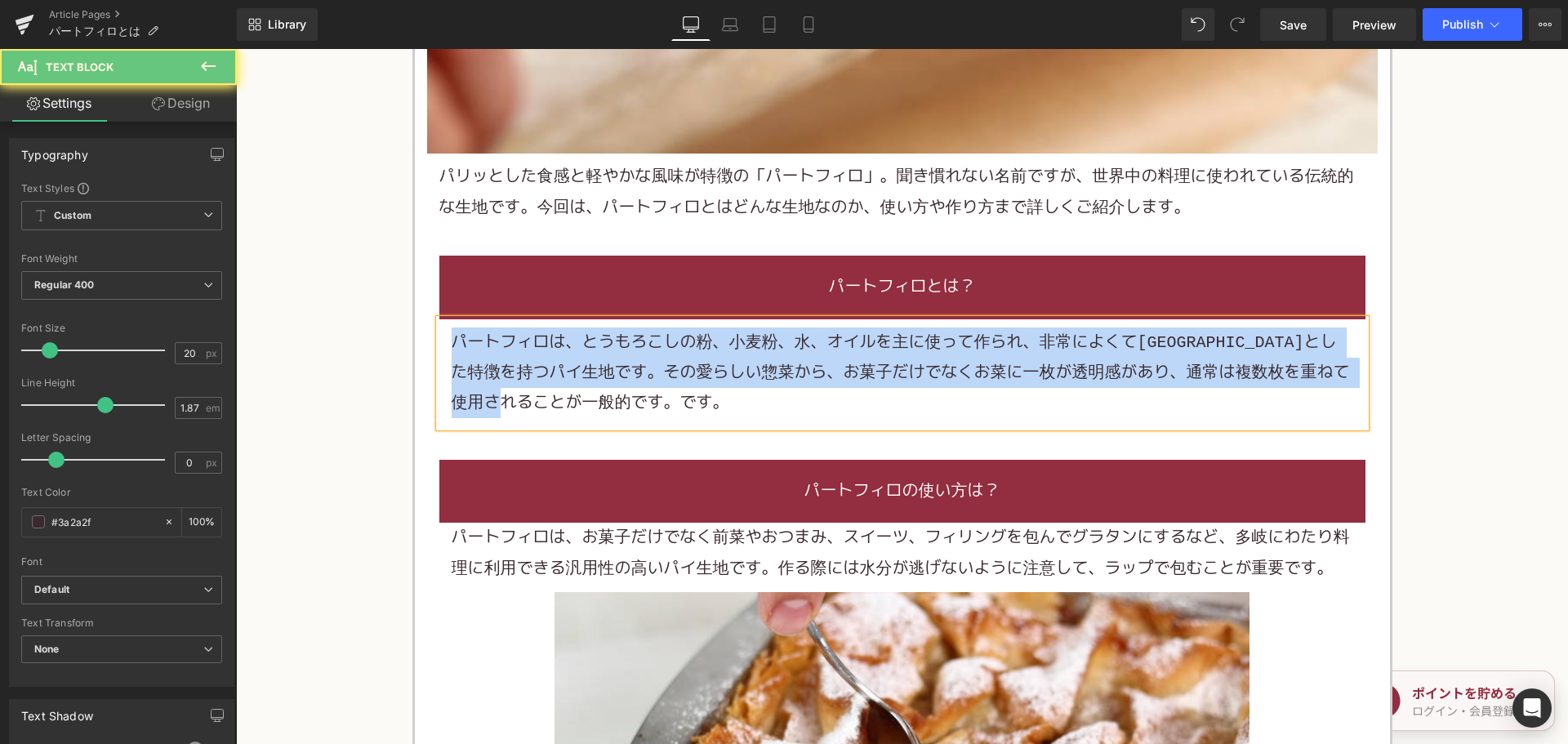 type 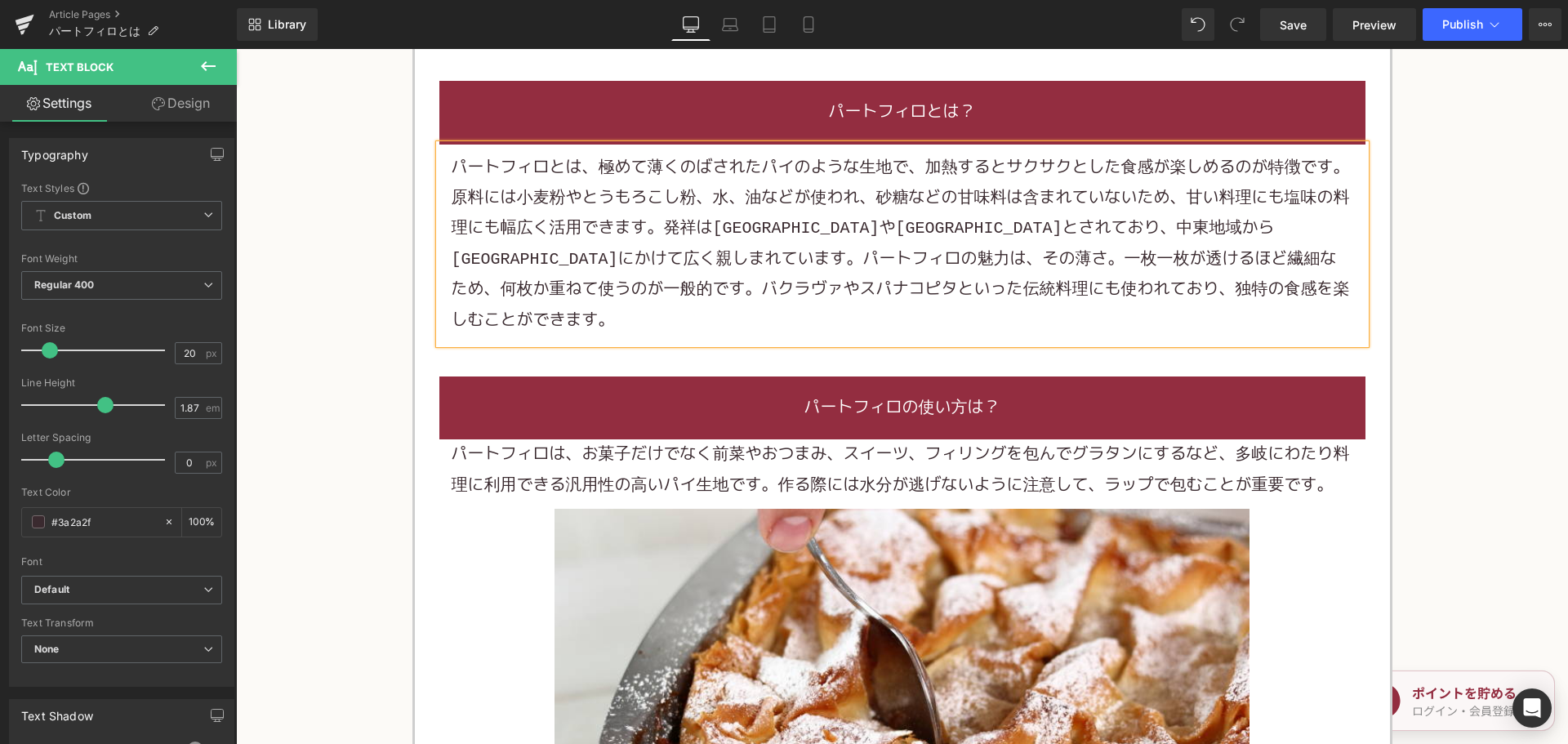 scroll, scrollTop: 1062, scrollLeft: 0, axis: vertical 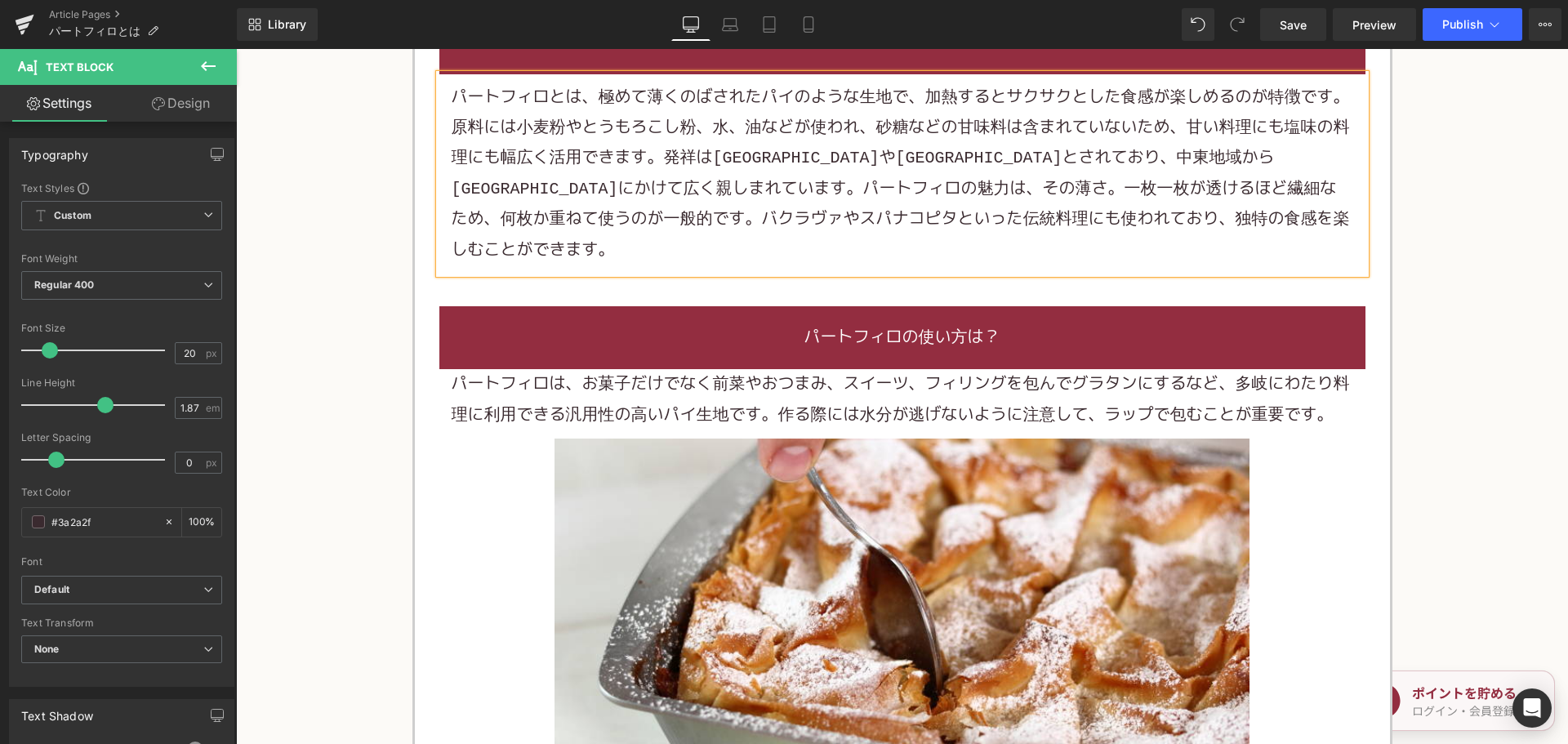 click on "パートフィロは、お菓子だけでなく前菜やおつまみ、スイーツ、フィリングを包んでグラタンにするなど、多岐にわたり料理に利用できる汎用性の高いパイ生地です。作る際には水分が逃げないように注意して、ラップで包むことが重要です。" at bounding box center [902, 399] 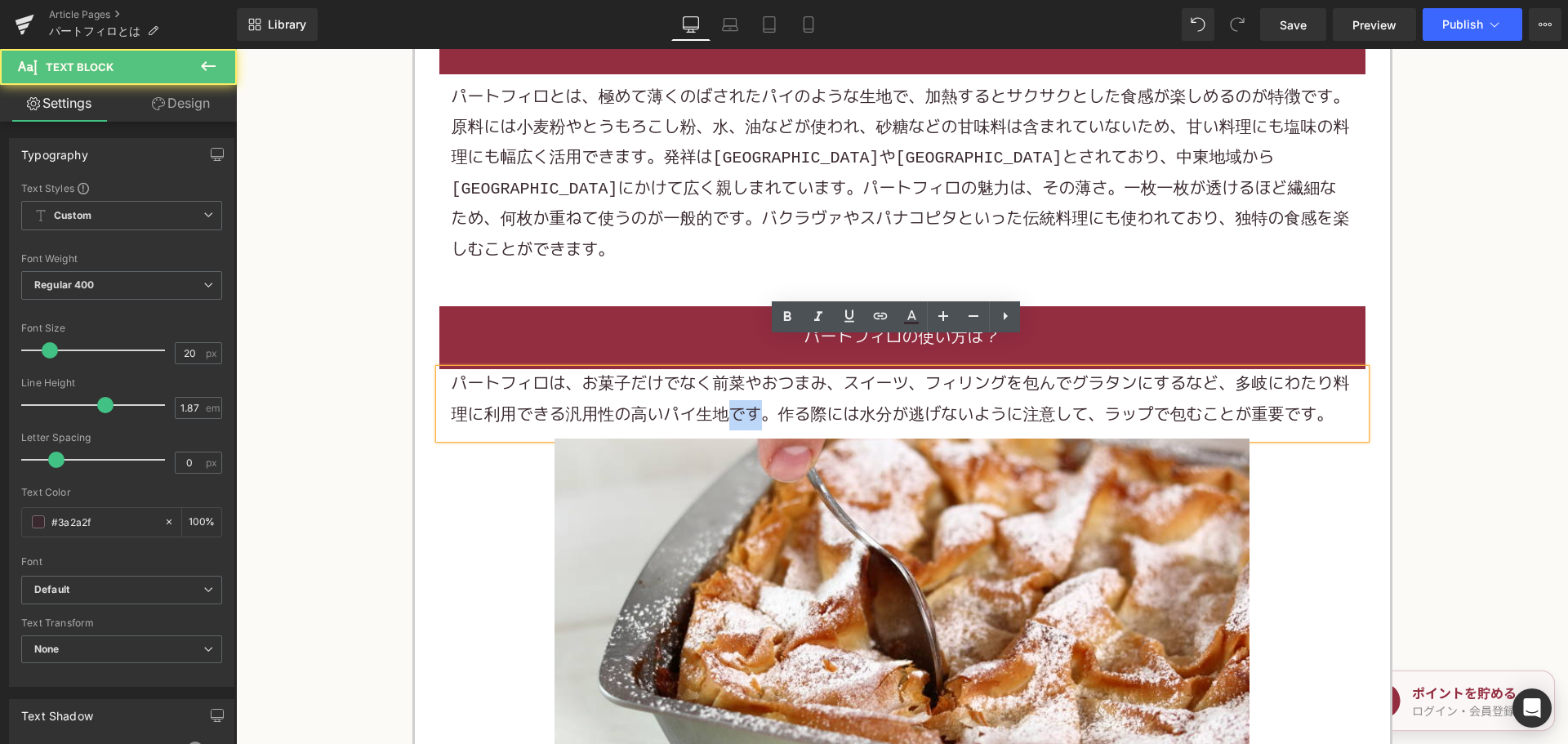 click on "パートフィロは、お菓子だけでなく前菜やおつまみ、スイーツ、フィリングを包んでグラタンにするなど、多岐にわたり料理に利用できる汎用性の高いパイ生地です。作る際には水分が逃げないように注意して、ラップで包むことが重要です。" at bounding box center (902, 399) 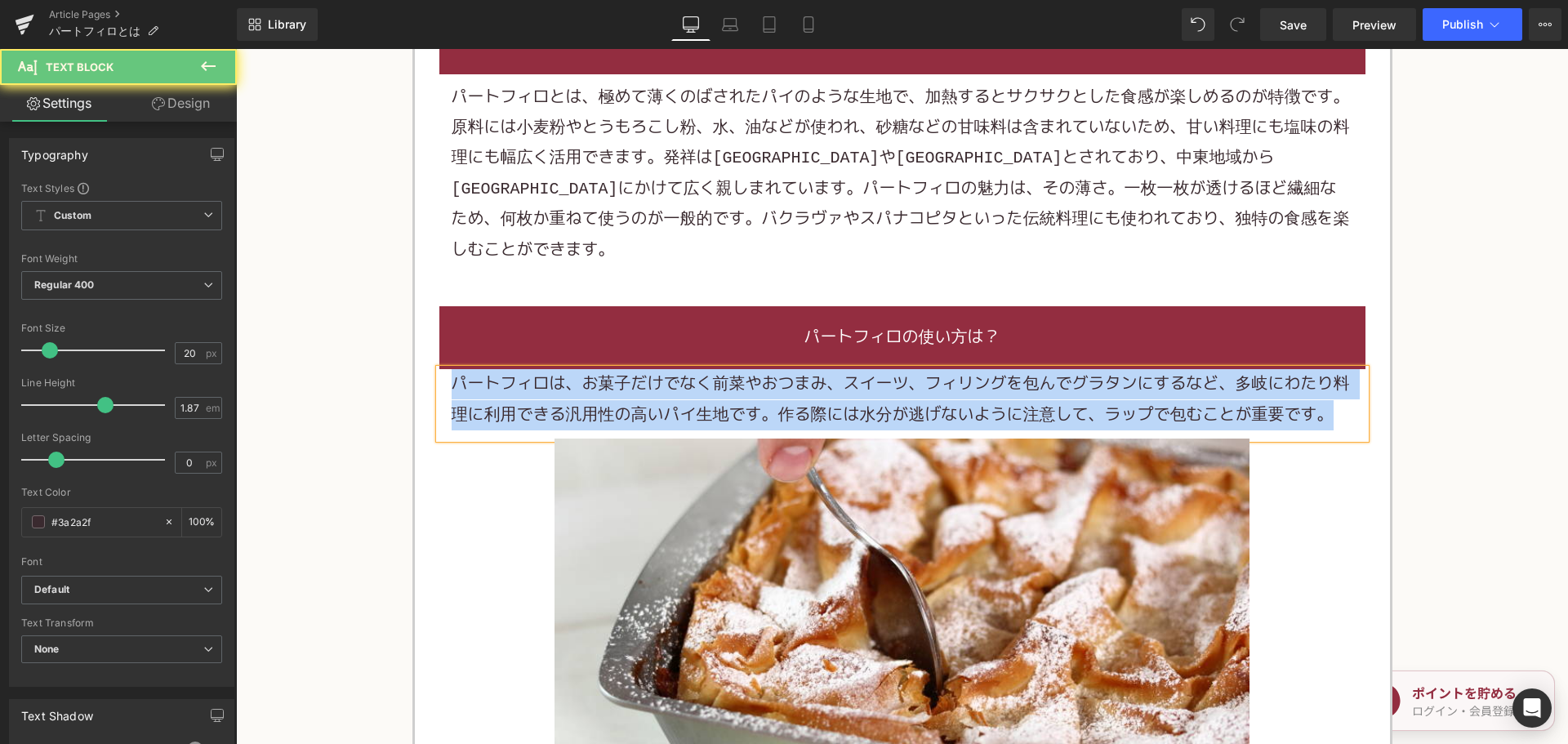 paste 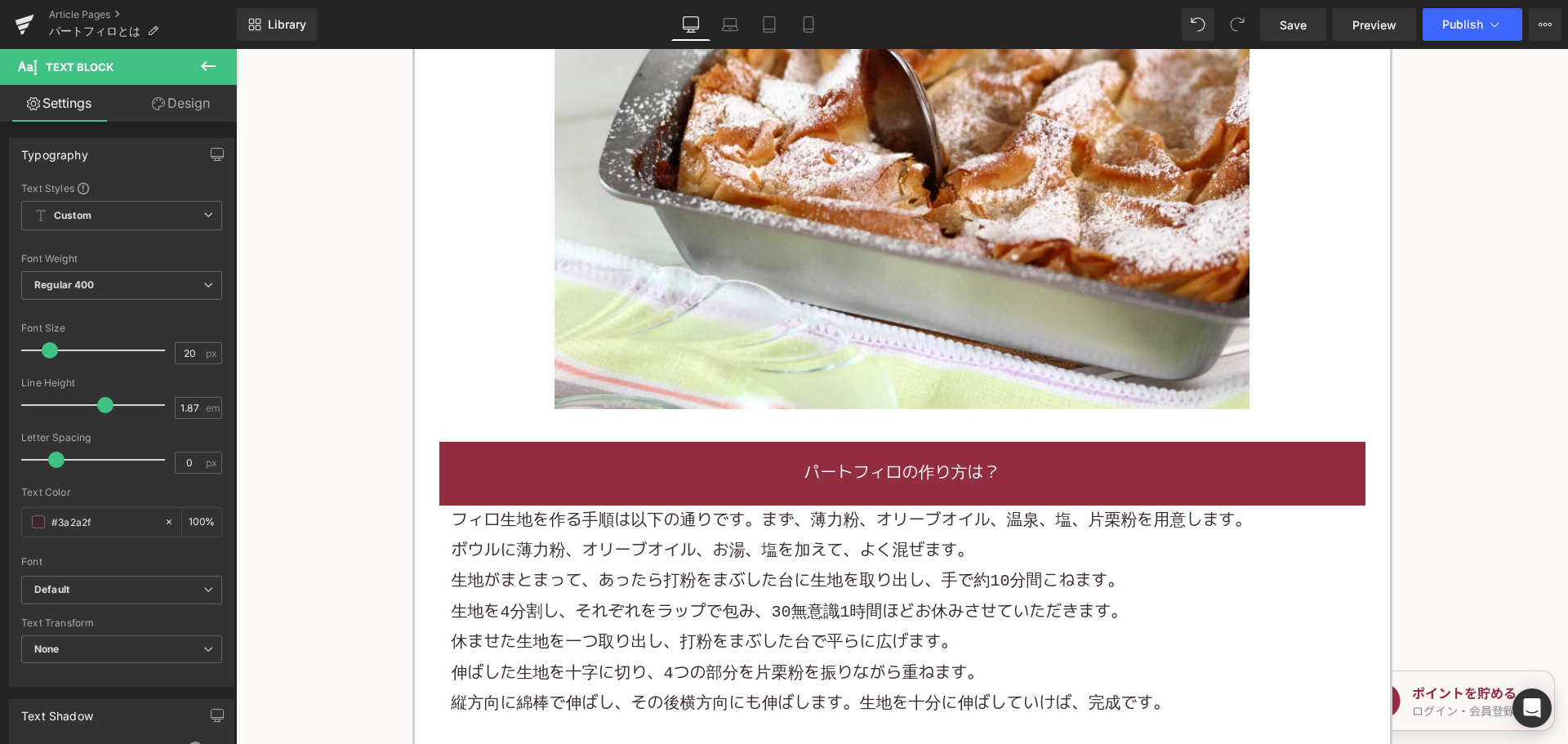 scroll, scrollTop: 1878, scrollLeft: 0, axis: vertical 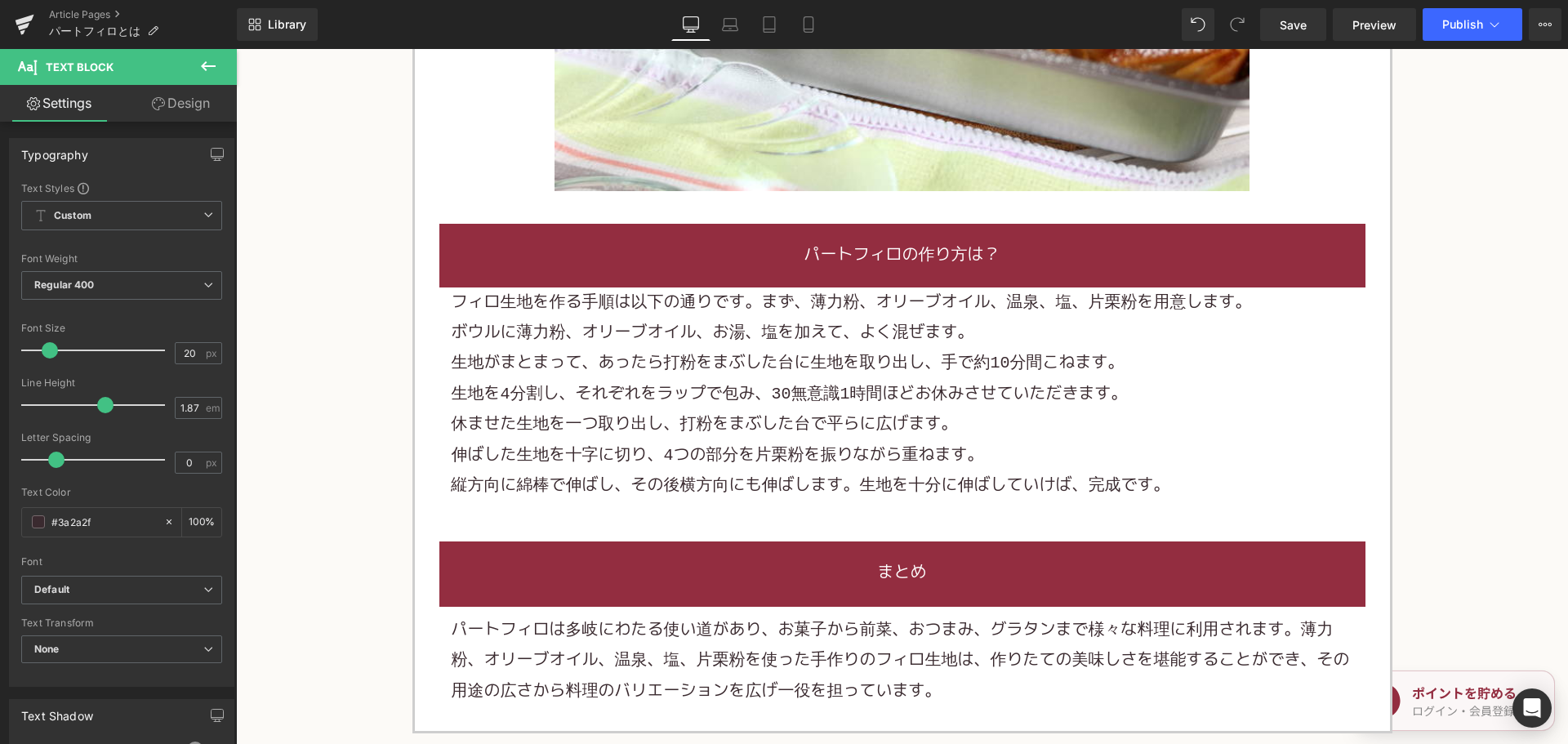 click on "生地を4分割し、それぞれをラップで包み、30無意識1時間ほどお休みさせていただきます。" at bounding box center (790, 394) 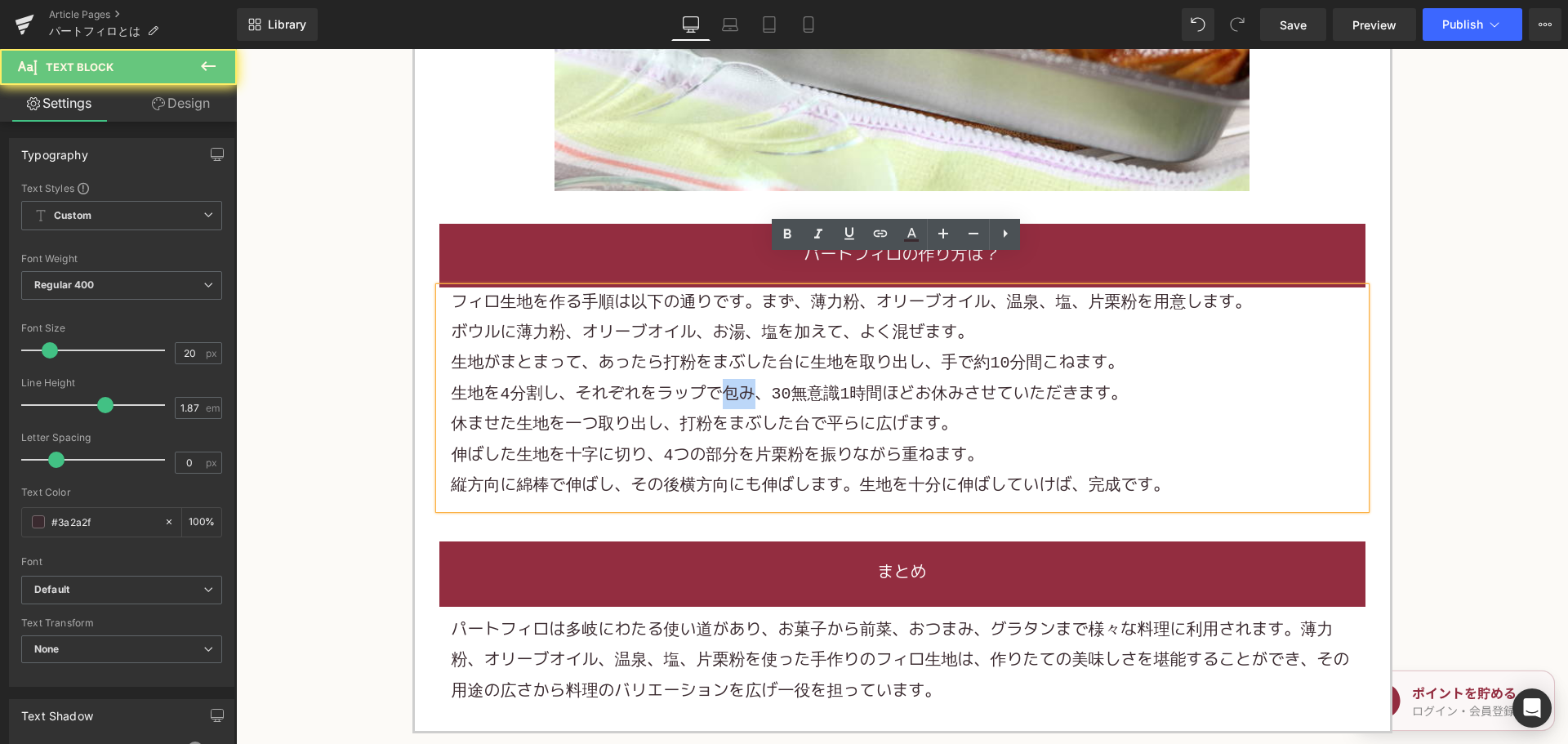 click on "生地を4分割し、それぞれをラップで包み、30無意識1時間ほどお休みさせていただきます。" at bounding box center [790, 394] 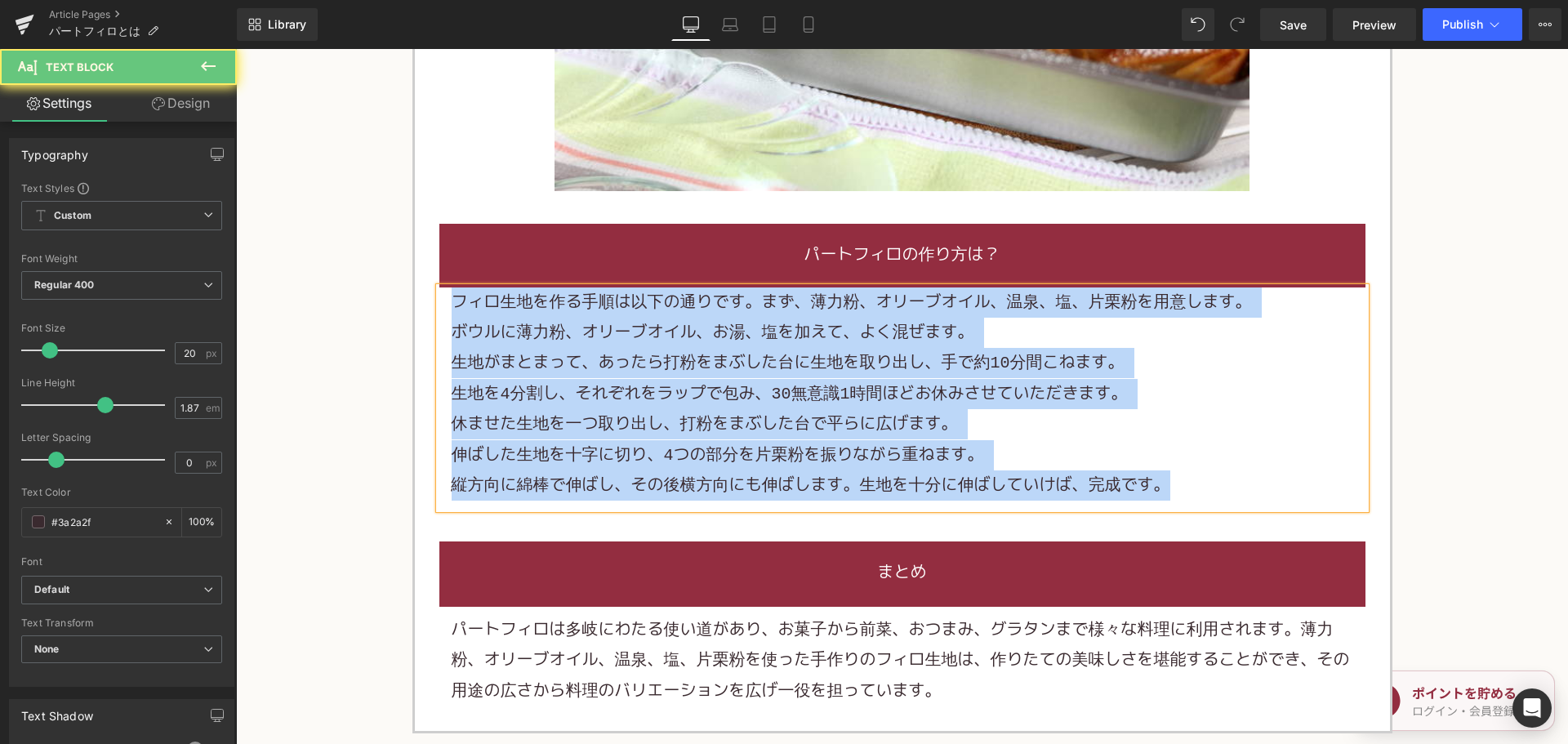paste 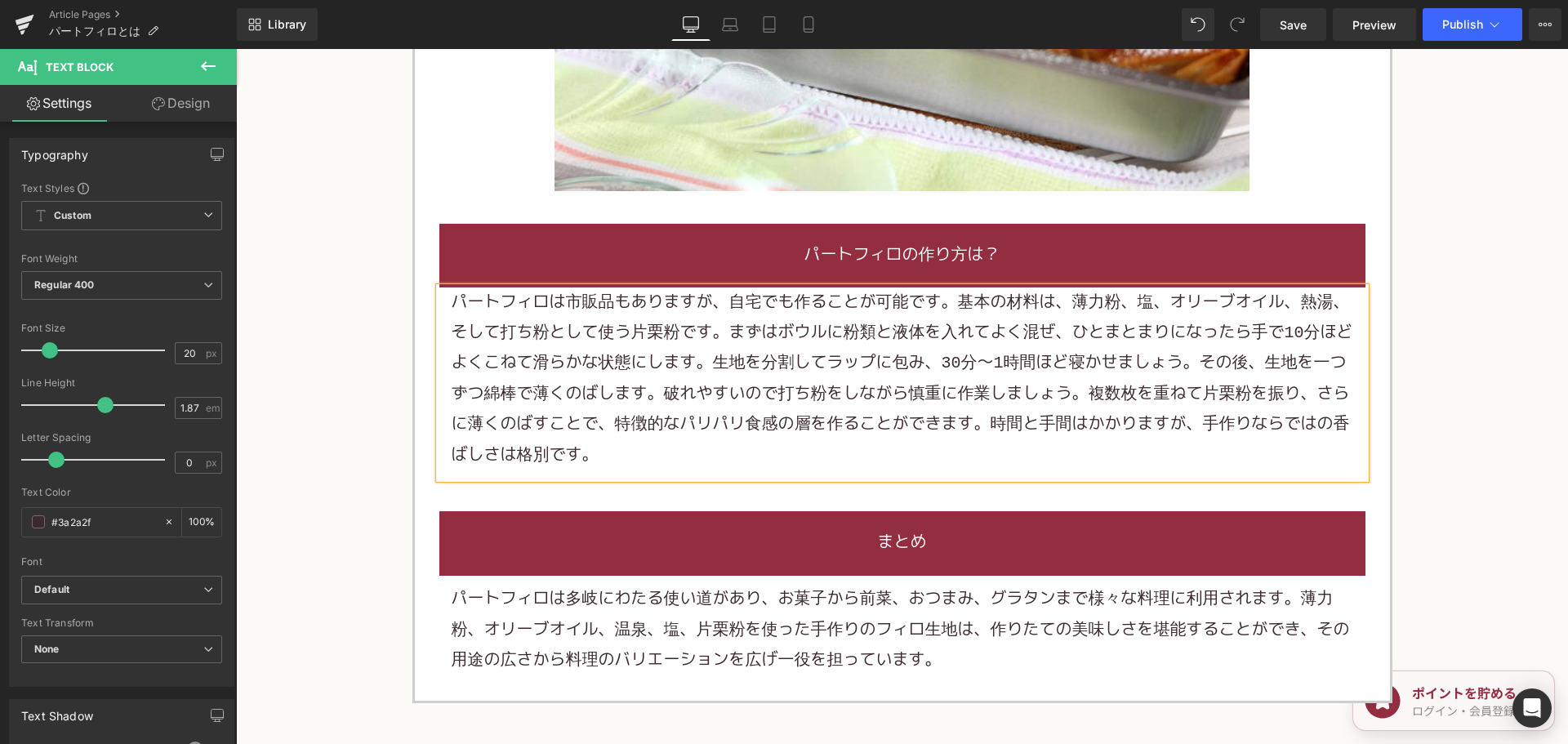 click on "パートフィロは多岐にわたる使い道があり、お菓子から前菜、おつまみ、グラタンまで様々な料理に利用されます。薄力粉、オリーブオイル、温泉、塩、片栗粉を使った手作りのフィロ生地は、作りたての美味しさを堪能することができ、その用途の広さから料理のバリエーションを広げ一役を担っています。" at bounding box center (901, 630) 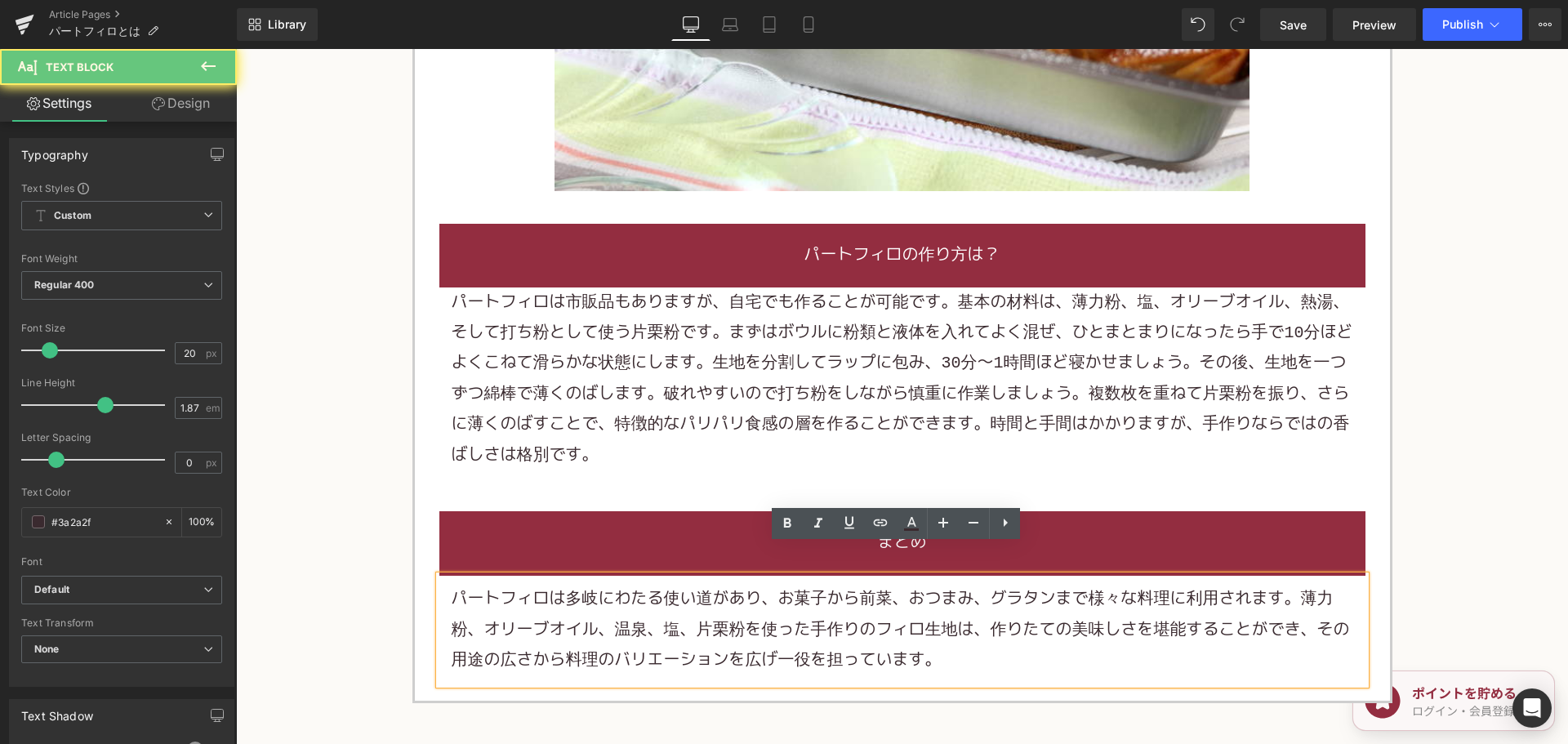 click on "パートフィロは多岐にわたる使い道があり、お菓子から前菜、おつまみ、グラタンまで様々な料理に利用されます。薄力粉、オリーブオイル、温泉、塩、片栗粉を使った手作りのフィロ生地は、作りたての美味しさを堪能することができ、その用途の広さから料理のバリエーションを広げ一役を担っています。" at bounding box center (901, 630) 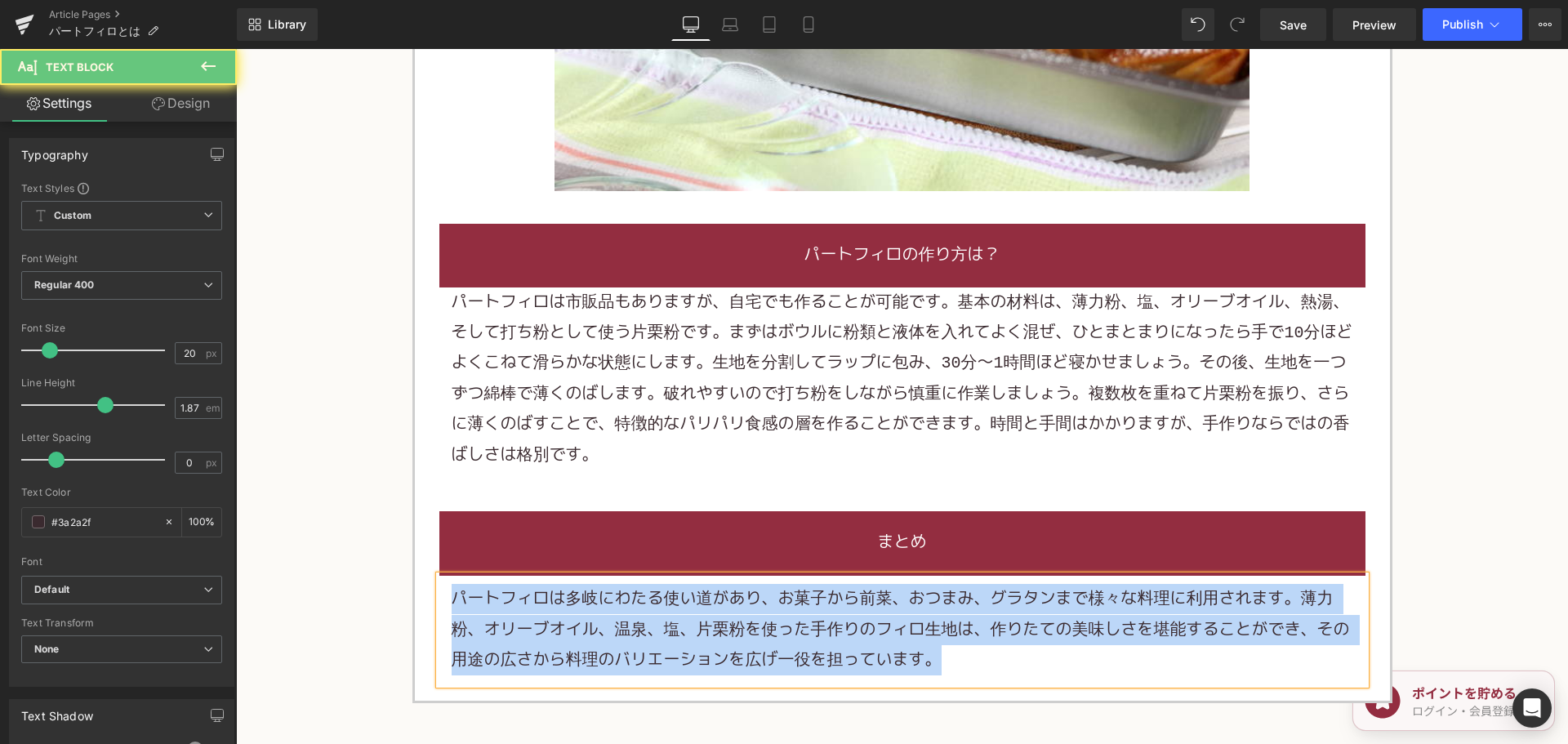 paste 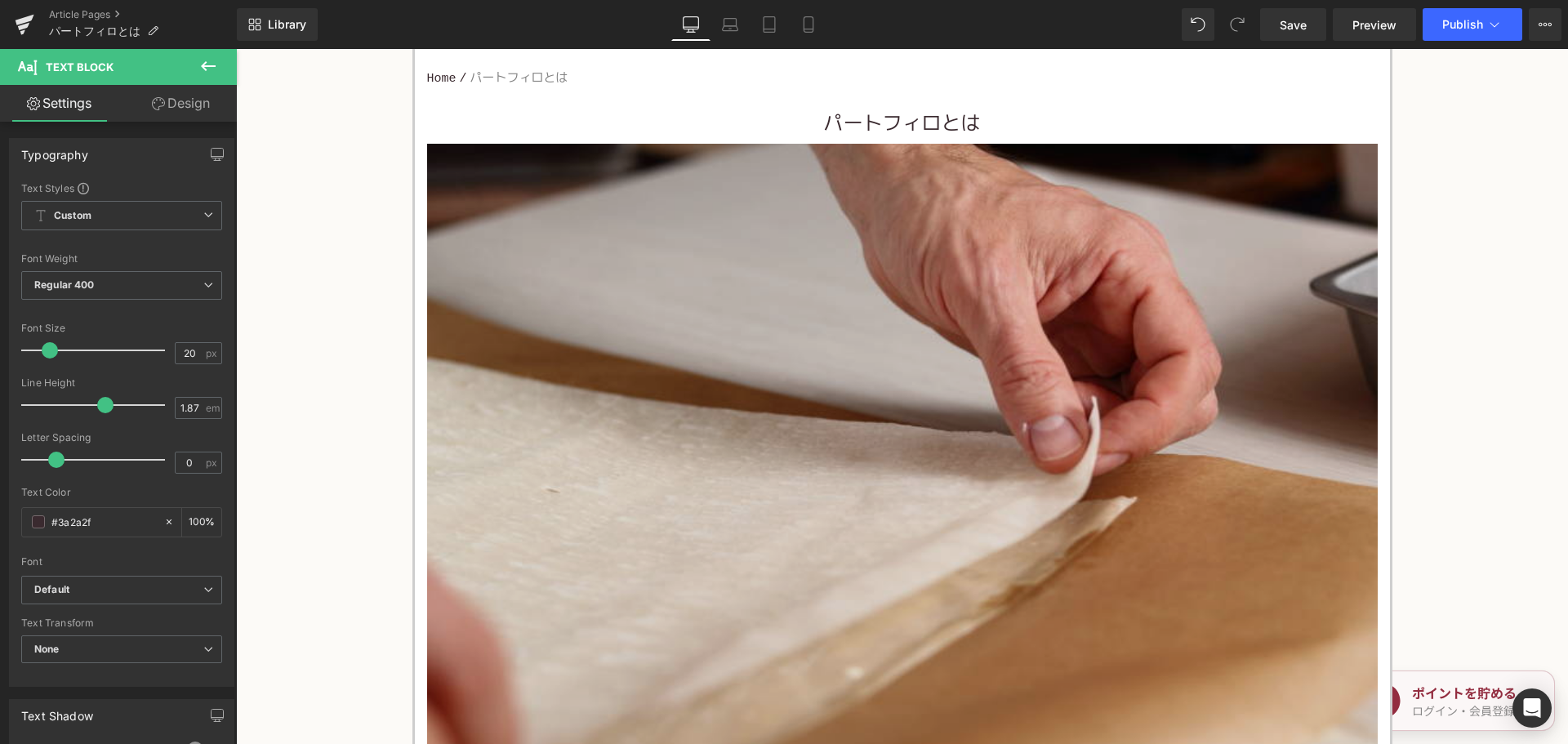 scroll, scrollTop: 408, scrollLeft: 0, axis: vertical 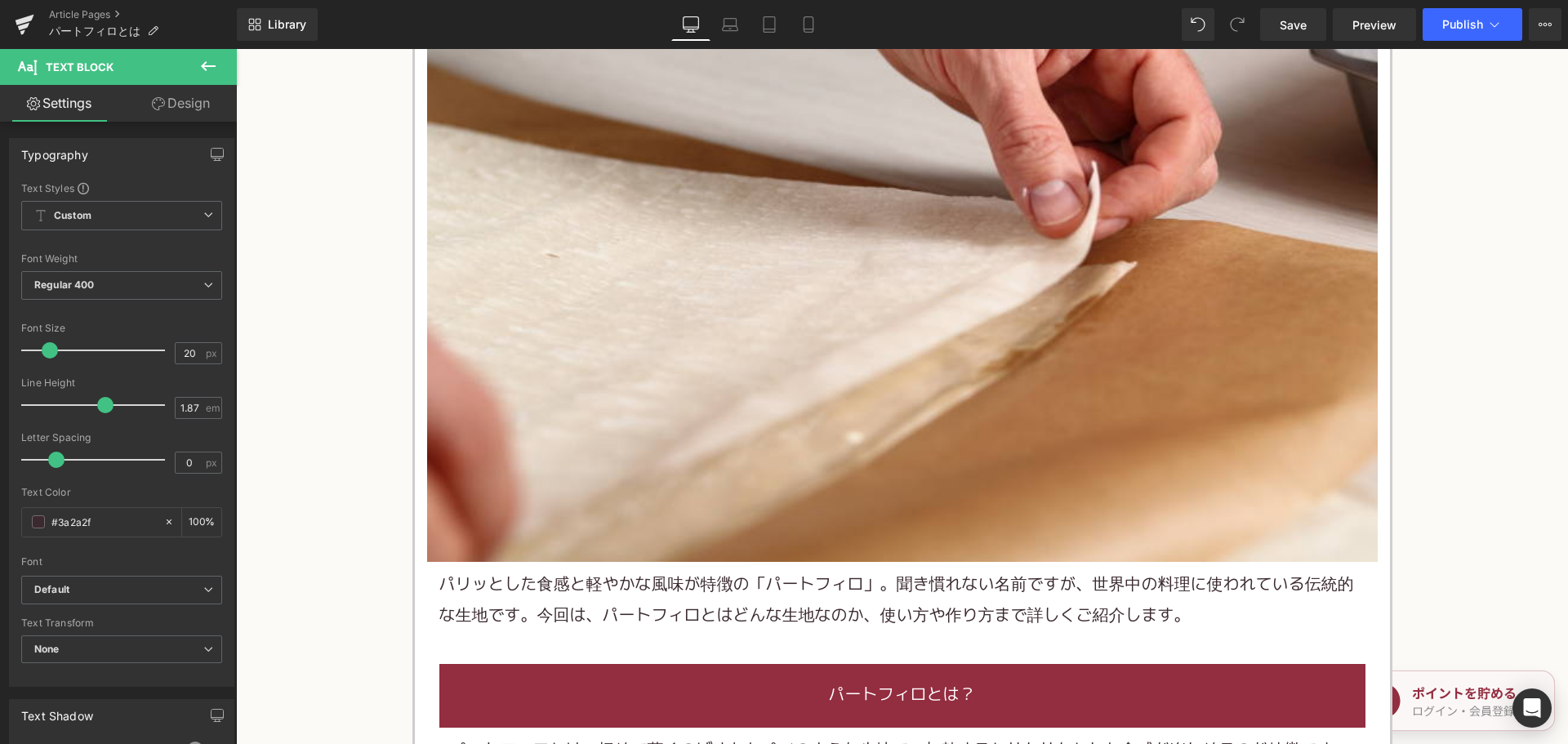 click on "パリッとした食感と軽やかな風味が特徴の「パートフィロ」。聞き慣れない名前ですが、世界中の料理に使われている伝統的な生地です。今回は、パートフィロとはどんな生地なのか、使い方や作り方まで詳しくご紹介します。" at bounding box center (897, 600) 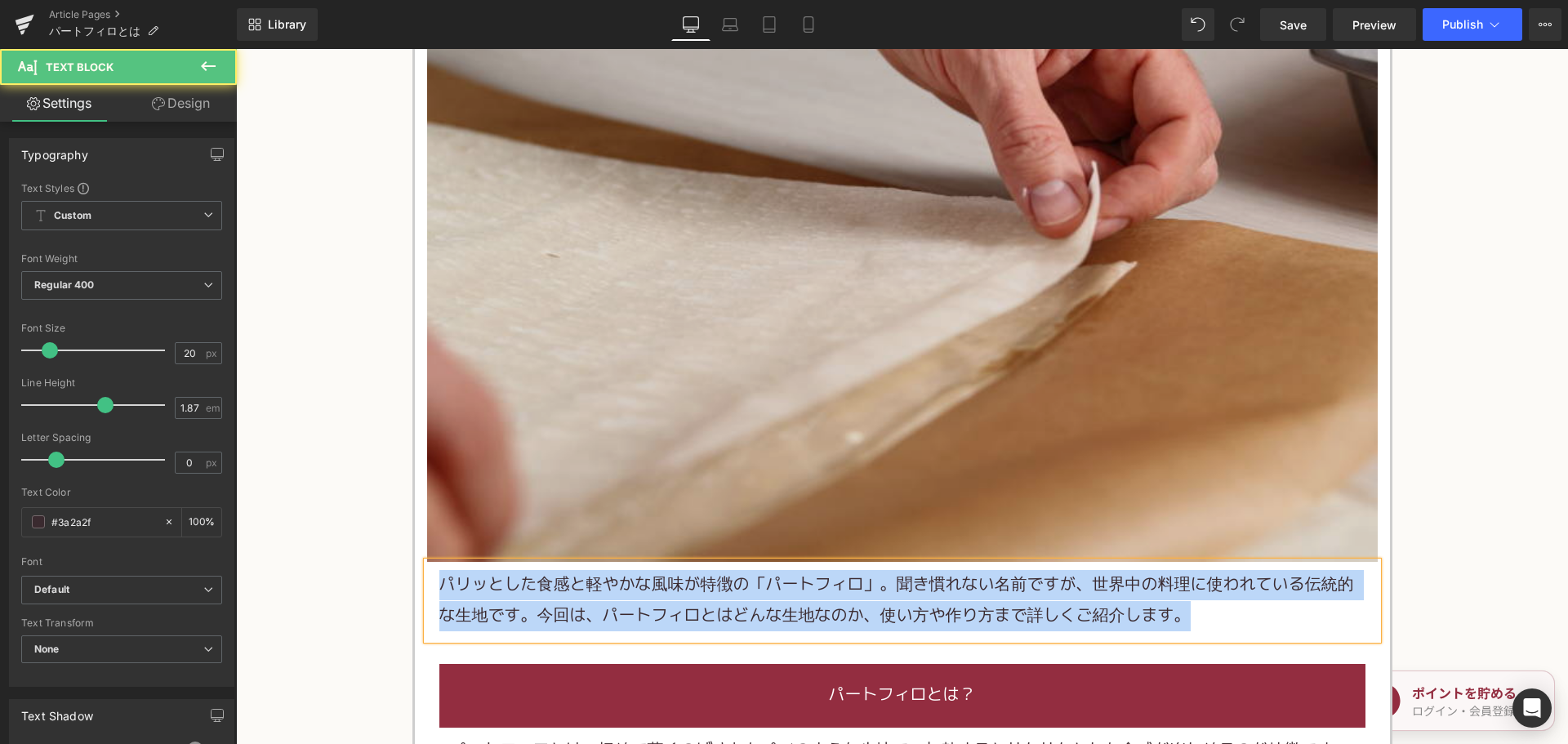 copy on "パリッとした食感と軽やかな風味が特徴の「パートフィロ」。聞き慣れない名前ですが、世界中の料理に使われている伝統的な生地です。今回は、パートフィロとはどんな生地なのか、使い方や作り方まで詳しくご紹介します。" 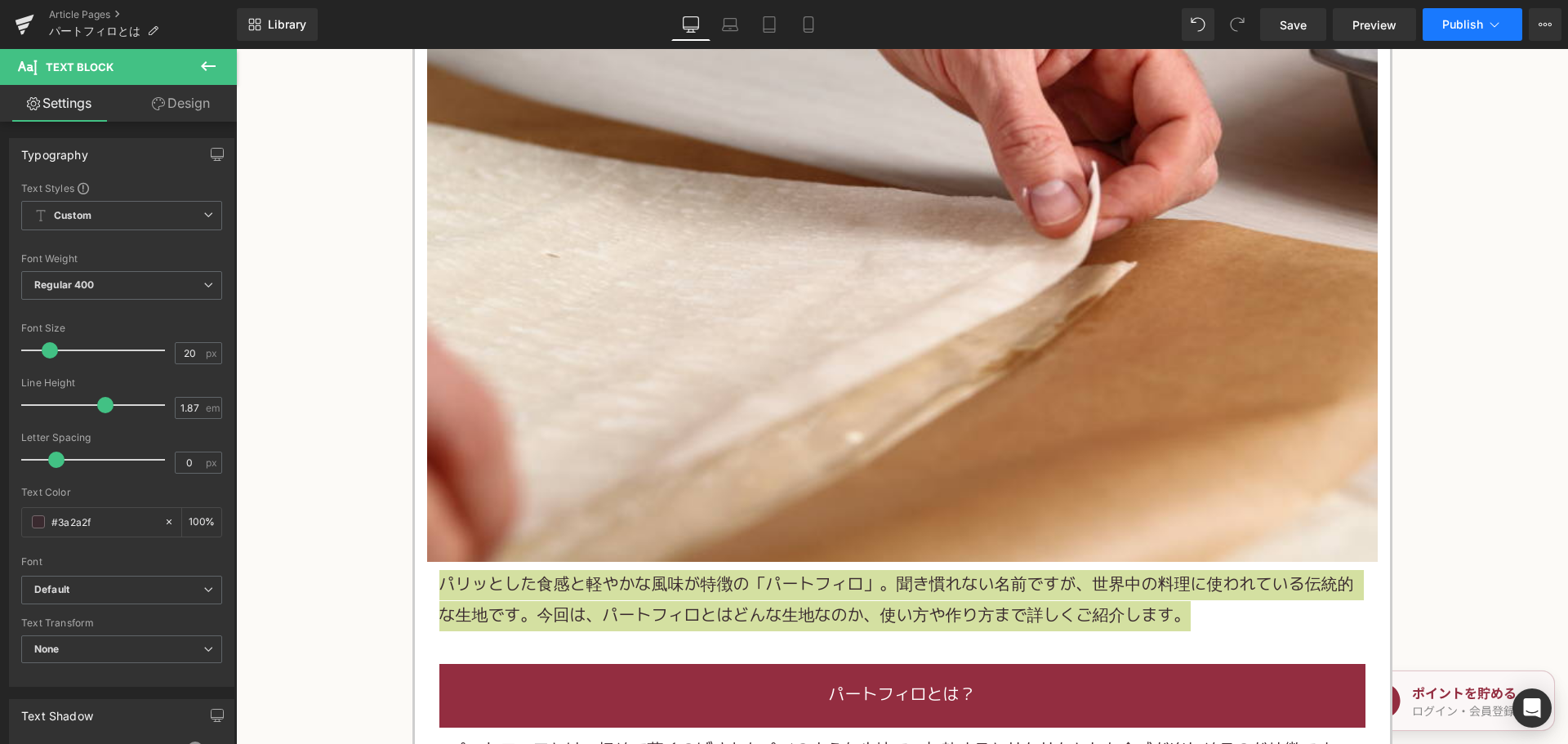 click on "Publish" at bounding box center [1472, 25] 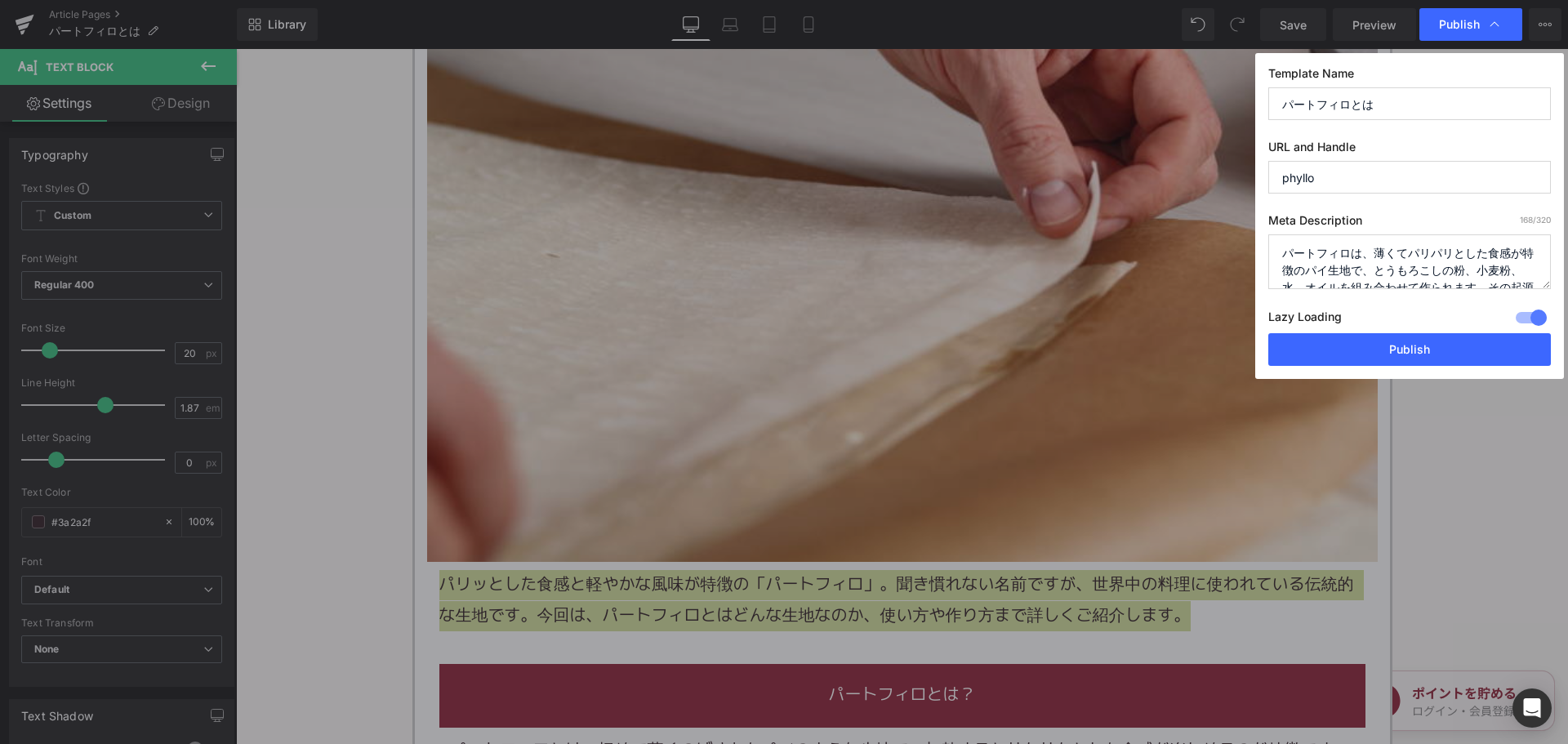 click on "パートフィロは、薄くてパリパリとした食感が特徴のパイ生地で、とうもろこしの粉、小麦粉、水、オイルを組み合わせて作られます。その起源はギリシャからトルコ、中東、ヨーロッパに広がり、甘味がないため、お菓子だけでなくお惣菜にも利用されています。一枚一枚が非常に薄く、積み重ねて使われることが一般的です。今回はパートフィロについてご紹介します。" at bounding box center (1410, 261) 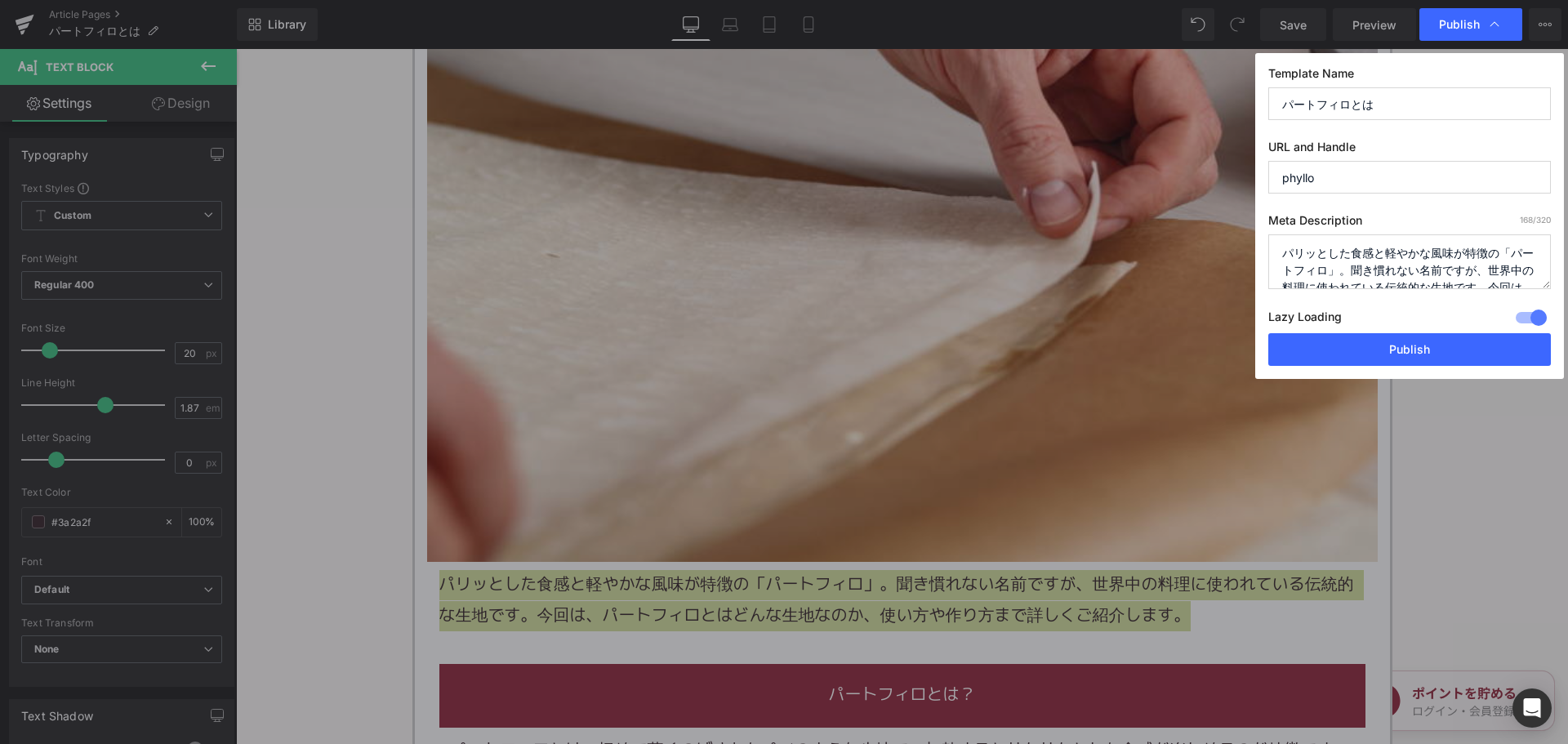 scroll, scrollTop: 40, scrollLeft: 0, axis: vertical 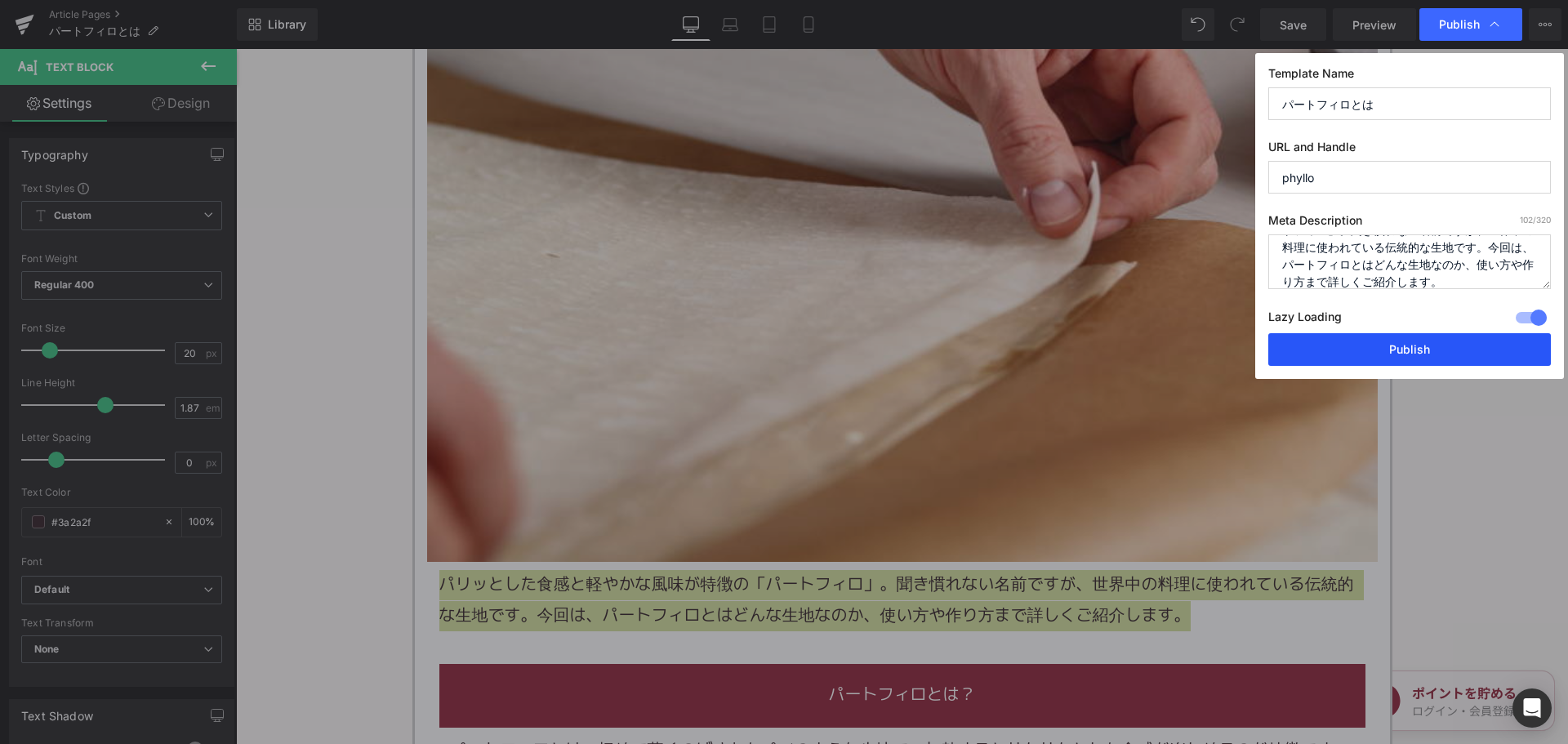 type on "パリッとした食感と軽やかな風味が特徴の「パートフィロ」。聞き慣れない名前ですが、世界中の料理に使われている伝統的な生地です。今回は、パートフィロとはどんな生地なのか、使い方や作り方まで詳しくご紹介します。" 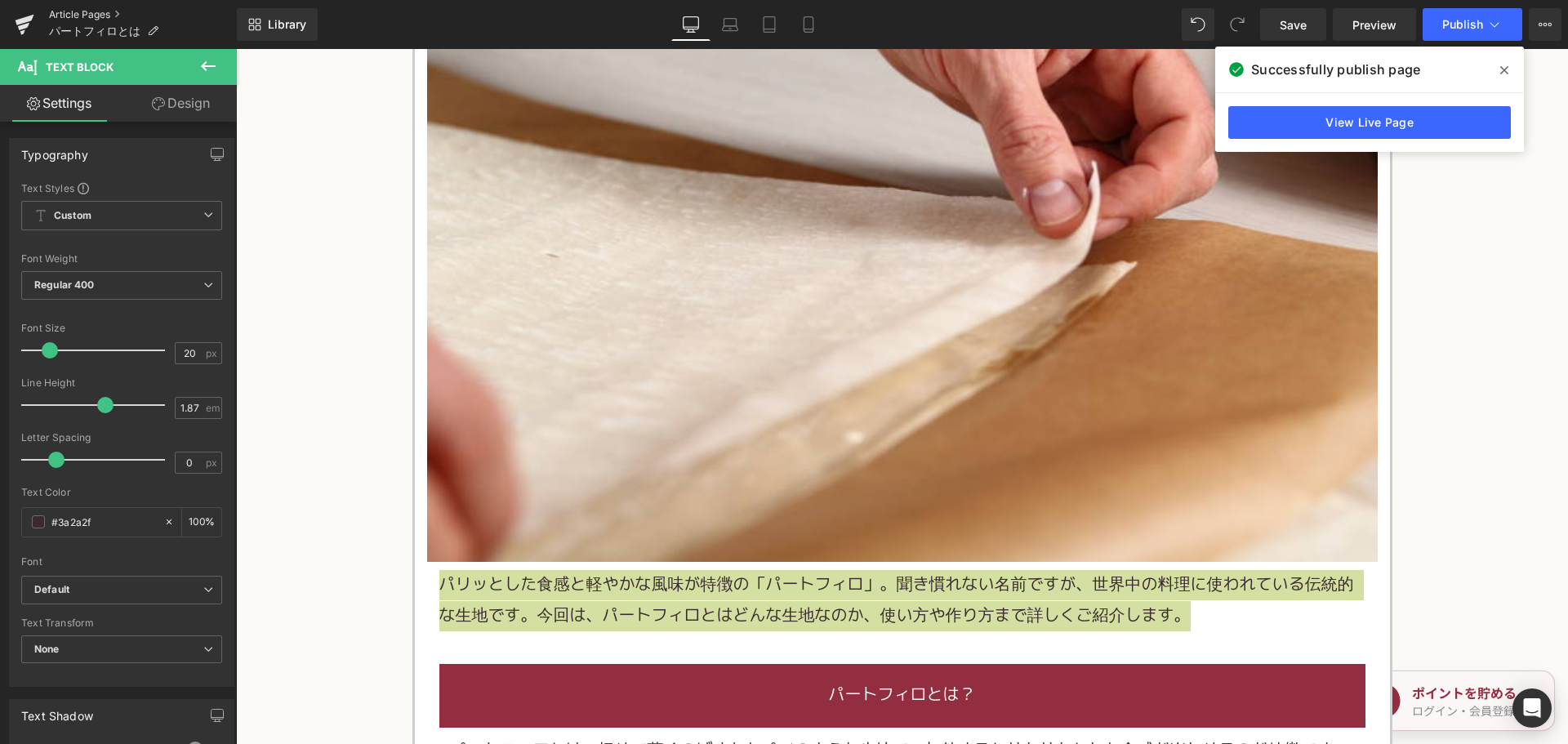 click on "Article Pages" at bounding box center (143, 15) 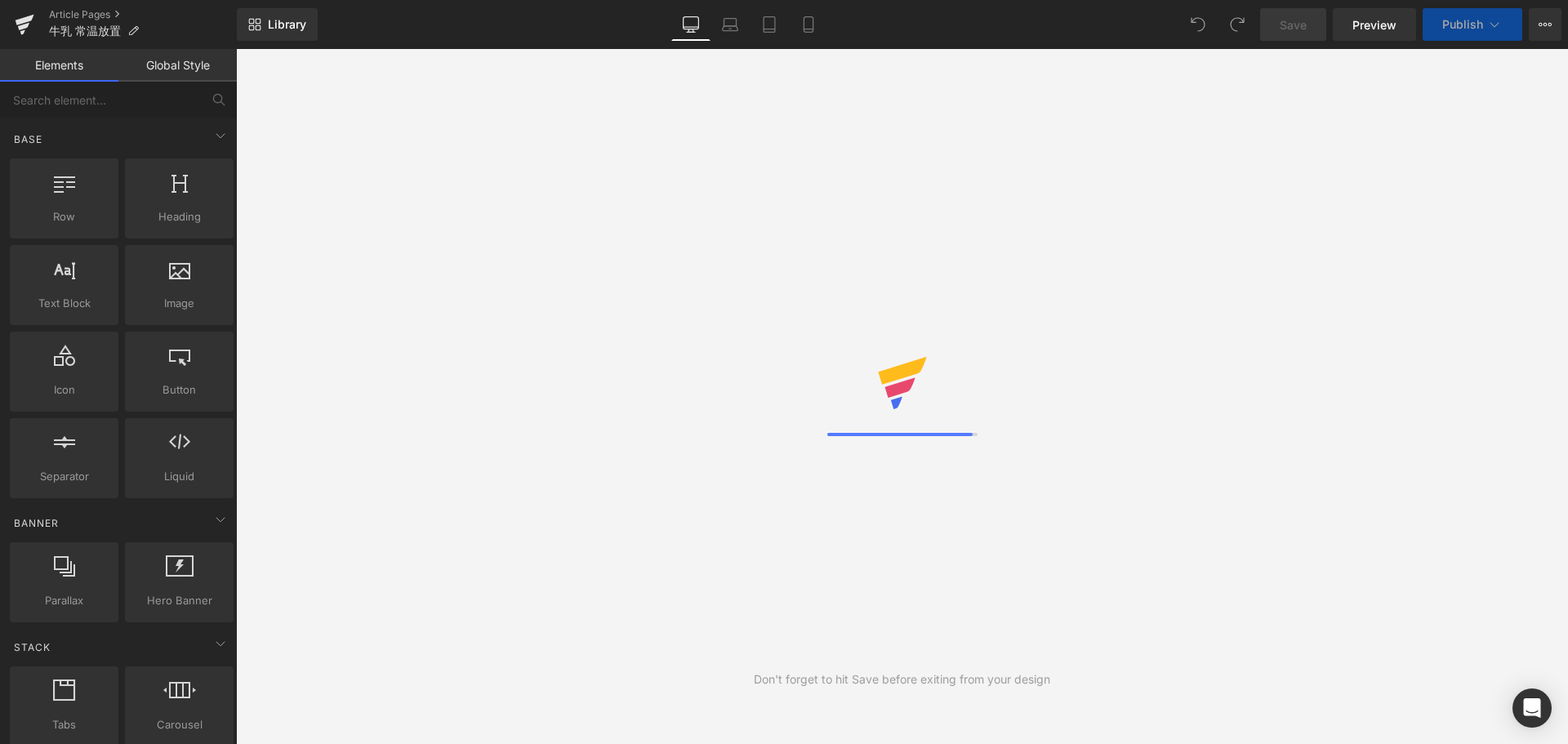 scroll, scrollTop: 0, scrollLeft: 0, axis: both 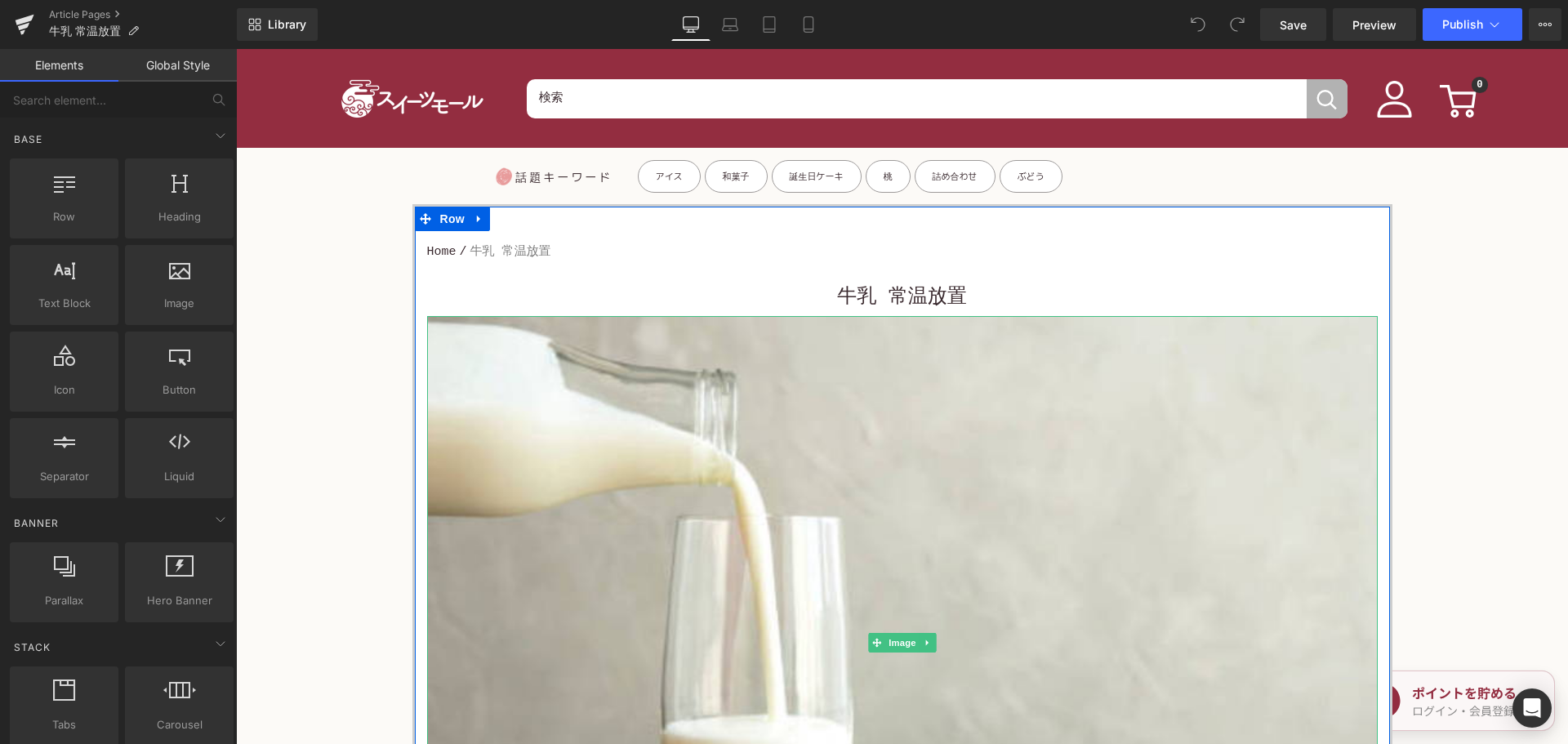 click on "牛乳 常温放置" at bounding box center [902, 297] 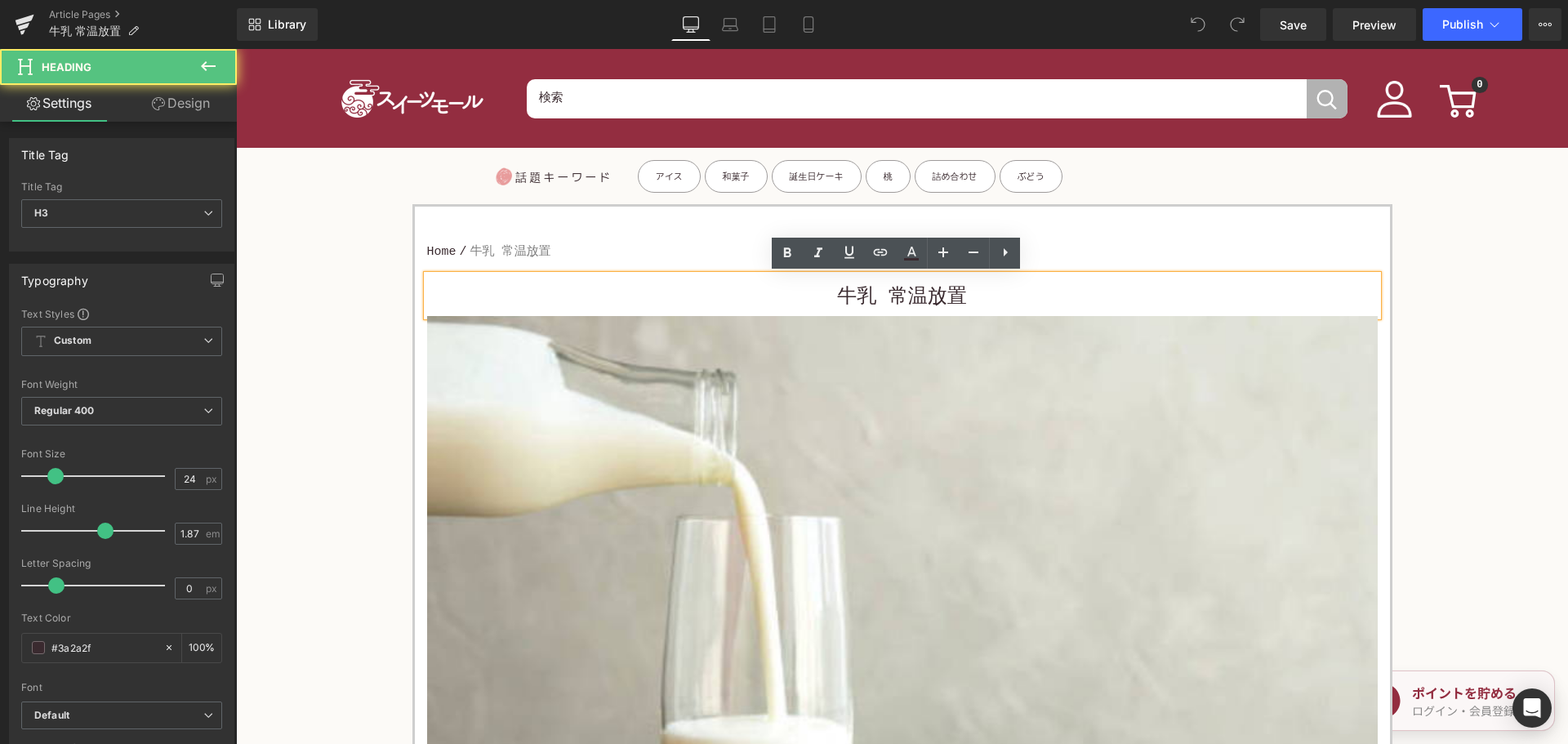click on "牛乳 常温放置" at bounding box center [902, 297] 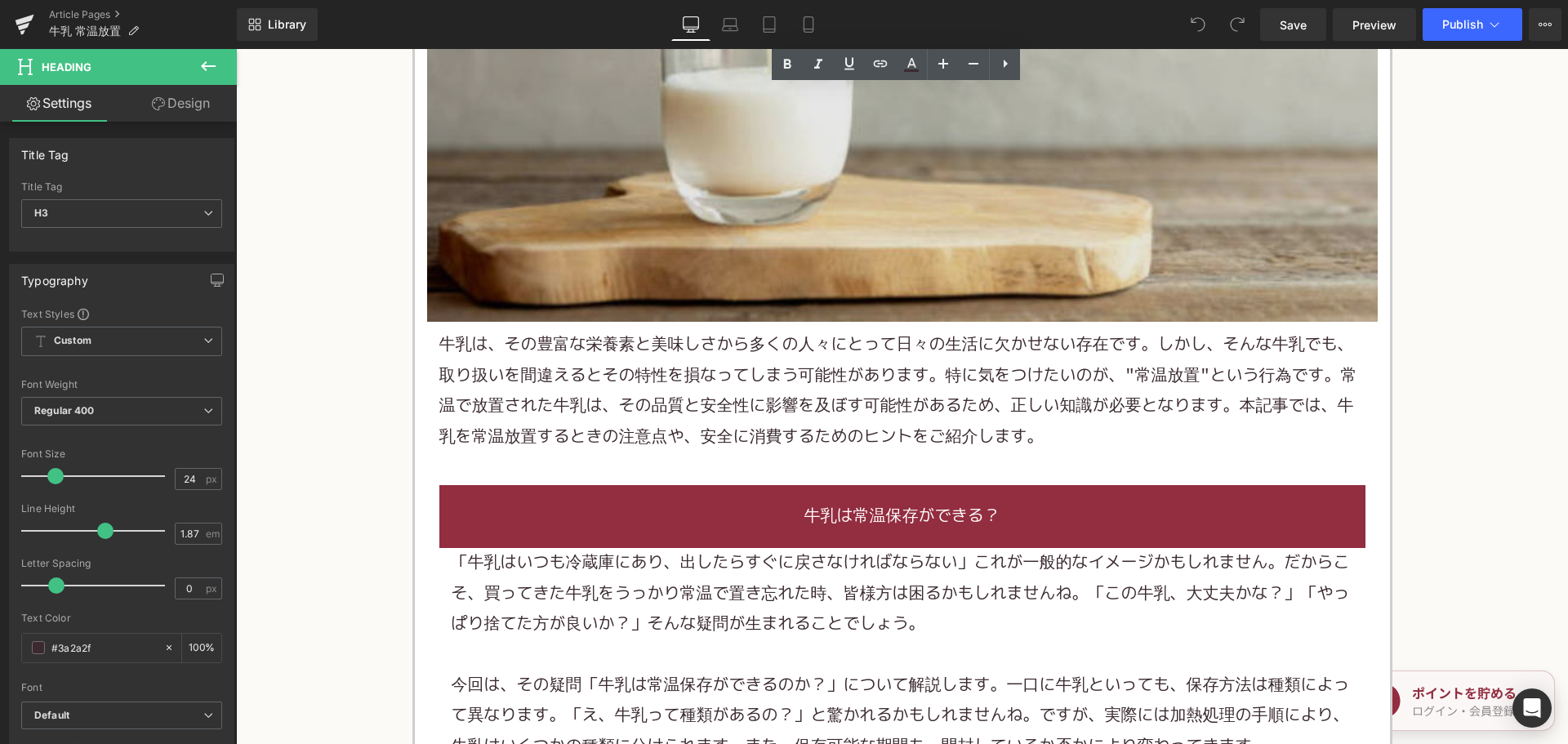 scroll, scrollTop: 653, scrollLeft: 0, axis: vertical 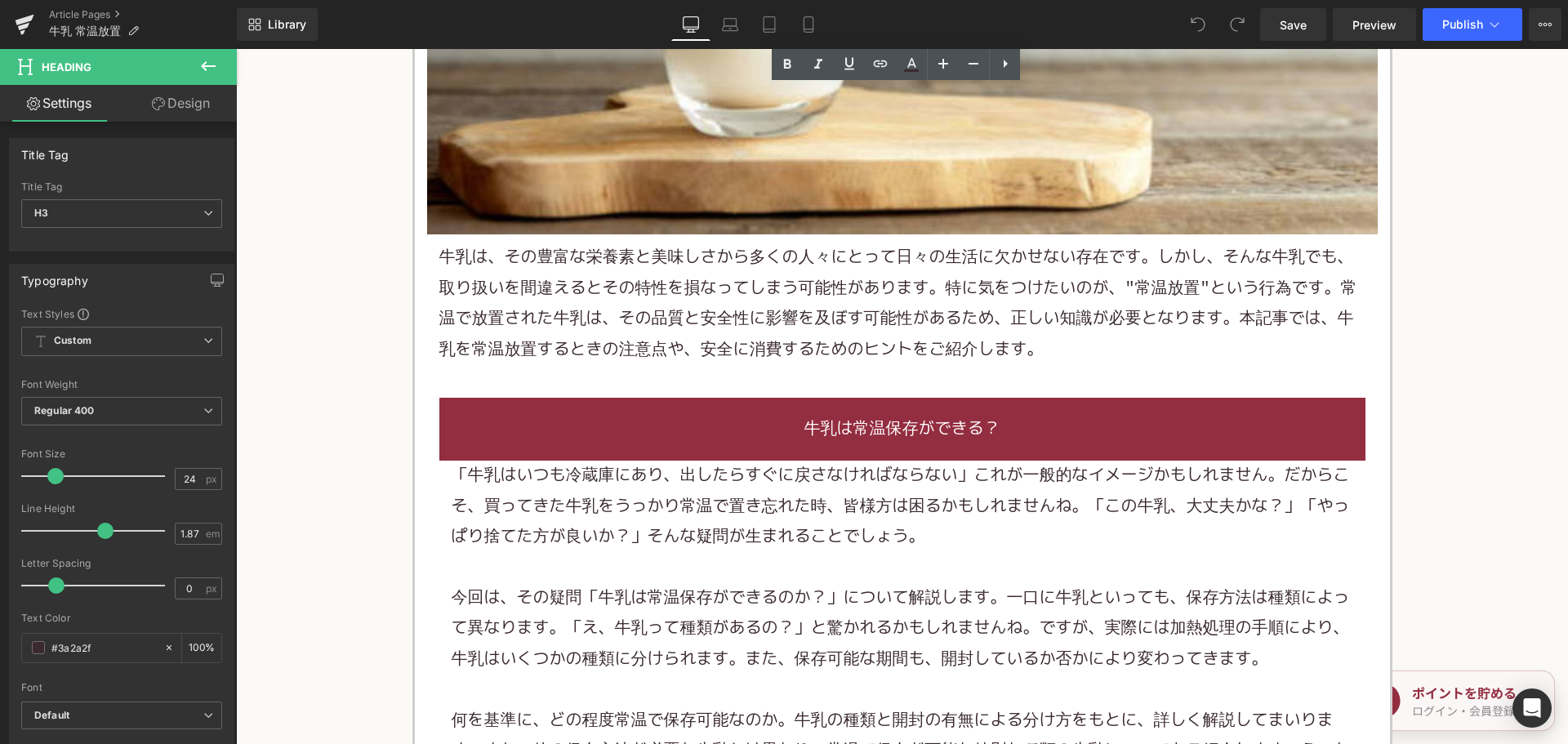 click on "牛乳は、その豊富な栄養素と美味しさから多くの人々にとって日々の生活に欠かせない存在です。しかし、そんな牛乳でも、取り扱いを間違えるとその特性を損なってしまう可能性があります。特に気をつけたいのが、"常温放置"という行為です。常温で放置された牛乳は、その品質と安全性に影響を及ぼす可能性があるため、正しい知識が必要となります。本記事では、牛乳を常温放置するときの注意点や、安全に消費するためのヒントをご紹介します。" at bounding box center (902, 304) 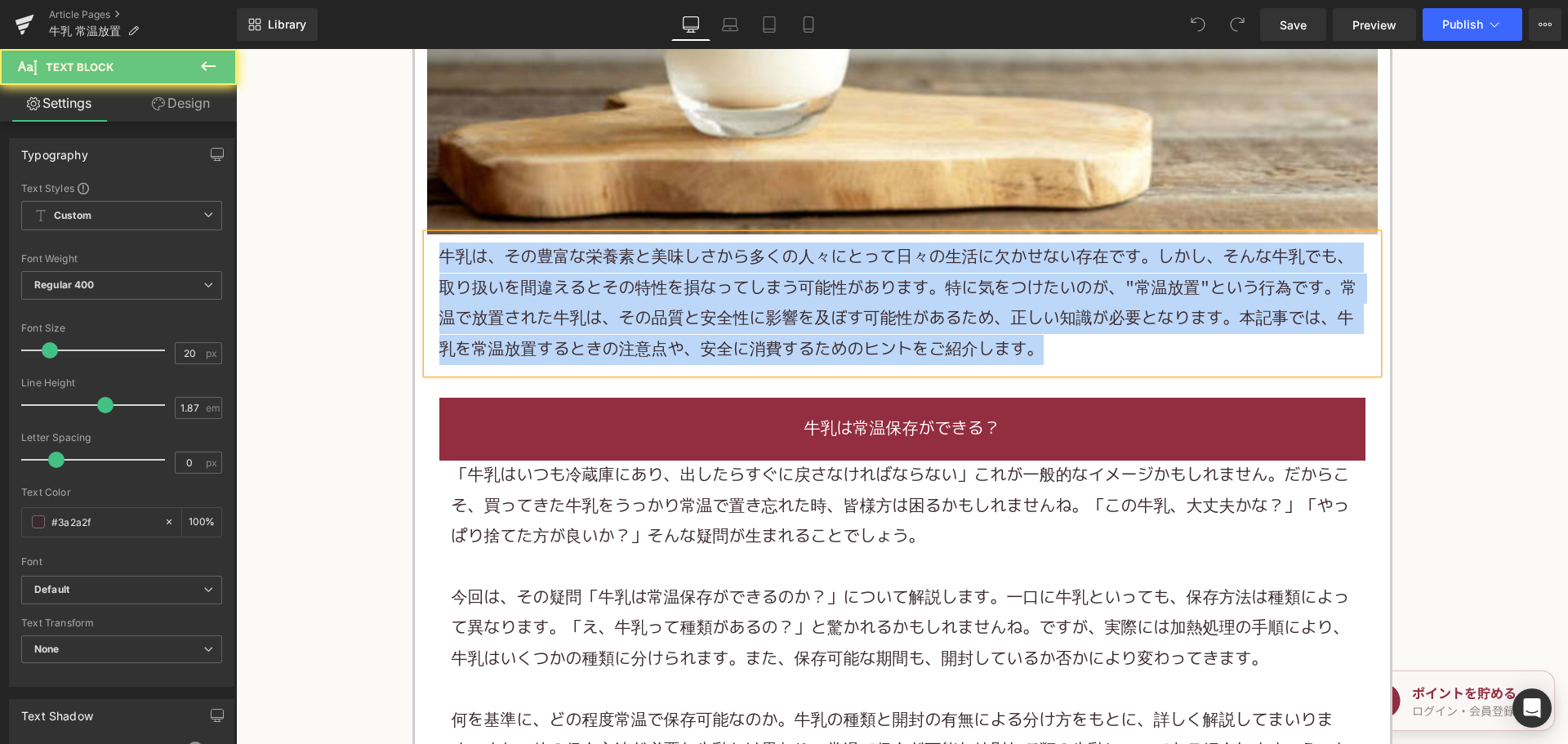 paste 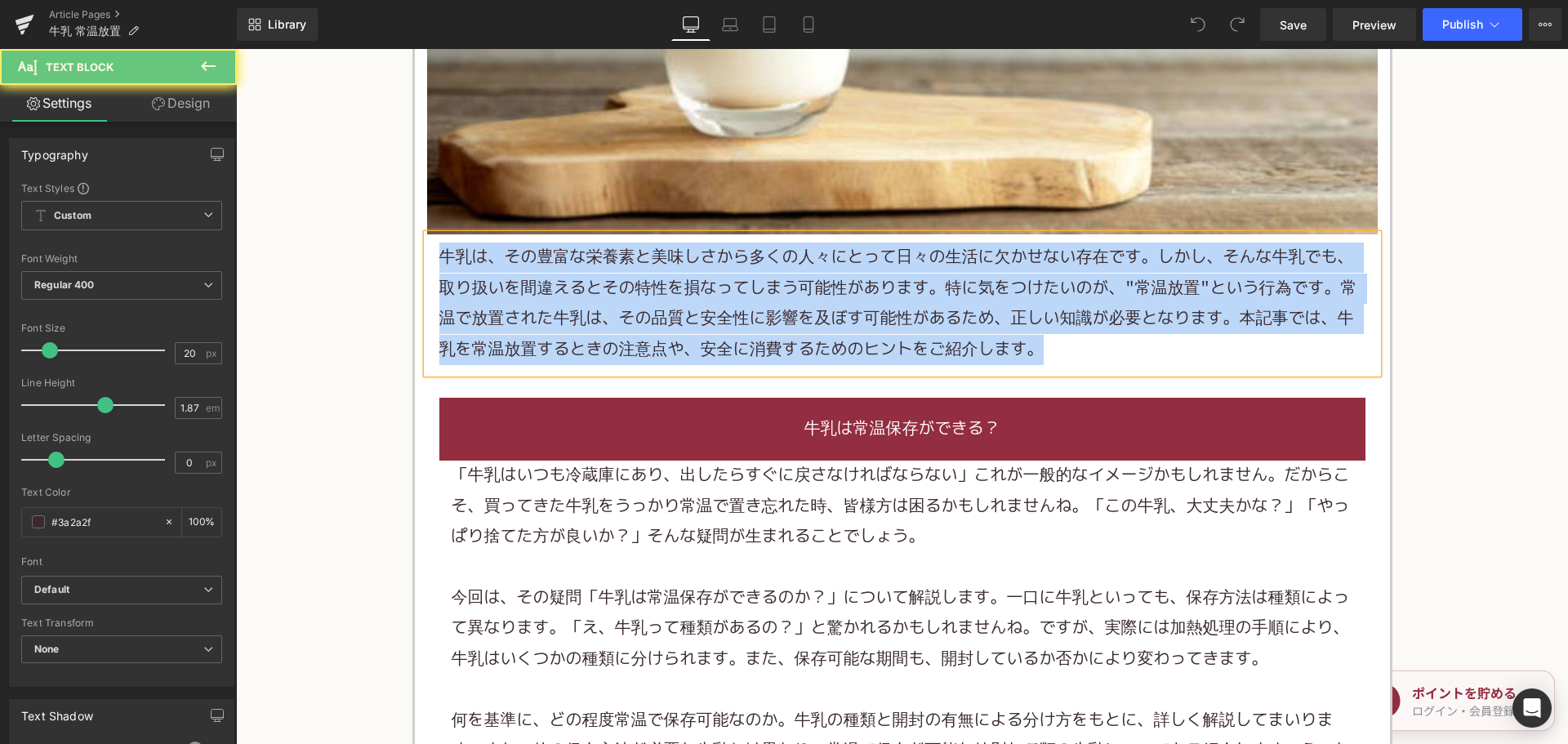 type 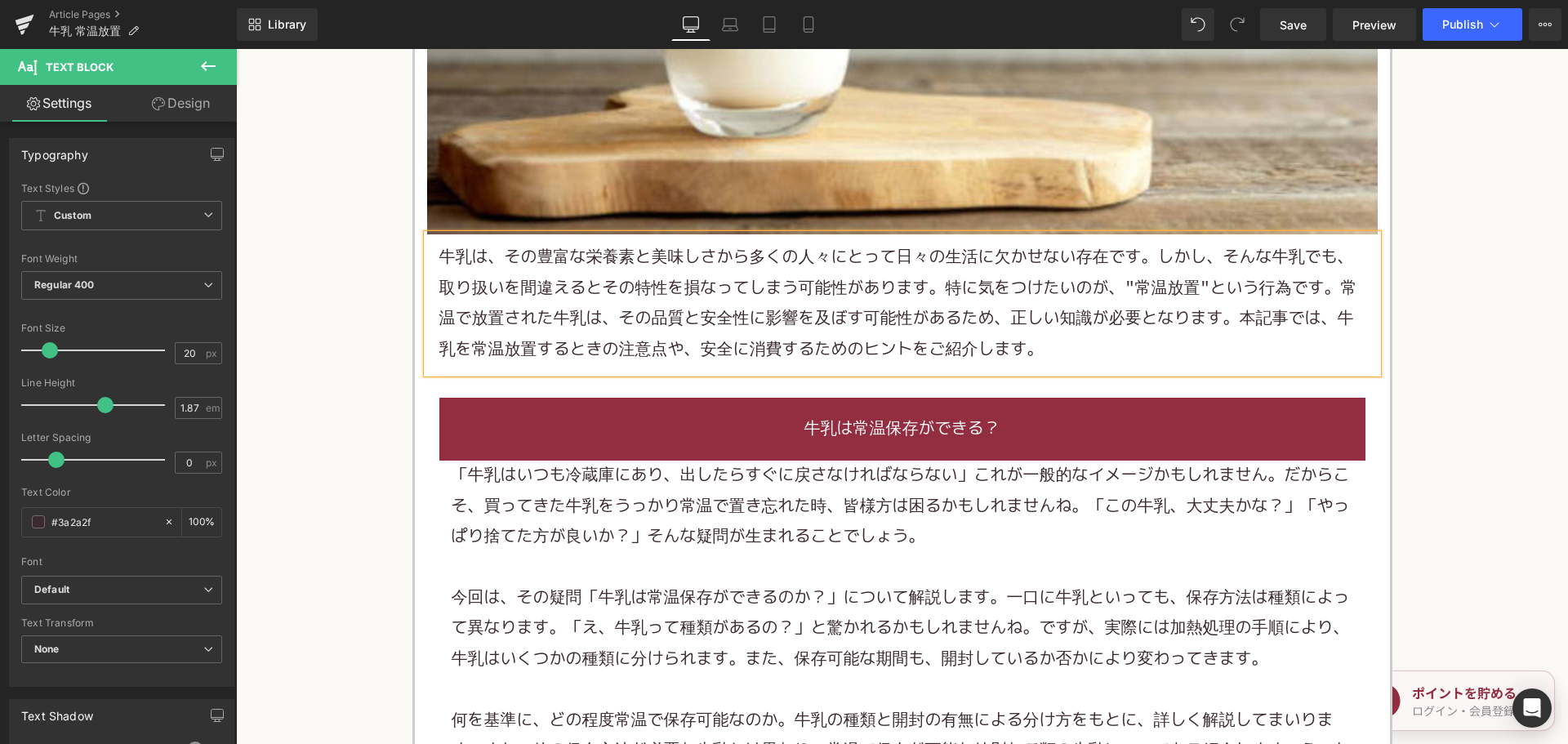 click at bounding box center (902, 568) 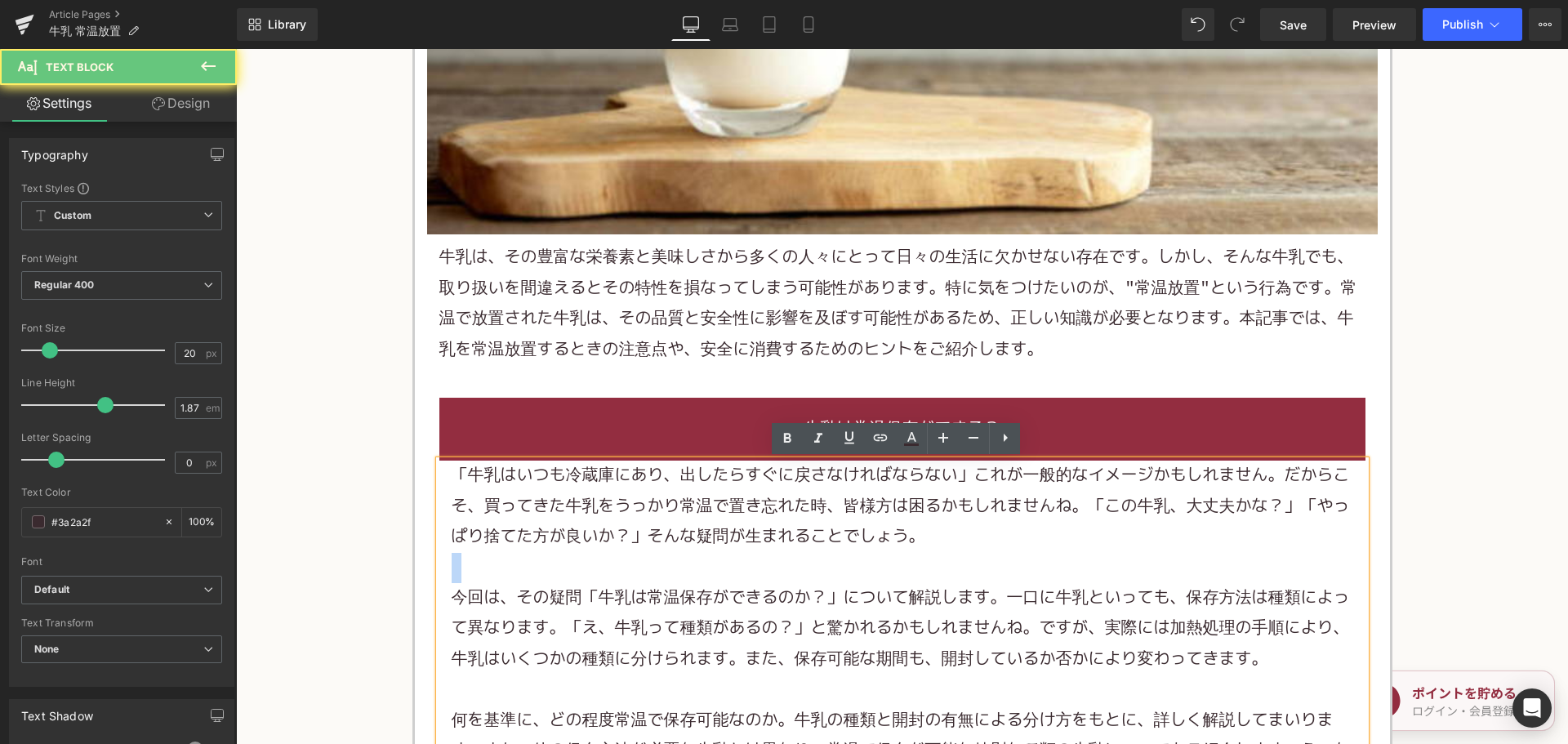 click at bounding box center [902, 568] 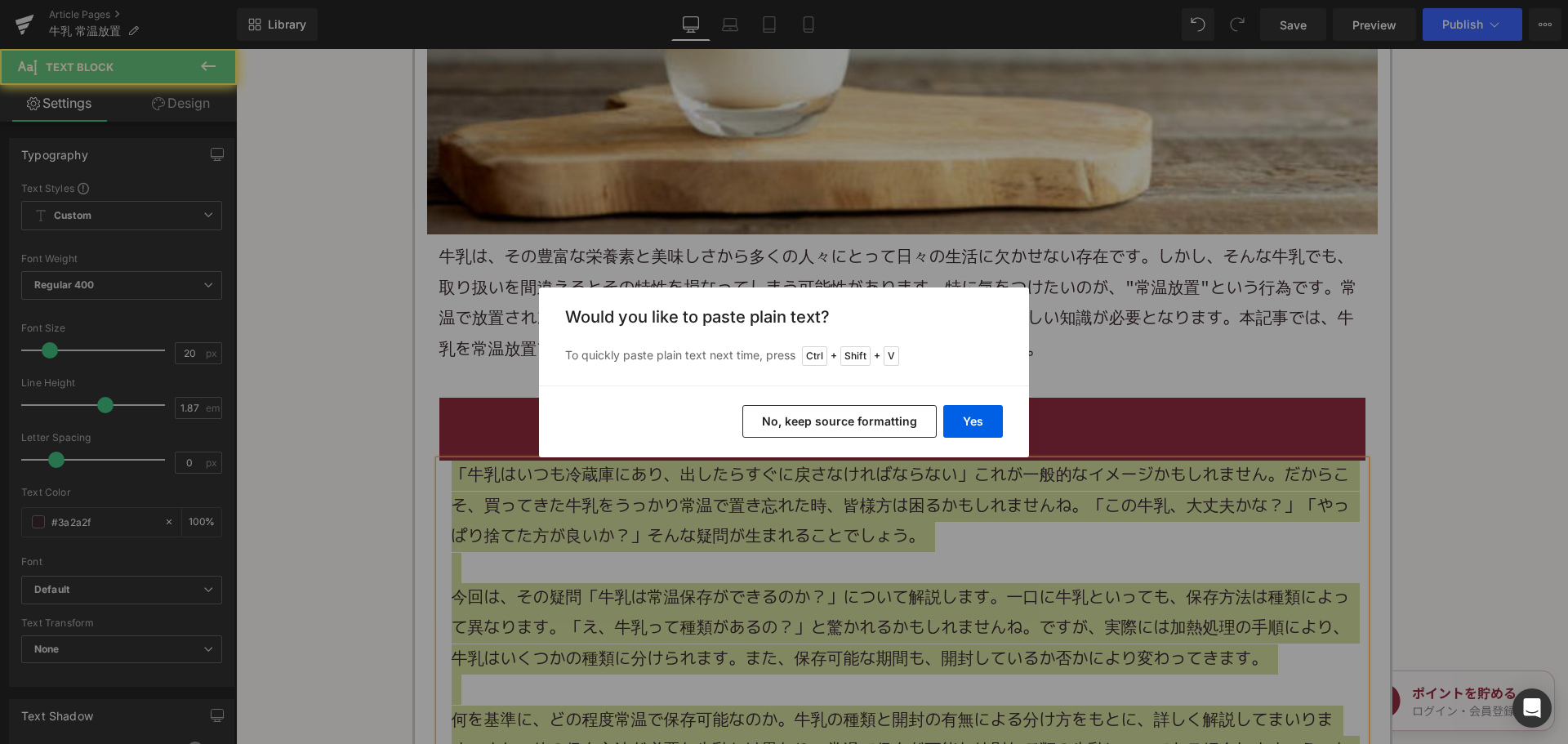 click on "No, keep source formatting" at bounding box center (840, 421) 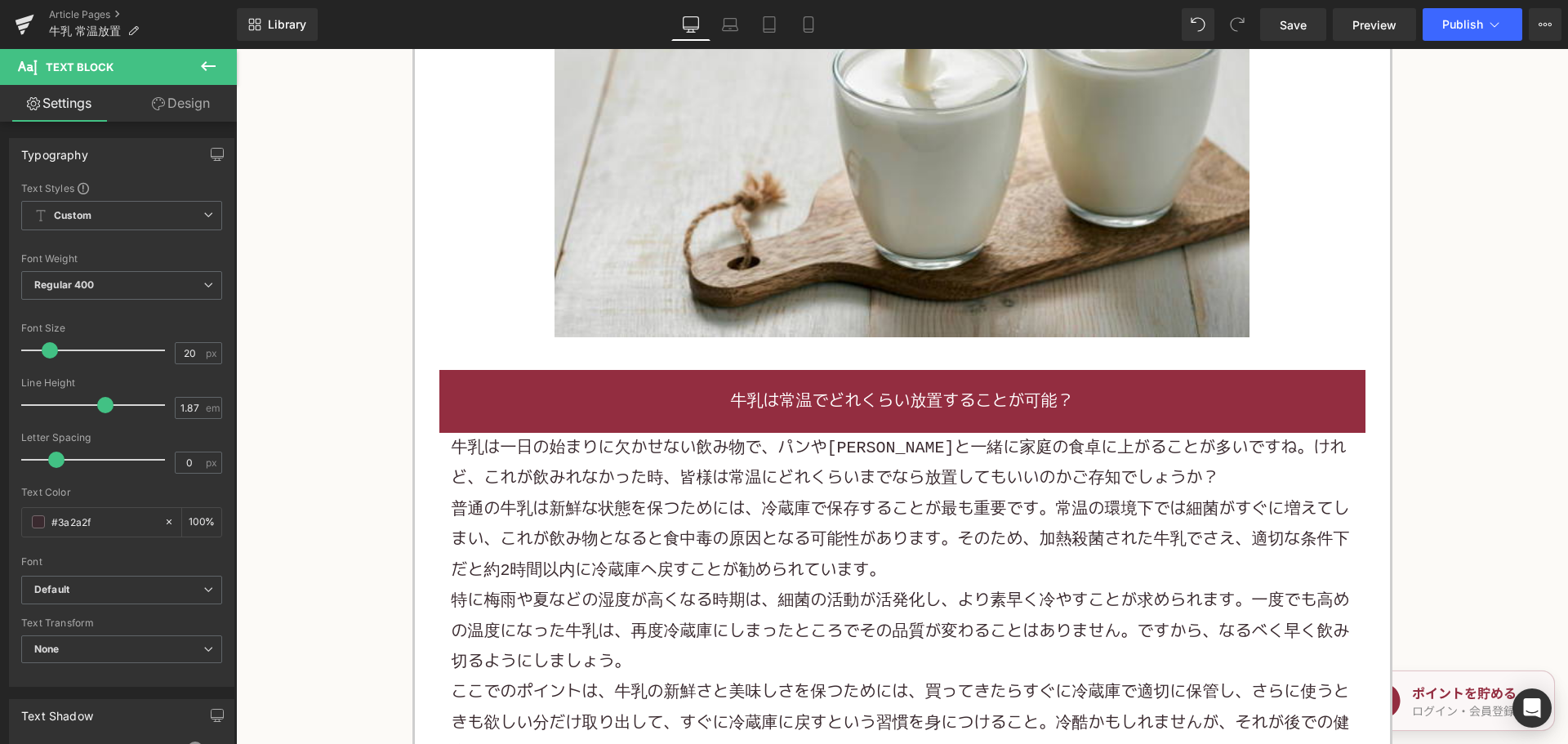scroll, scrollTop: 1715, scrollLeft: 0, axis: vertical 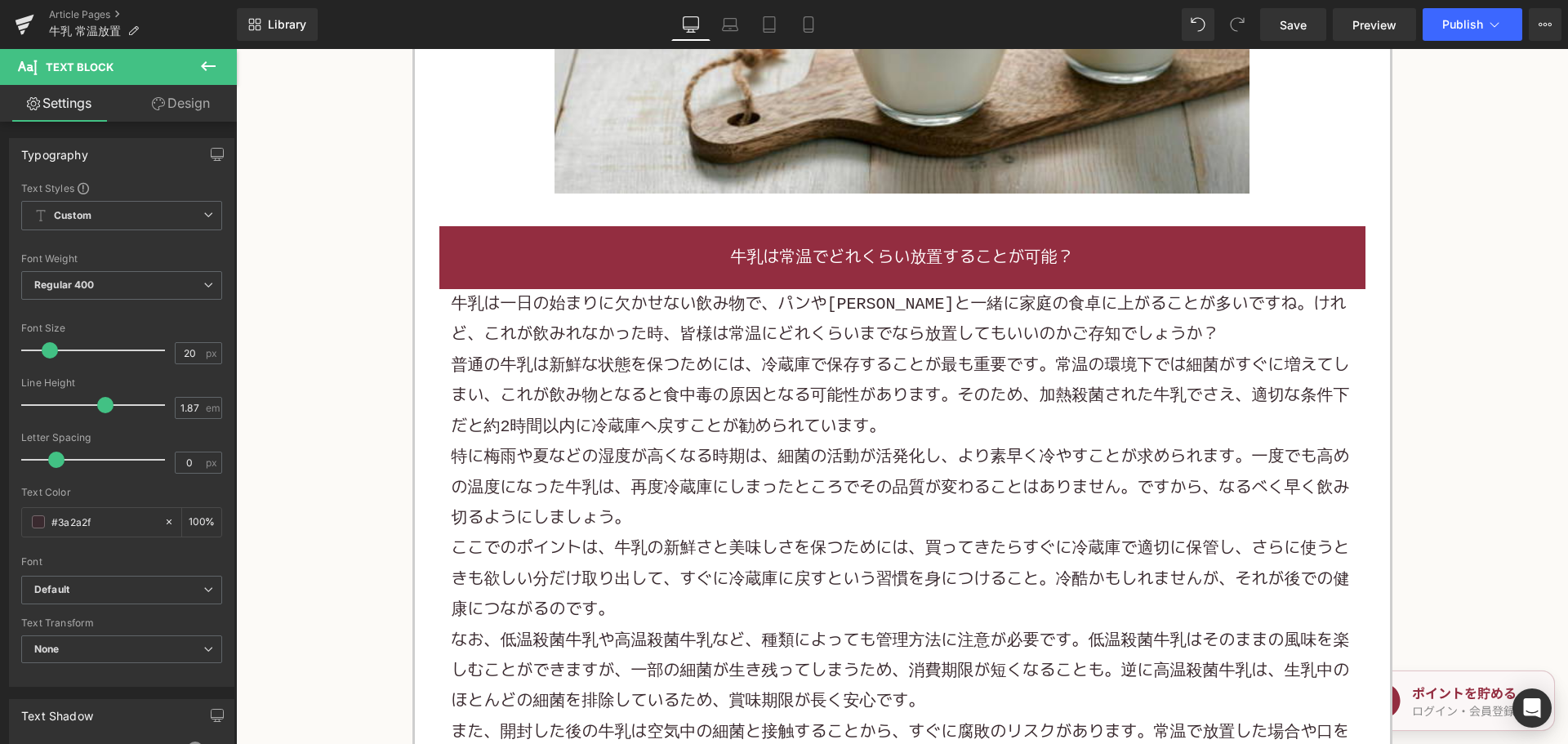 click on "特に梅雨や夏などの湿度が高くなる時期は、細菌の活動が活発化し、より素早く冷やすことが求められます。一度でも高めの温度になった牛乳は、再度冷蔵庫にしまったところでその品質が変わることはありません。ですから、なるべく早く飲み切るようにしましょう。" at bounding box center (902, 488) 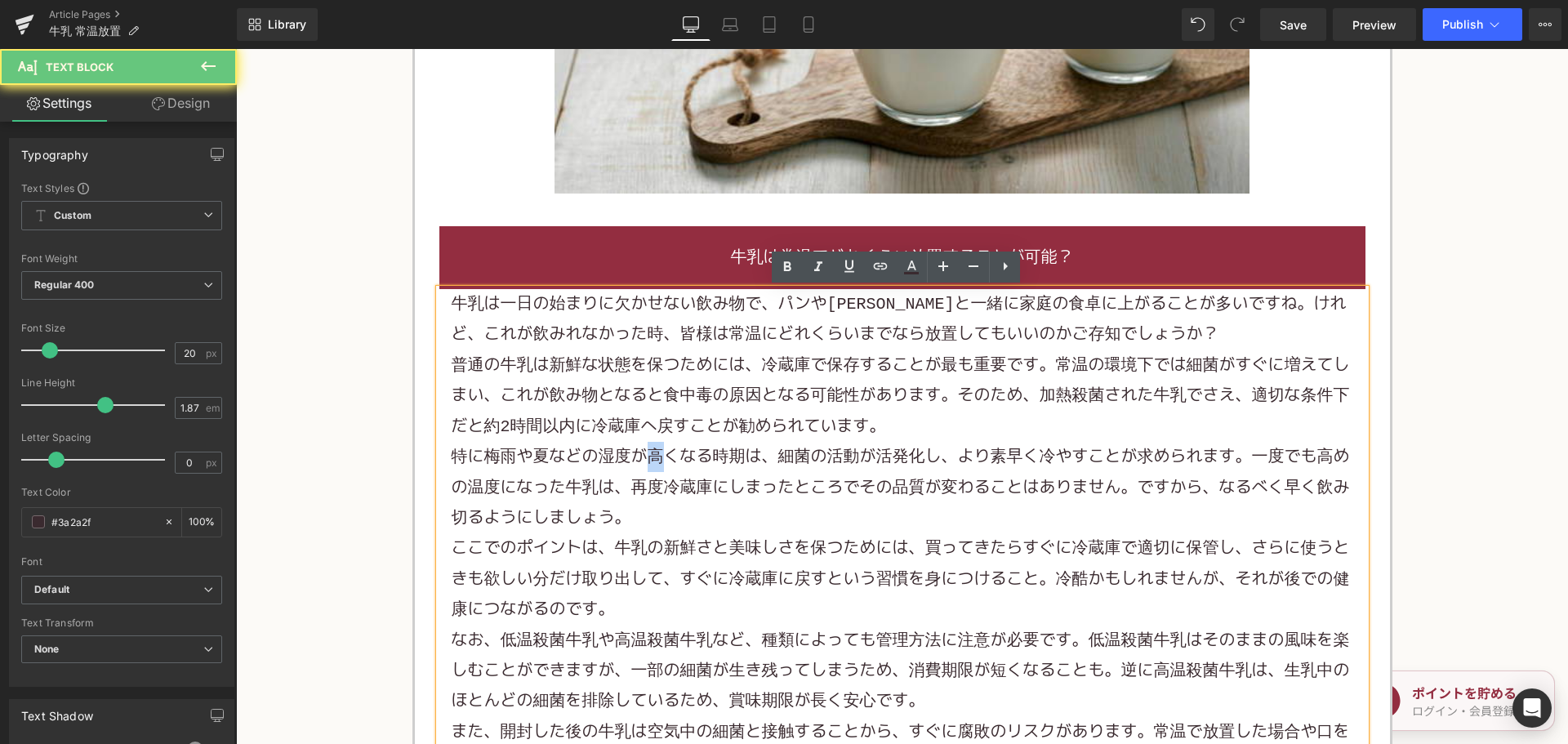 click on "特に梅雨や夏などの湿度が高くなる時期は、細菌の活動が活発化し、より素早く冷やすことが求められます。一度でも高めの温度になった牛乳は、再度冷蔵庫にしまったところでその品質が変わることはありません。ですから、なるべく早く飲み切るようにしましょう。" at bounding box center [902, 488] 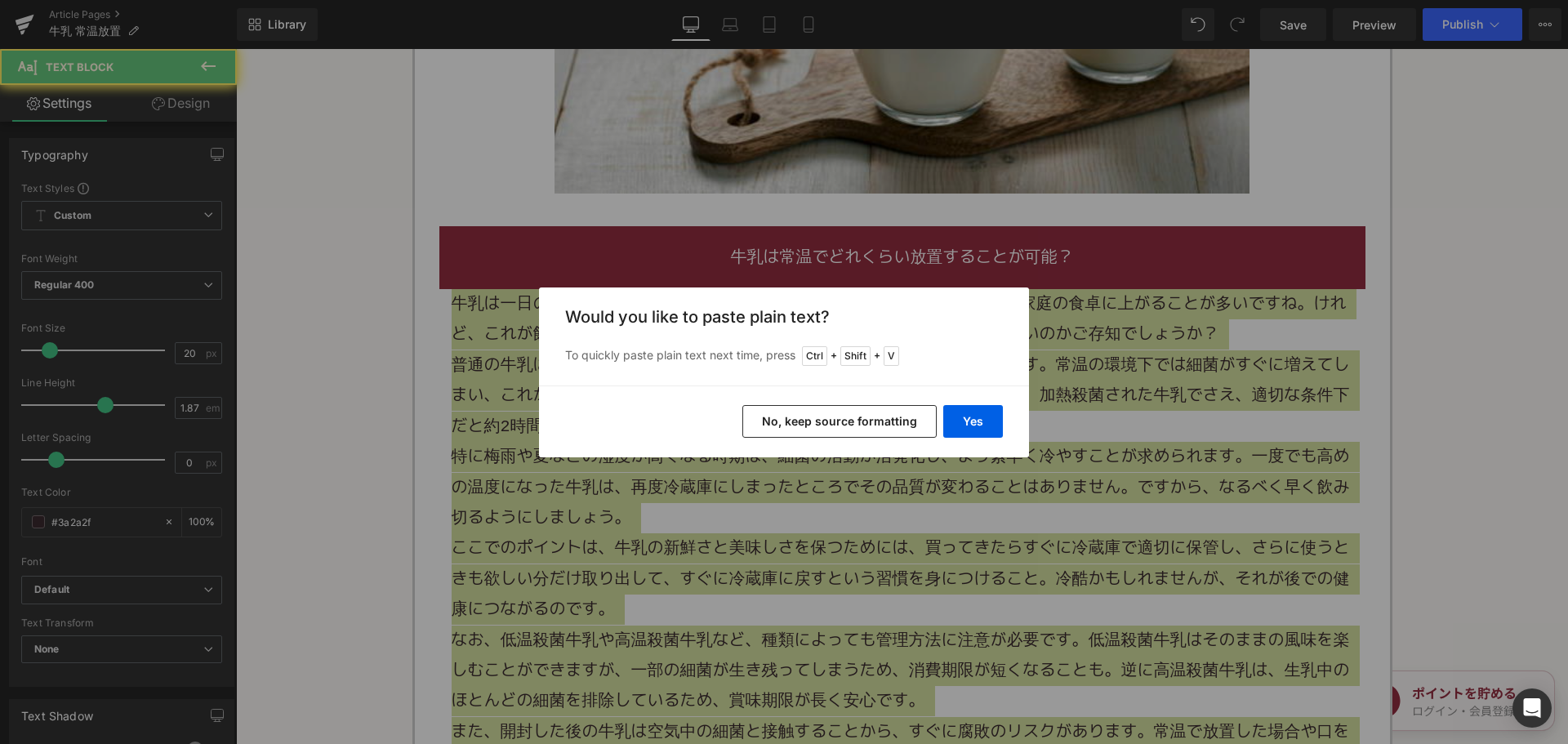 click on "No, keep source formatting" at bounding box center (840, 421) 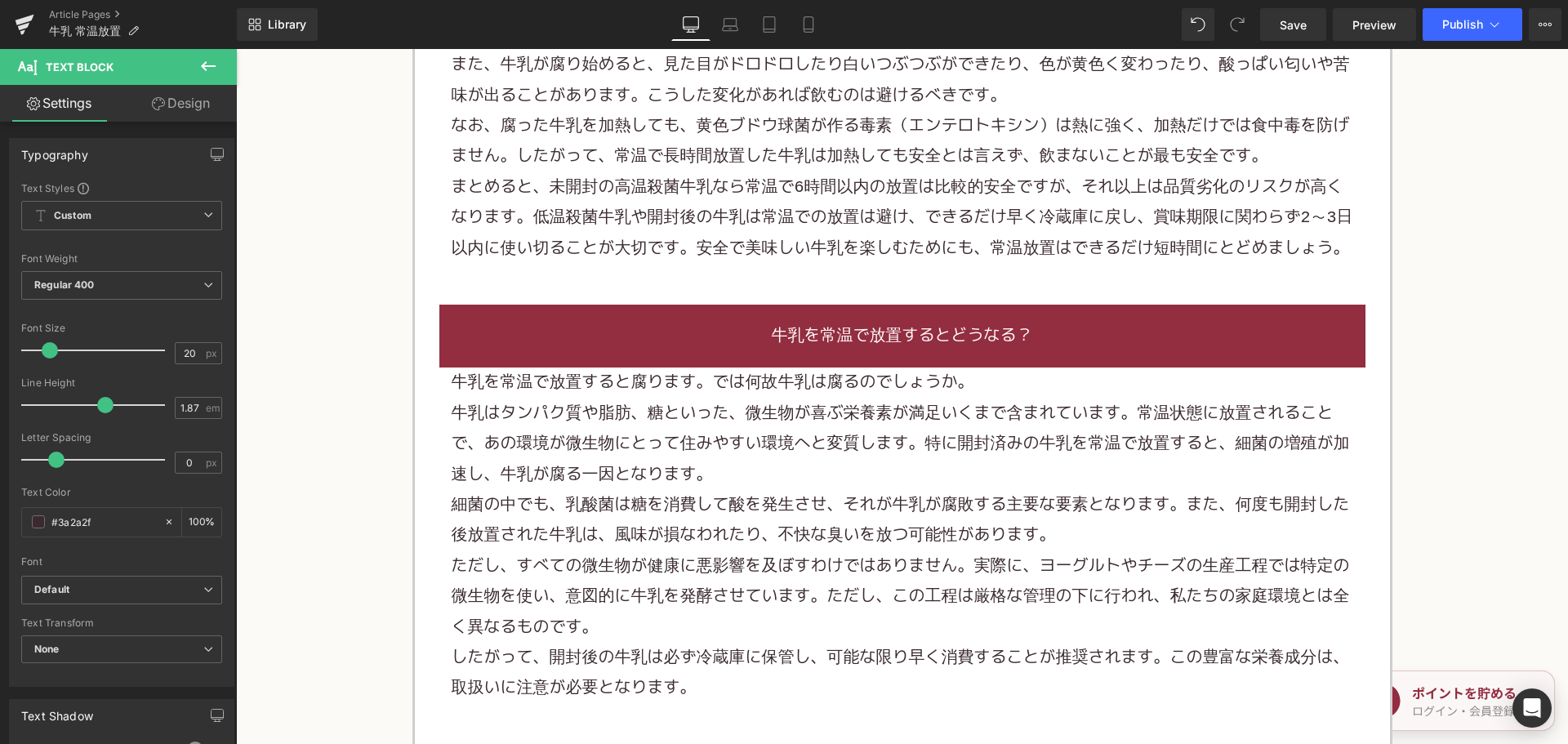 scroll, scrollTop: 2368, scrollLeft: 0, axis: vertical 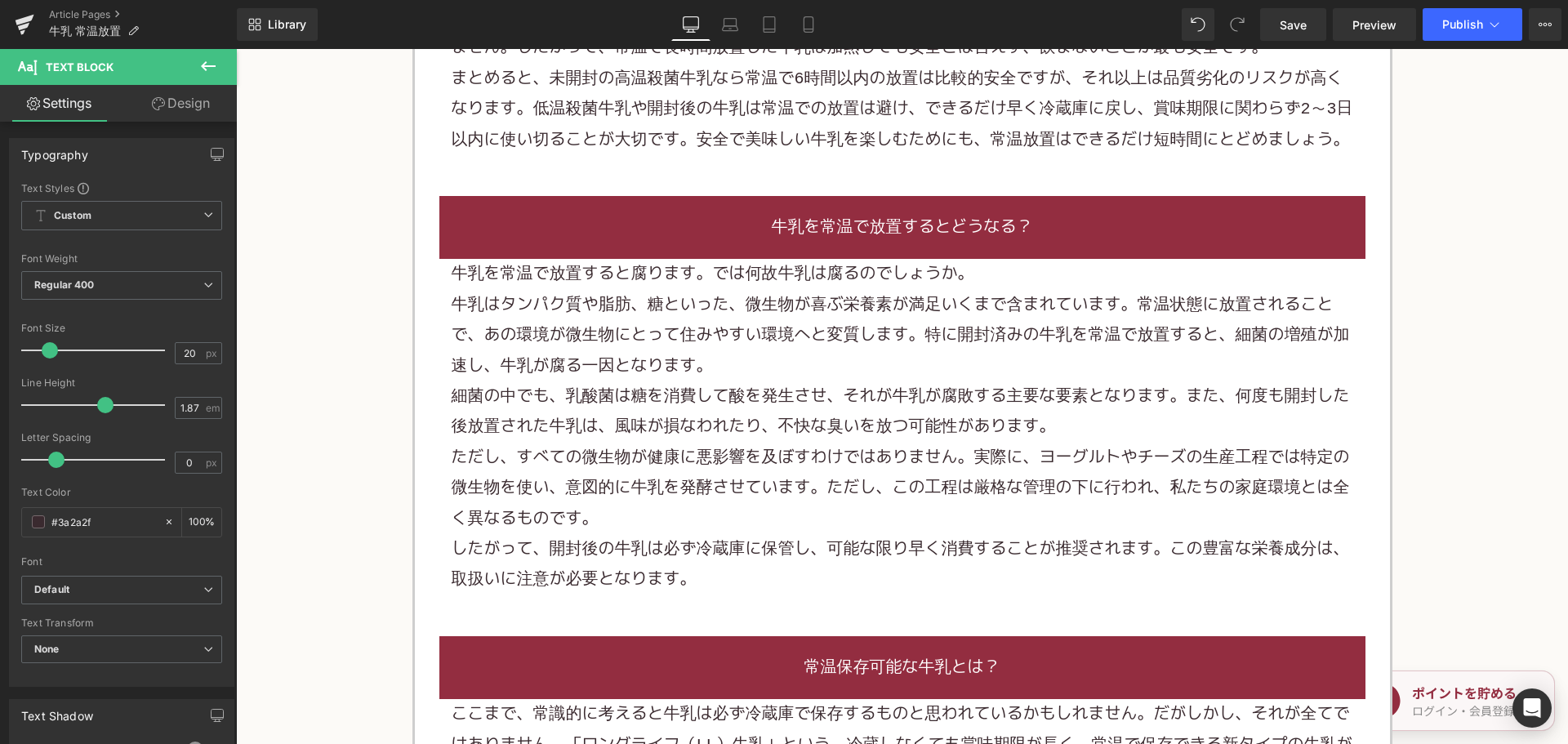 click on "牛乳は タンパク質 や脂肪、糖といった、微生物が喜ぶ栄養素が満足いくまで含まれています。常温状態に放置されることで、あの環境が微生物にとって住みやすい環境へと変質します。特に開封済みの牛乳を常温で放置すると、細菌の増殖が加速し、牛乳が腐る一因となります。" at bounding box center (902, 336) 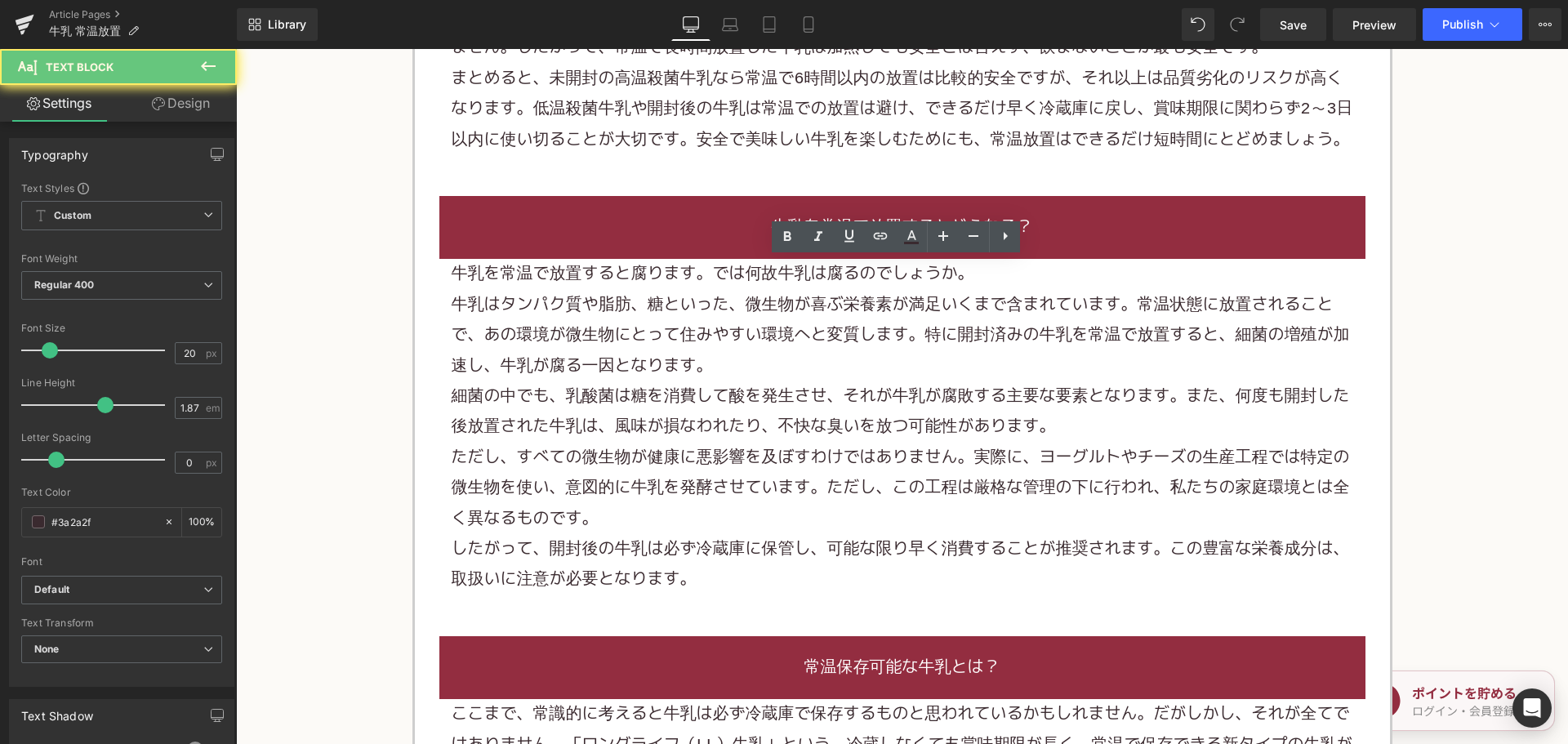 click on "牛乳は タンパク質 や脂肪、糖といった、微生物が喜ぶ栄養素が満足いくまで含まれています。常温状態に放置されることで、あの環境が微生物にとって住みやすい環境へと変質します。特に開封済みの牛乳を常温で放置すると、細菌の増殖が加速し、牛乳が腐る一因となります。" at bounding box center [902, 336] 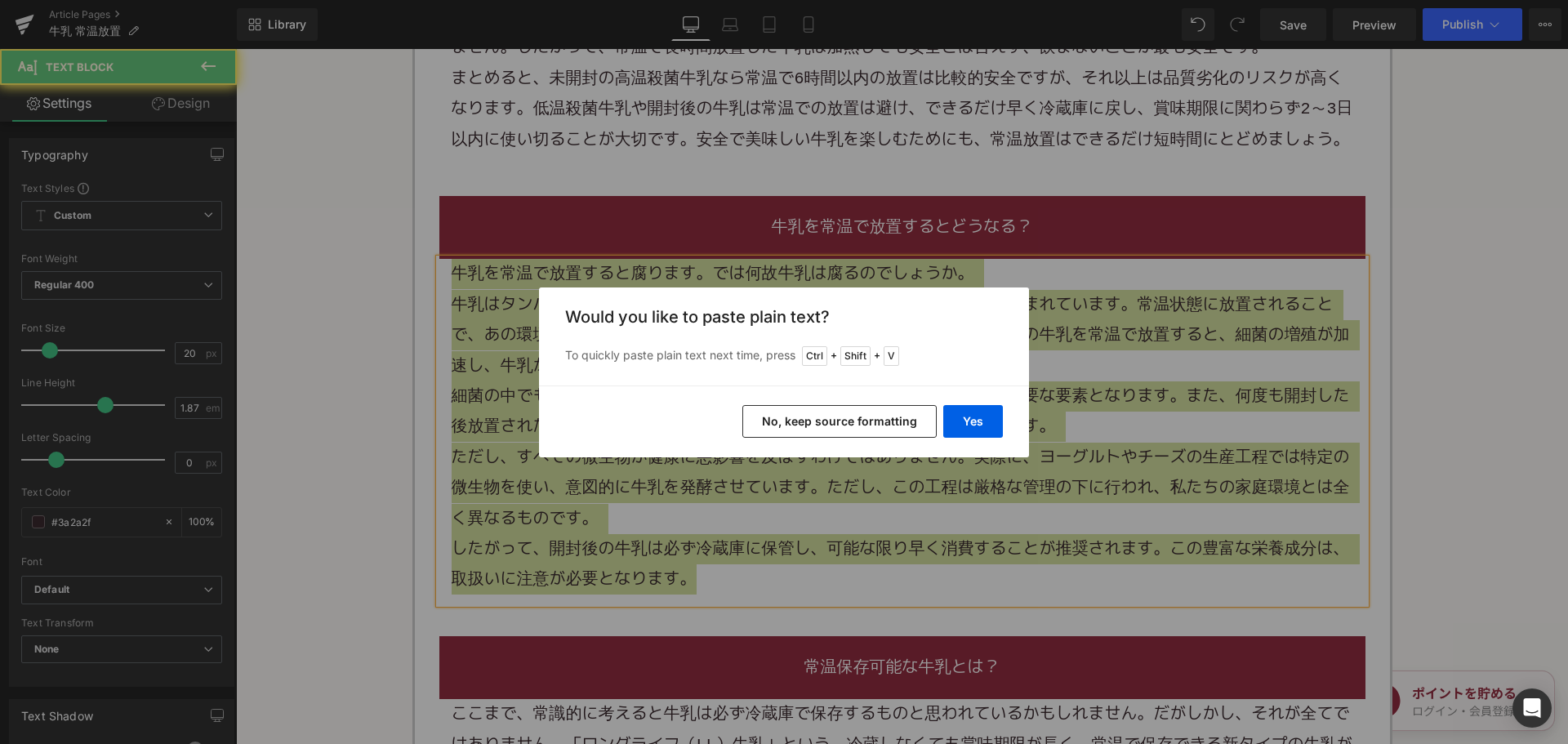 click on "No, keep source formatting" at bounding box center (840, 421) 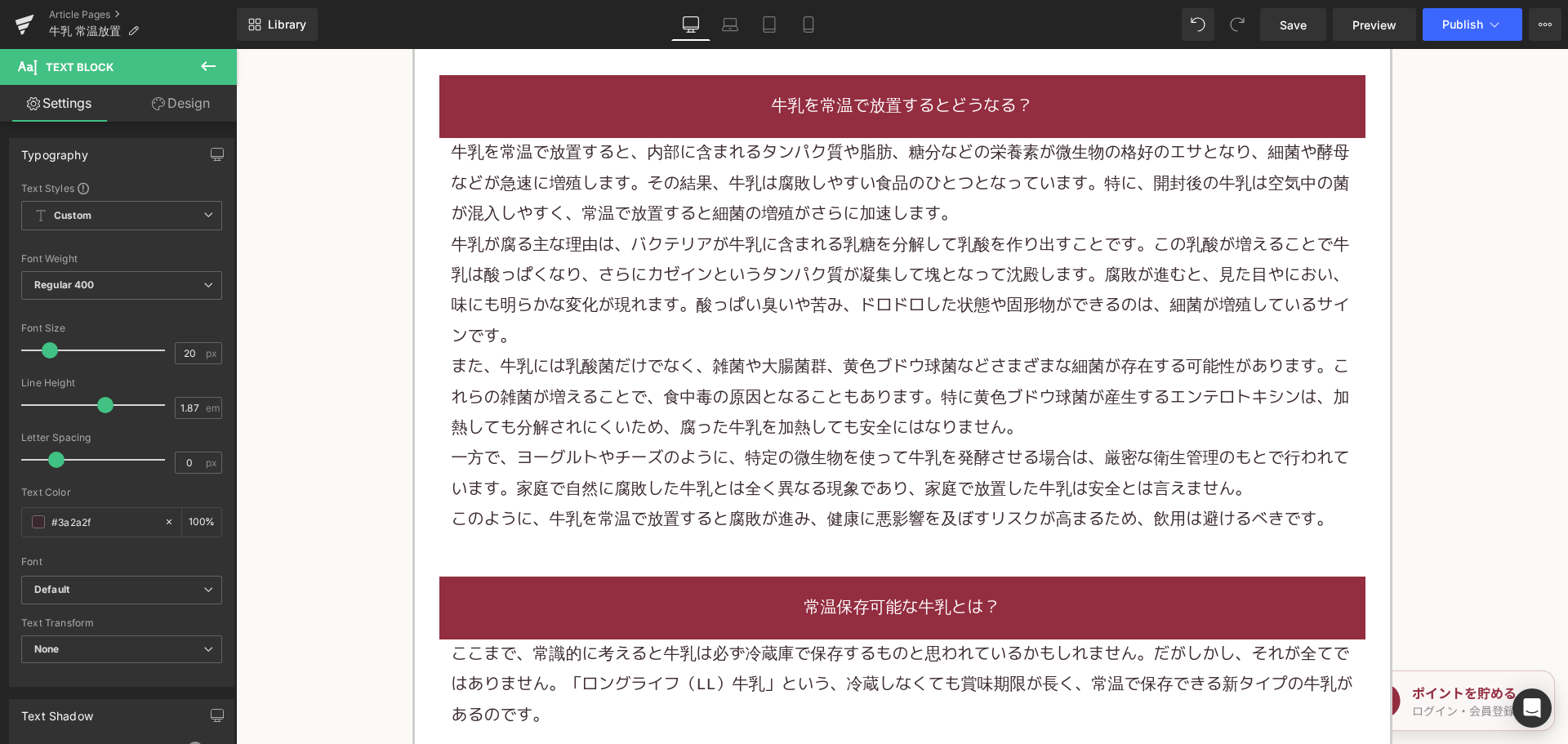 scroll, scrollTop: 2858, scrollLeft: 0, axis: vertical 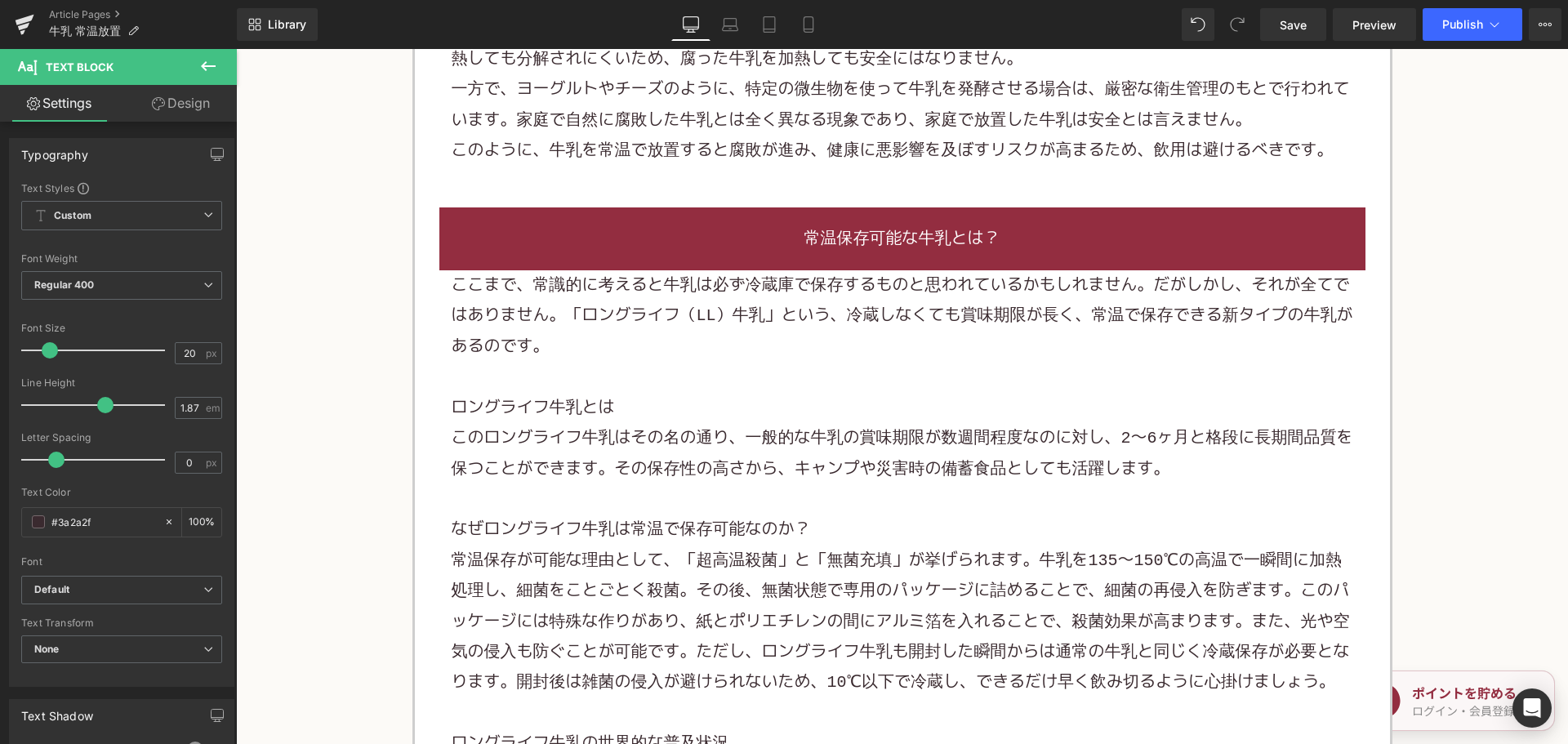 click on "ロングライフ牛乳とは" at bounding box center [902, 408] 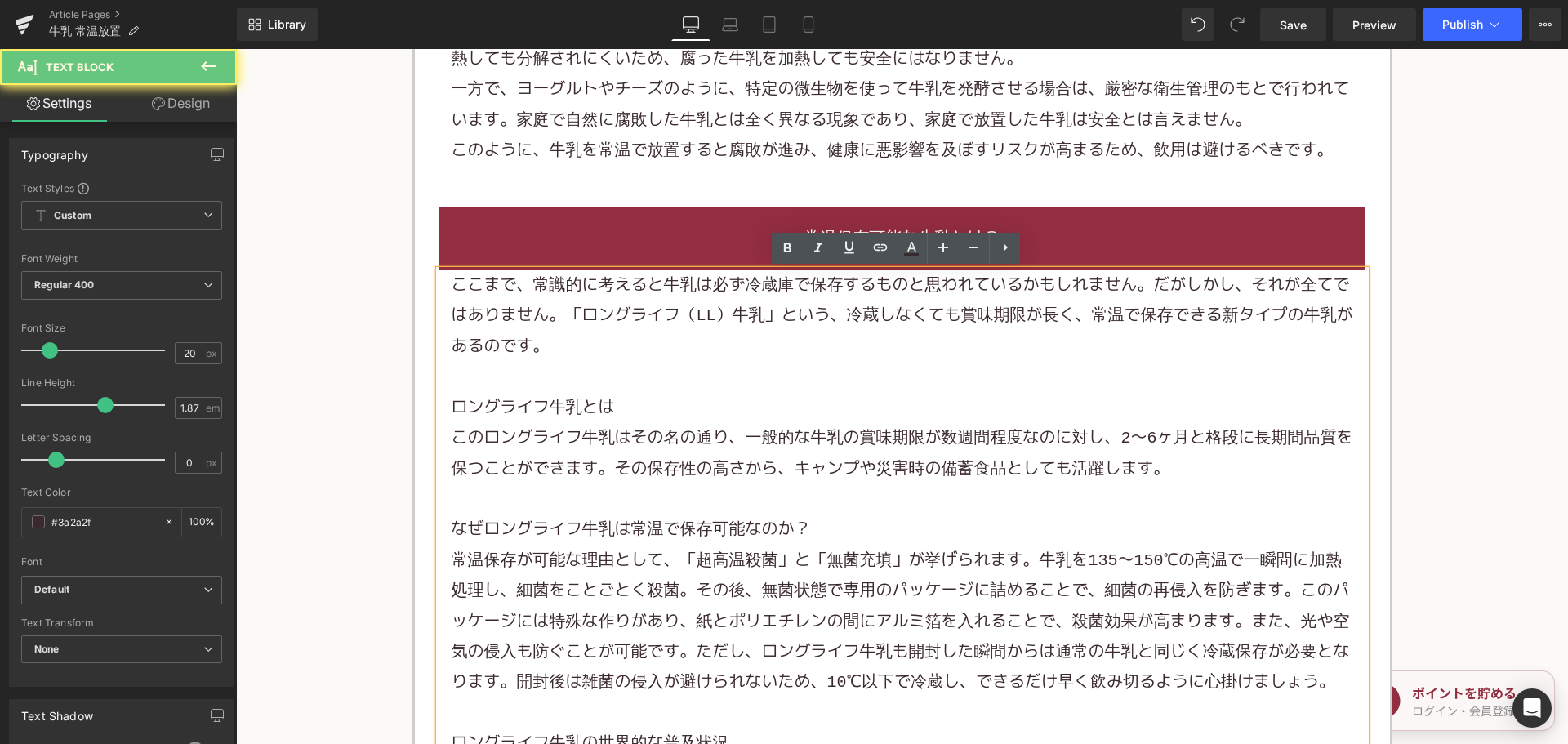 click on "ロングライフ牛乳とは" at bounding box center [902, 408] 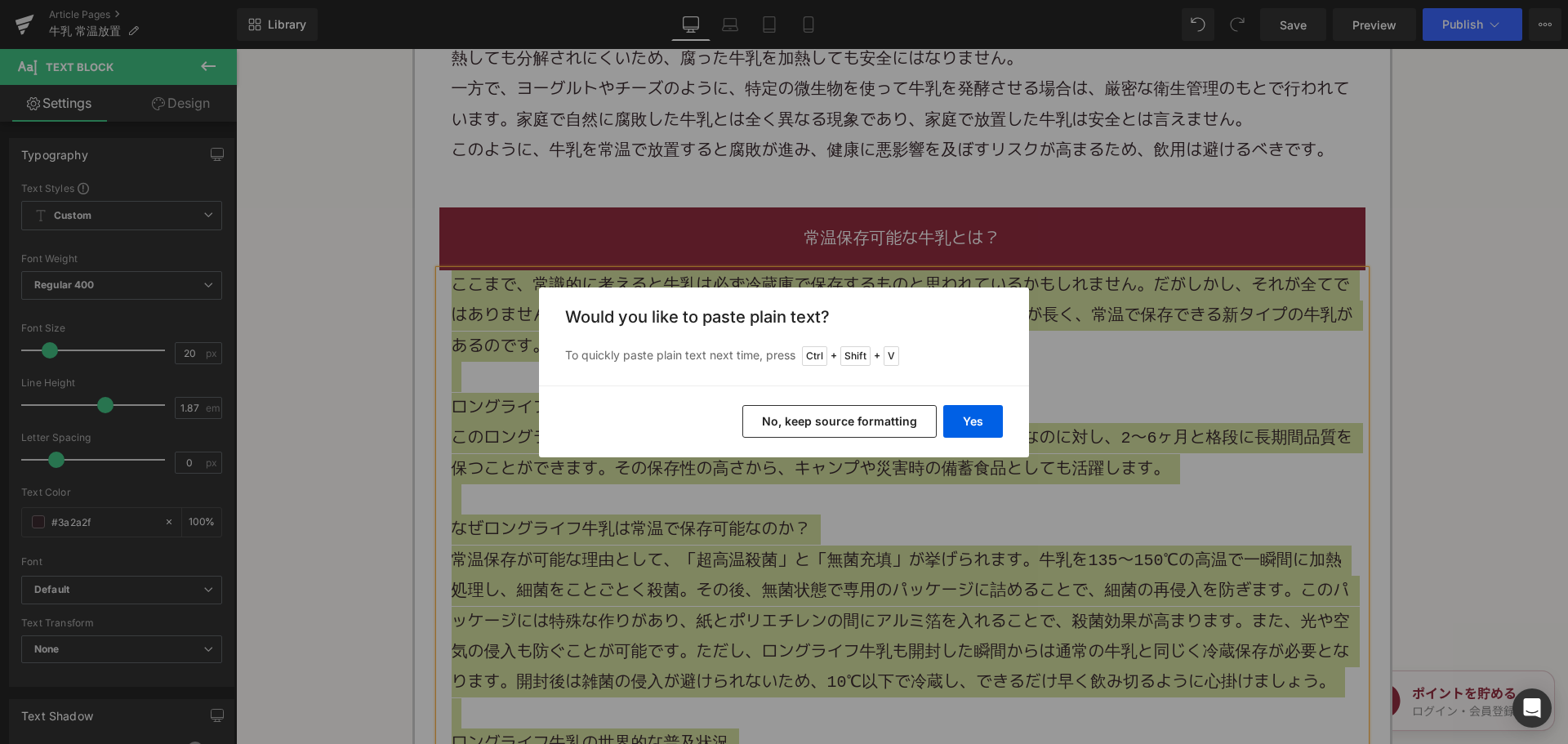 click on "Yes No, keep source formatting" at bounding box center [784, 421] 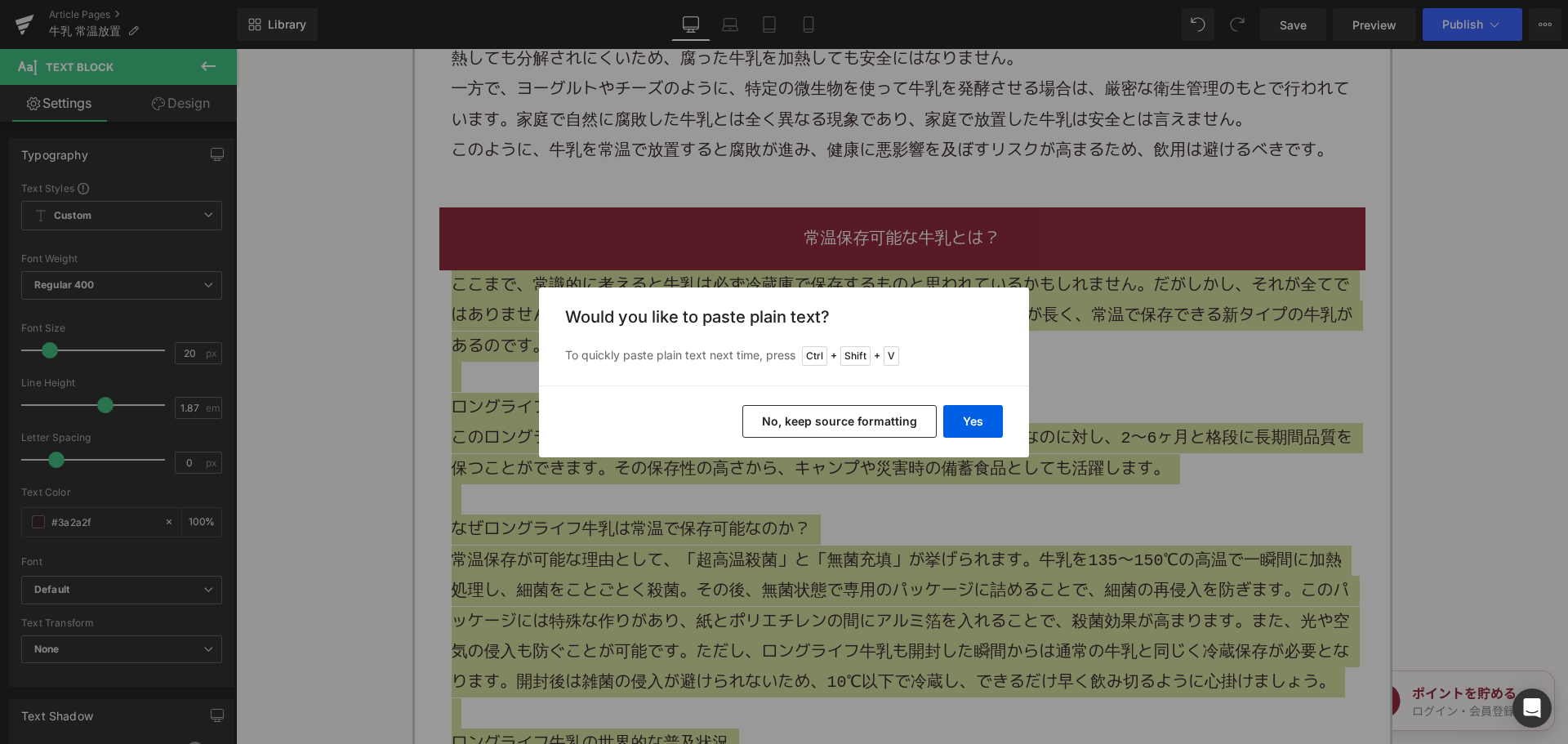 click on "No, keep source formatting" at bounding box center [840, 421] 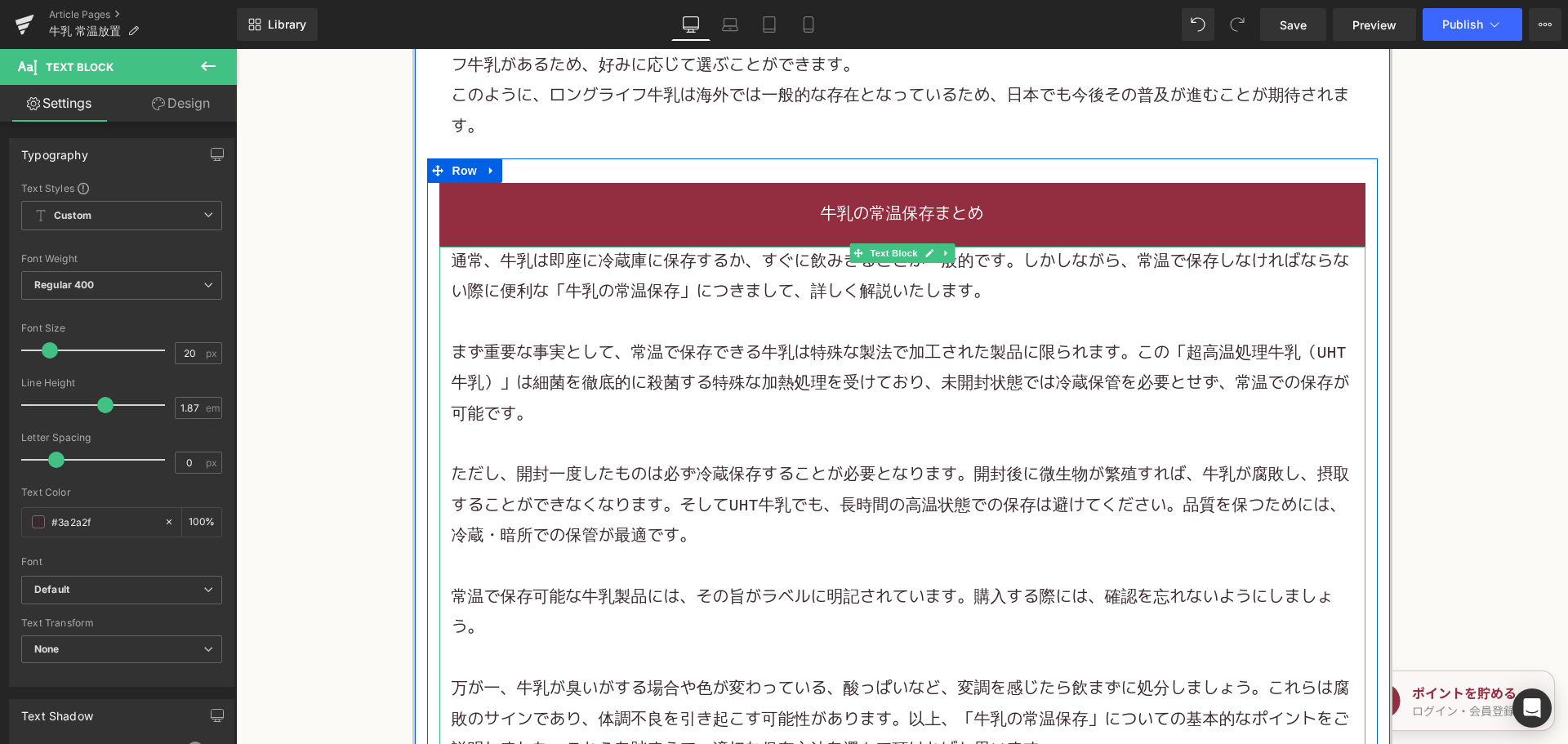 scroll, scrollTop: 3593, scrollLeft: 0, axis: vertical 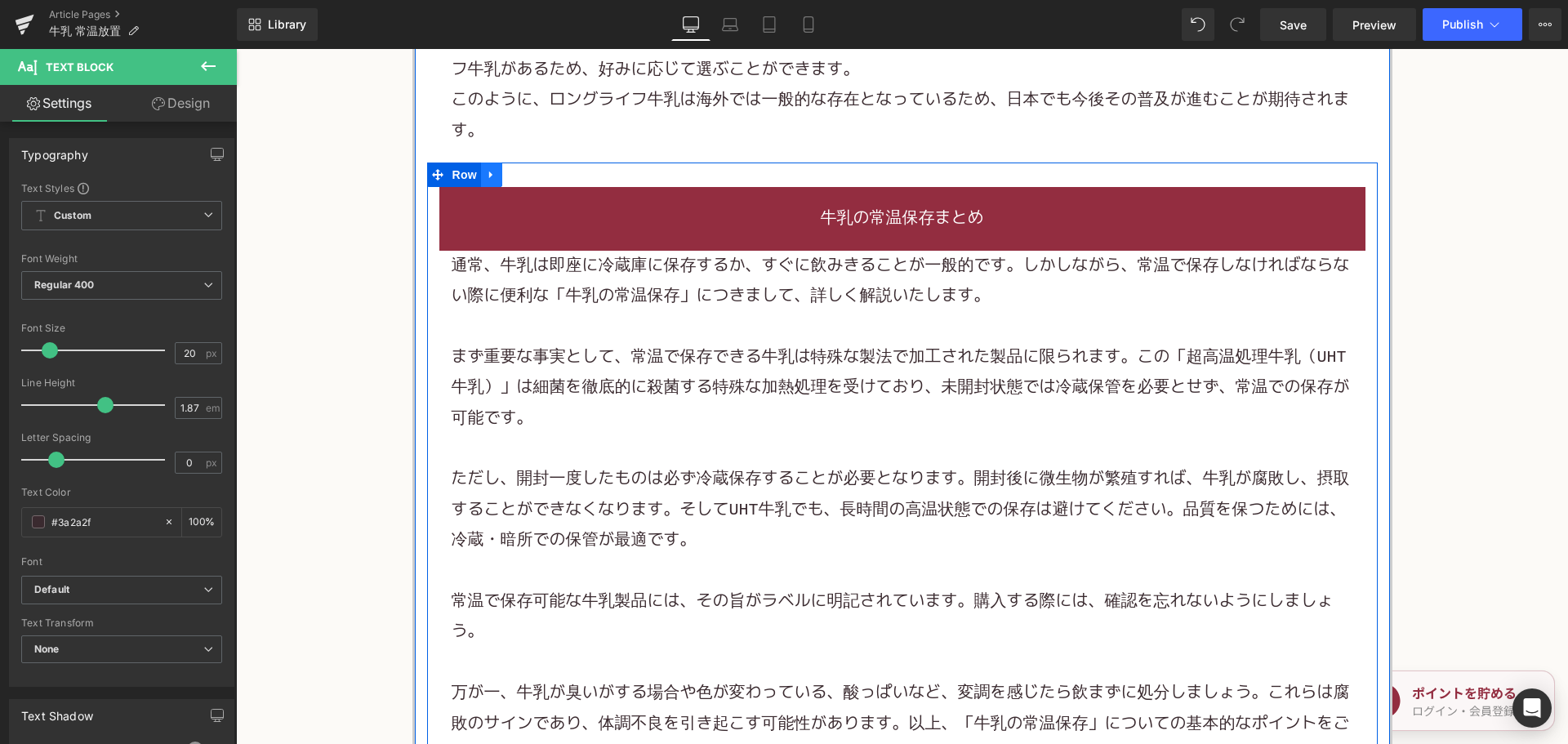click 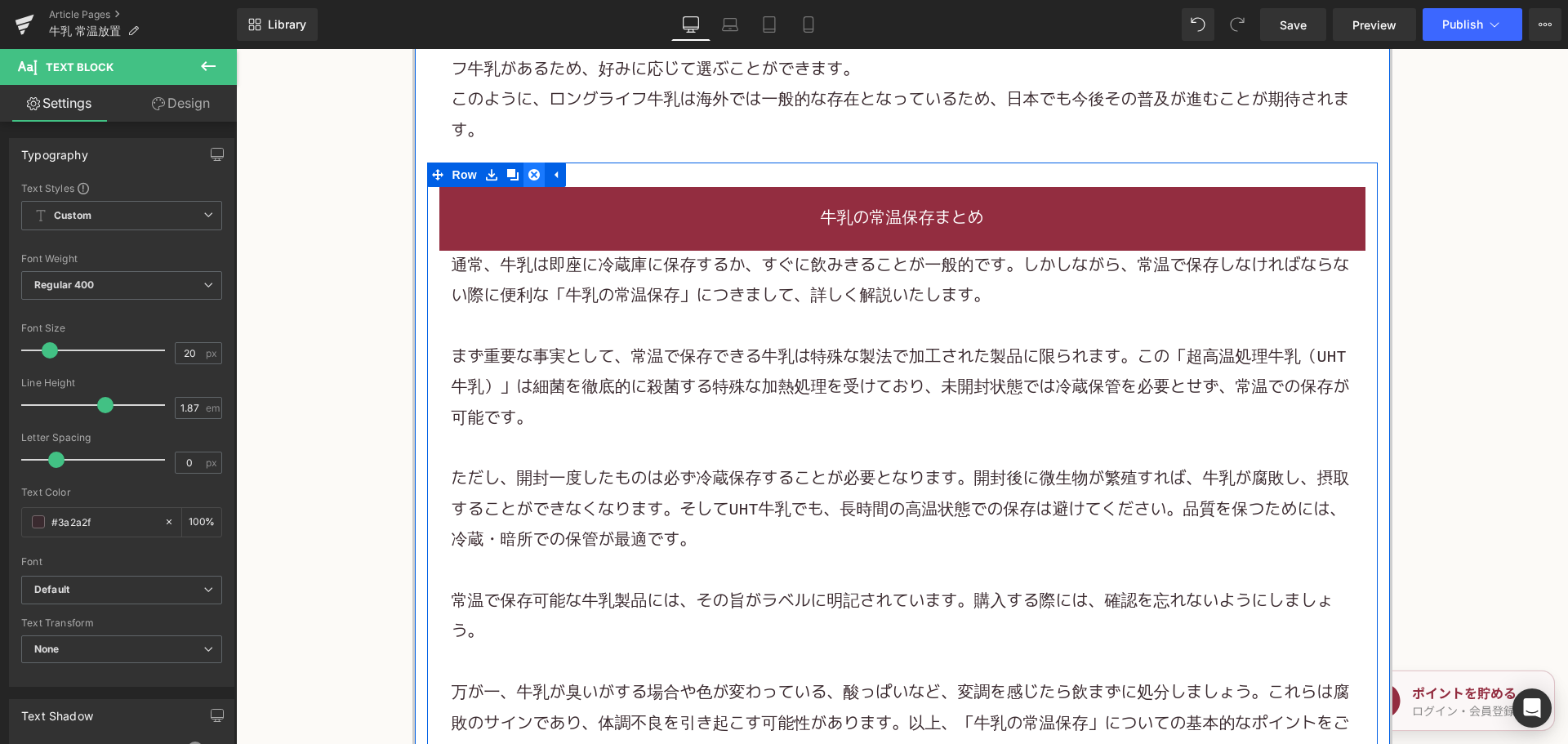 click 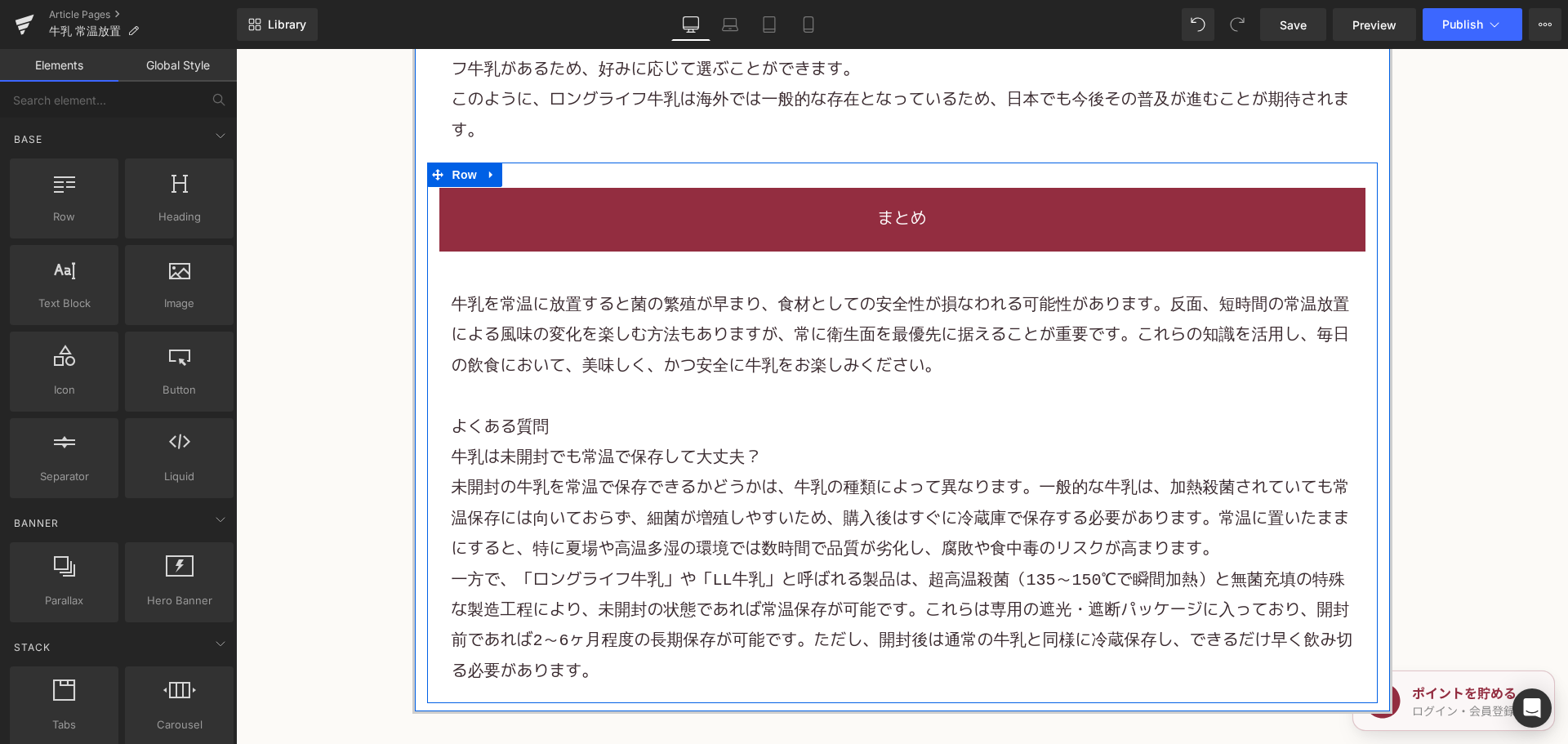 click on "牛乳を常温に放置すると菌の繁殖が早まり、食材としての安全性が損なわれる可能性があります。反面、短時間の常温放置による風味の変化を楽しむ方法もありますが、常に衛生面を最優先に据えることが重要です。これらの知識を活用し、毎日の飲食において、美味しく、かつ安全に牛乳をお楽しみください。" at bounding box center (902, 336) 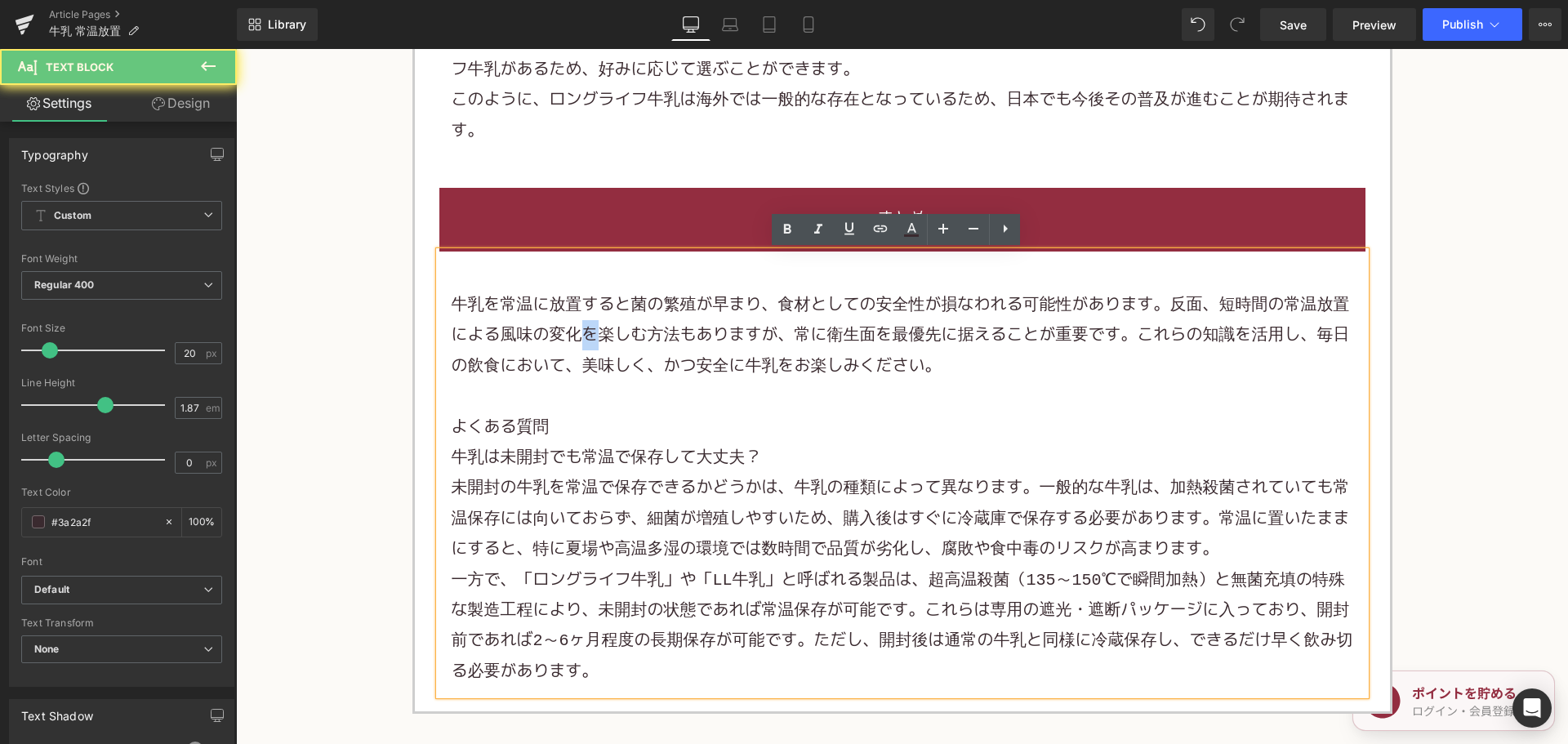 click on "牛乳を常温に放置すると菌の繁殖が早まり、食材としての安全性が損なわれる可能性があります。反面、短時間の常温放置による風味の変化を楽しむ方法もありますが、常に衛生面を最優先に据えることが重要です。これらの知識を活用し、毎日の飲食において、美味しく、かつ安全に牛乳をお楽しみください。" at bounding box center [902, 336] 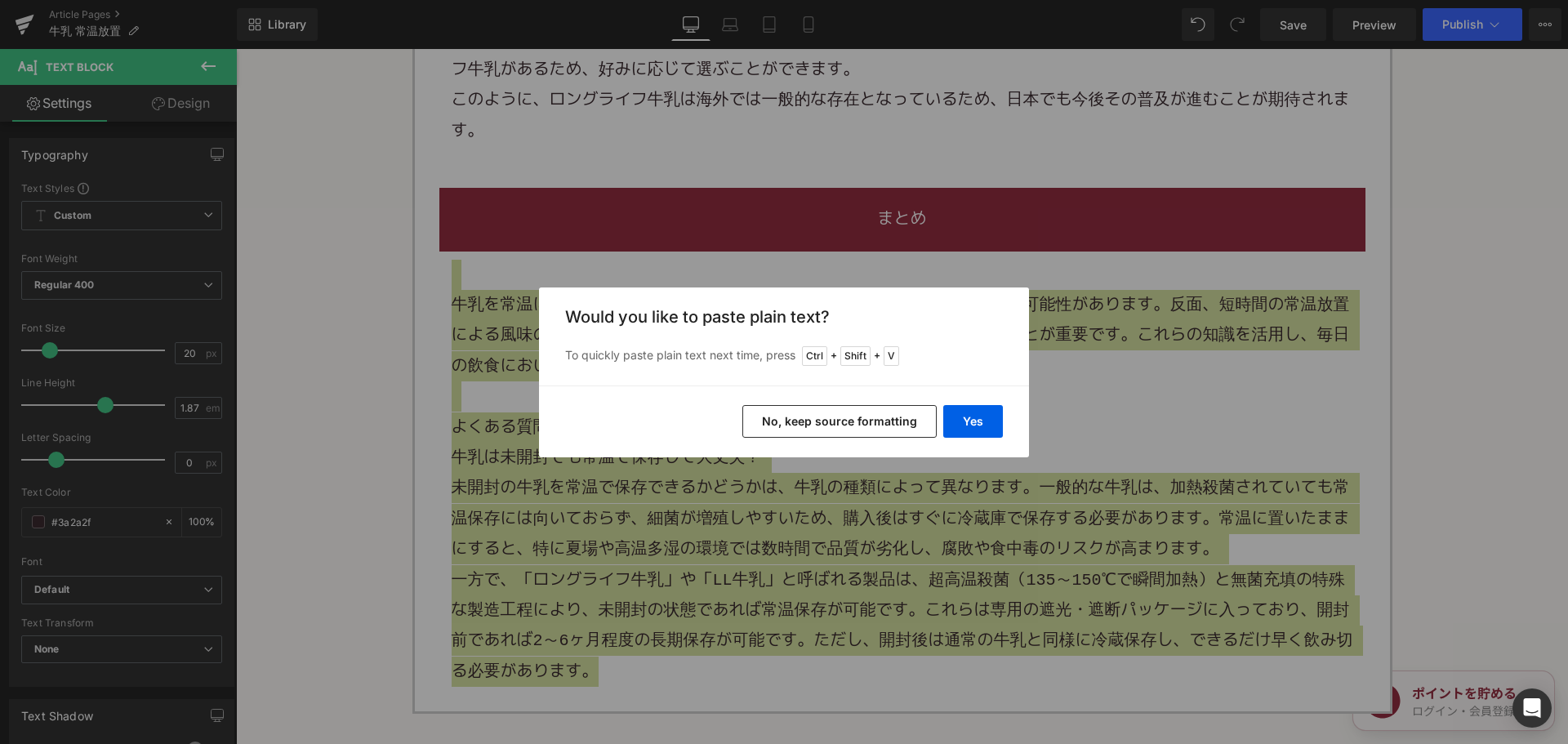 click on "No, keep source formatting" at bounding box center [840, 421] 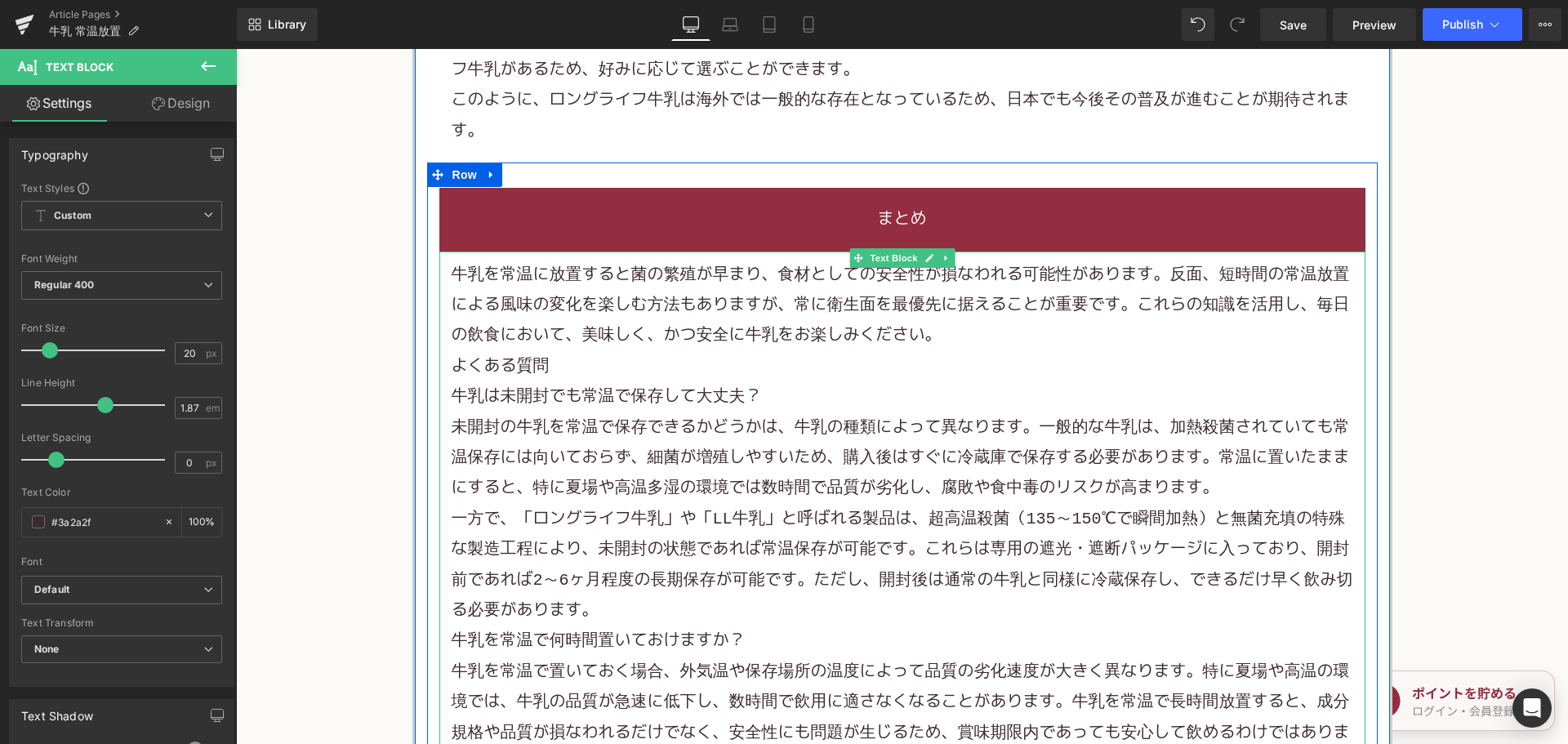 click on "牛乳を常温に放置すると菌の繁殖が早まり、食材としての安全性が損なわれる可能性があります。反面、短時間の常温放置による風味の変化を楽しむ方法もありますが、常に衛生面を最優先に据えることが重要です。これらの知識を活用し、毎日の飲食において、美味しく、かつ安全に牛乳をお楽しみください。" at bounding box center [902, 305] 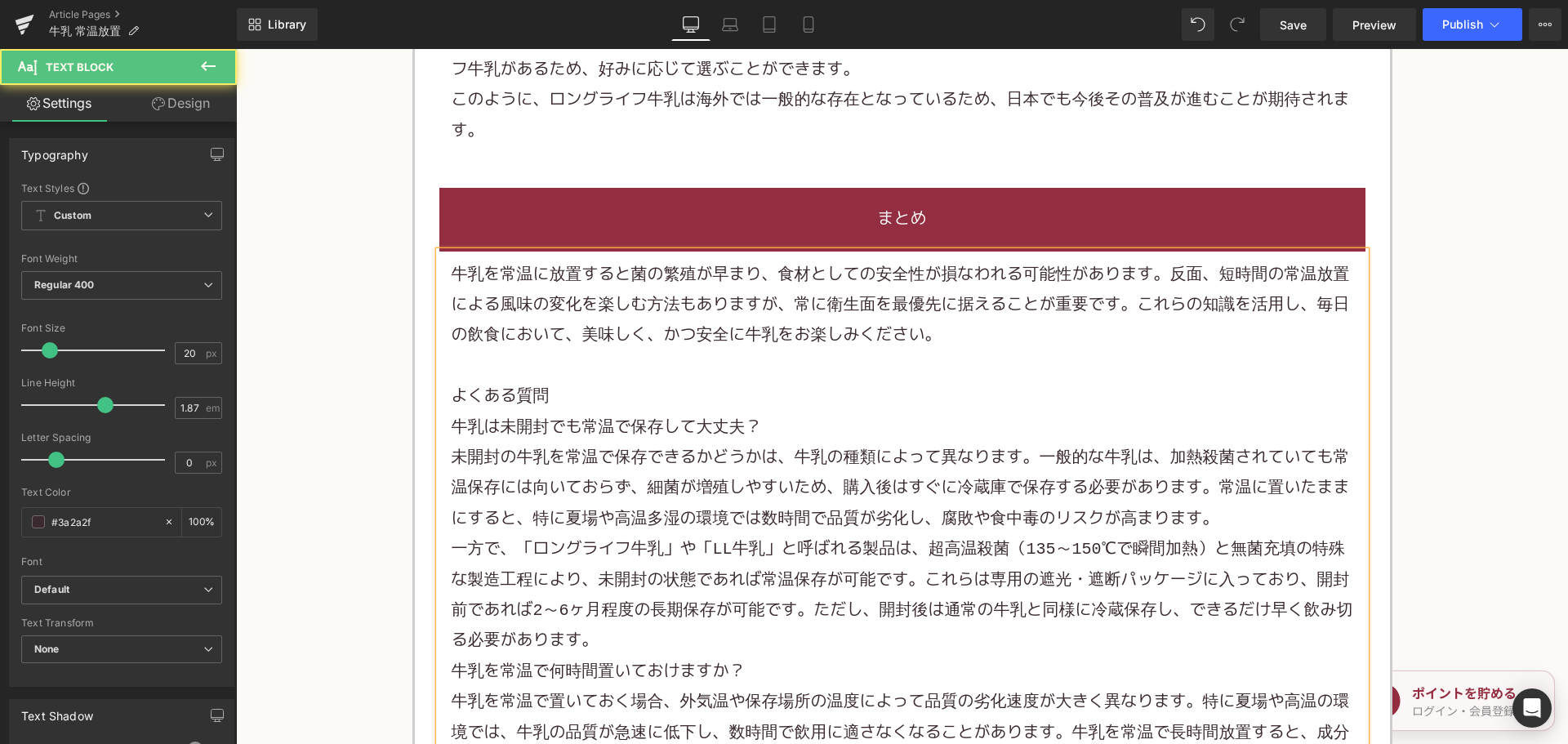 scroll, scrollTop: 3757, scrollLeft: 0, axis: vertical 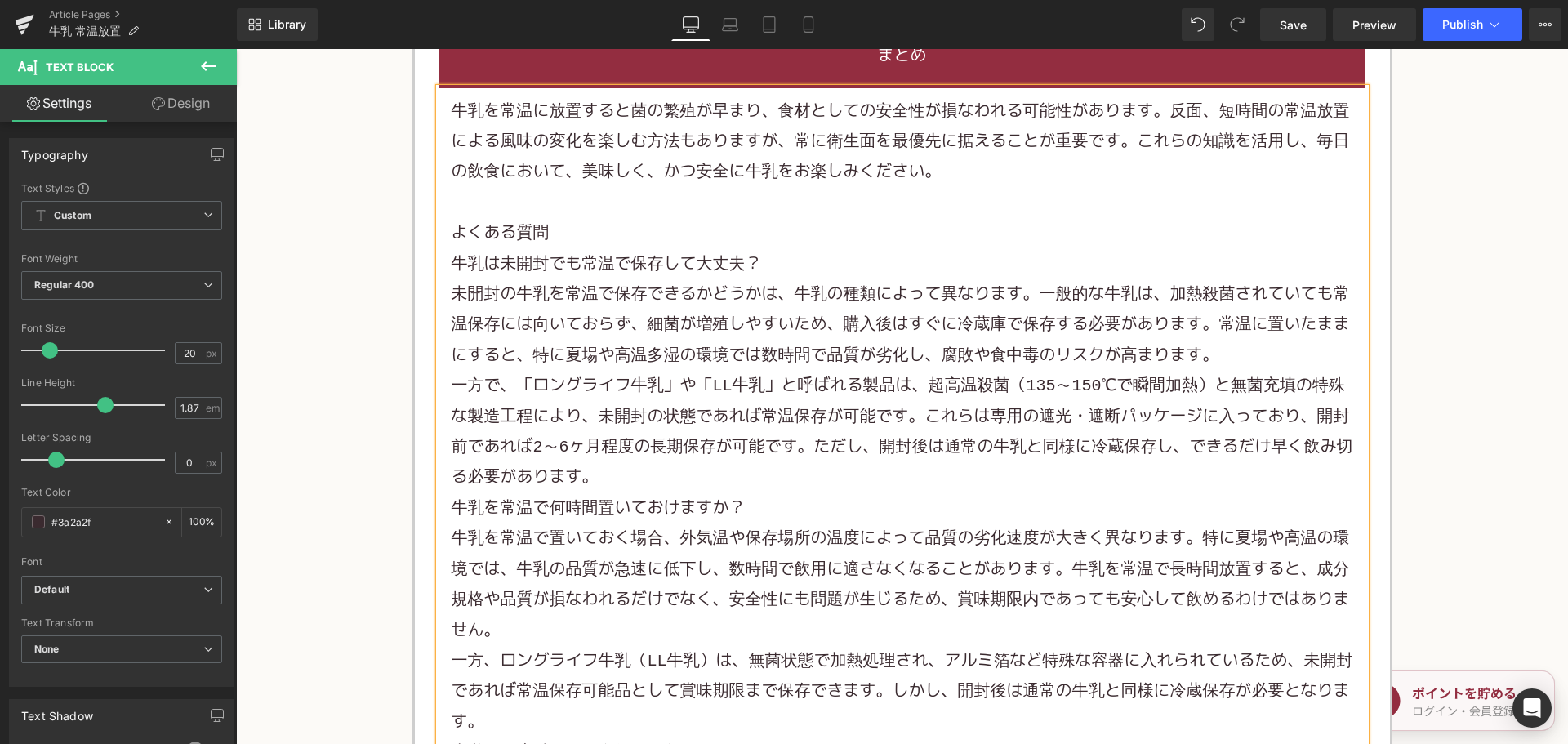 click on "一方で、「ロングライフ牛乳」や「LL牛乳」と呼ばれる製品は、超高温殺菌（135～150℃で瞬間加熱）と無菌充填の特殊な製造工程により、未開封の状態であれば常温保存が可能です。これらは専用の遮光・遮断パッケージに入っており、開封前であれば2～6ヶ月程度の長期保存が可能です。ただし、開封後は通常の牛乳と同様に冷蔵保存し、できるだけ早く飲み切る必要があります。" at bounding box center [902, 432] 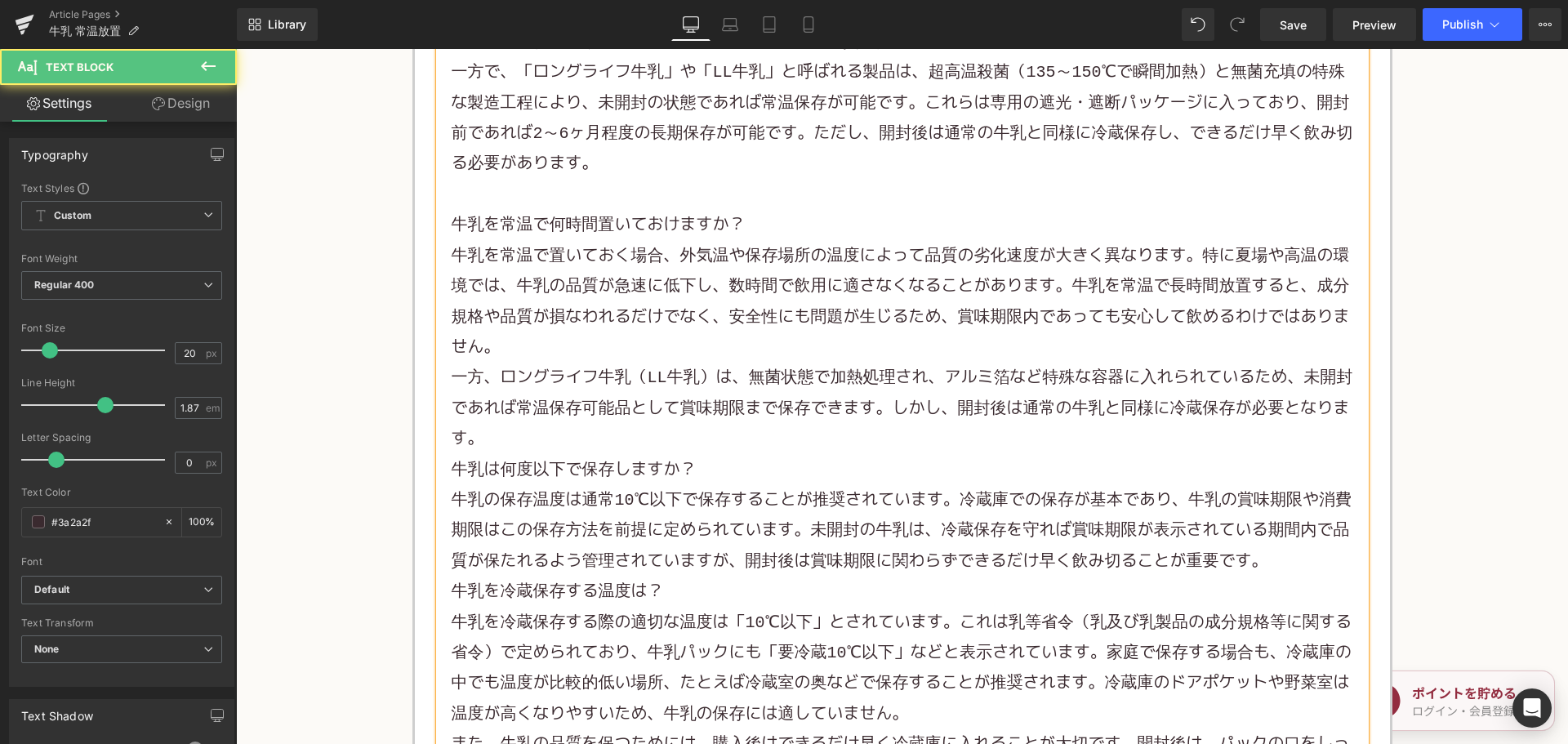 scroll, scrollTop: 4083, scrollLeft: 0, axis: vertical 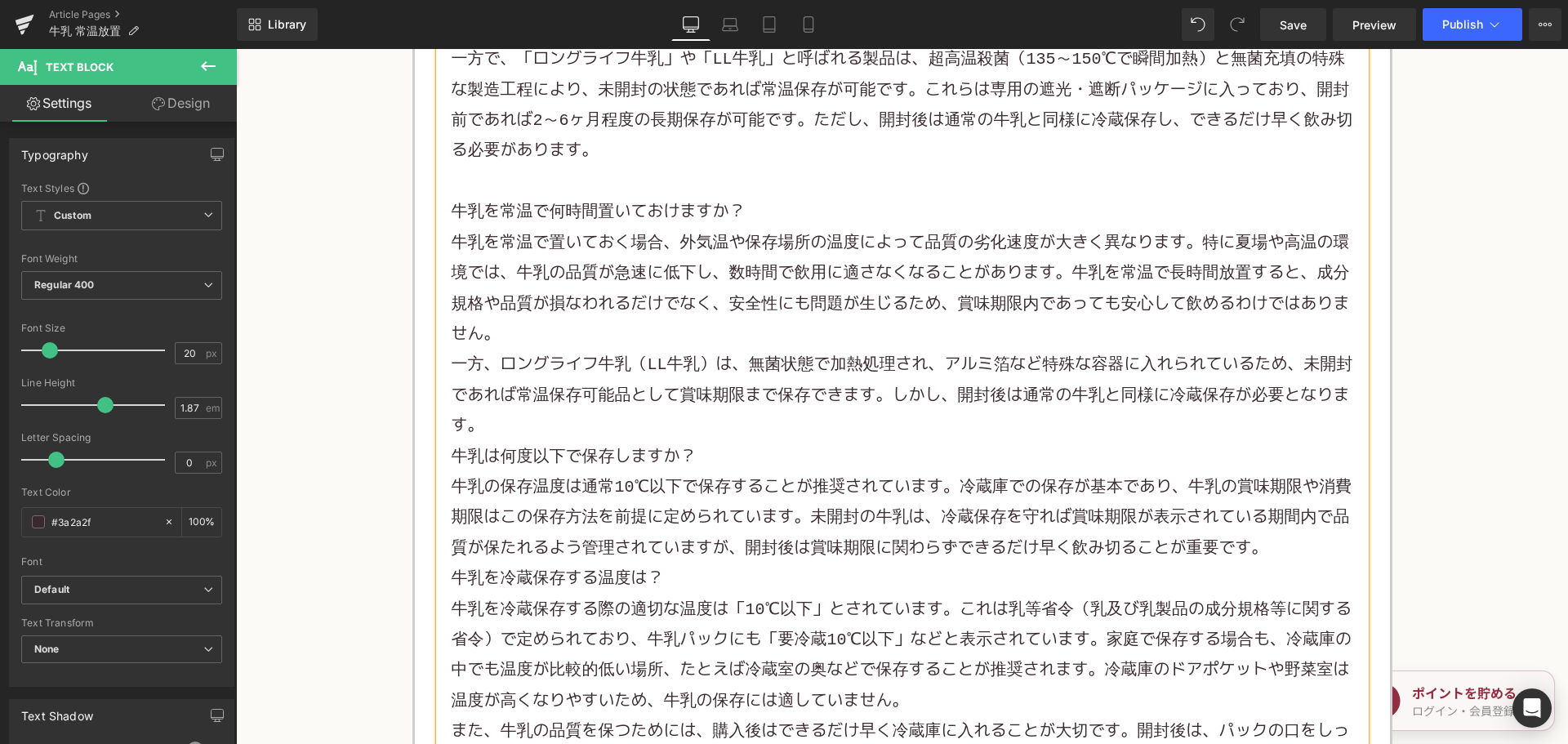 click on "一方、ロングライフ牛乳（LL牛乳）は、無菌状態で加熱処理され、アルミ箔など特殊な容器に入れられているため、未開封であれば常温保存可能品として賞味期限まで保存できます。しかし、開封後は通常の牛乳と同様に冷蔵保存が必要となります。" at bounding box center (902, 395) 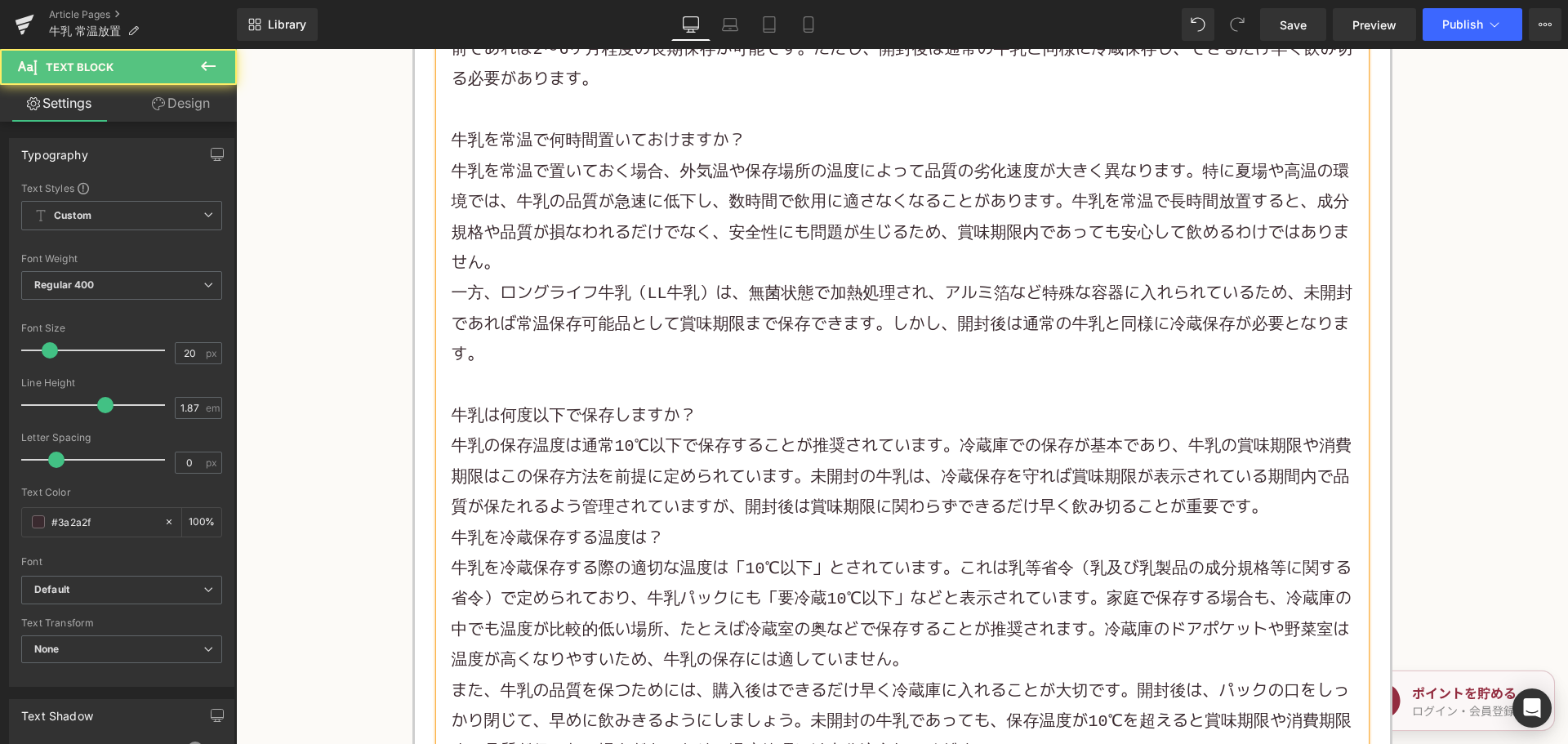 scroll, scrollTop: 4328, scrollLeft: 0, axis: vertical 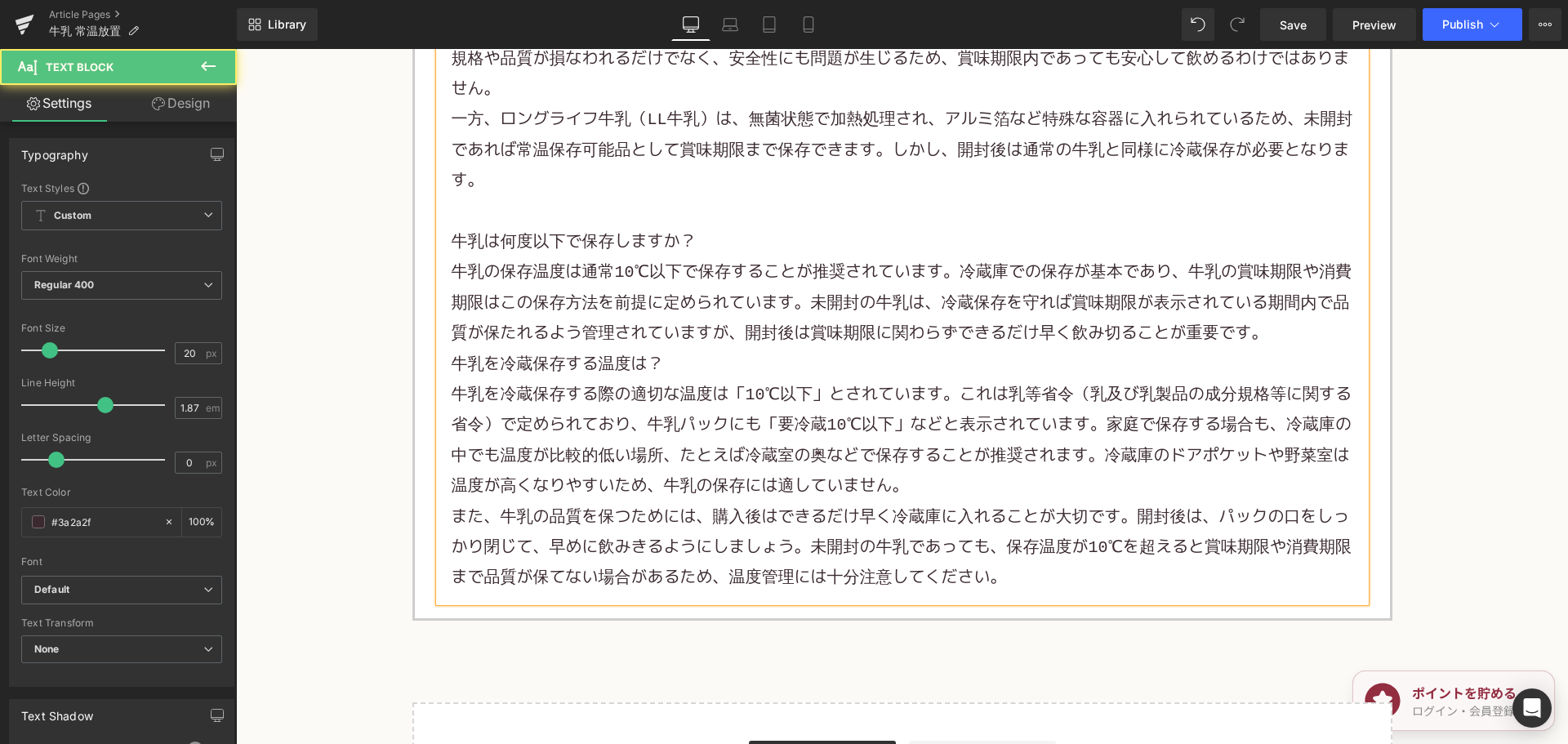 click on "牛乳の保存温度は通常10℃以下で保存することが推奨されています。冷蔵庫での保存が基本であり、牛乳の賞味期限や 消費期限 はこの保存方法を前提に定められています。未開封の牛乳は、冷蔵保存を守れば賞味期限が表示されている期間内で品質が保たれるよう管理されていますが、開封後は賞味期限に関わらずできるだけ早く飲み切ることが重要です。" at bounding box center (902, 303) 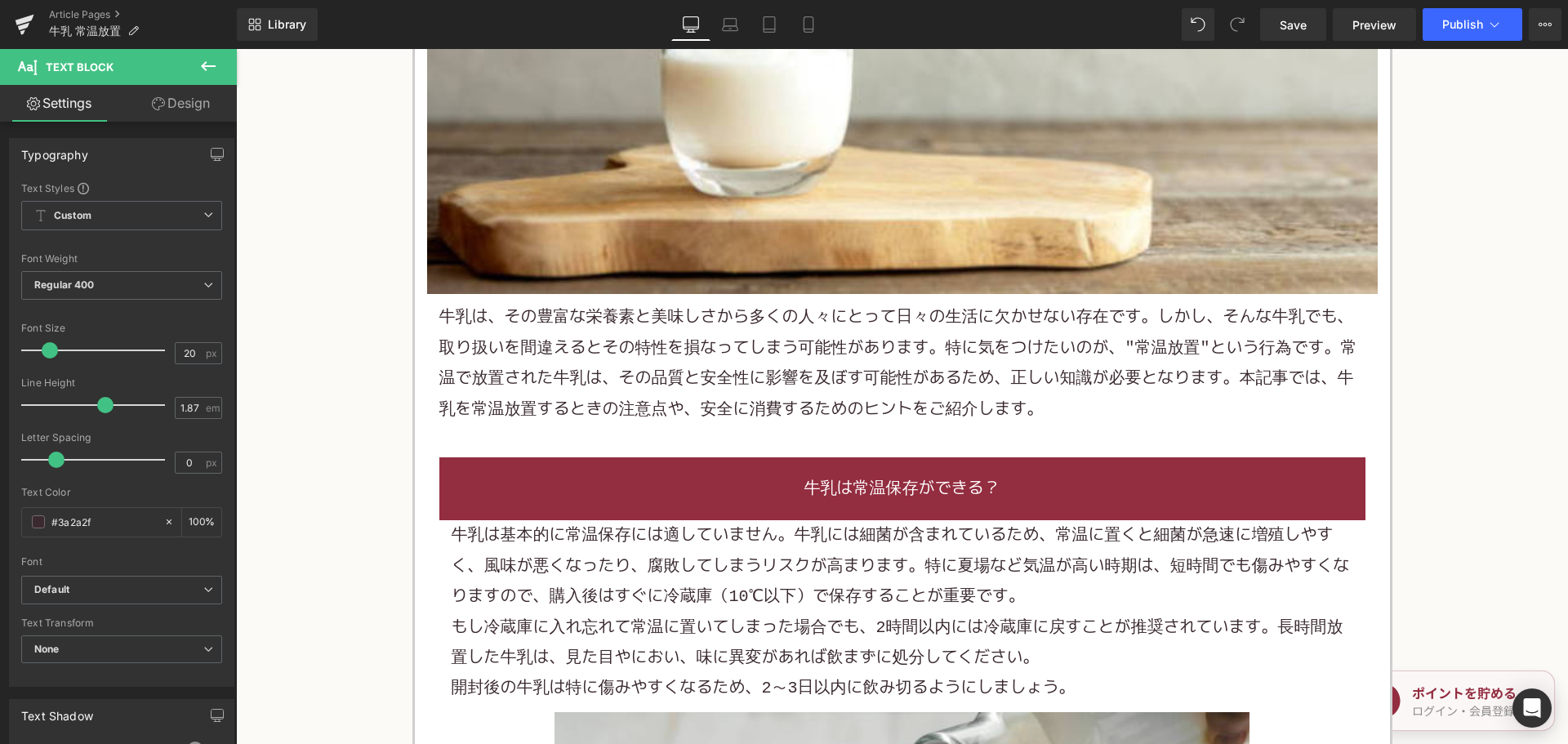 scroll, scrollTop: 572, scrollLeft: 0, axis: vertical 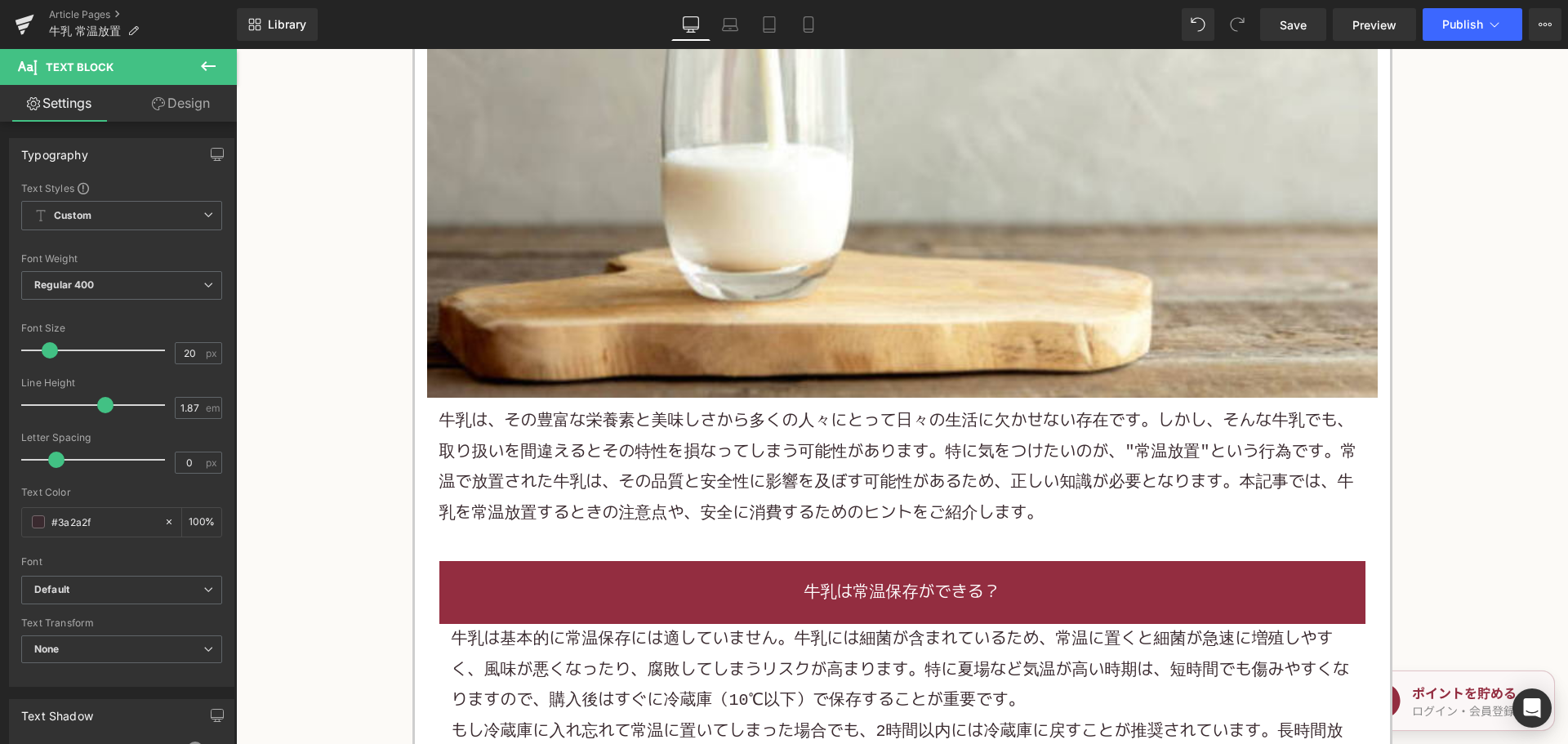 click on "牛乳は、その豊富な栄養素と美味しさから多くの人々にとって日々の生活に欠かせない存在です。しかし、そんな牛乳でも、取り扱いを間違えるとその特性を損なってしまう可能性があります。特に気をつけたいのが、"常温放置"という行為です。常温で放置された牛乳は、その品質と安全性に影響を及ぼす可能性があるため、正しい知識が必要となります。本記事では、牛乳を常温放置するときの注意点や、安全に消費するためのヒントをご紹介します。 Text Block" at bounding box center [902, 467] 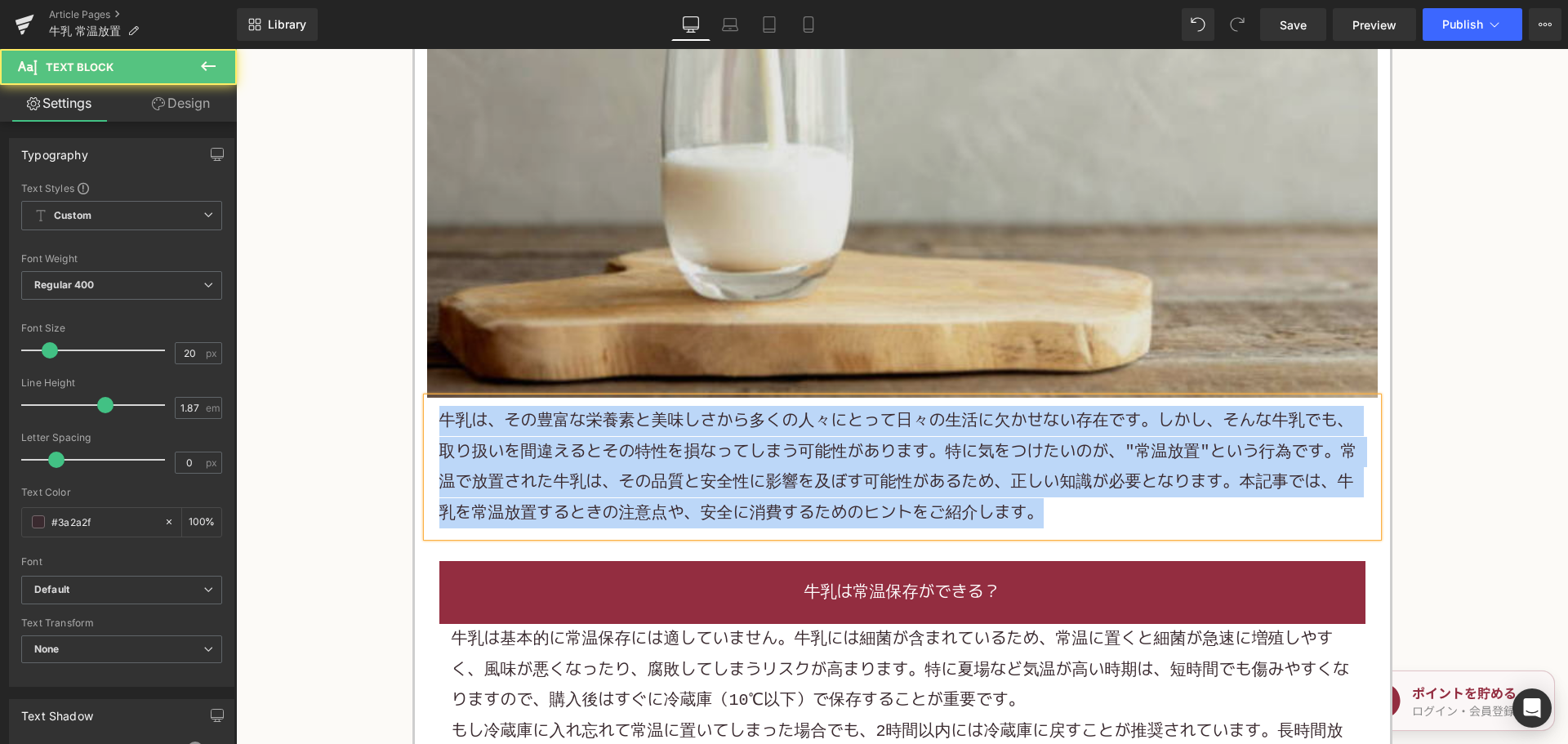copy on "牛乳は、その豊富な栄養素と美味しさから多くの人々にとって日々の生活に欠かせない存在です。しかし、そんな牛乳でも、取り扱いを間違えるとその特性を損なってしまう可能性があります。特に気をつけたいのが、"常温放置"という行為です。常温で放置された牛乳は、その品質と安全性に影響を及ぼす可能性があるため、正しい知識が必要となります。本記事では、牛乳を常温放置するときの注意点や、安全に消費するためのヒントをご紹介します。" 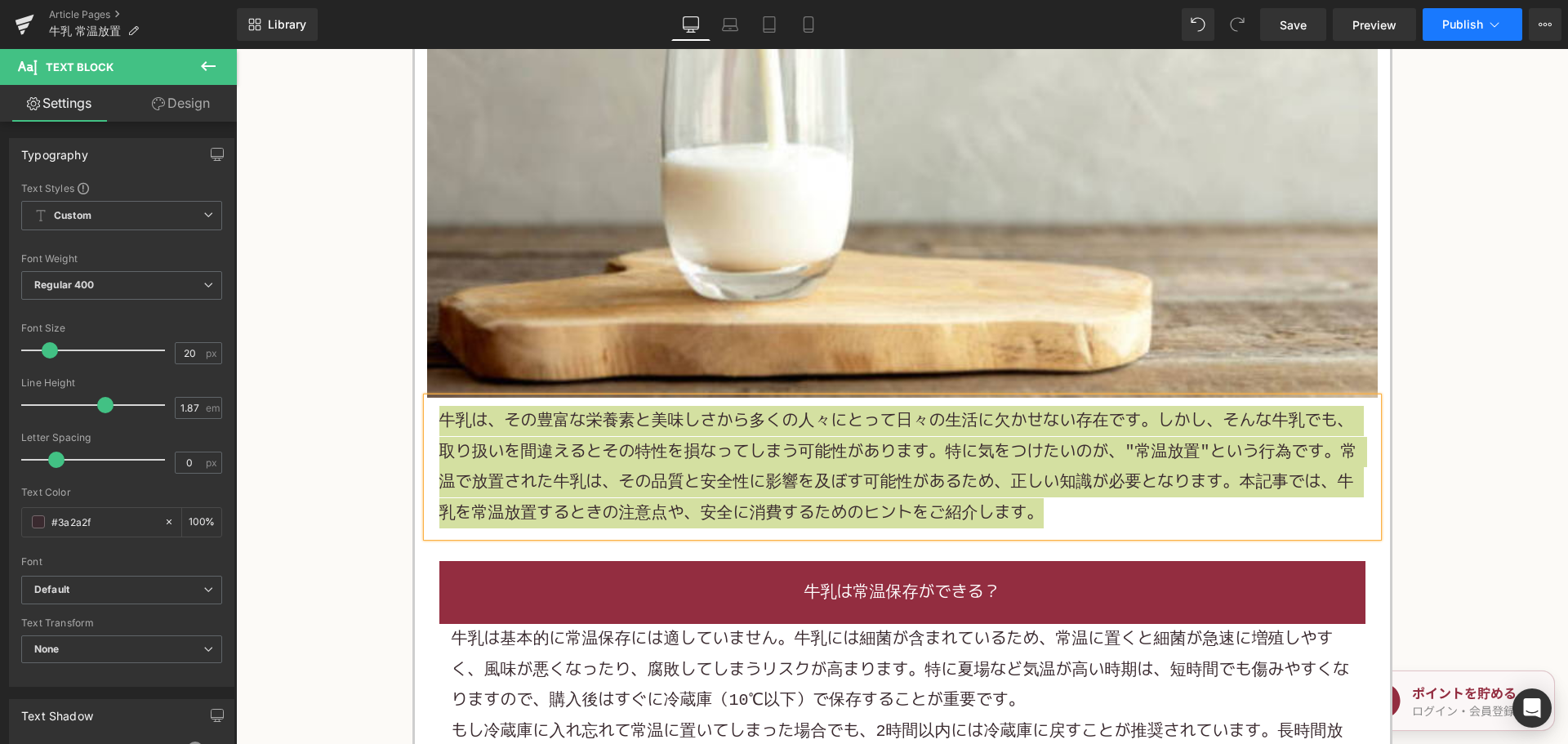 click on "Publish" at bounding box center [1472, 25] 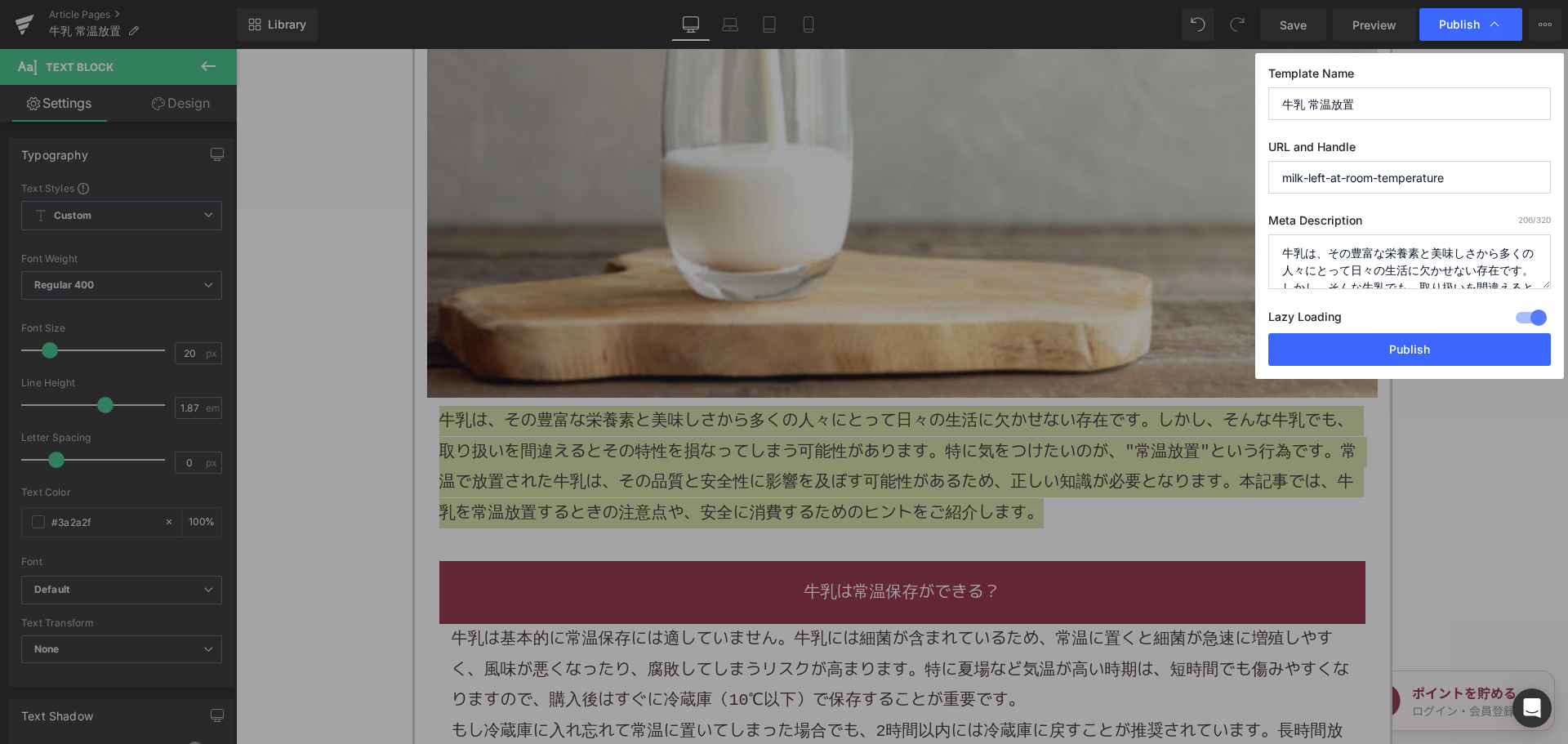 click on "牛乳は、その豊富な栄養素と美味しさから多くの人々にとって日々の生活に欠かせない存在です。しかし、そんな牛乳でも、取り扱いを間違えるとその特性を損なってしまう可能性があります。特に気をつけたいのが、"常温放置"という行為です。常温で放置された牛乳は、その品質と安全性に影響を及ぼす可能性があるため、正しい知識が必要となります。本記事では、牛乳を常温放置するときの注意点や、安全に消費するためのヒントをご紹介します。" at bounding box center [1410, 261] 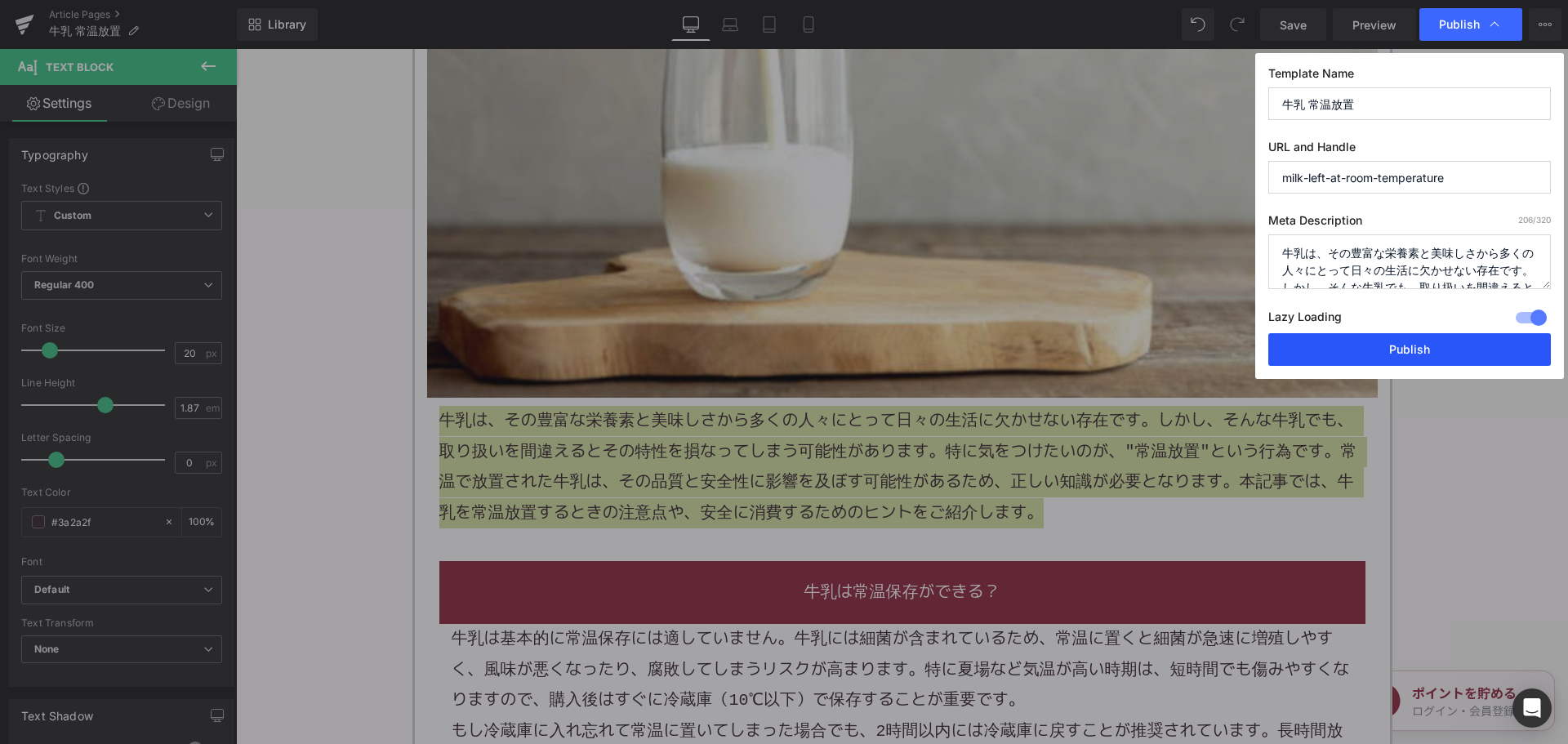 scroll, scrollTop: 126, scrollLeft: 0, axis: vertical 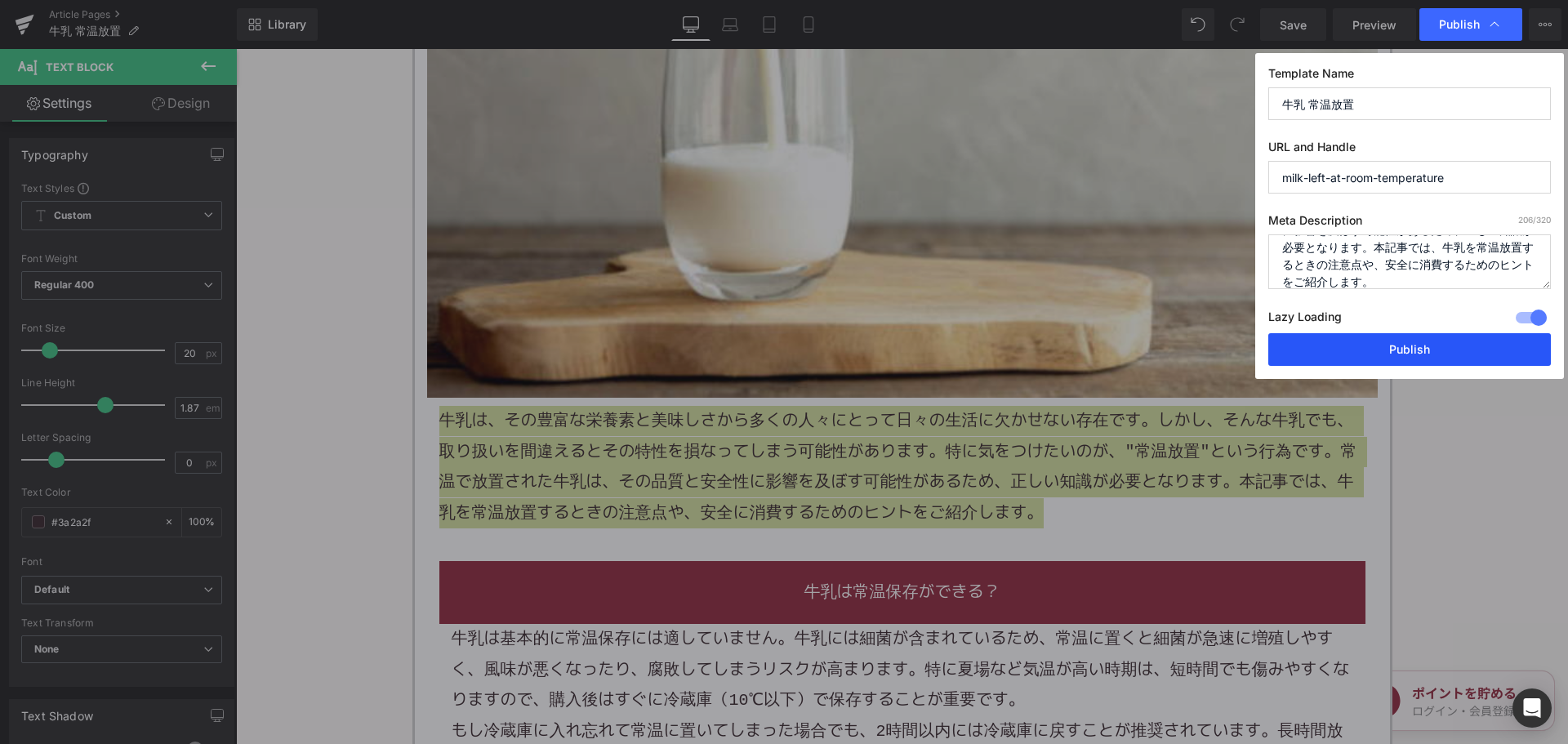 drag, startPoint x: 1330, startPoint y: 350, endPoint x: 1093, endPoint y: 301, distance: 242.0124 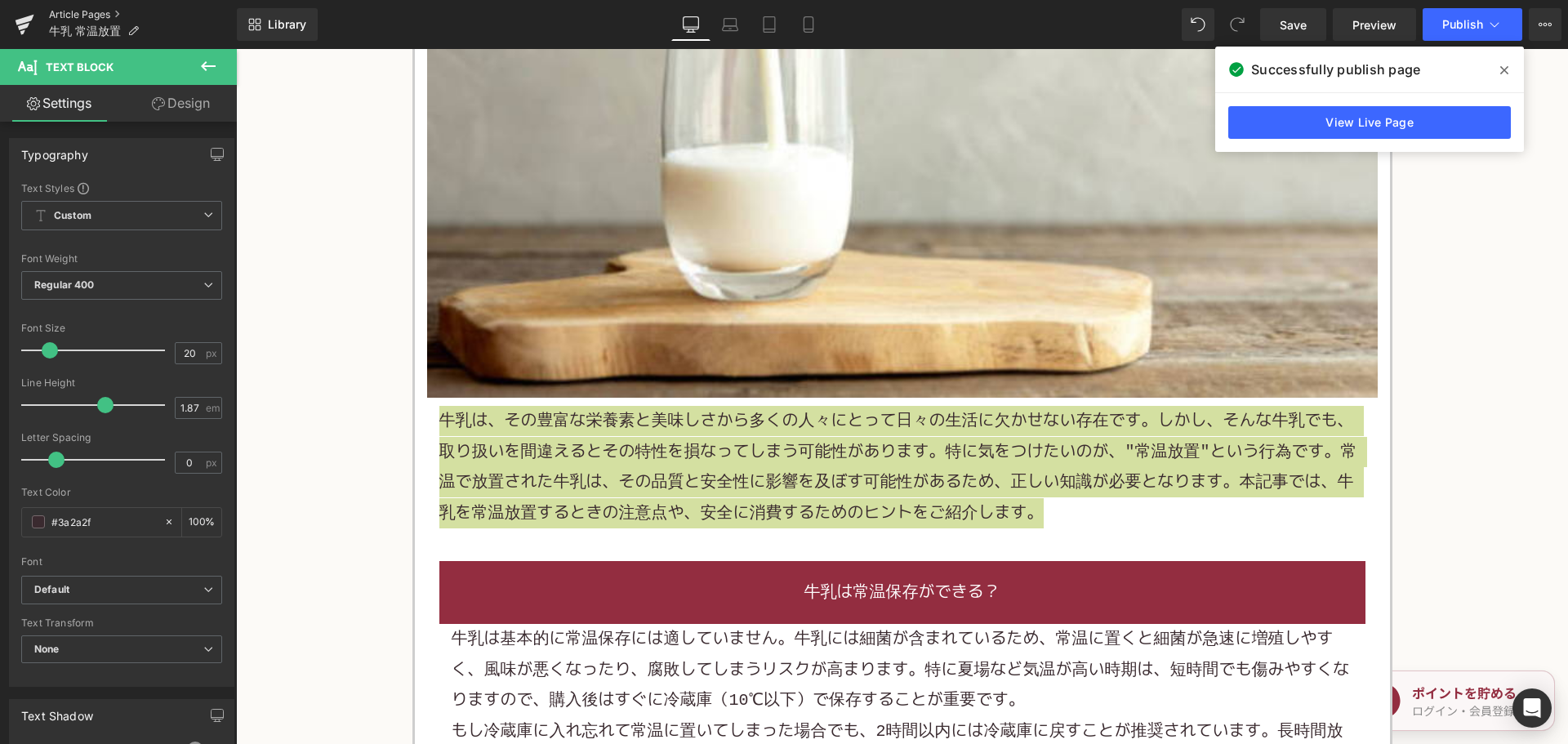click on "Article Pages" at bounding box center (143, 15) 